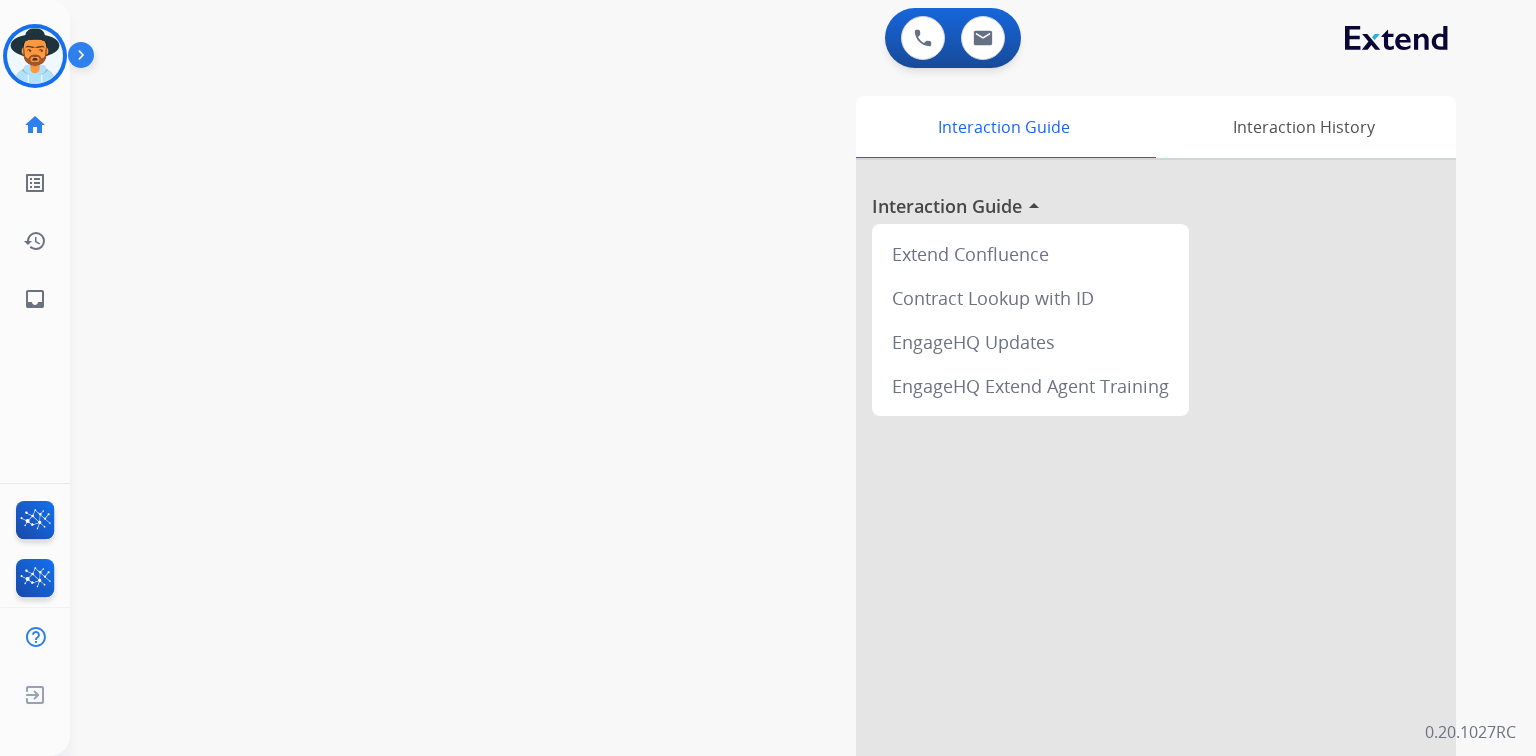 scroll, scrollTop: 0, scrollLeft: 0, axis: both 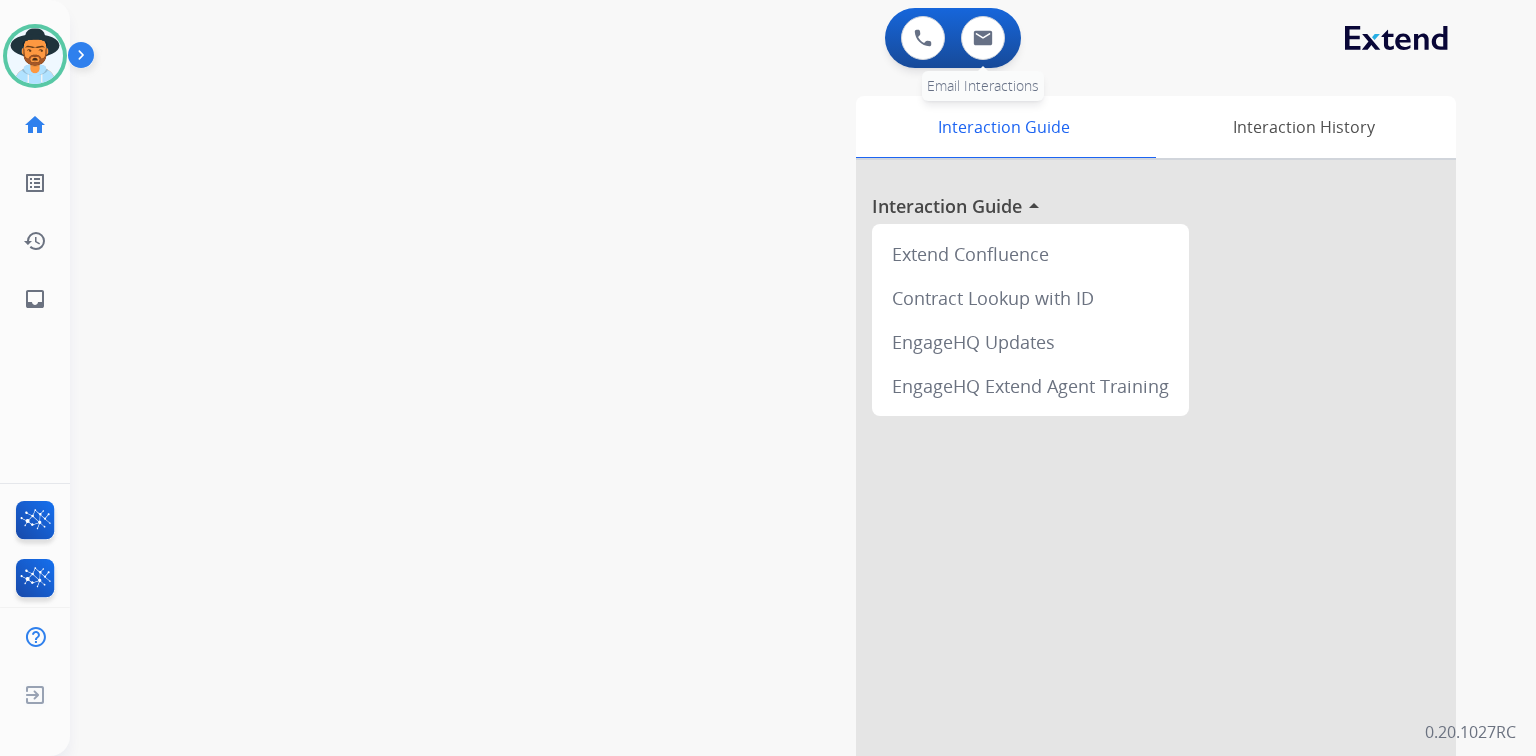 click on "0  Email Interactions" at bounding box center [983, 38] 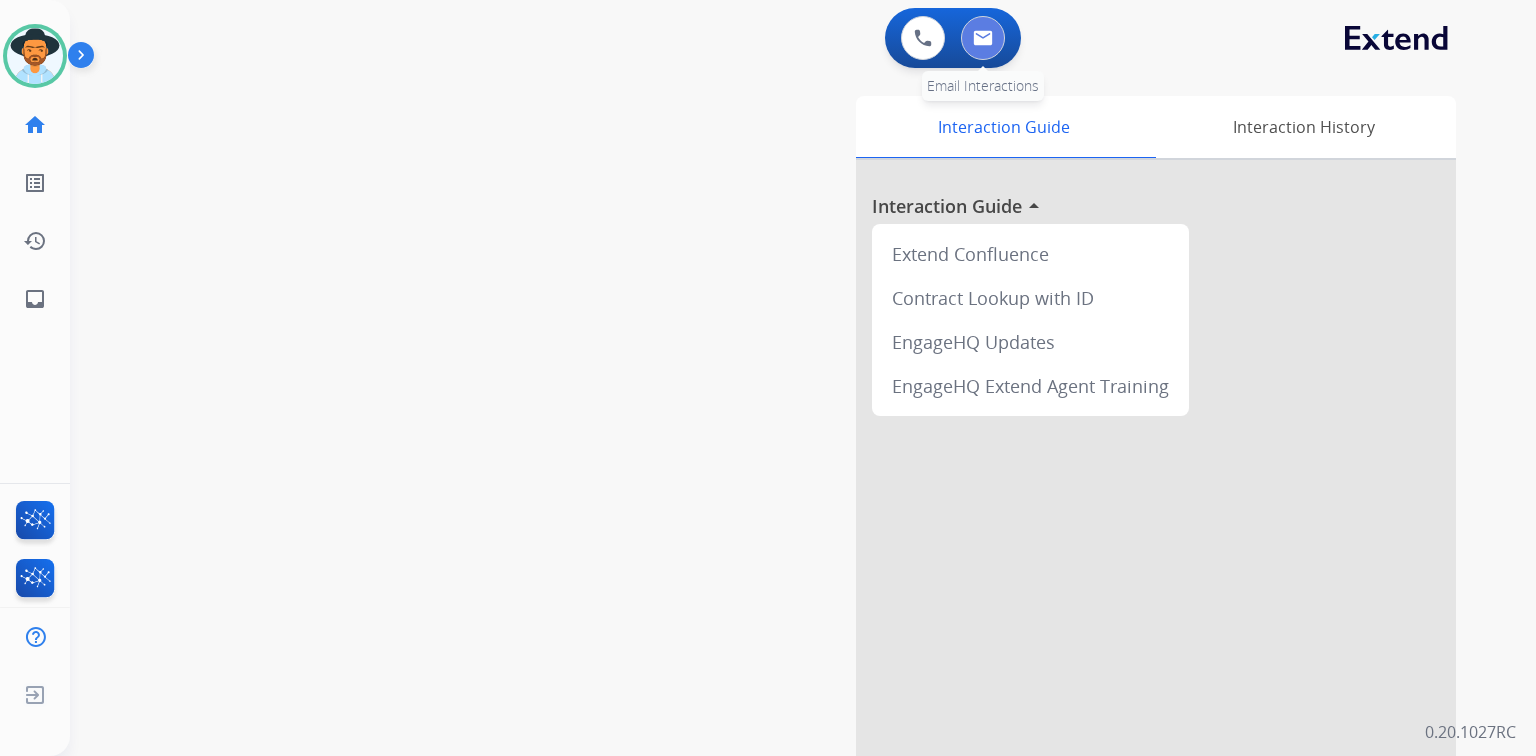 click at bounding box center (983, 38) 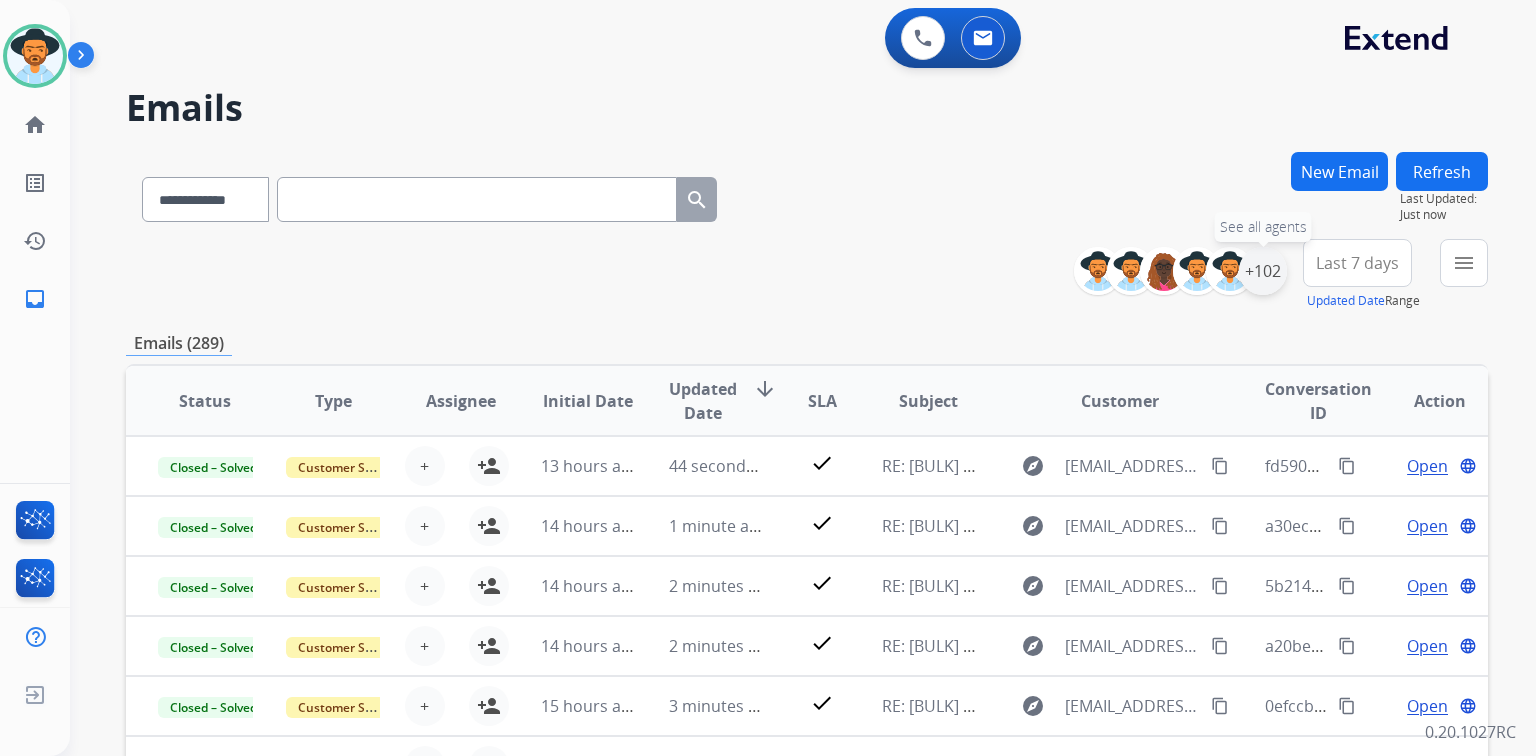 click on "+102" at bounding box center [1263, 271] 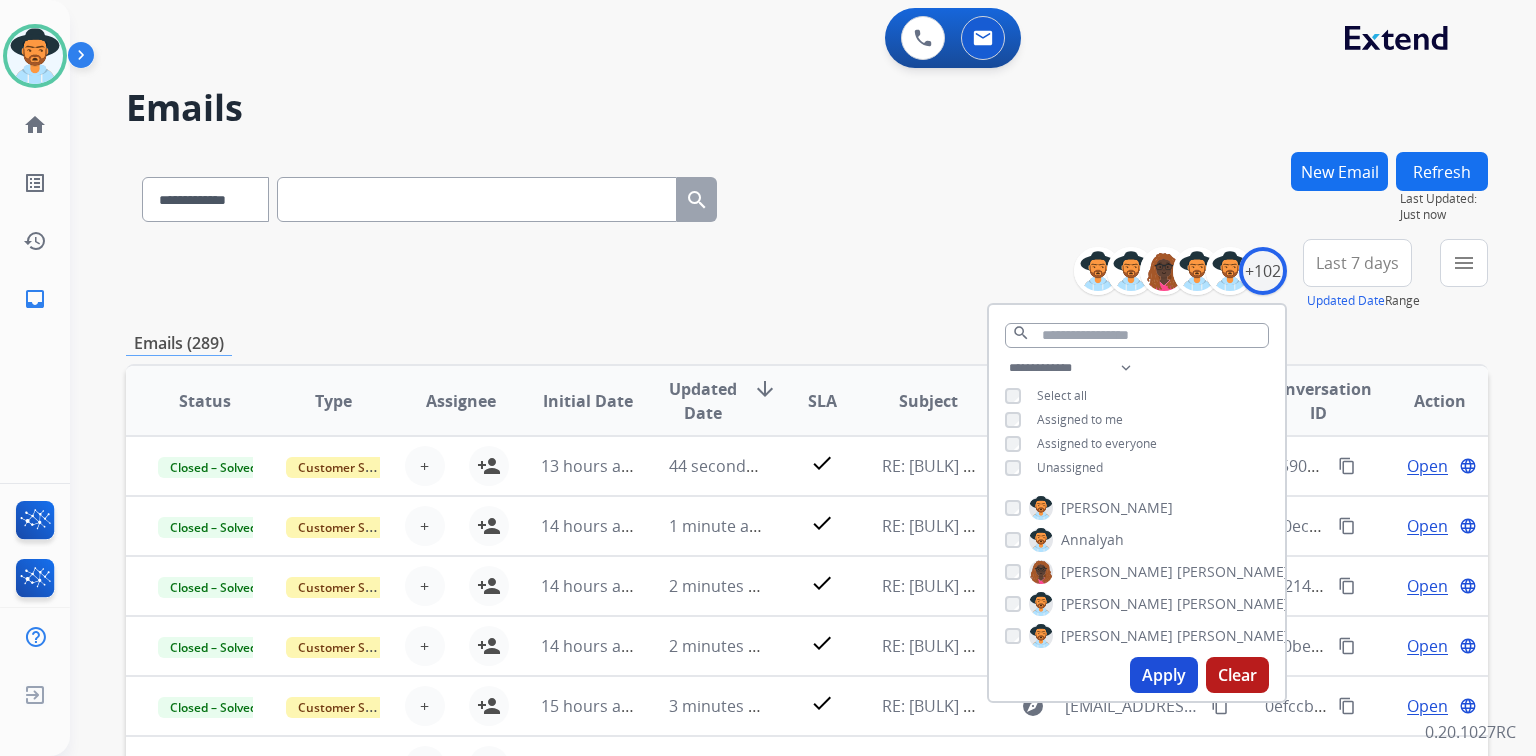 click on "Unassigned" at bounding box center [1070, 467] 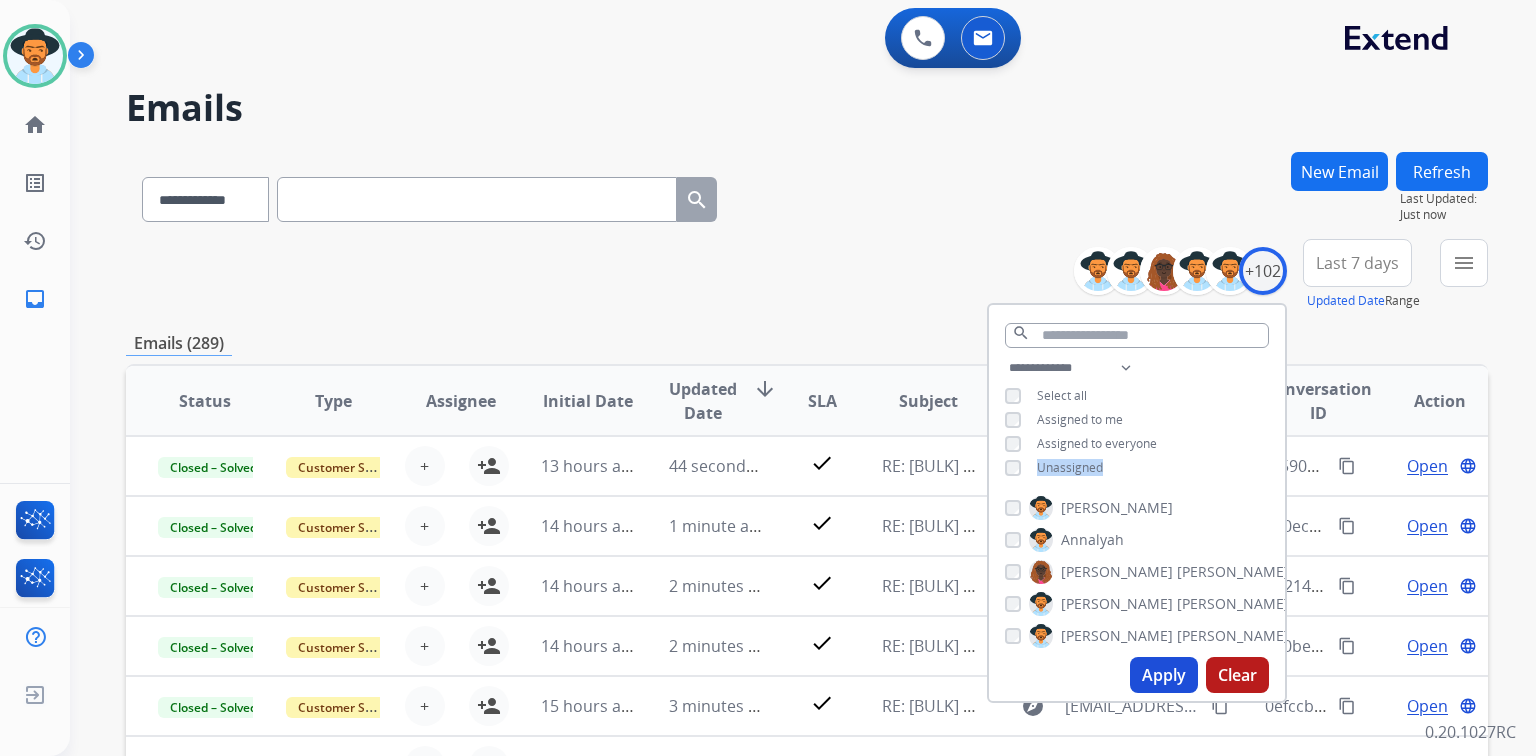 click on "Unassigned" at bounding box center [1070, 467] 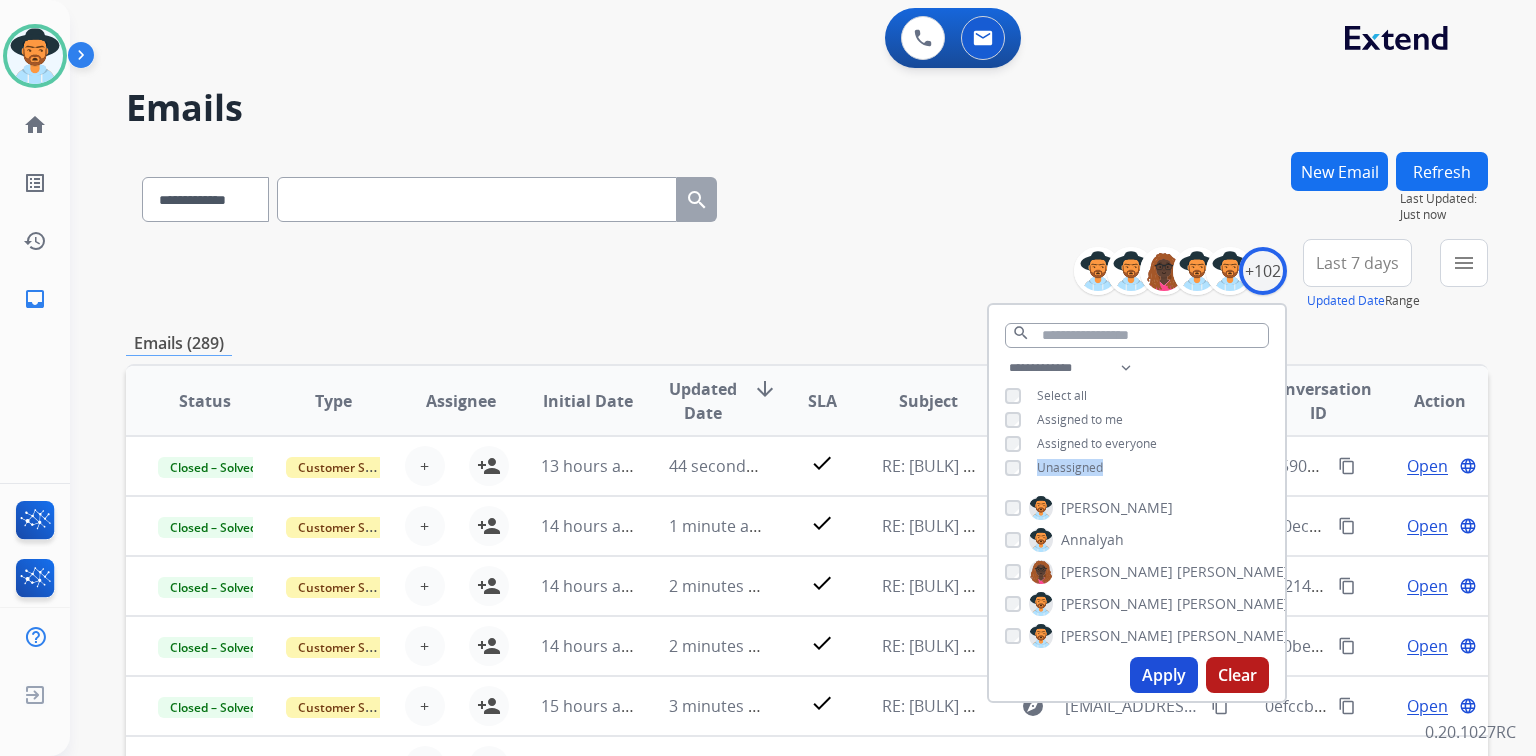 click on "Apply" at bounding box center (1164, 675) 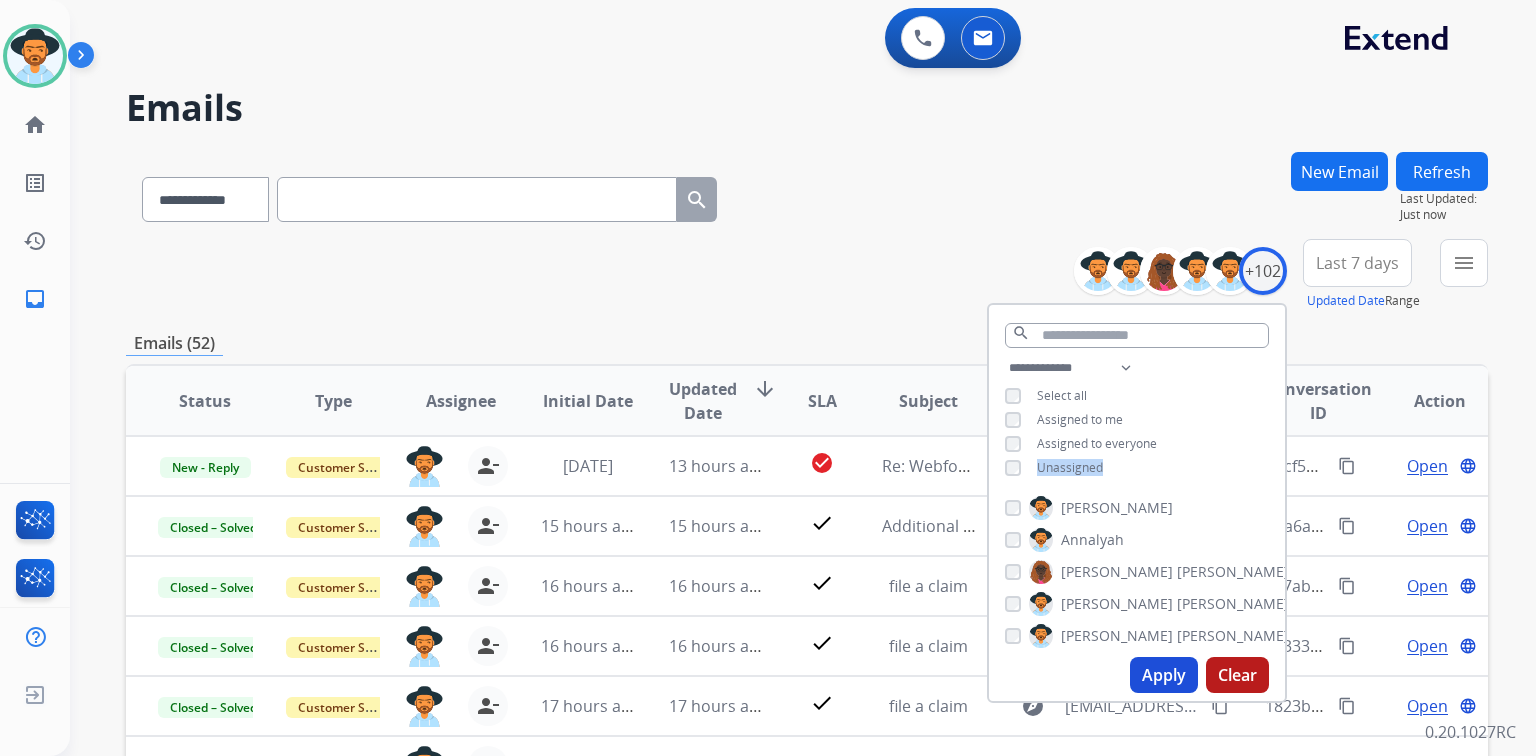 click on "Last 7 days" at bounding box center (1357, 263) 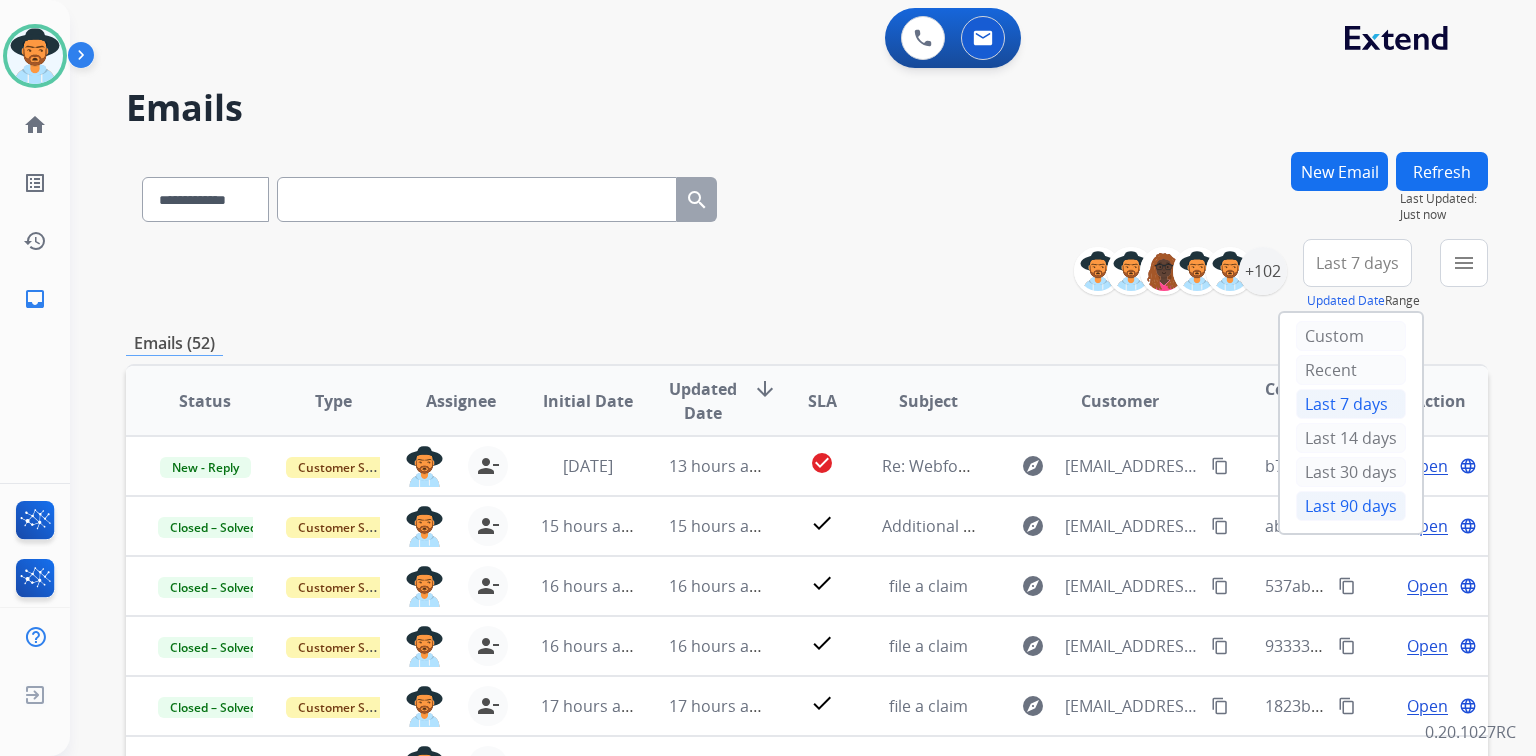 click on "Last 90 days" at bounding box center (1351, 506) 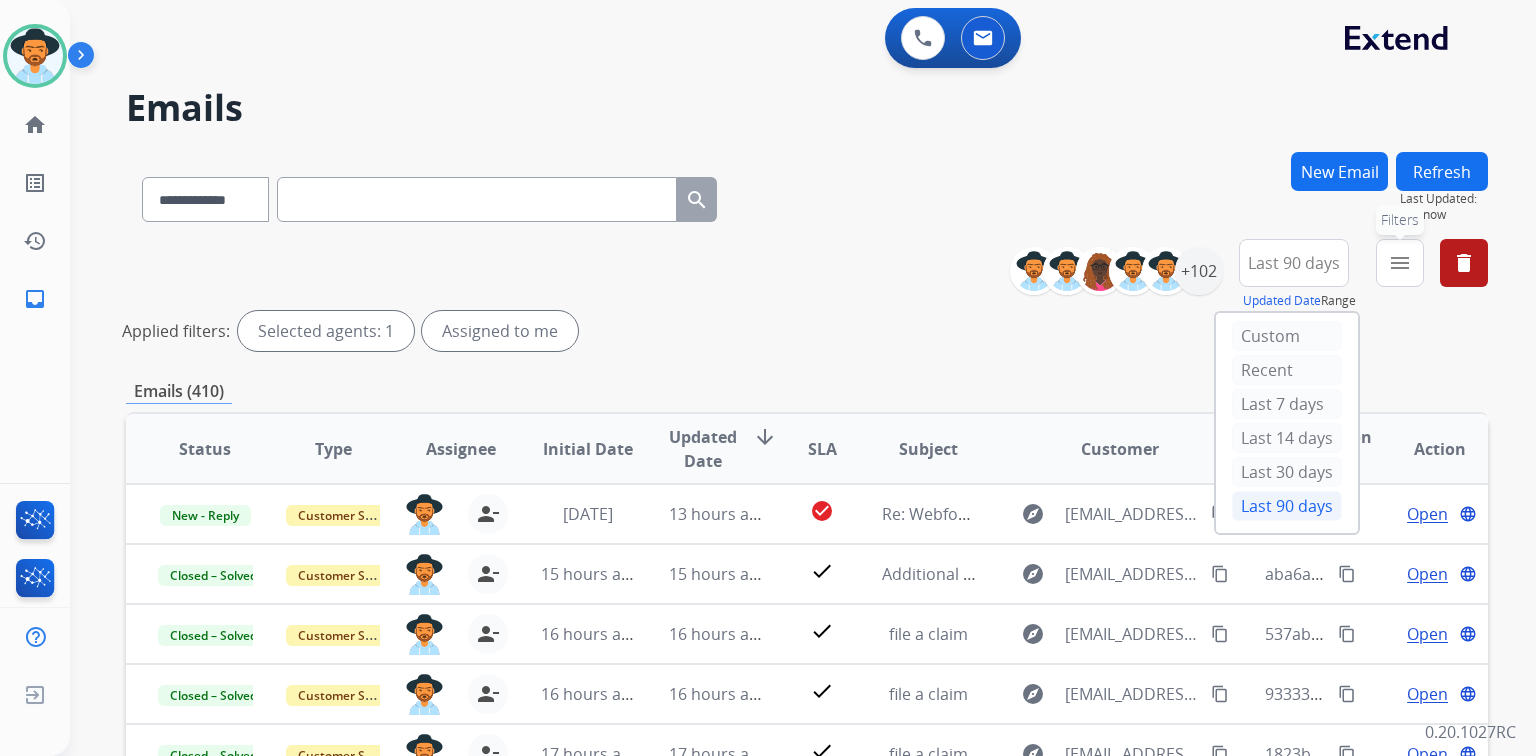 click on "menu  Filters" at bounding box center (1400, 263) 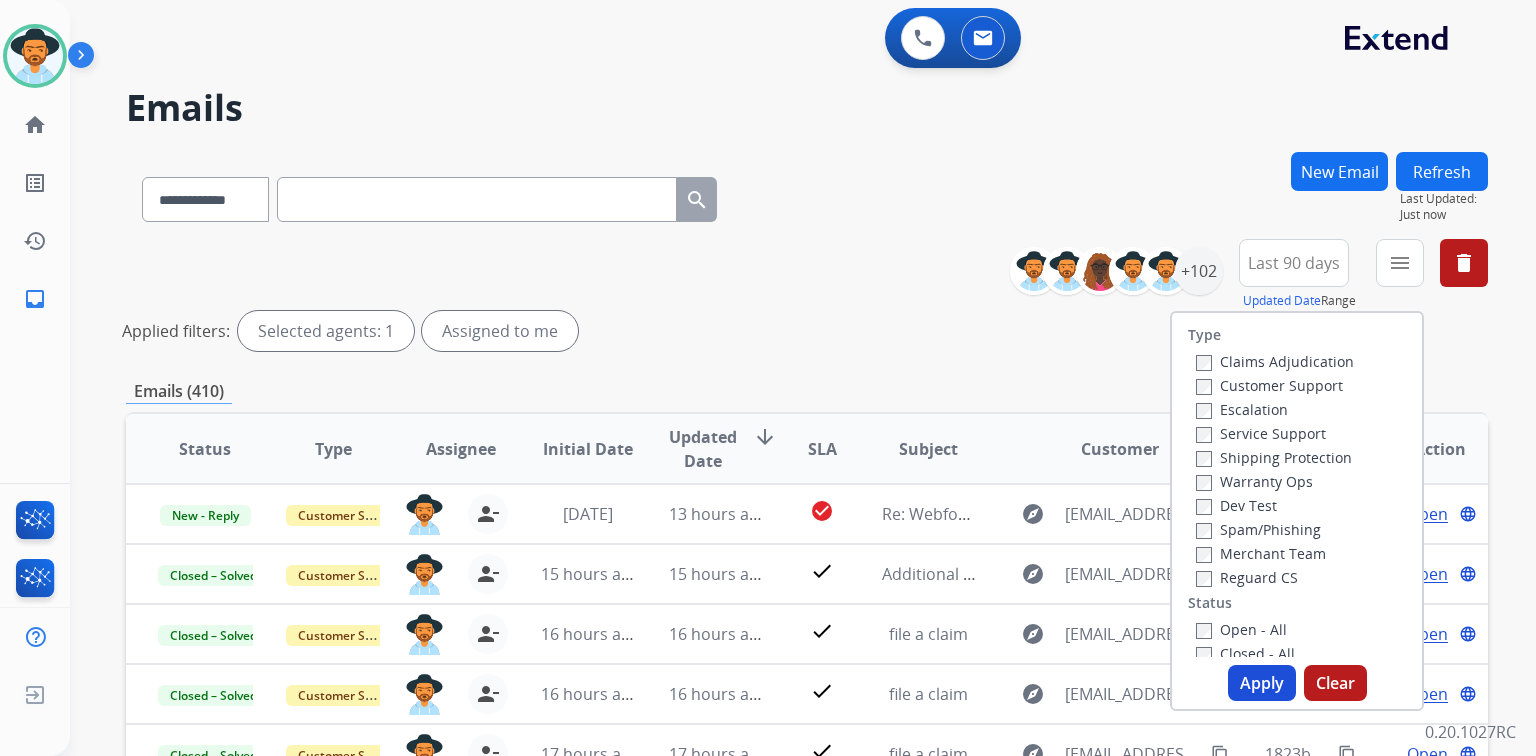click on "Customer Support" at bounding box center (1269, 385) 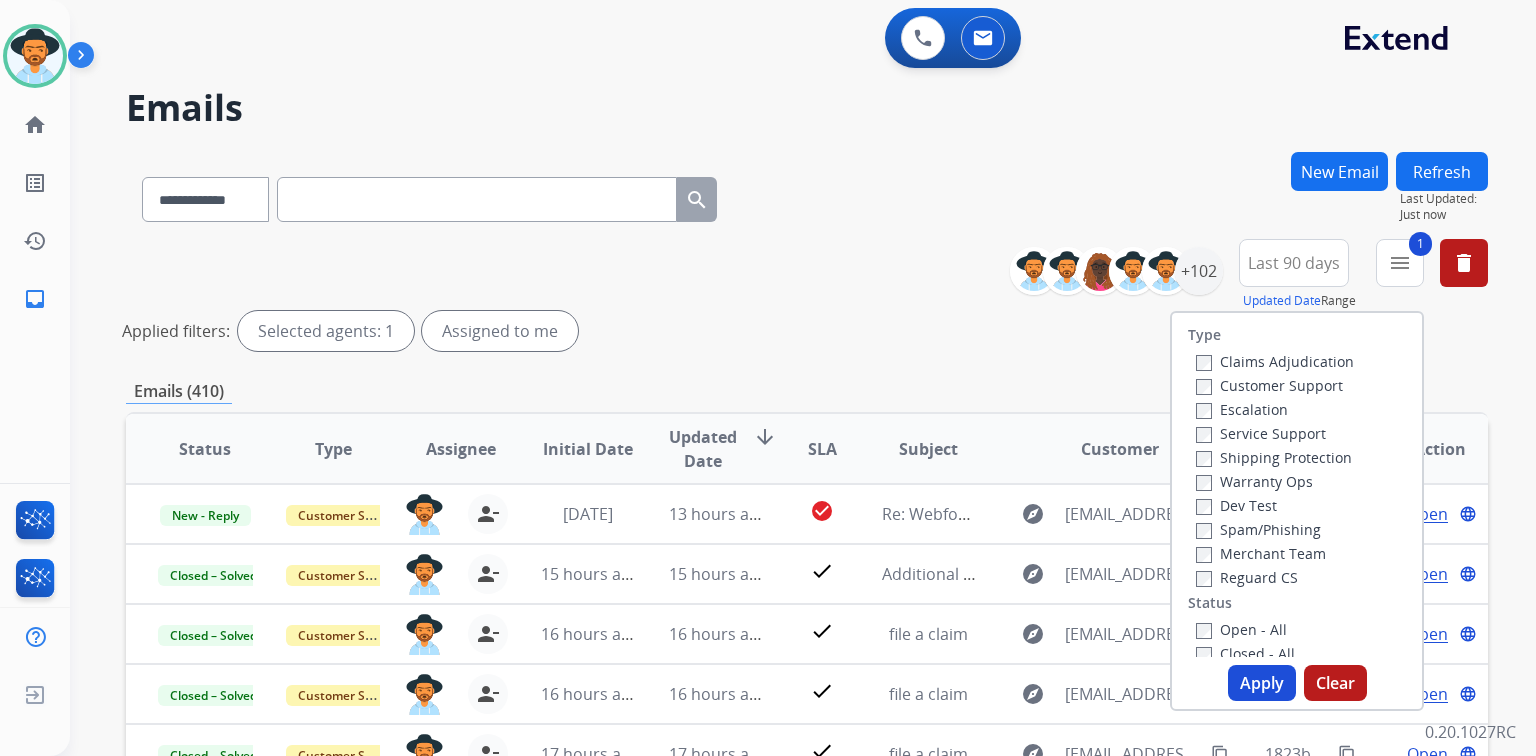 click on "Shipping Protection" at bounding box center [1274, 457] 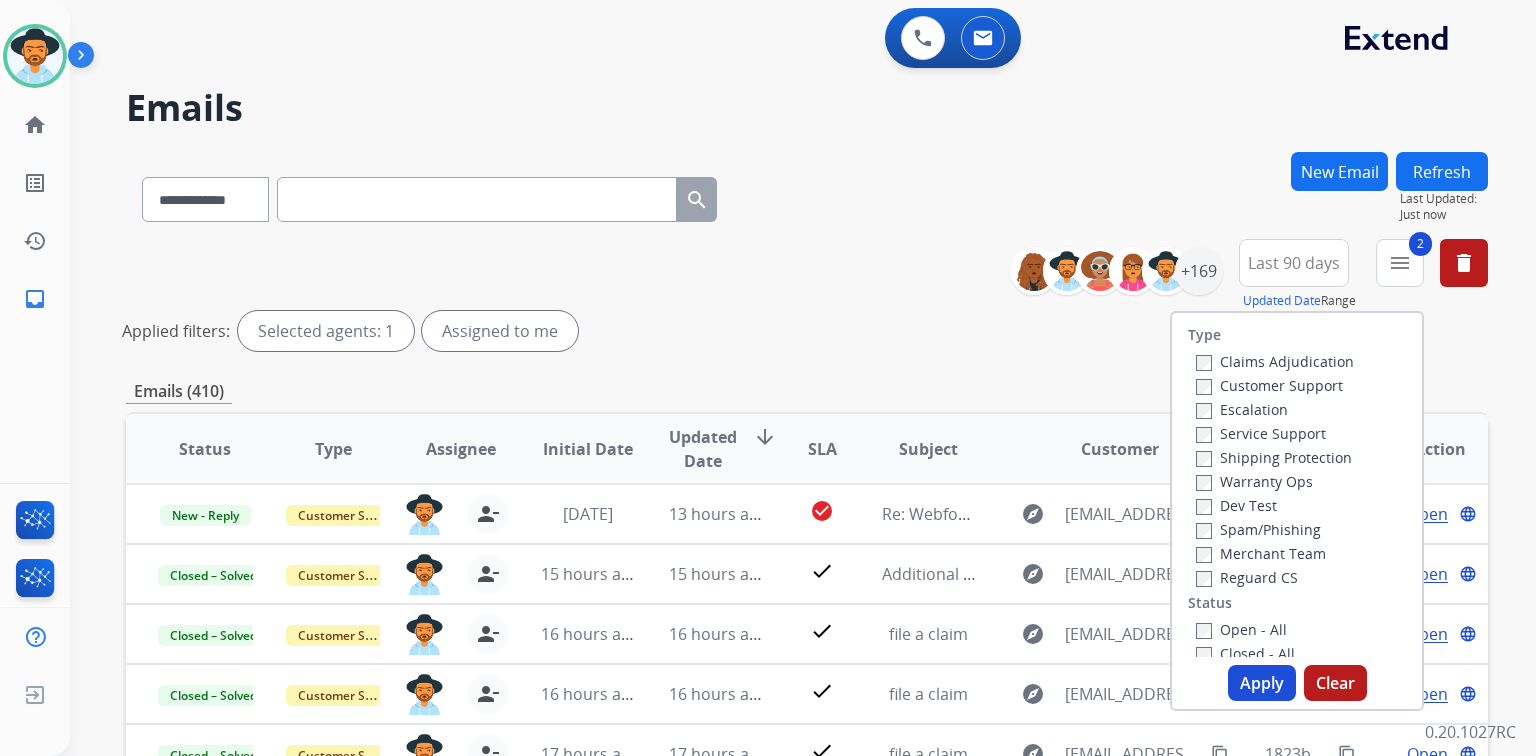 click on "Reguard CS" at bounding box center (1247, 577) 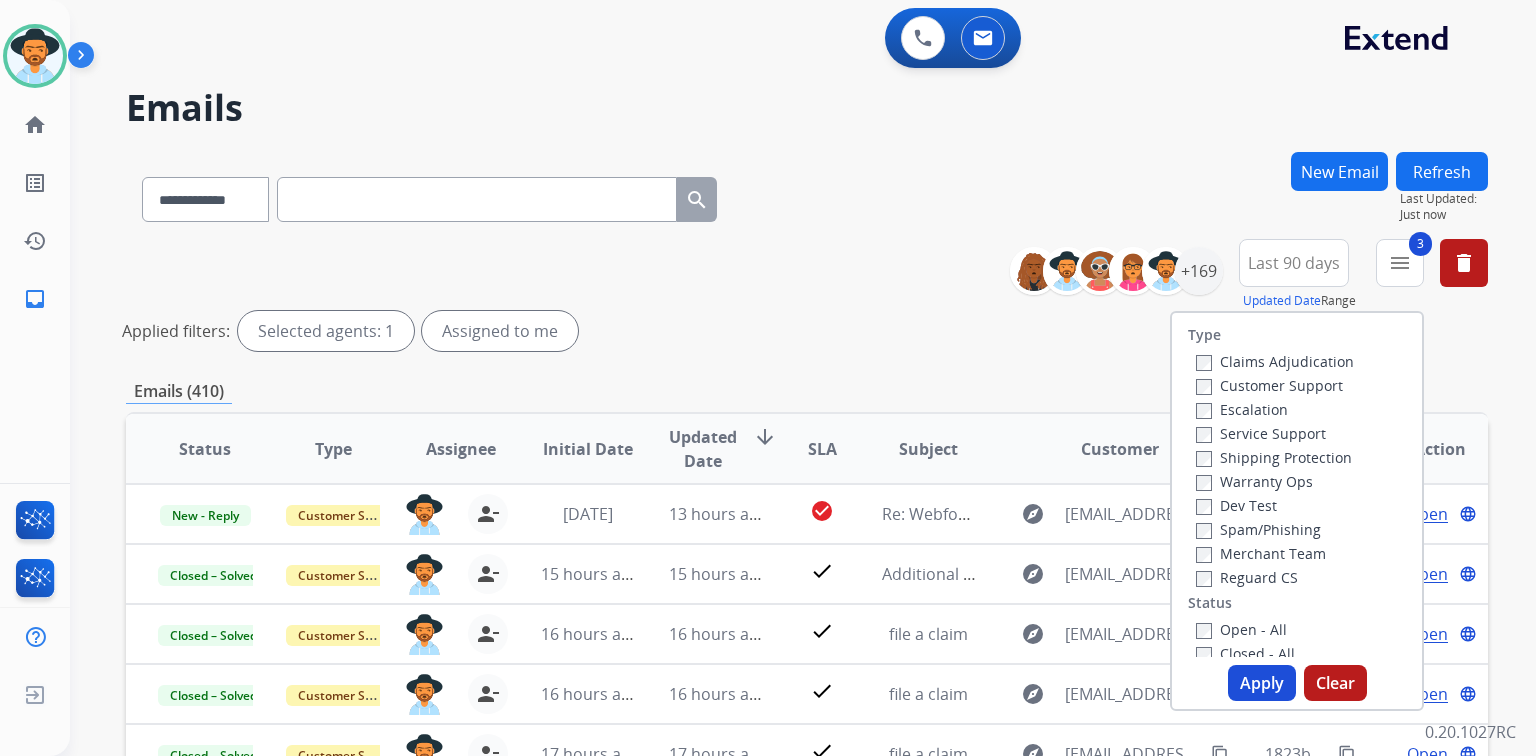 click on "Open - All" at bounding box center (1241, 629) 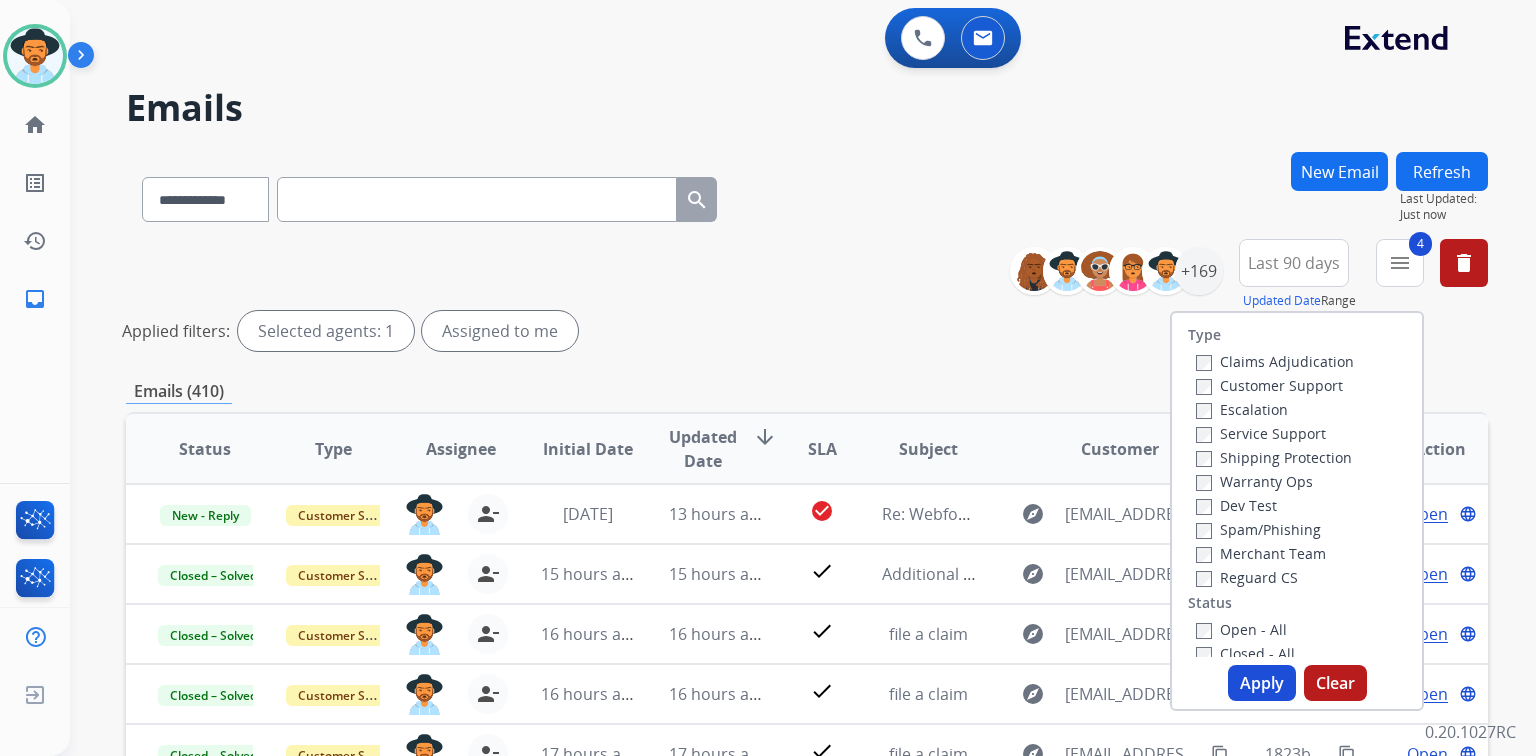 click on "Apply" at bounding box center (1262, 683) 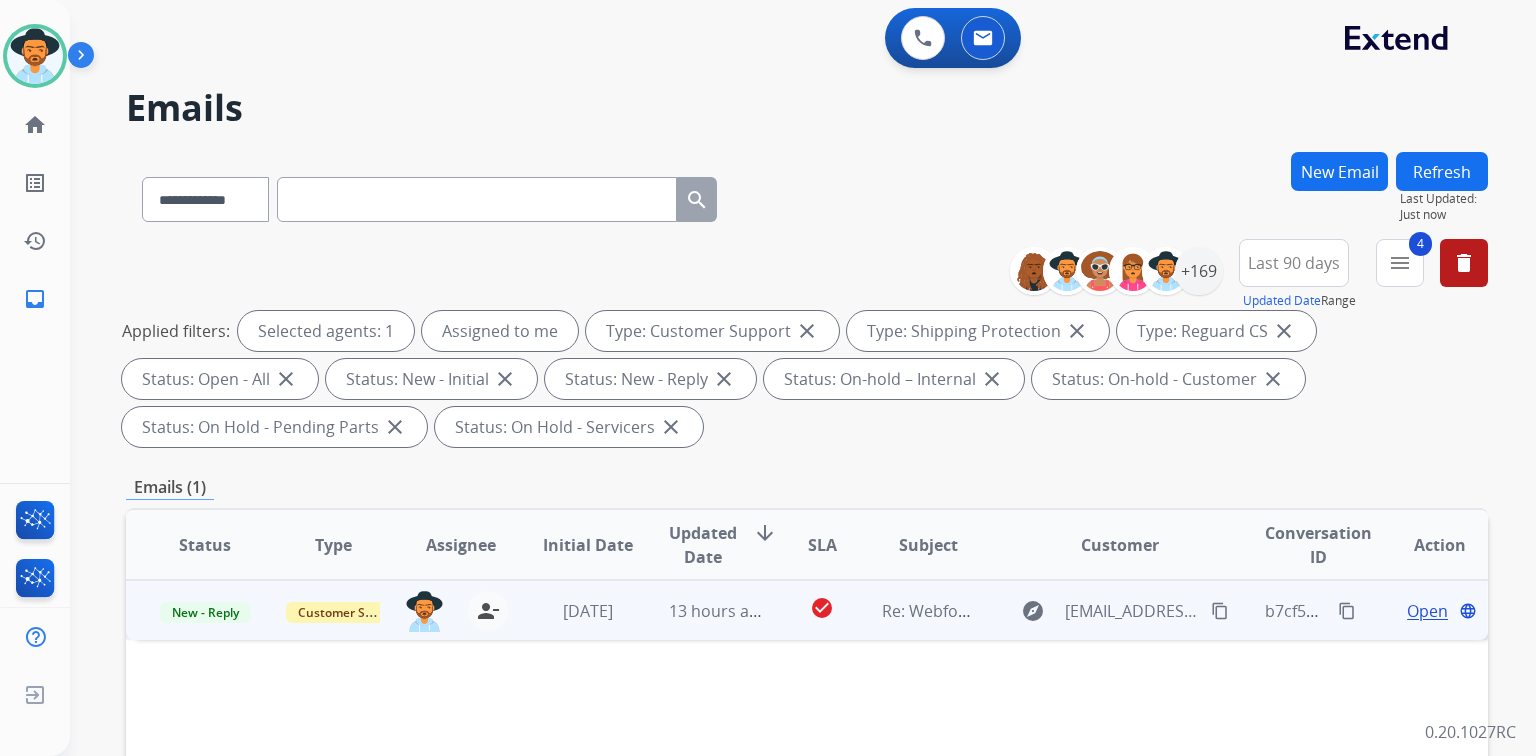 click on "Open" at bounding box center [1427, 611] 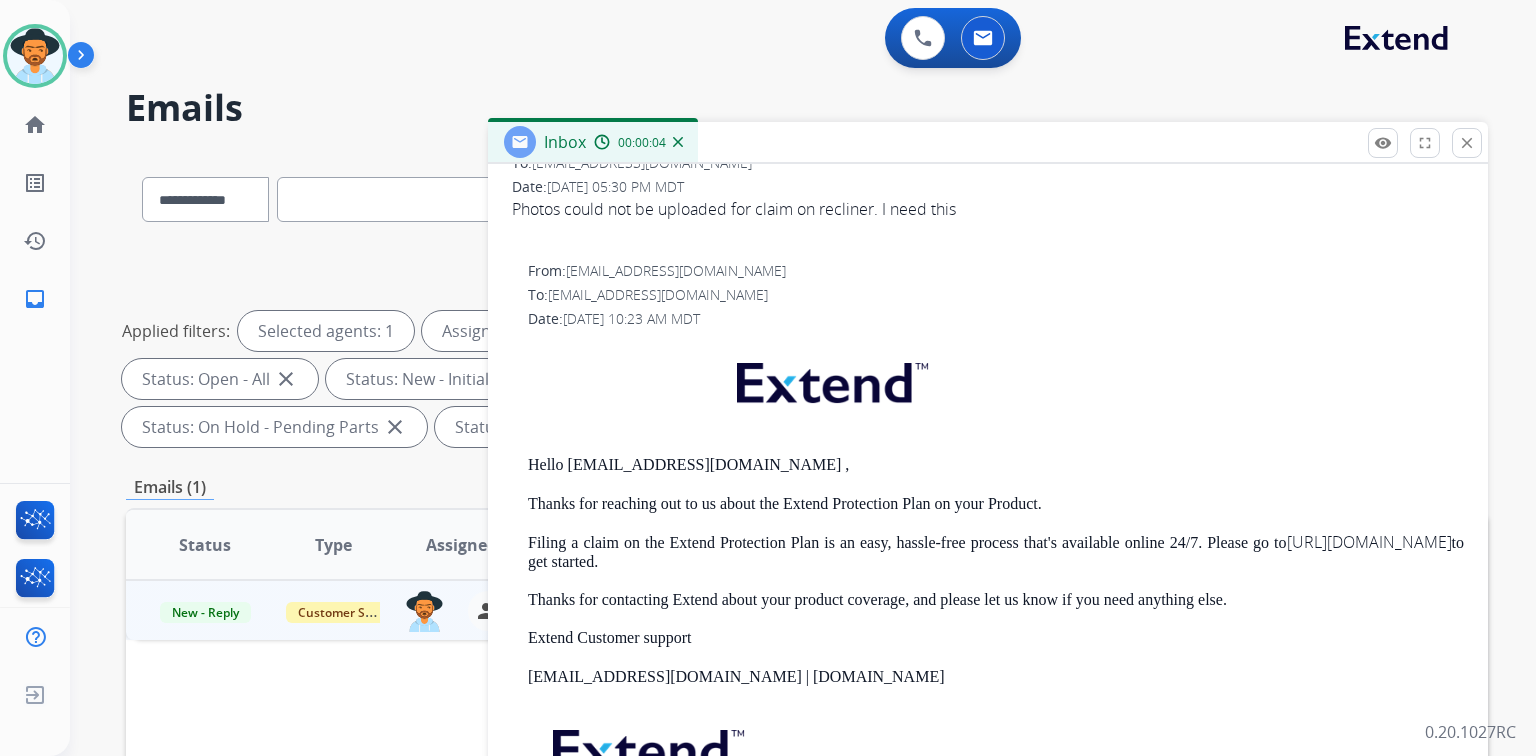 scroll, scrollTop: 337, scrollLeft: 0, axis: vertical 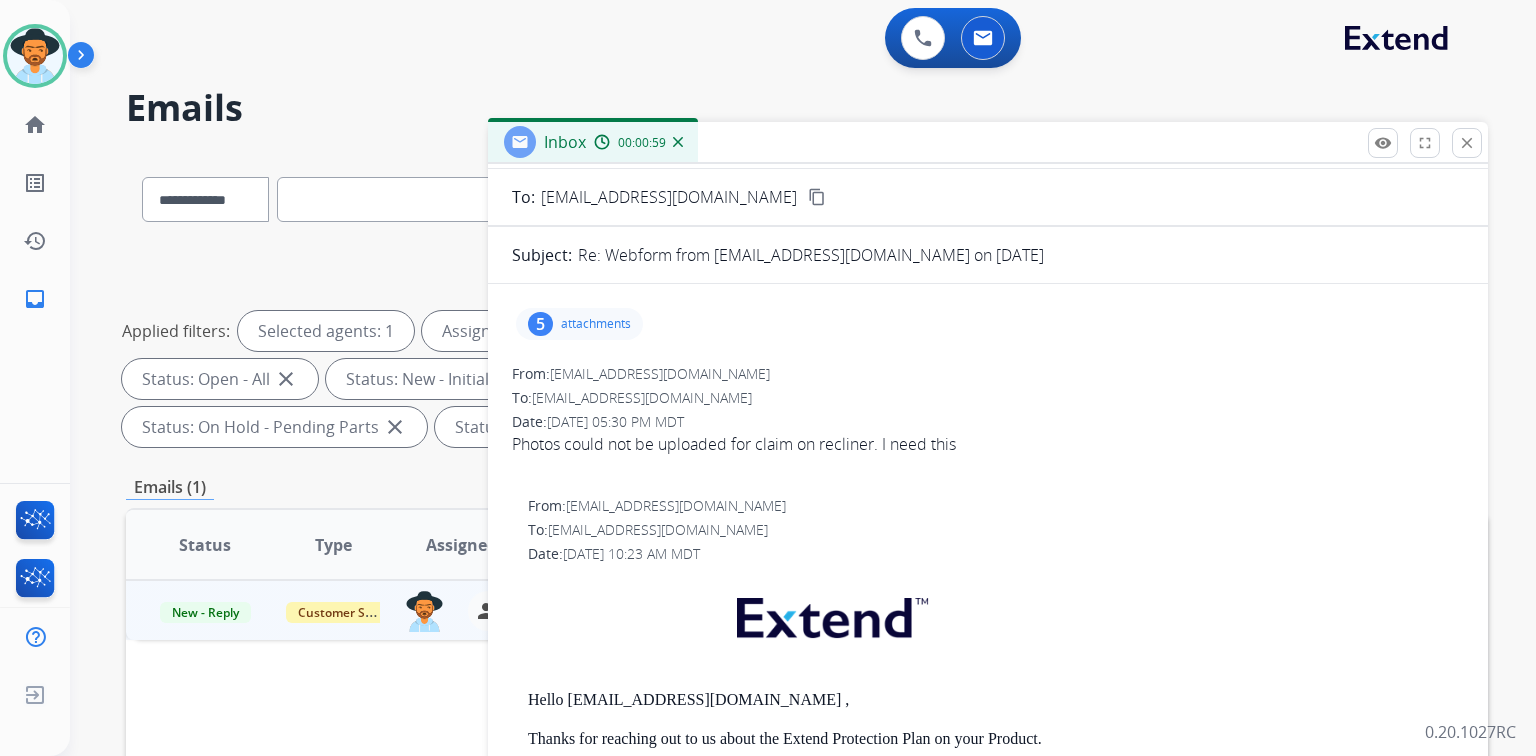 click on "attachments" at bounding box center (596, 324) 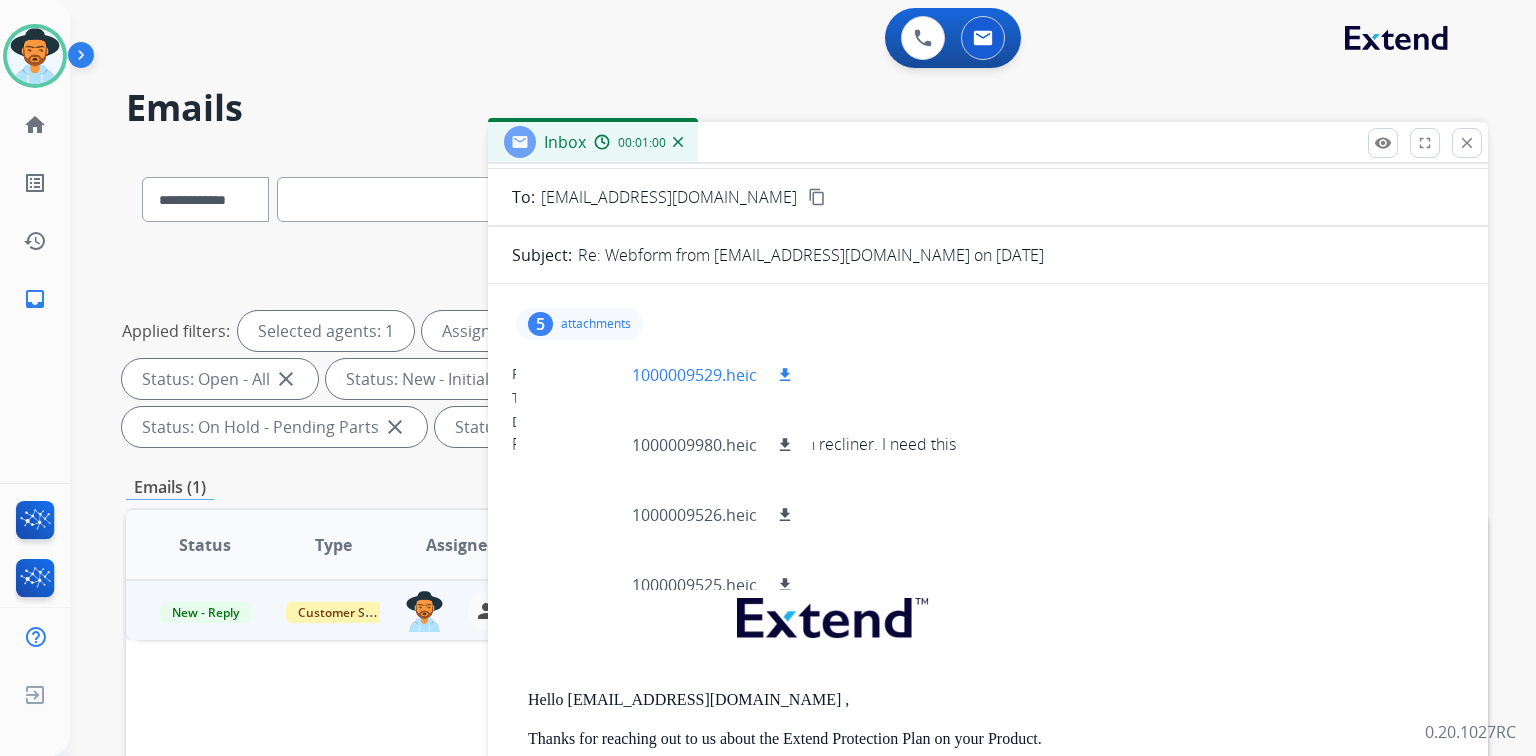 click at bounding box center [582, 375] 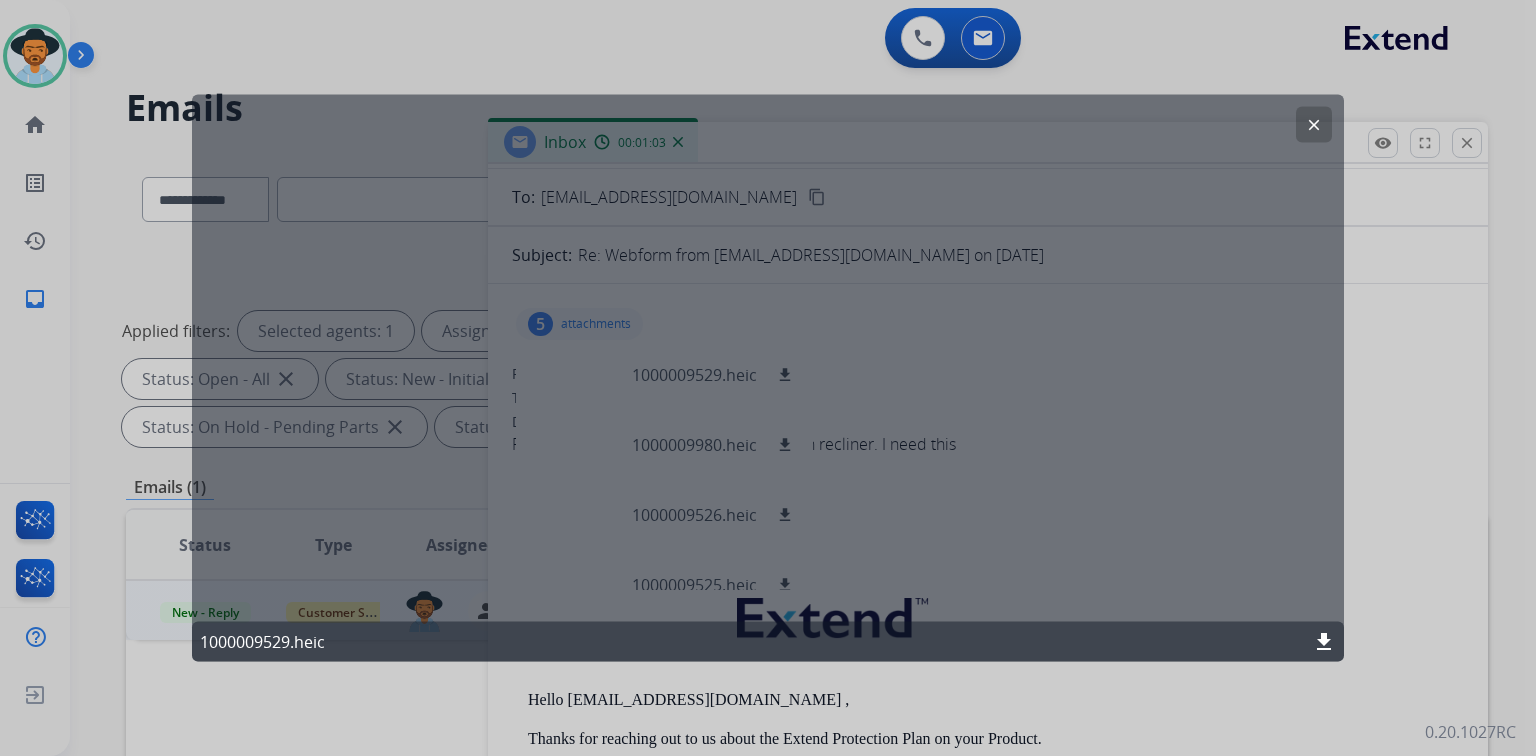 drag, startPoint x: 1303, startPoint y: 120, endPoint x: 1252, endPoint y: 140, distance: 54.781384 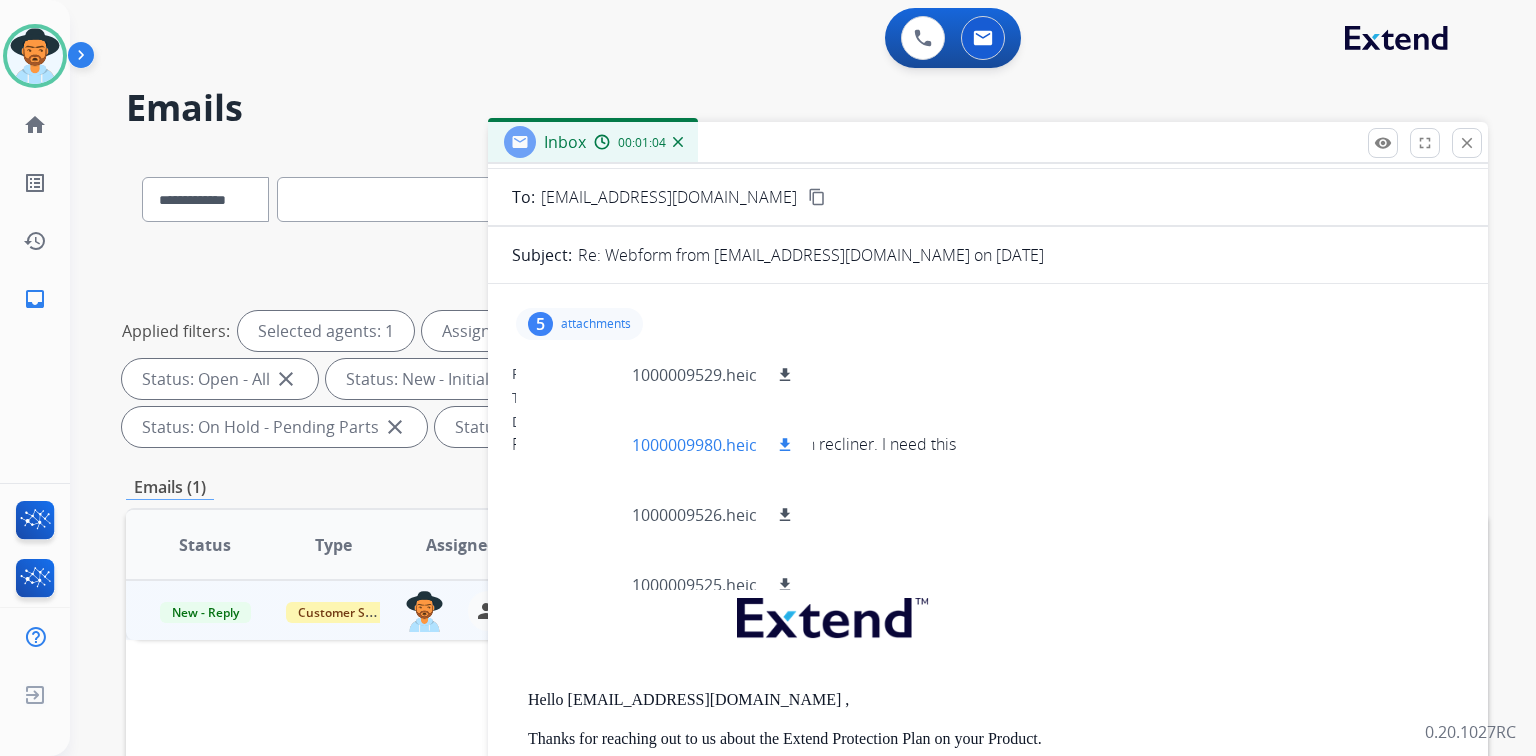 click at bounding box center (582, 445) 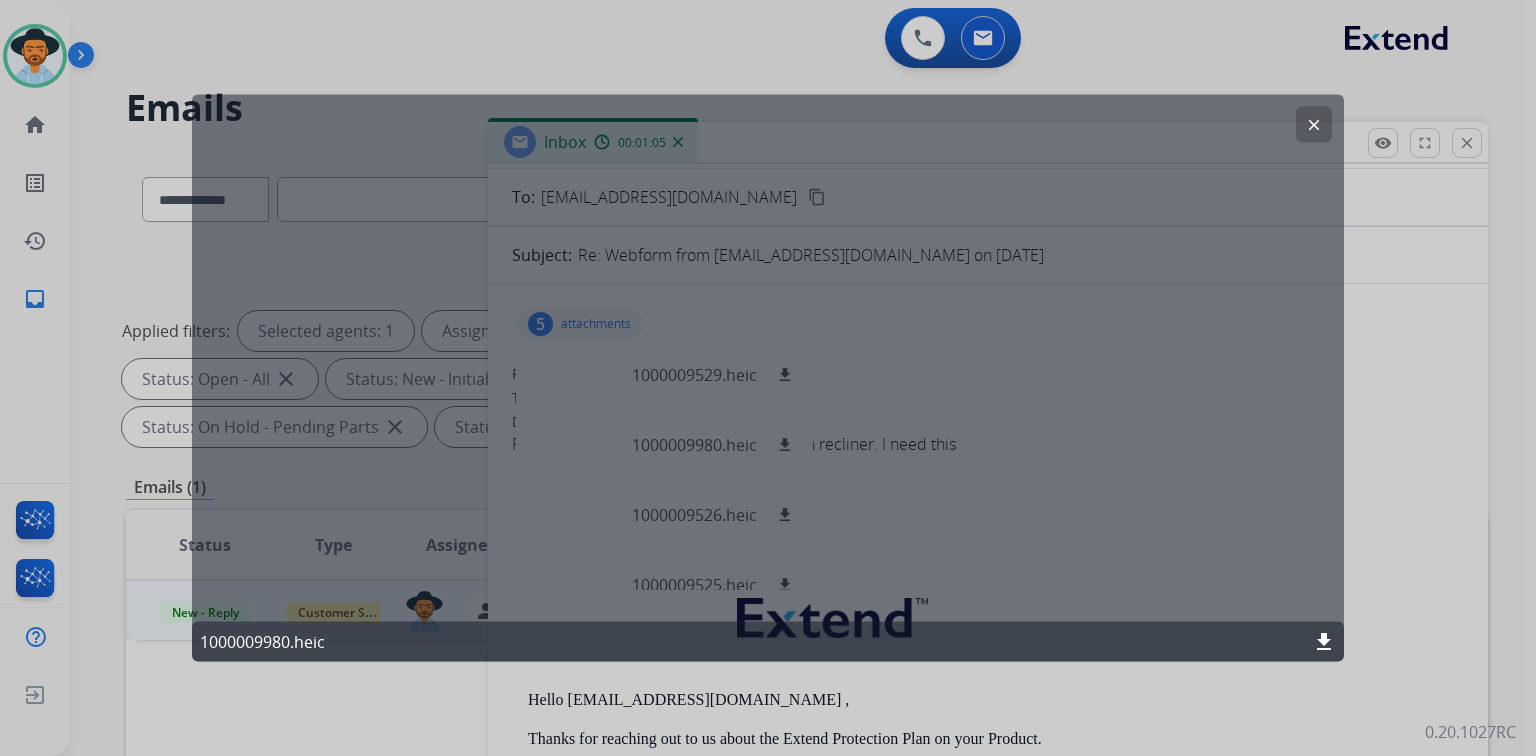 click on "clear 1000009980.heic download" 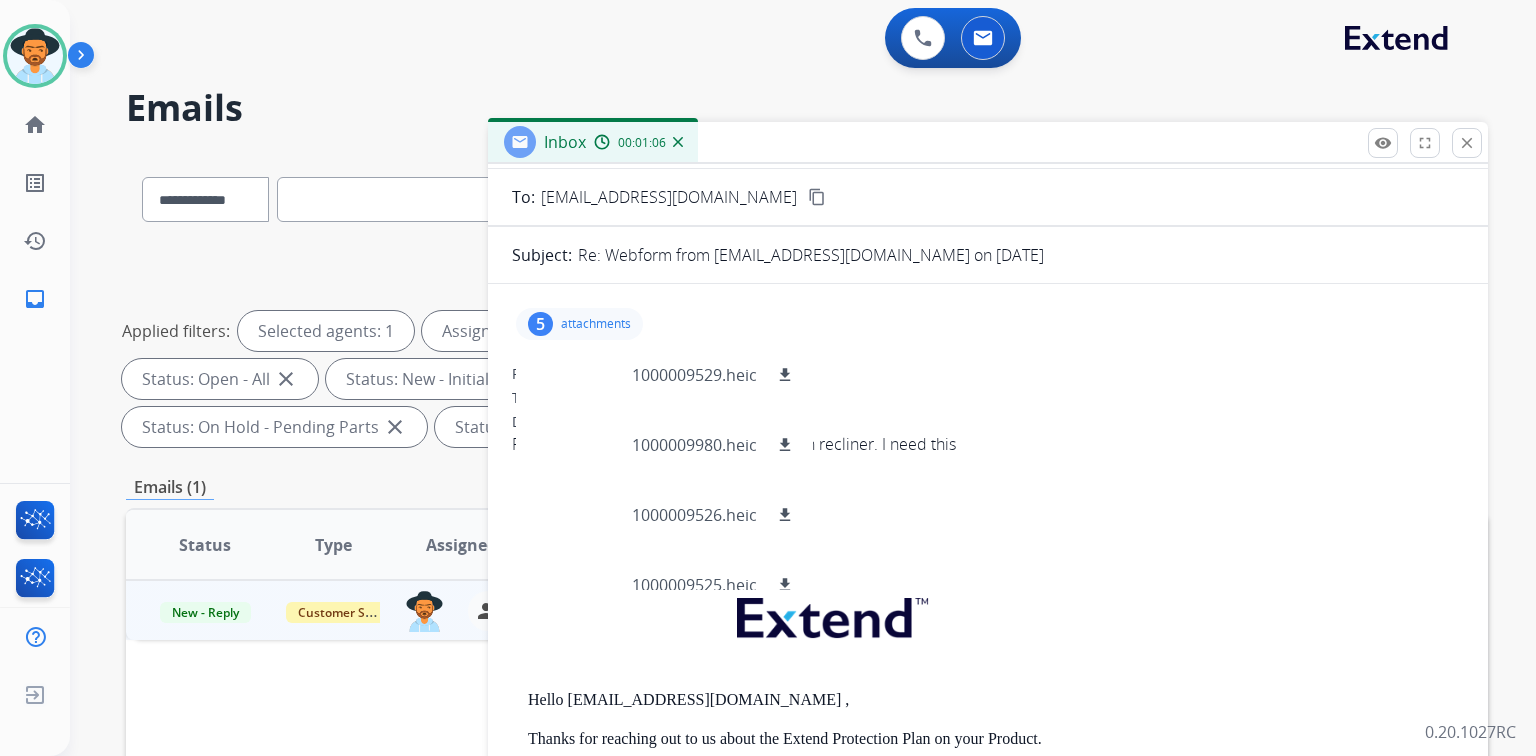 scroll, scrollTop: 0, scrollLeft: 0, axis: both 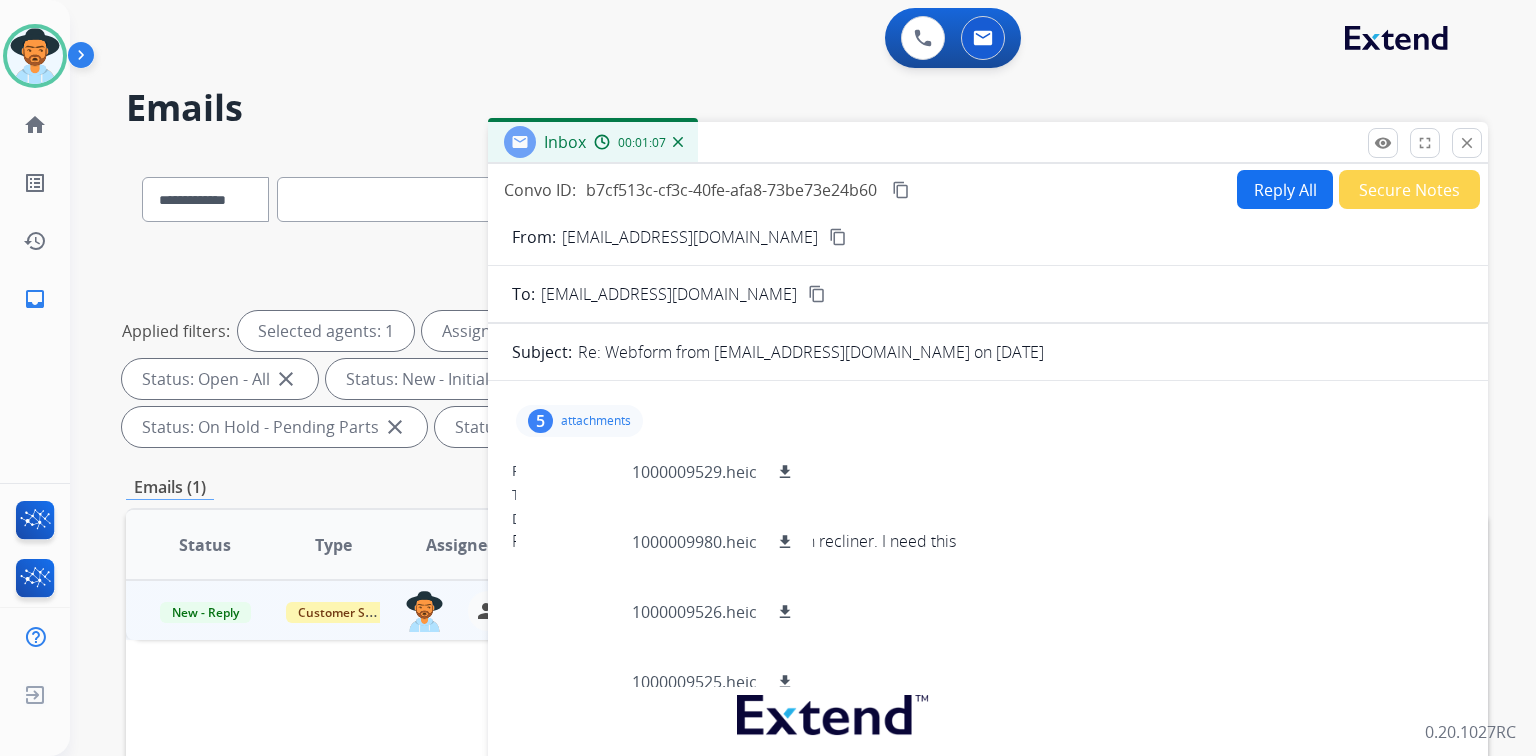 click on "Date:  [DATE] 05:30 PM MDT" at bounding box center (988, 519) 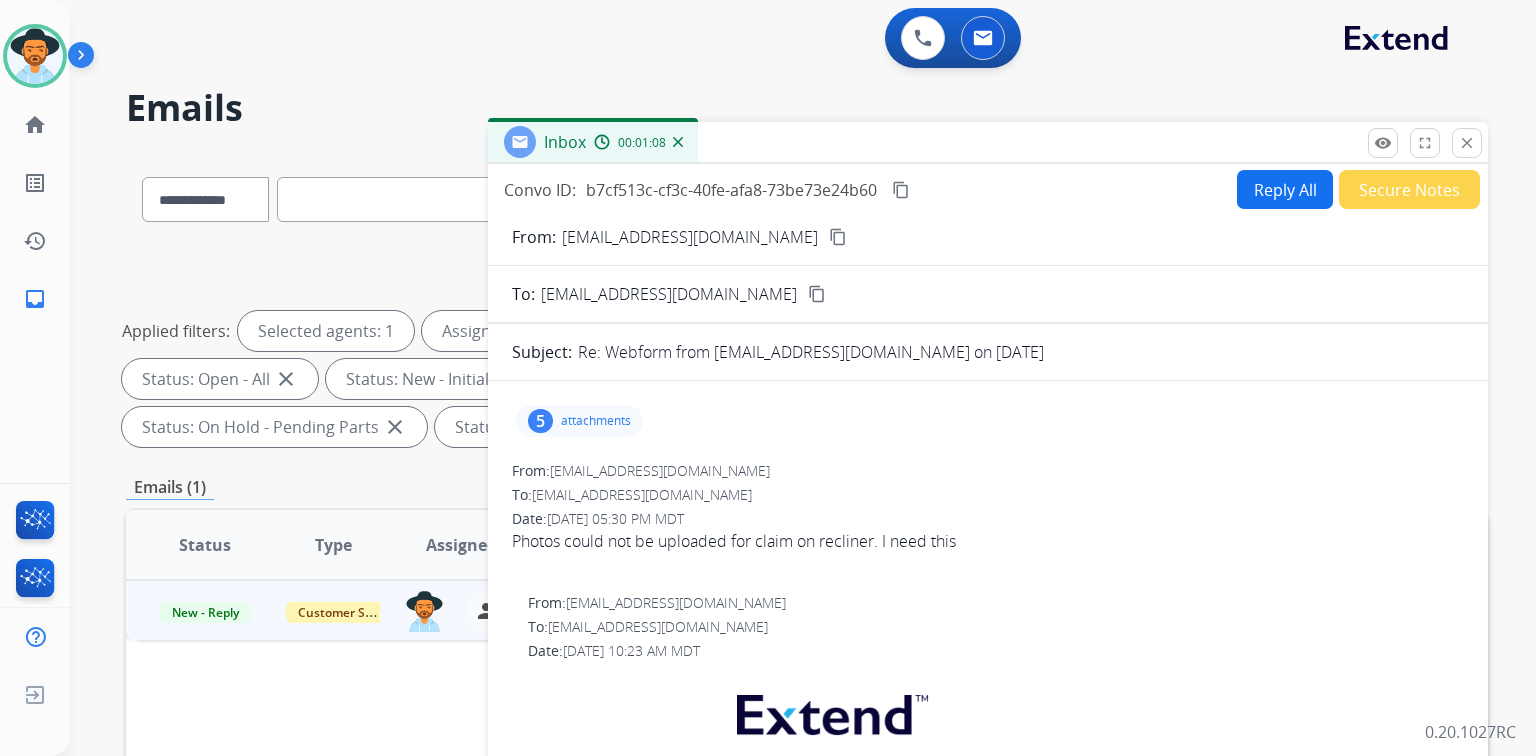 click on "Reply All" at bounding box center [1285, 189] 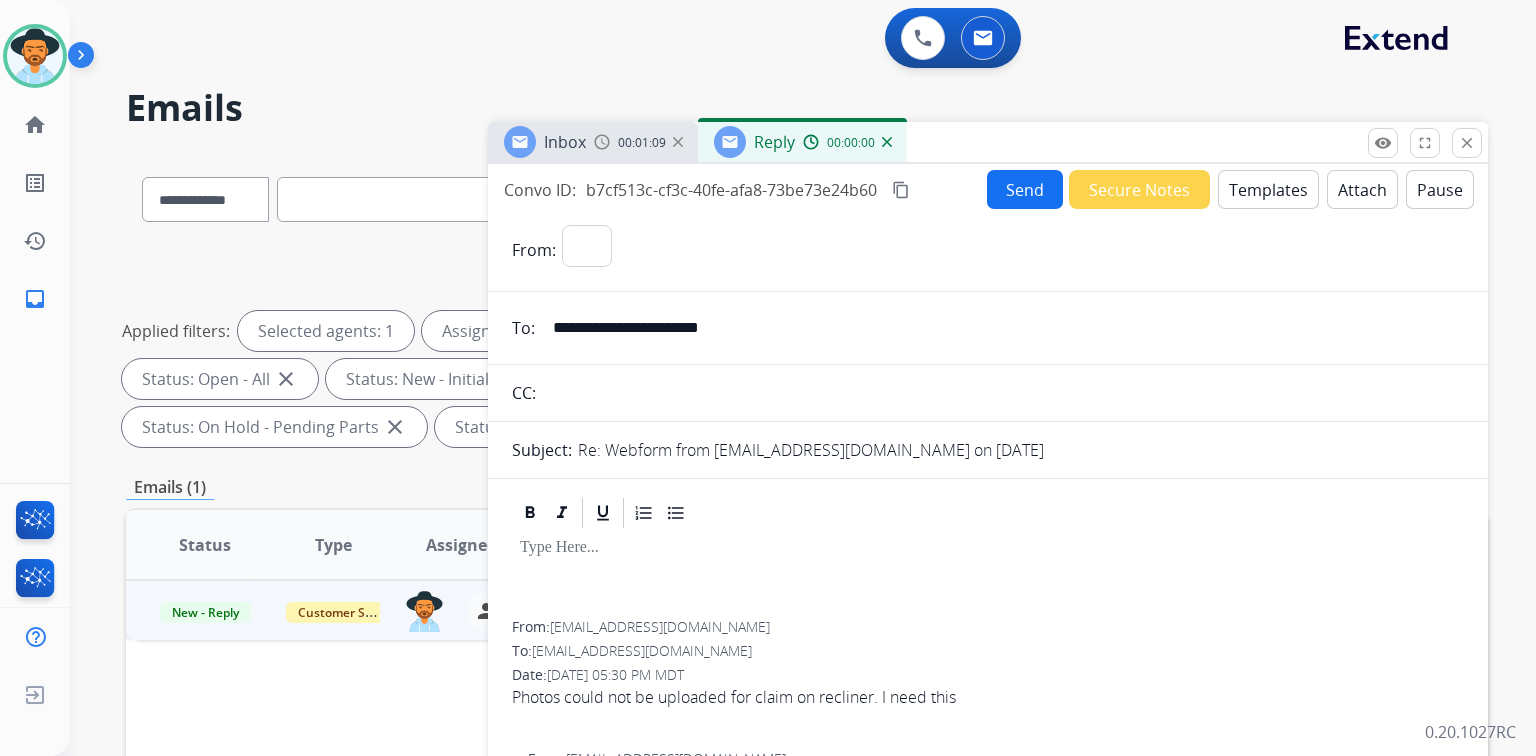 select on "**********" 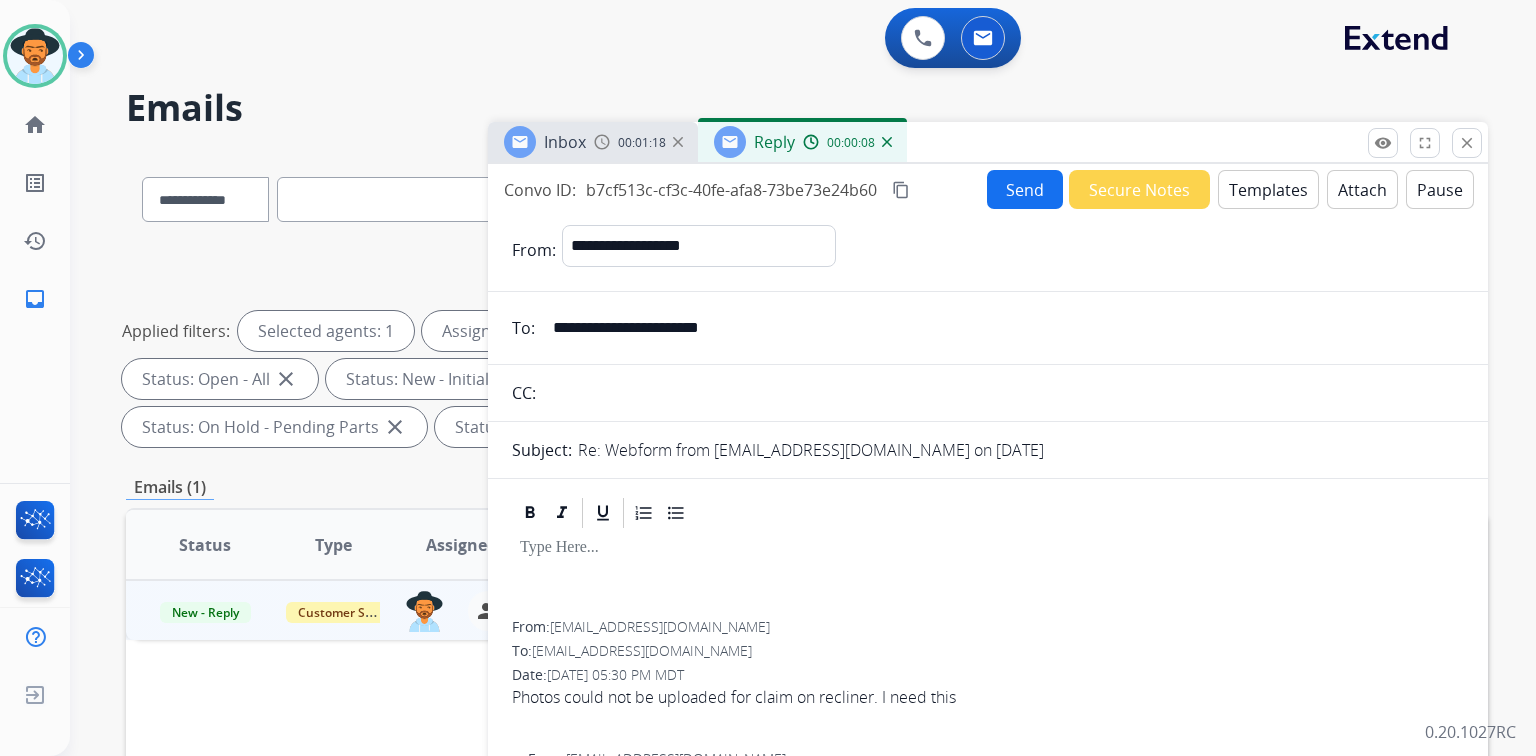 click on "Templates" at bounding box center (1268, 189) 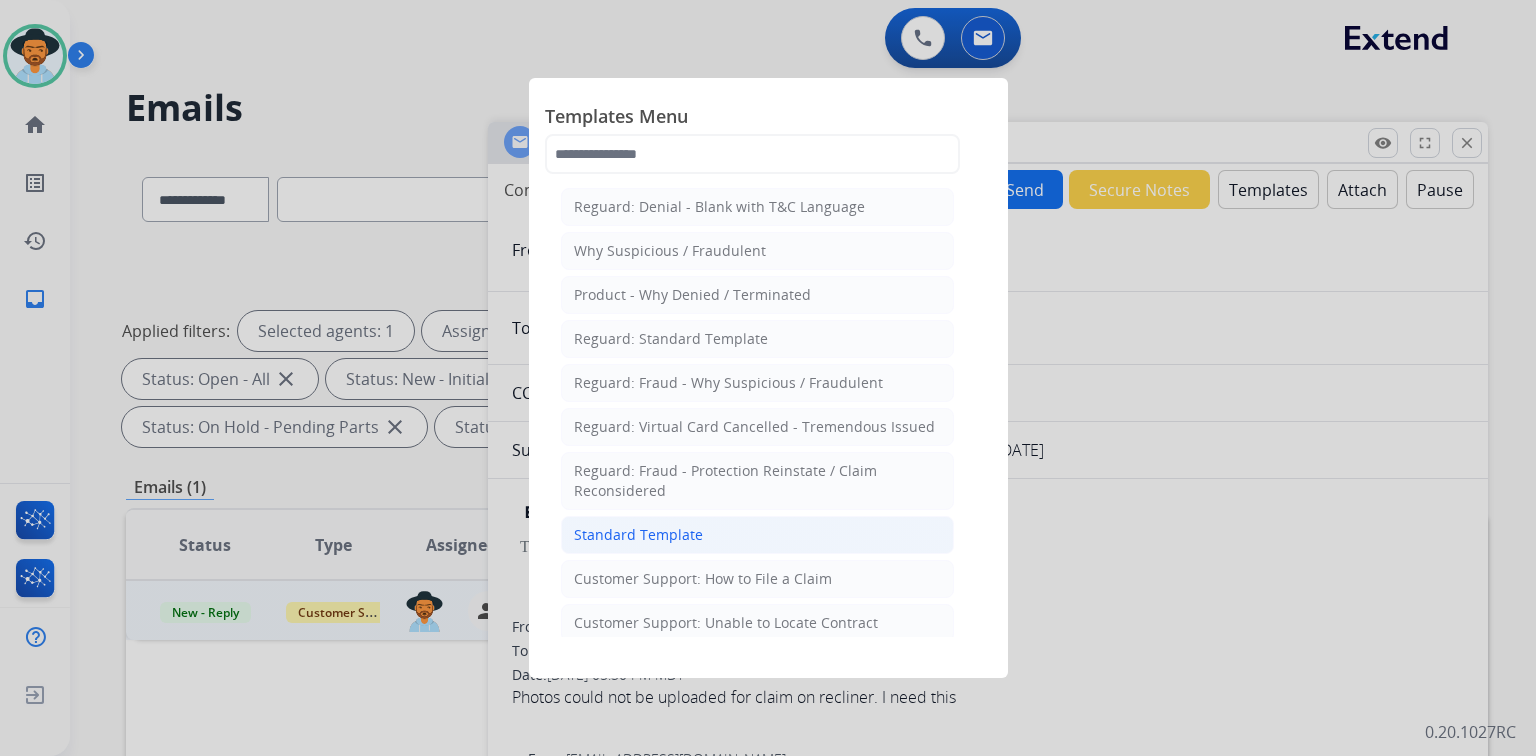 click on "Standard Template" 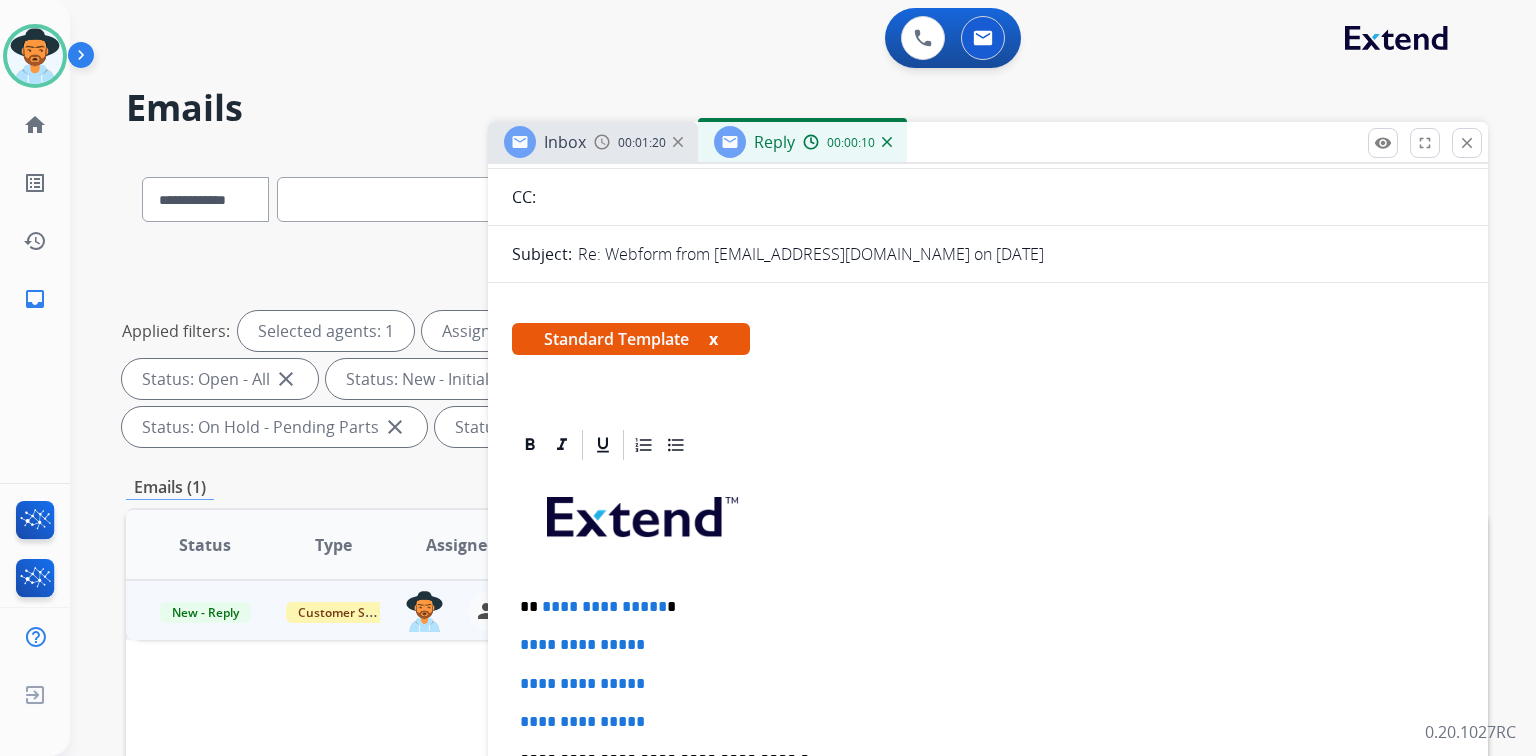 scroll, scrollTop: 320, scrollLeft: 0, axis: vertical 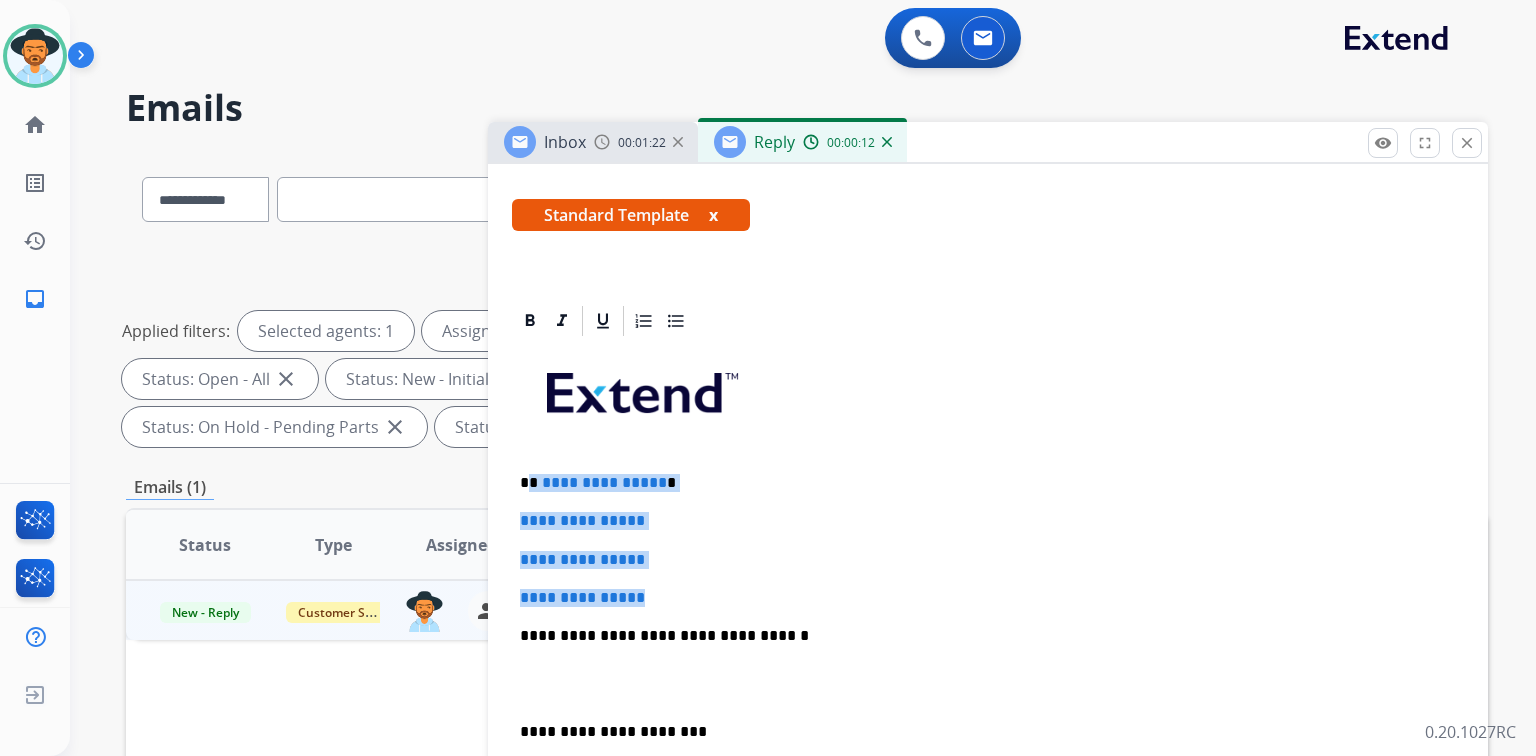 drag, startPoint x: 528, startPoint y: 480, endPoint x: 704, endPoint y: 567, distance: 196.32881 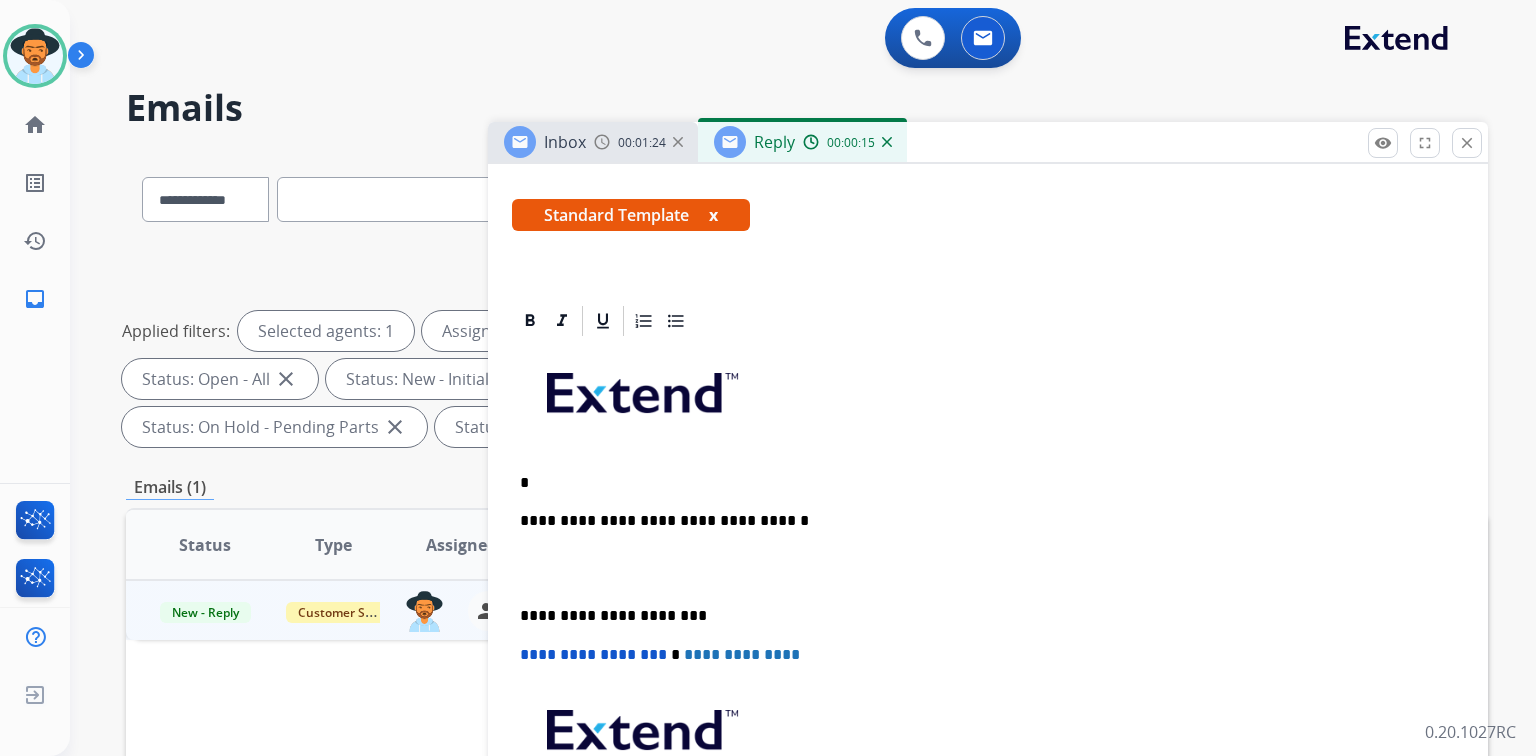 type 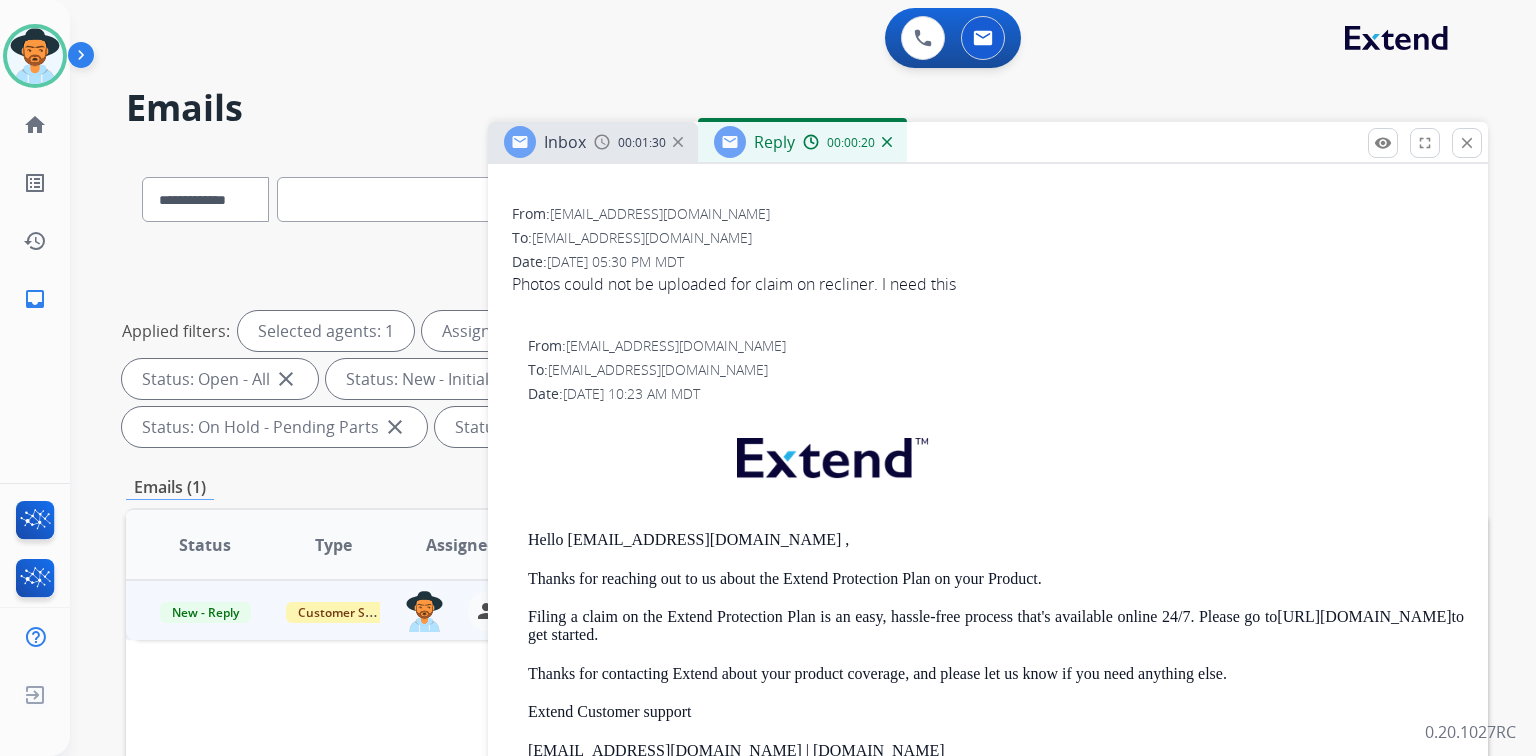 scroll, scrollTop: 1040, scrollLeft: 0, axis: vertical 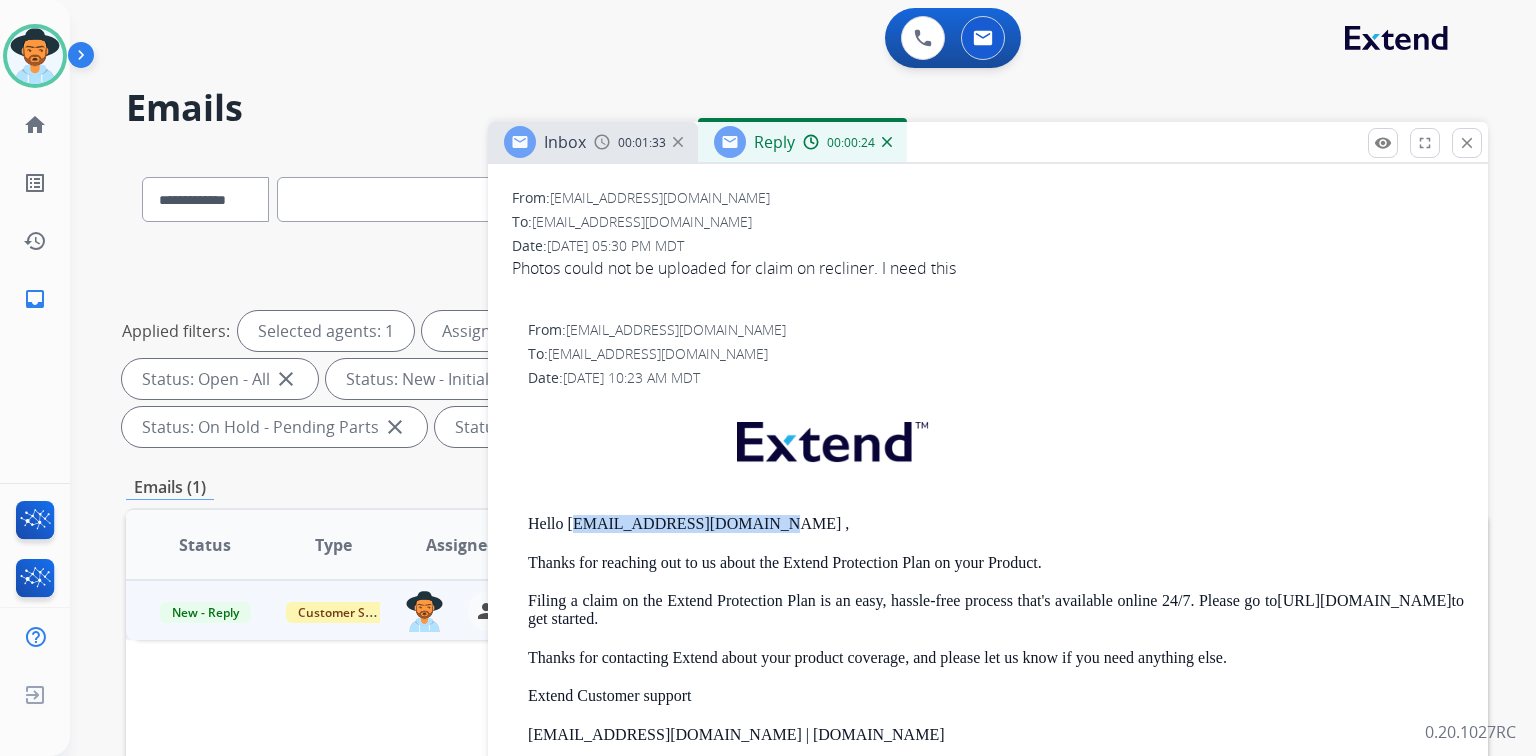 drag, startPoint x: 572, startPoint y: 521, endPoint x: 664, endPoint y: 505, distance: 93.38094 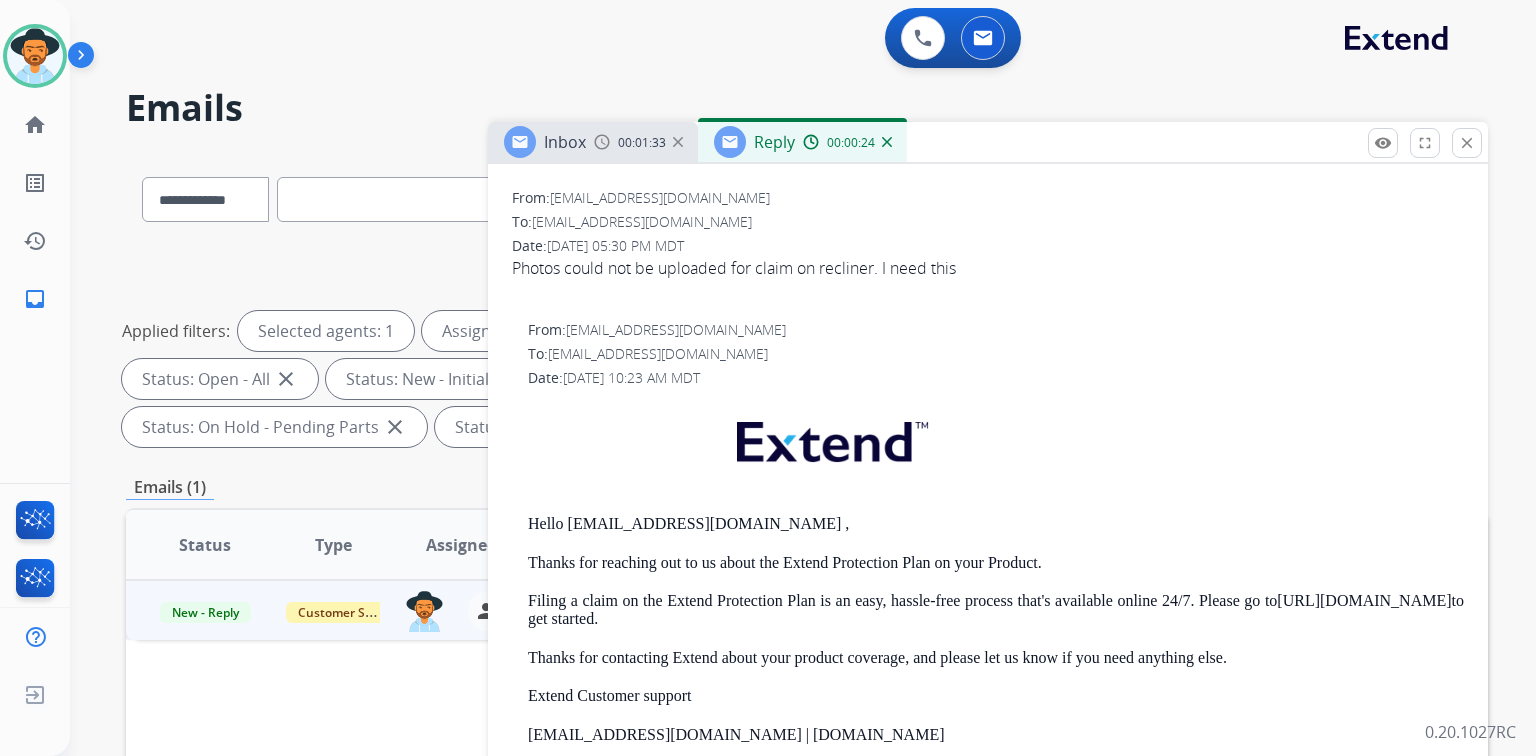 click at bounding box center [996, 446] 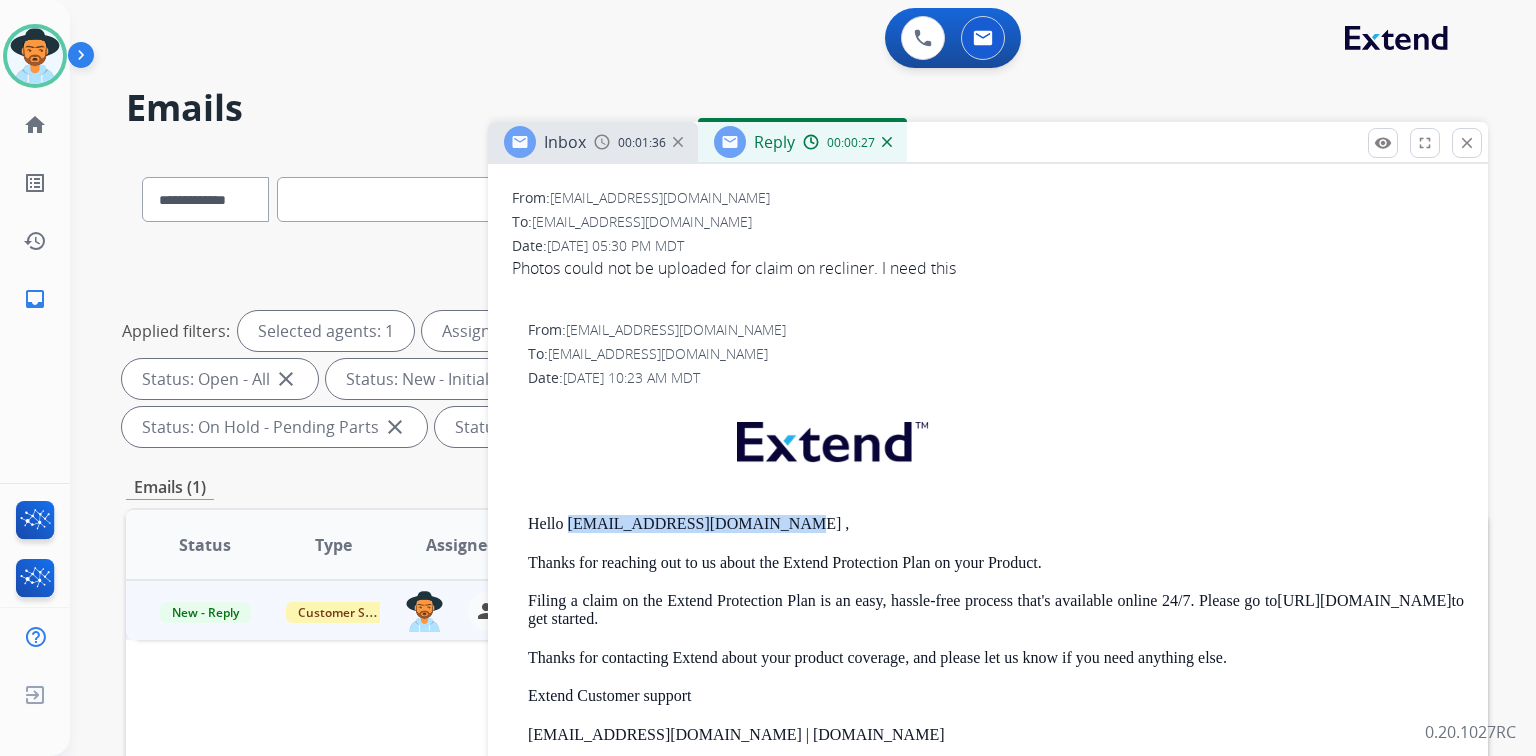 drag, startPoint x: 565, startPoint y: 525, endPoint x: 785, endPoint y: 516, distance: 220.18402 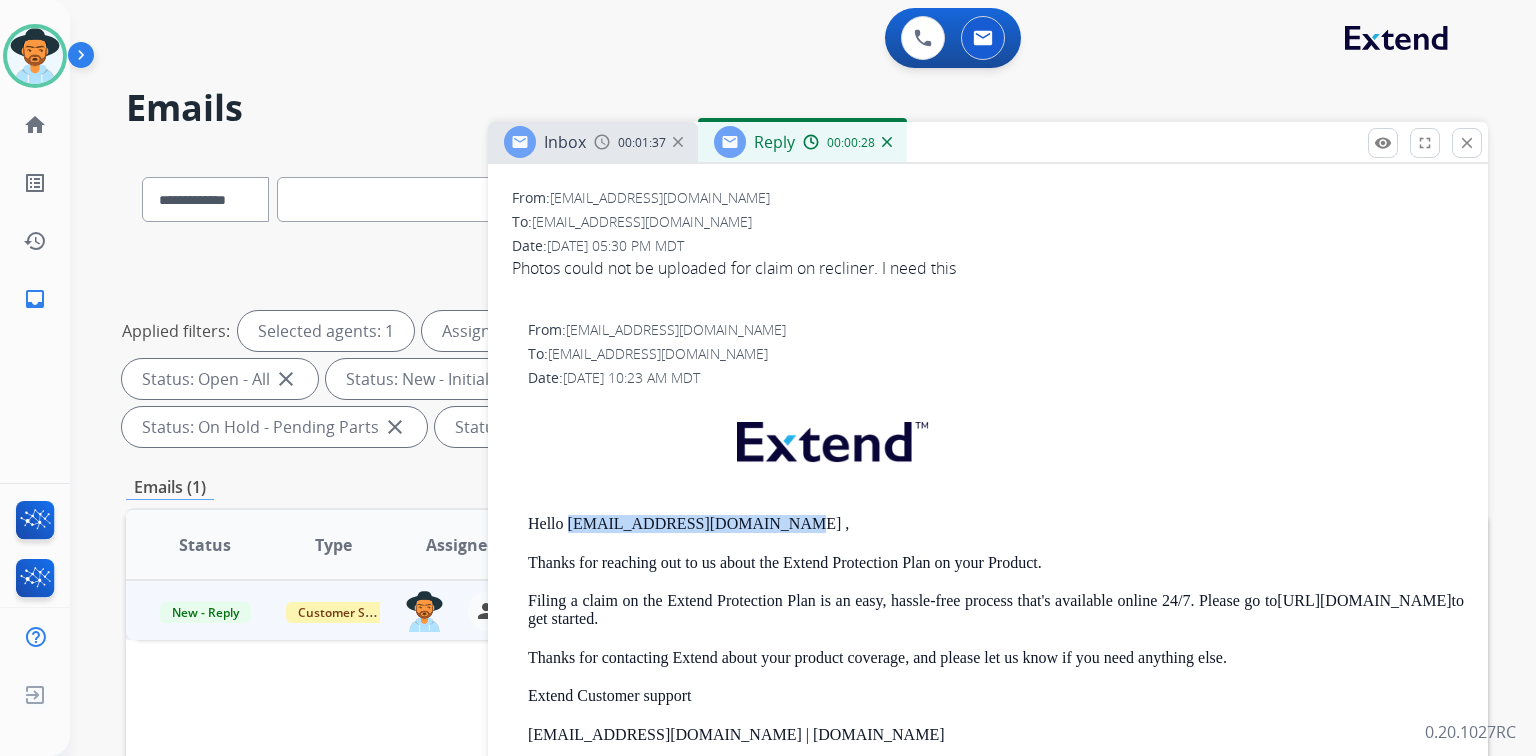 copy on "[EMAIL_ADDRESS][DOMAIN_NAME] ," 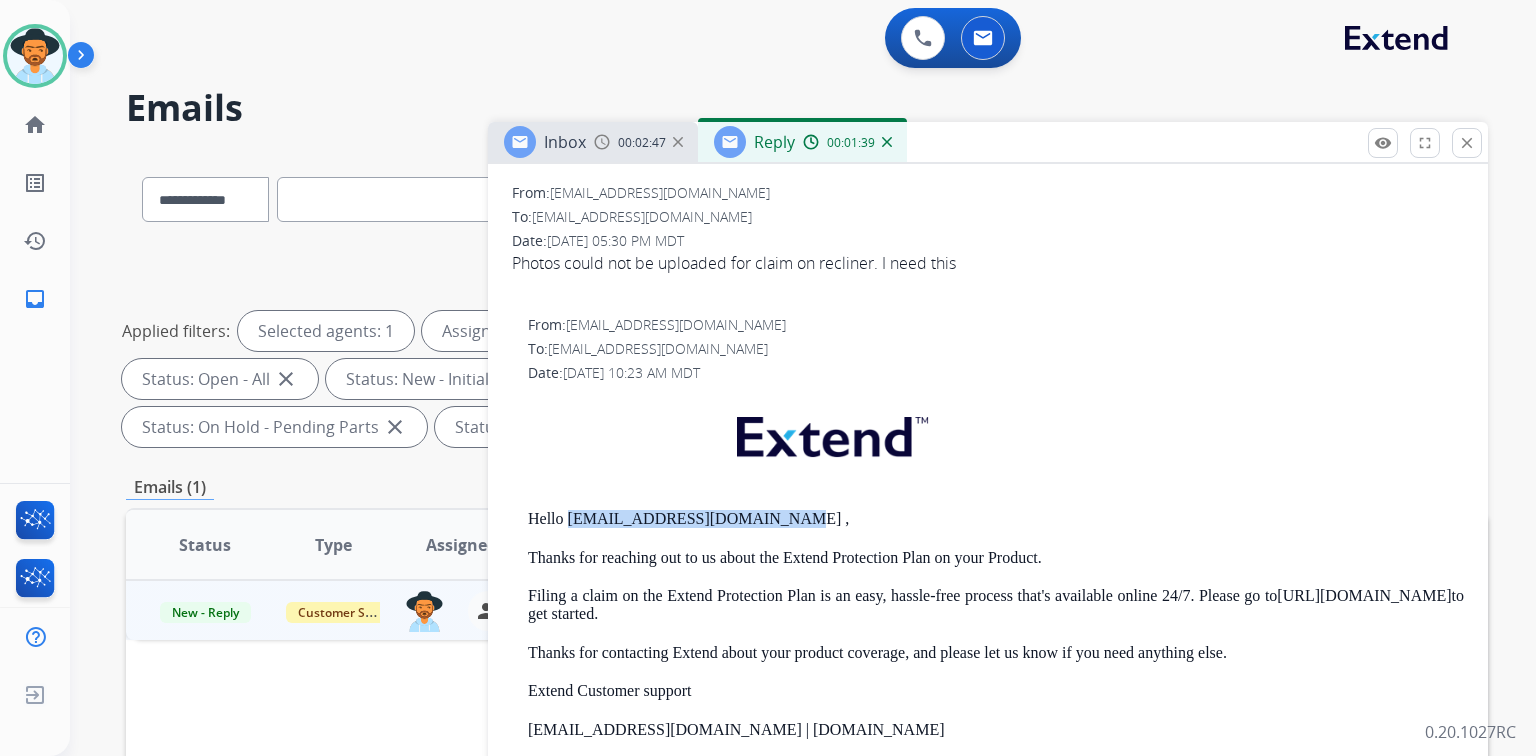 scroll, scrollTop: 1100, scrollLeft: 0, axis: vertical 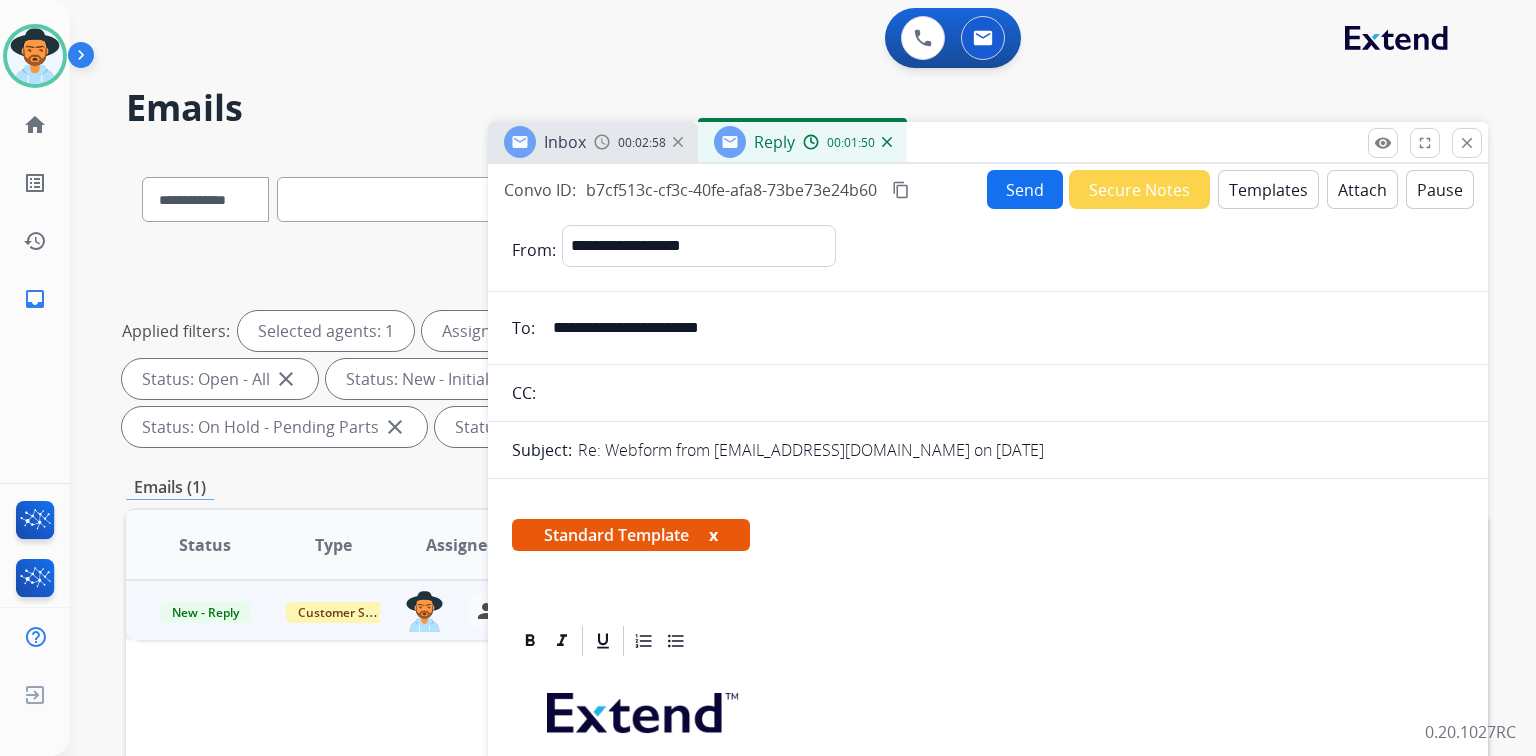 click on "Templates" at bounding box center [1268, 189] 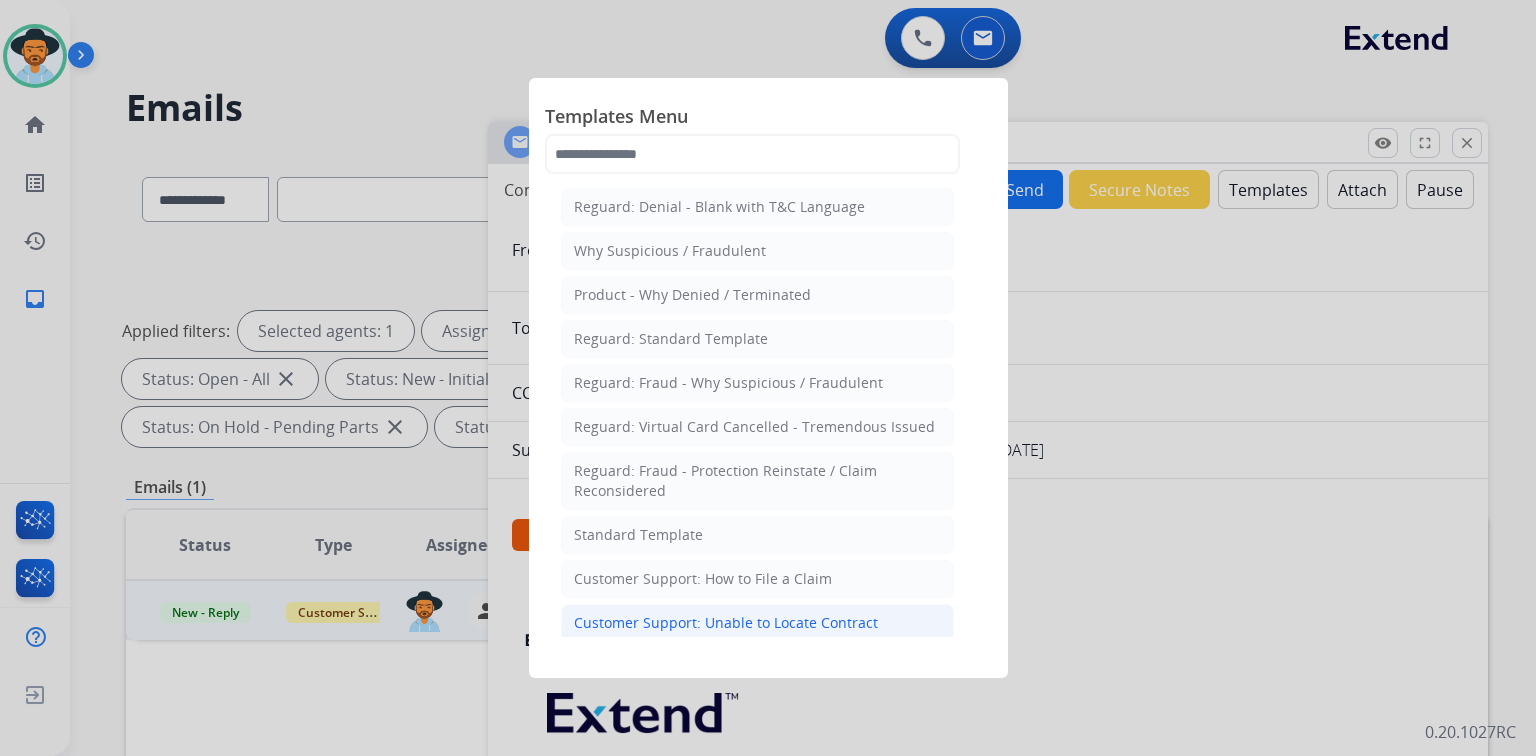 click on "Customer Support: Unable to Locate Contract" 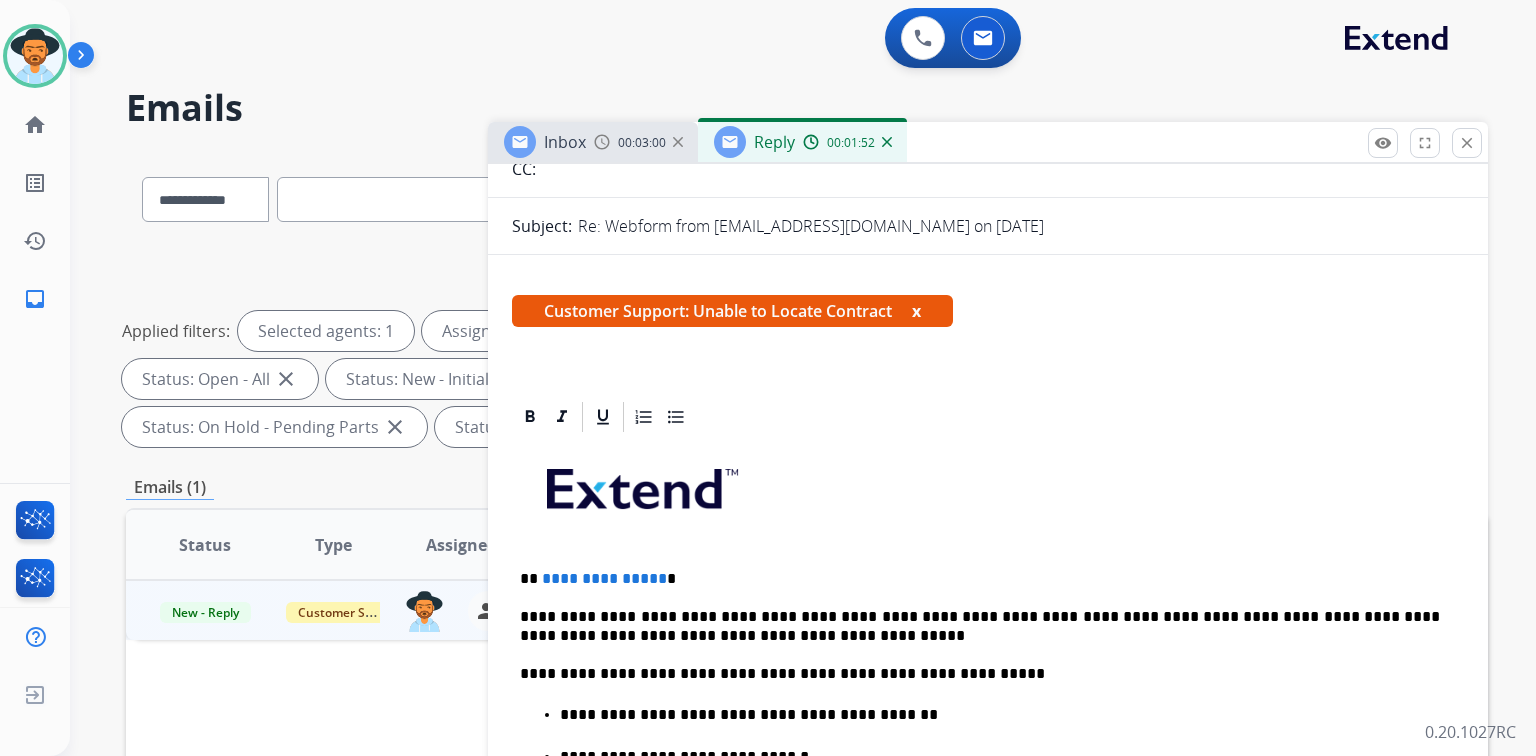 scroll, scrollTop: 560, scrollLeft: 0, axis: vertical 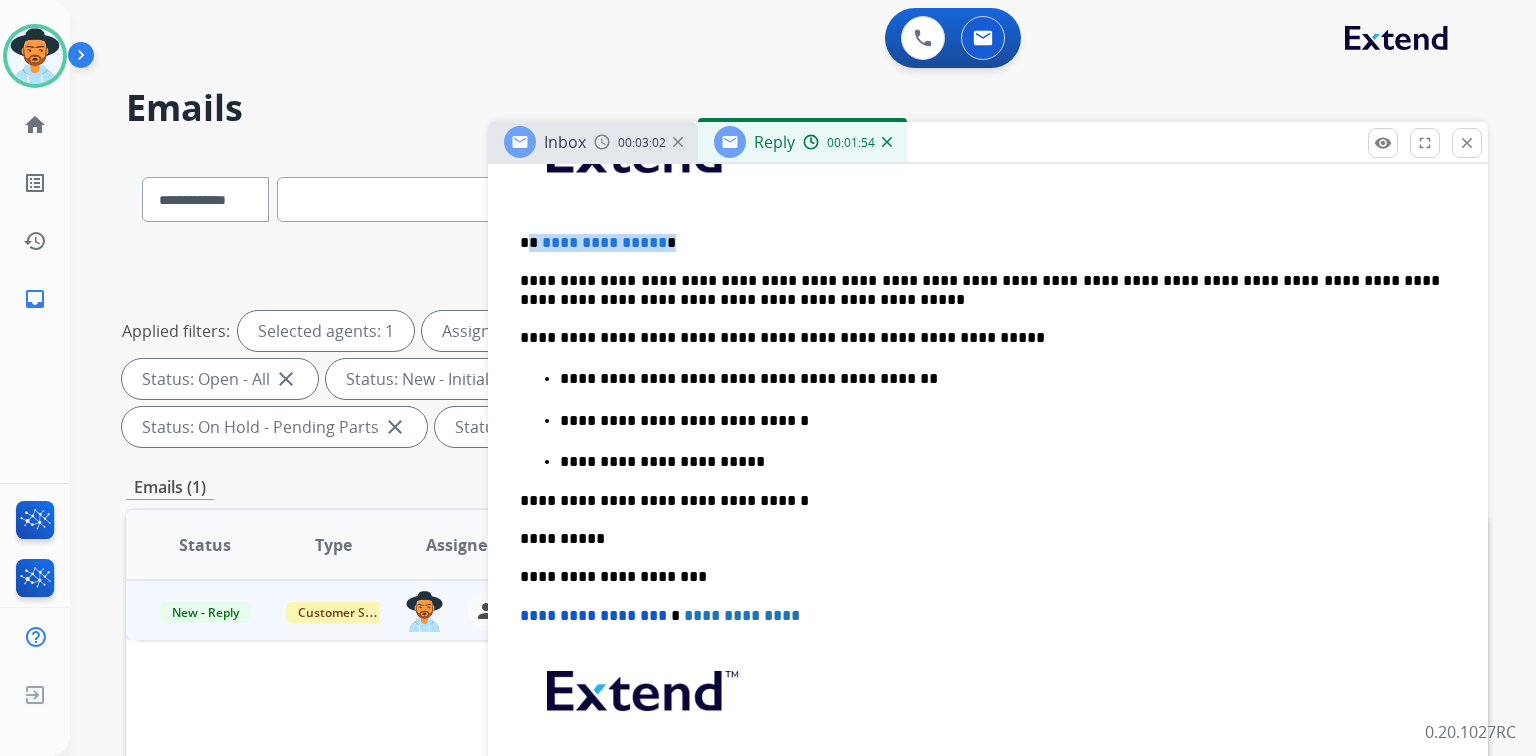 drag, startPoint x: 530, startPoint y: 236, endPoint x: 697, endPoint y: 223, distance: 167.50522 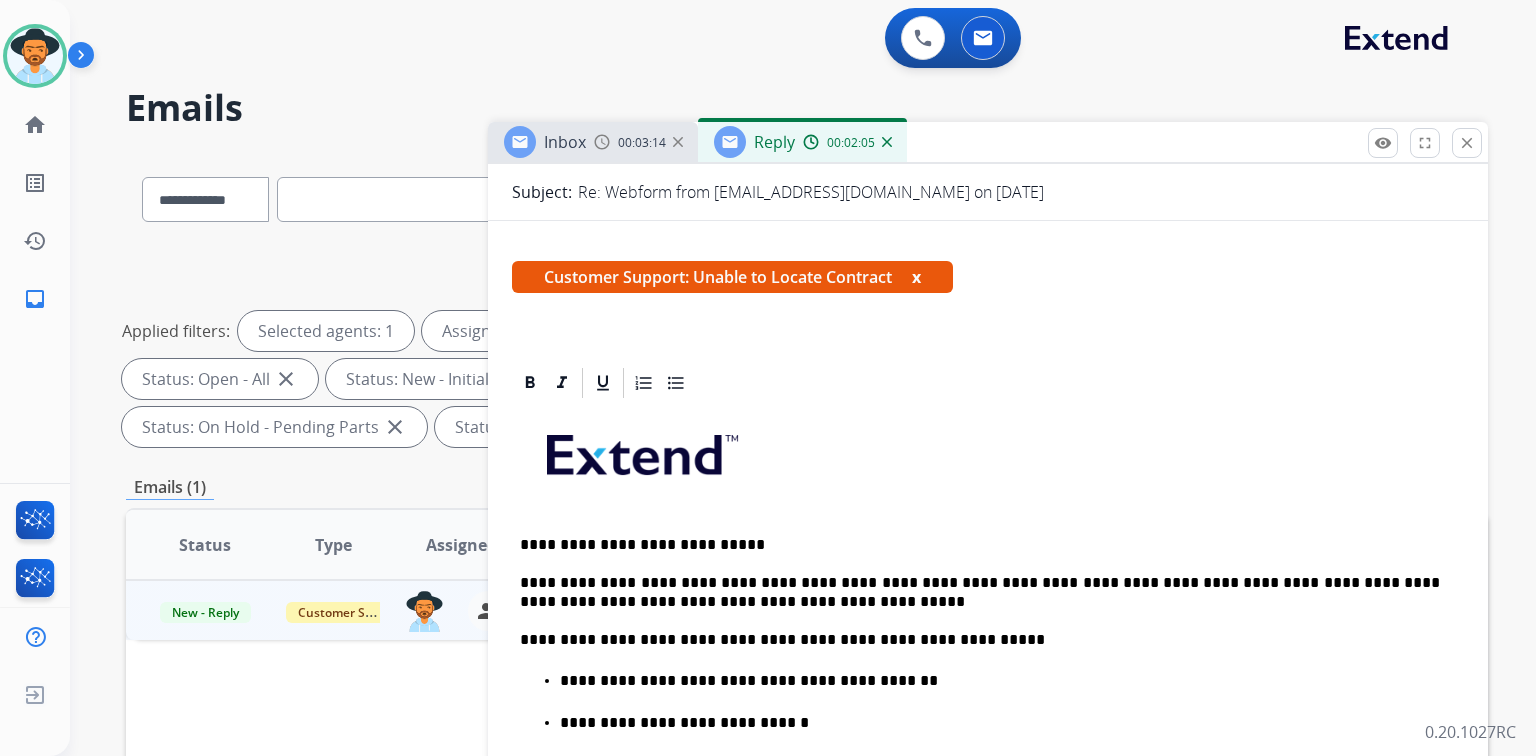 scroll, scrollTop: 0, scrollLeft: 0, axis: both 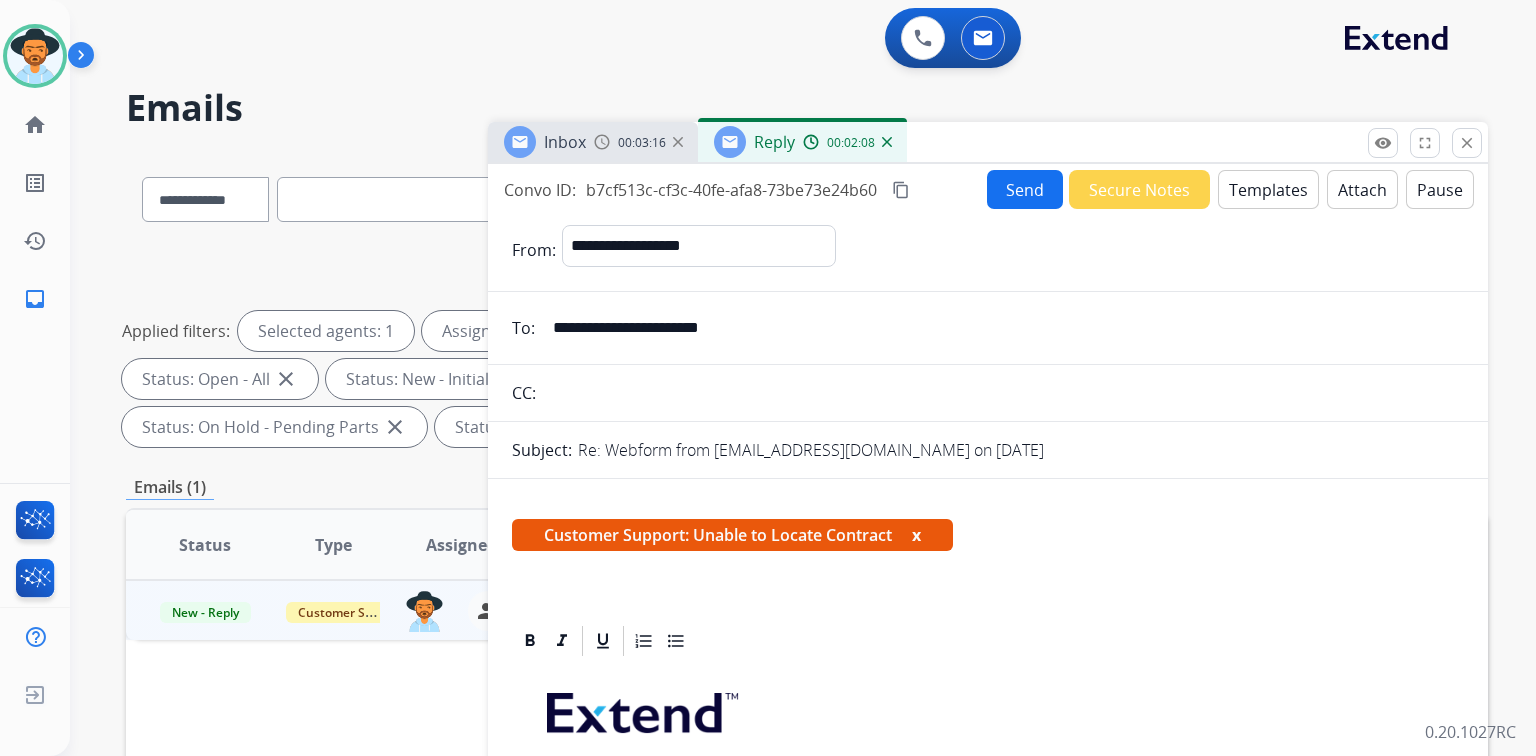 click on "Send" at bounding box center (1025, 189) 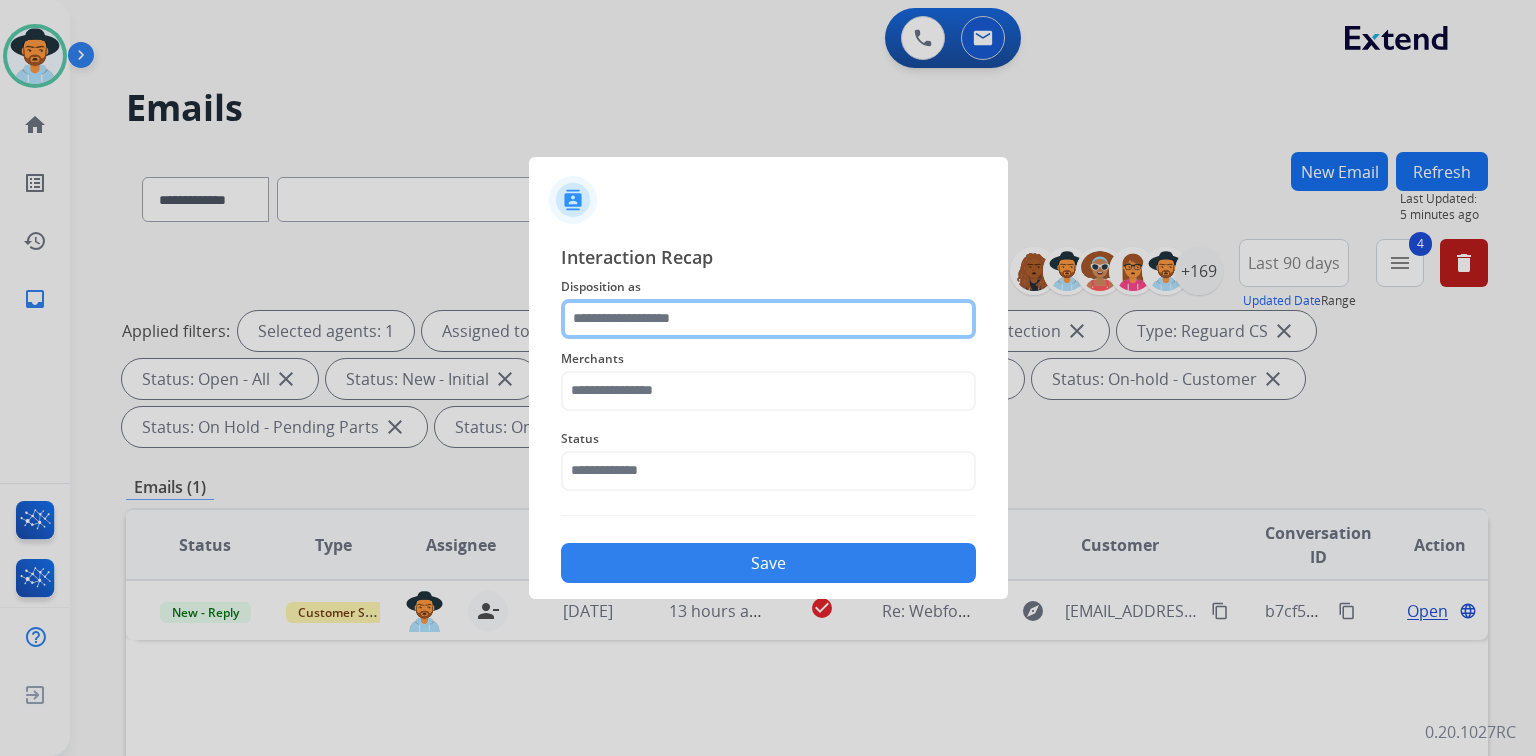 click 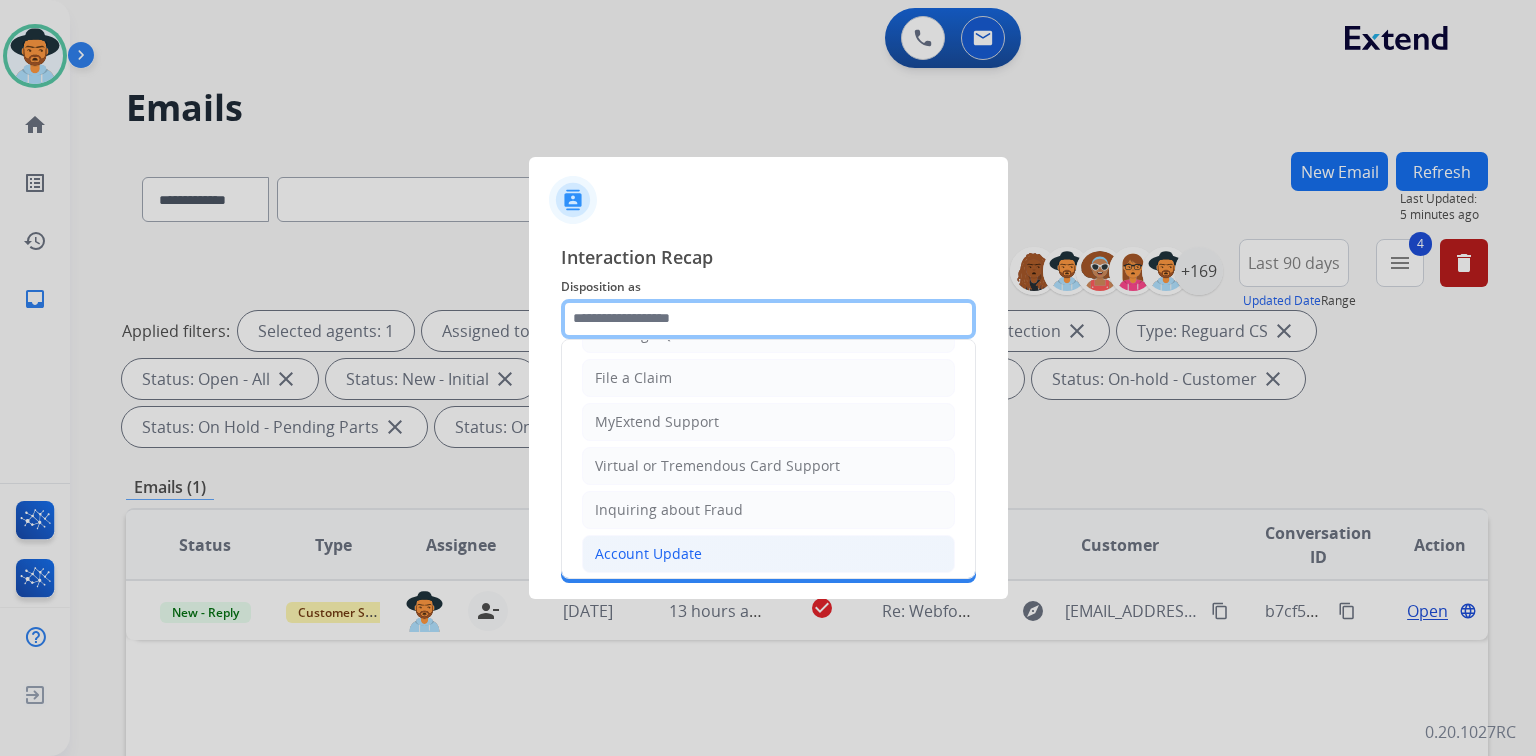 scroll, scrollTop: 307, scrollLeft: 0, axis: vertical 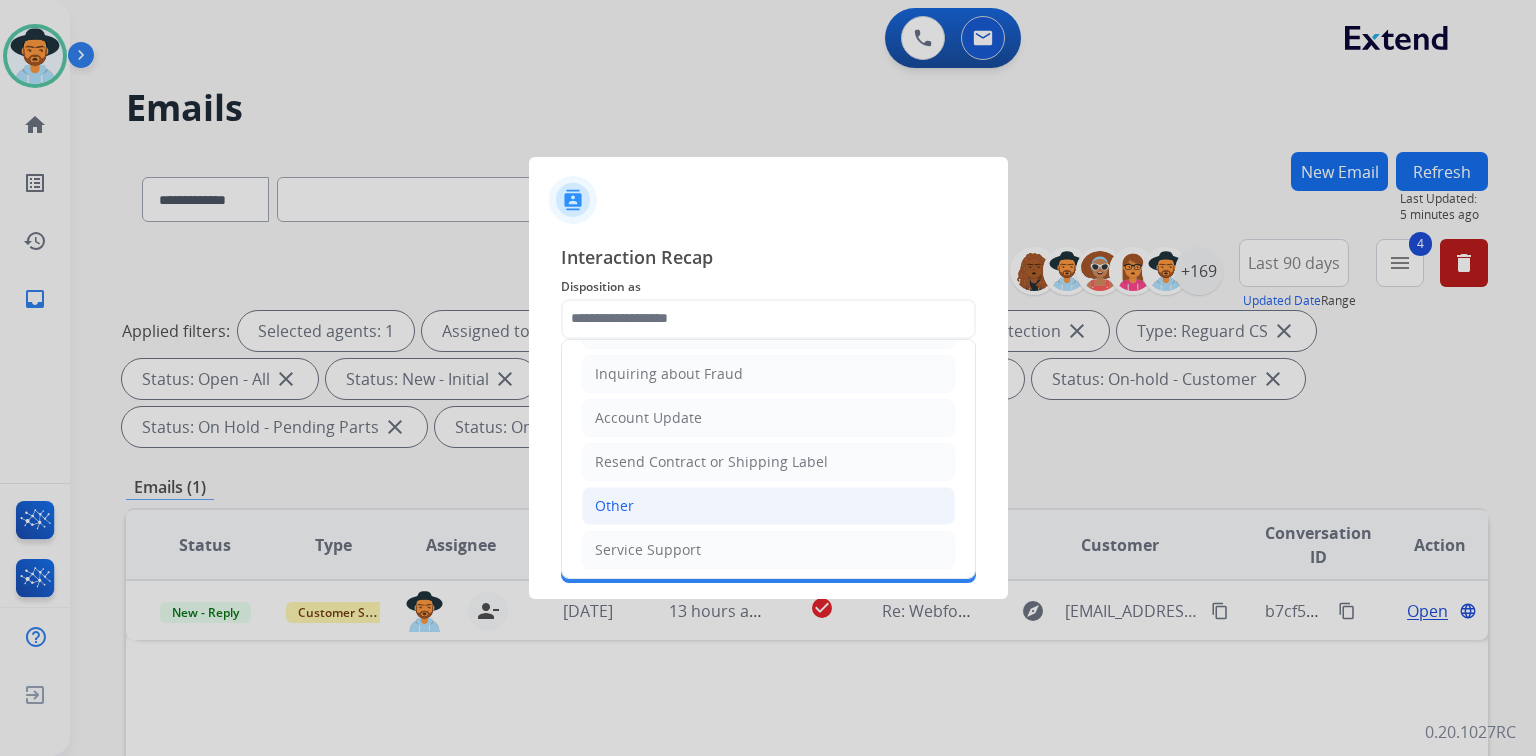 click on "Other" 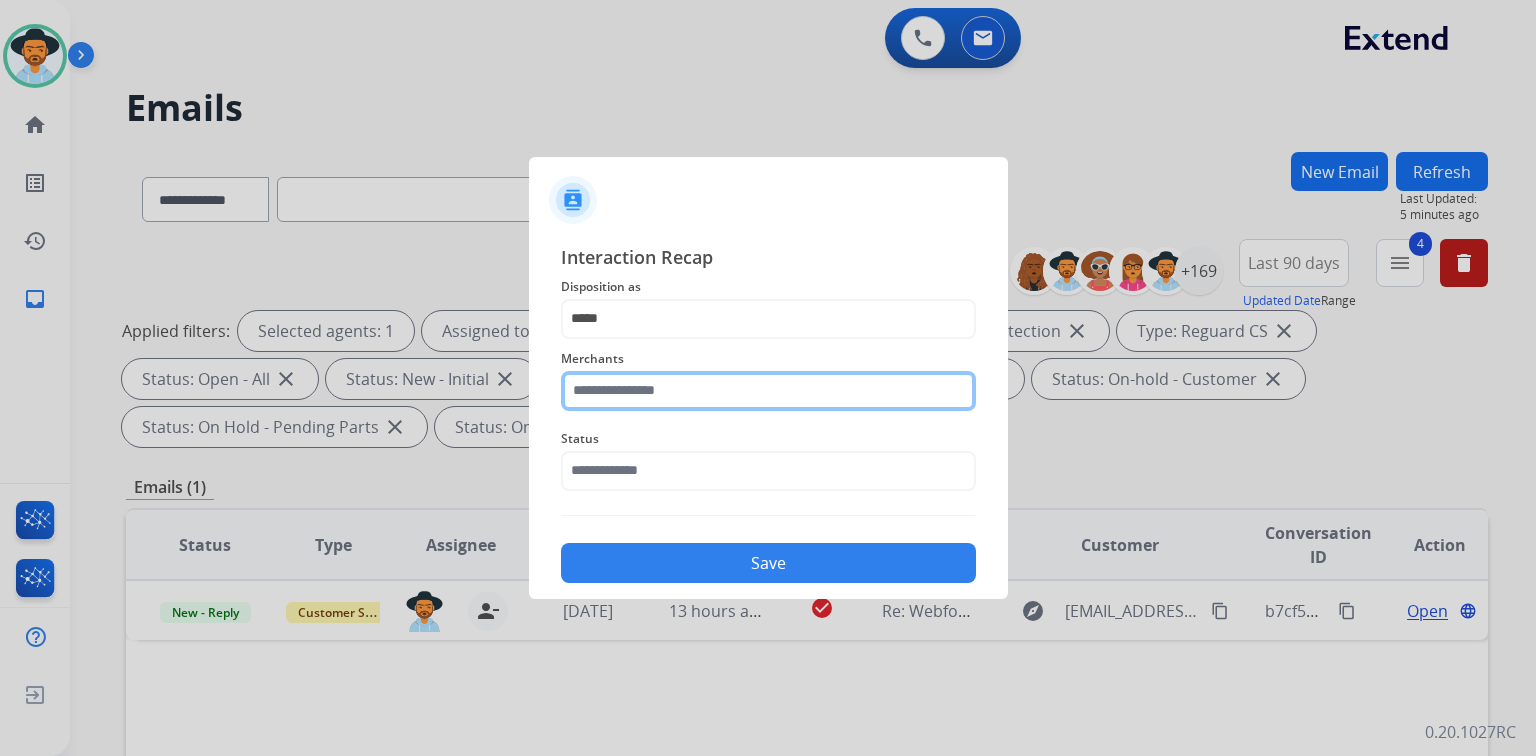 click 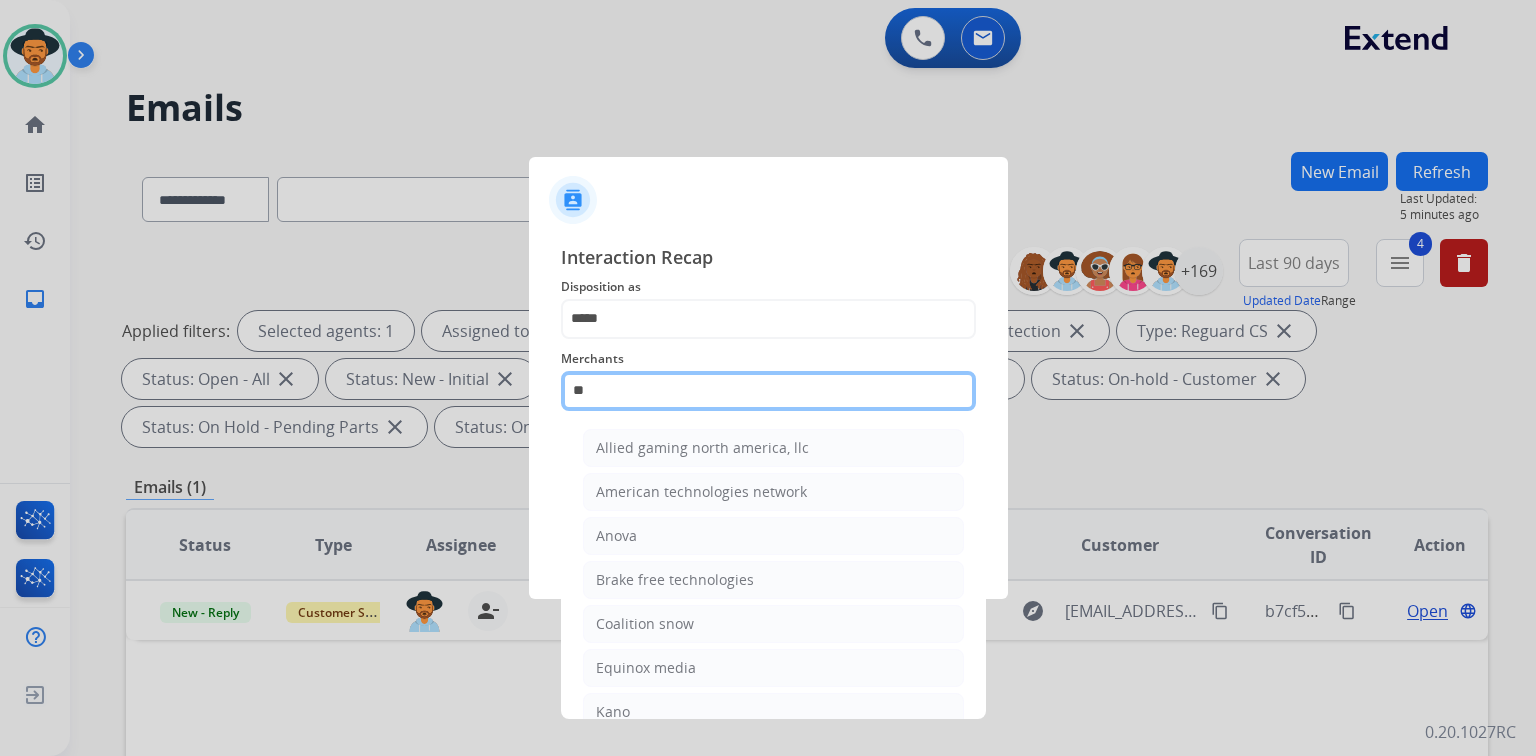 type on "*" 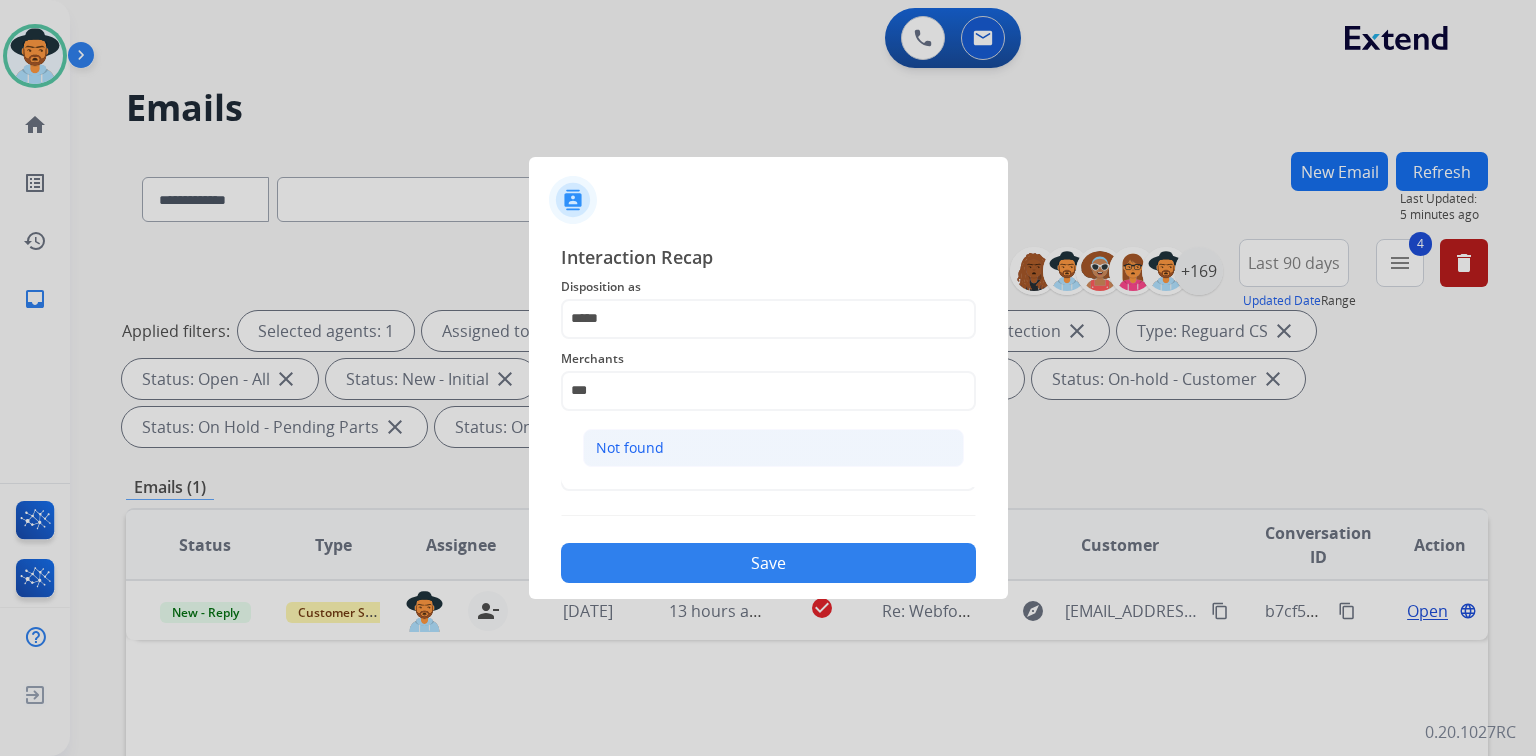 click on "Not found" 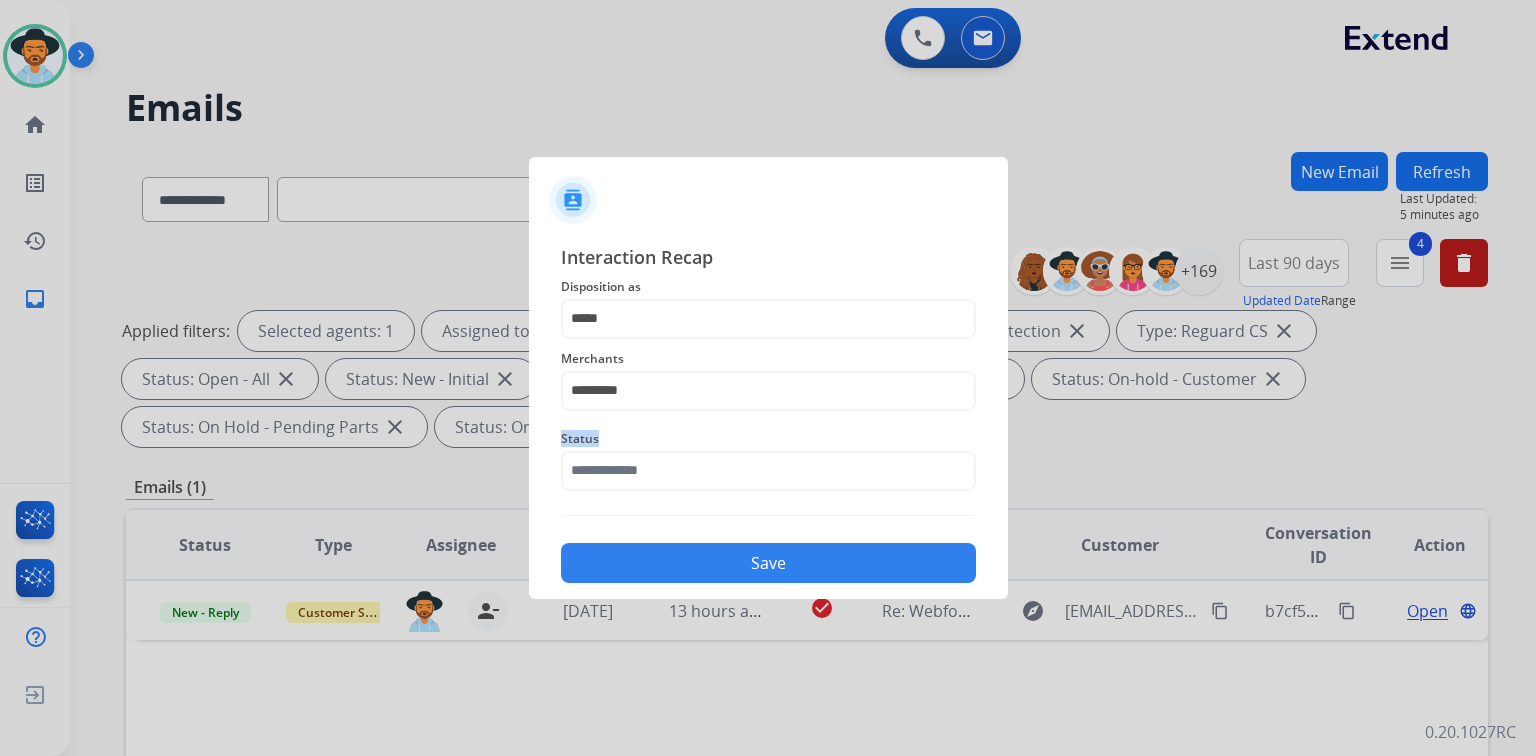 click on "Status" 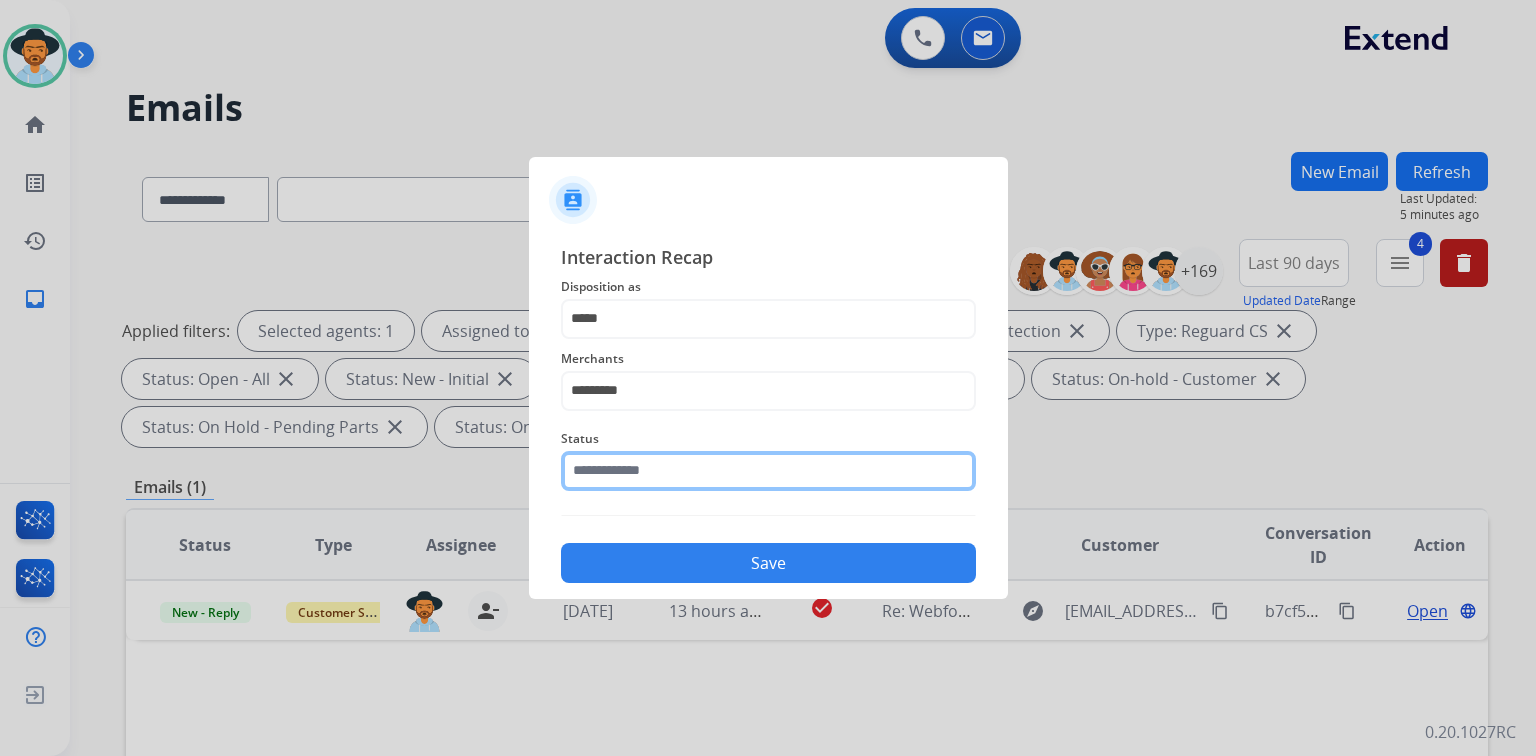 click 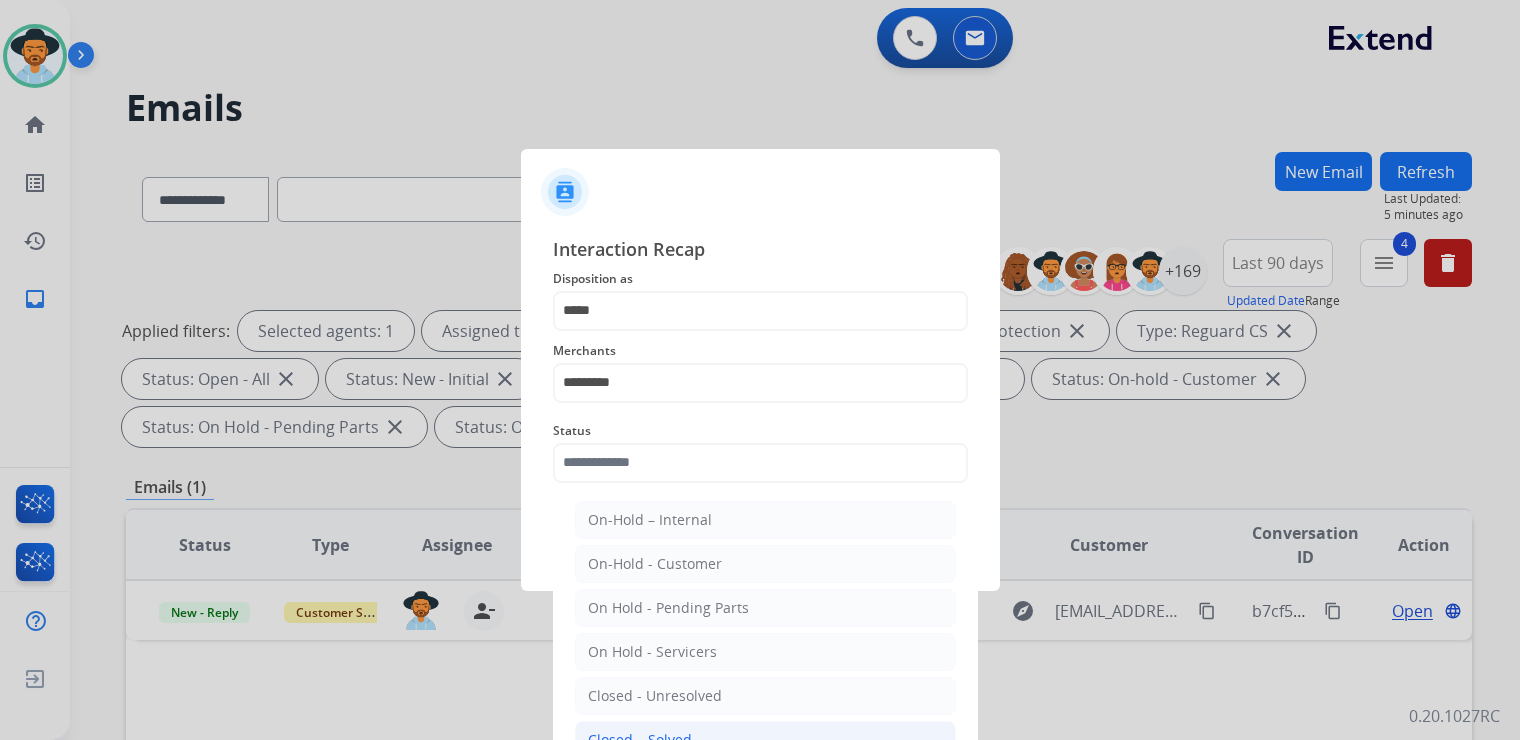 click on "Closed – Solved" 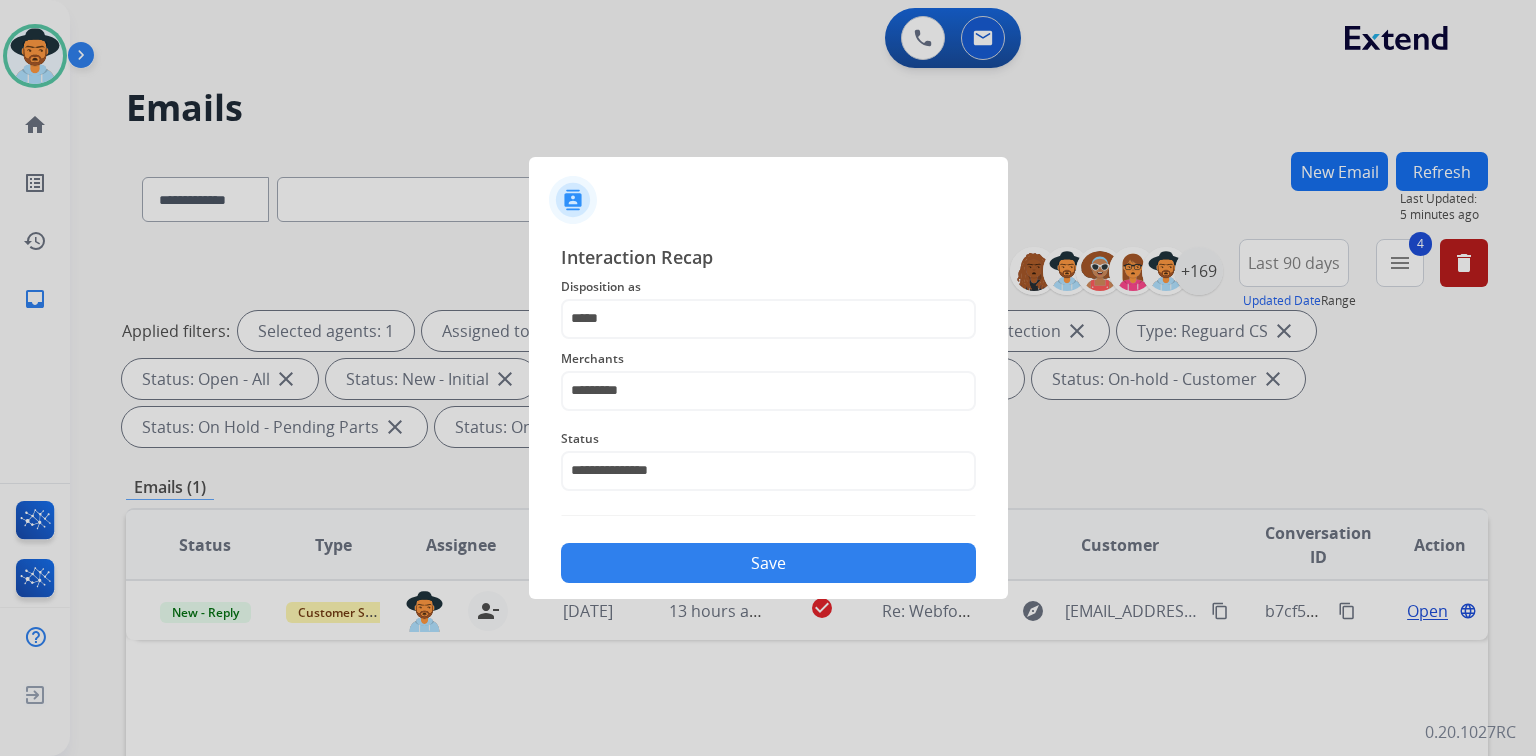 click on "Save" 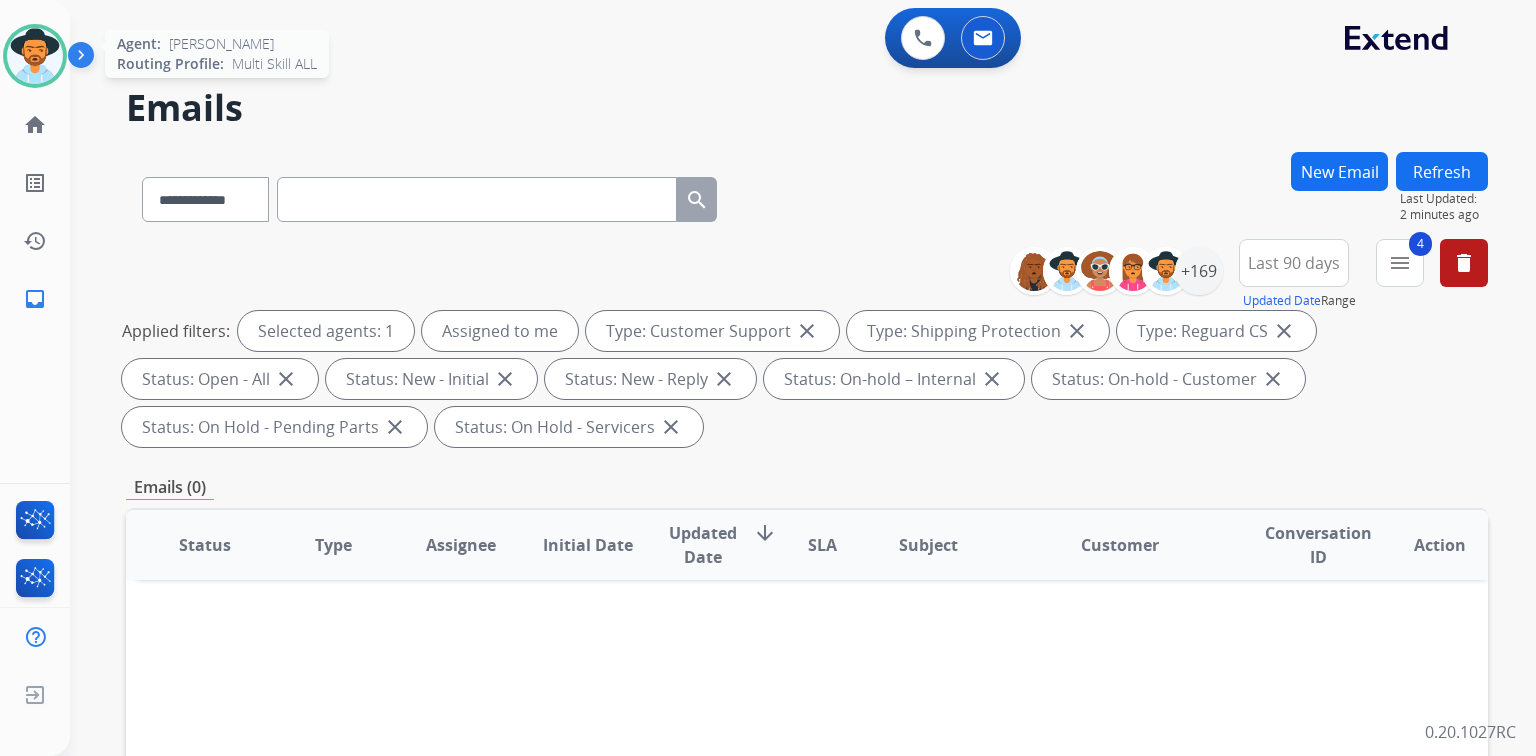 click at bounding box center (35, 56) 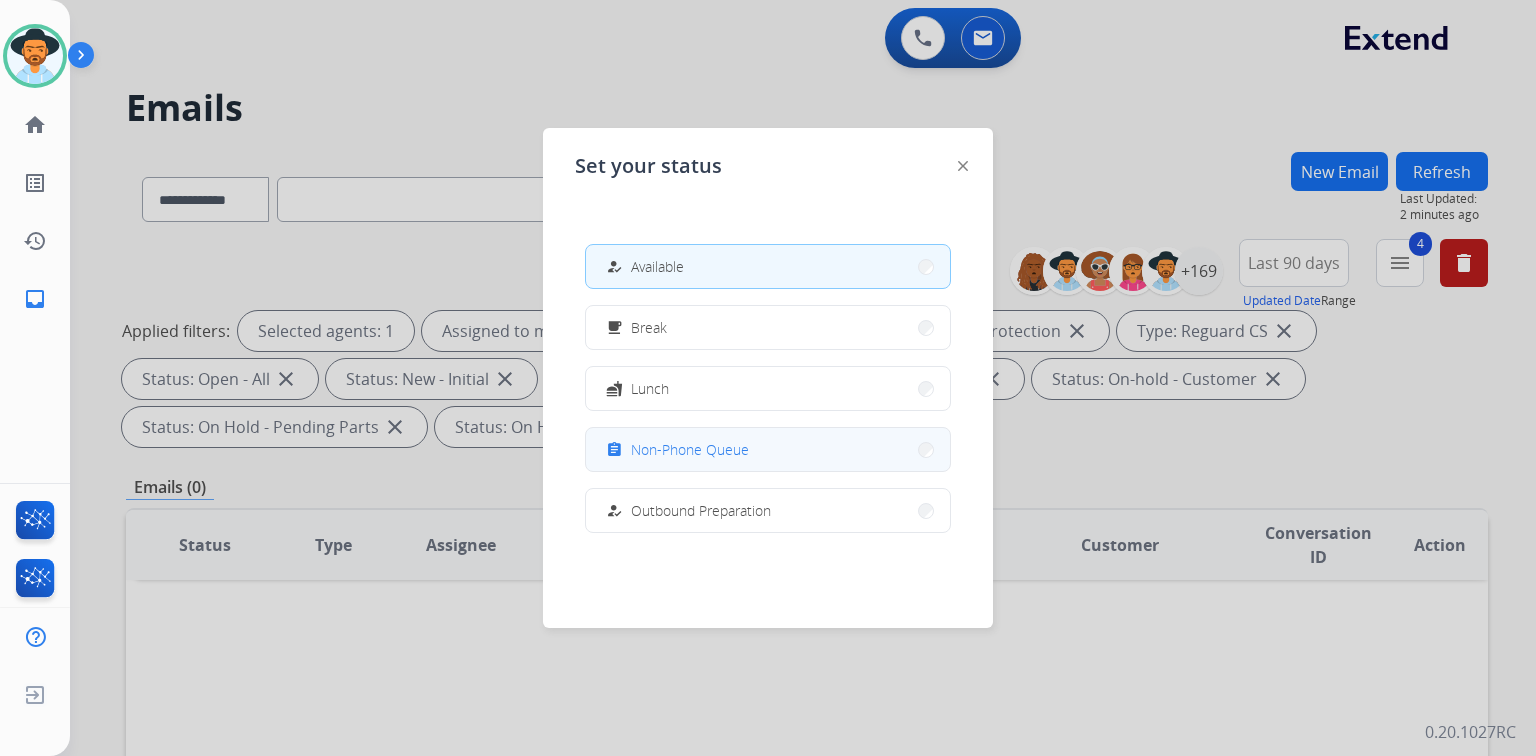 click on "Non-Phone Queue" at bounding box center [690, 449] 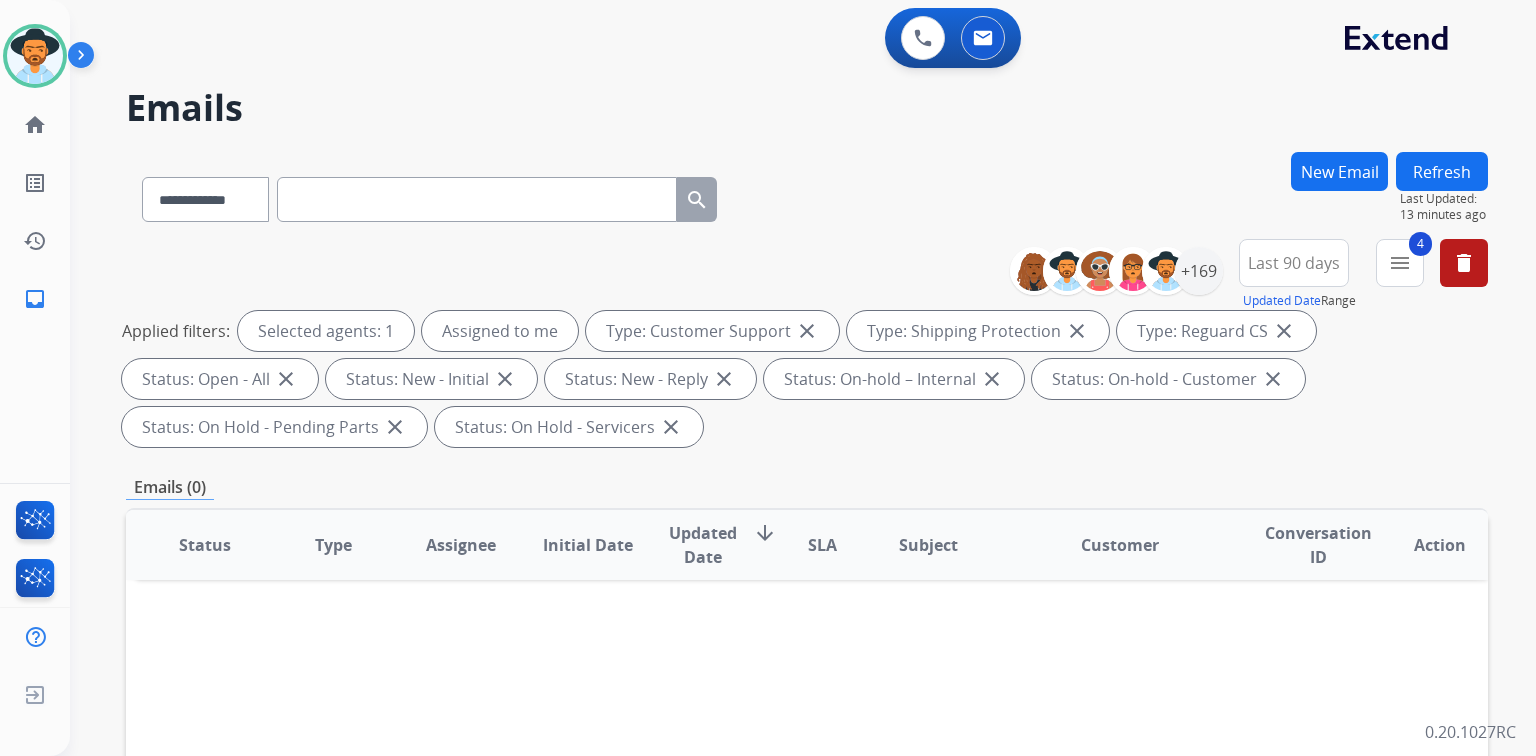 click at bounding box center [477, 199] 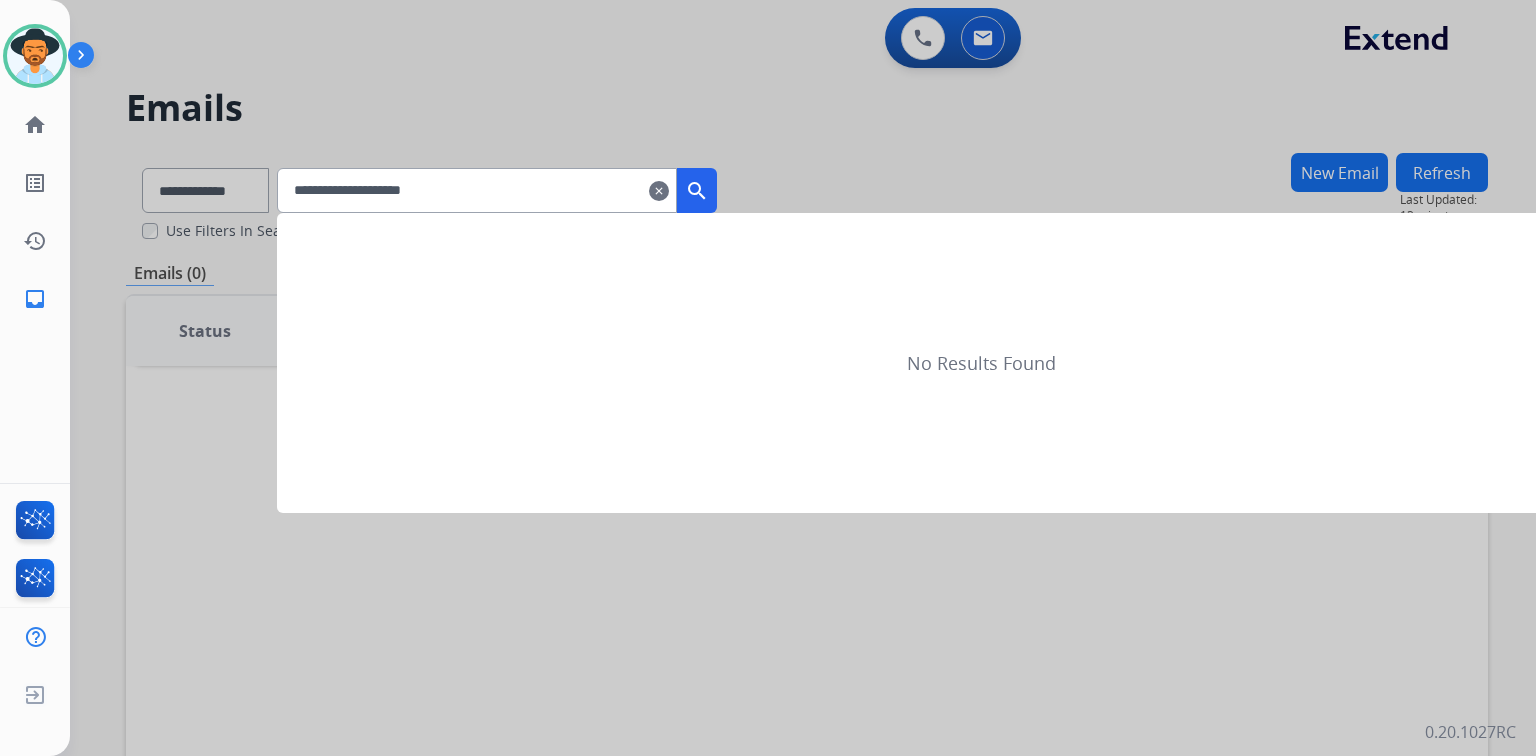 type on "**********" 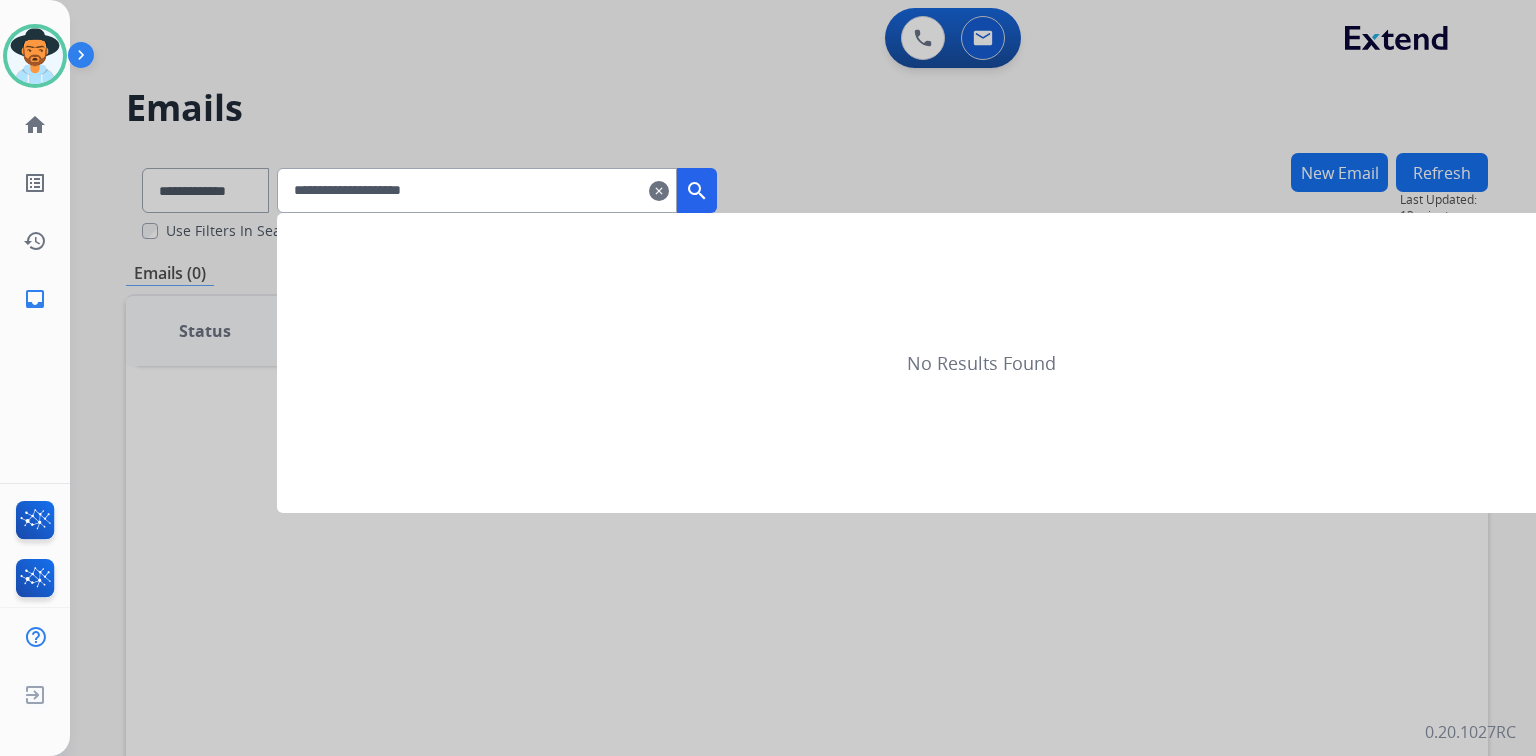 click on "search" at bounding box center (697, 191) 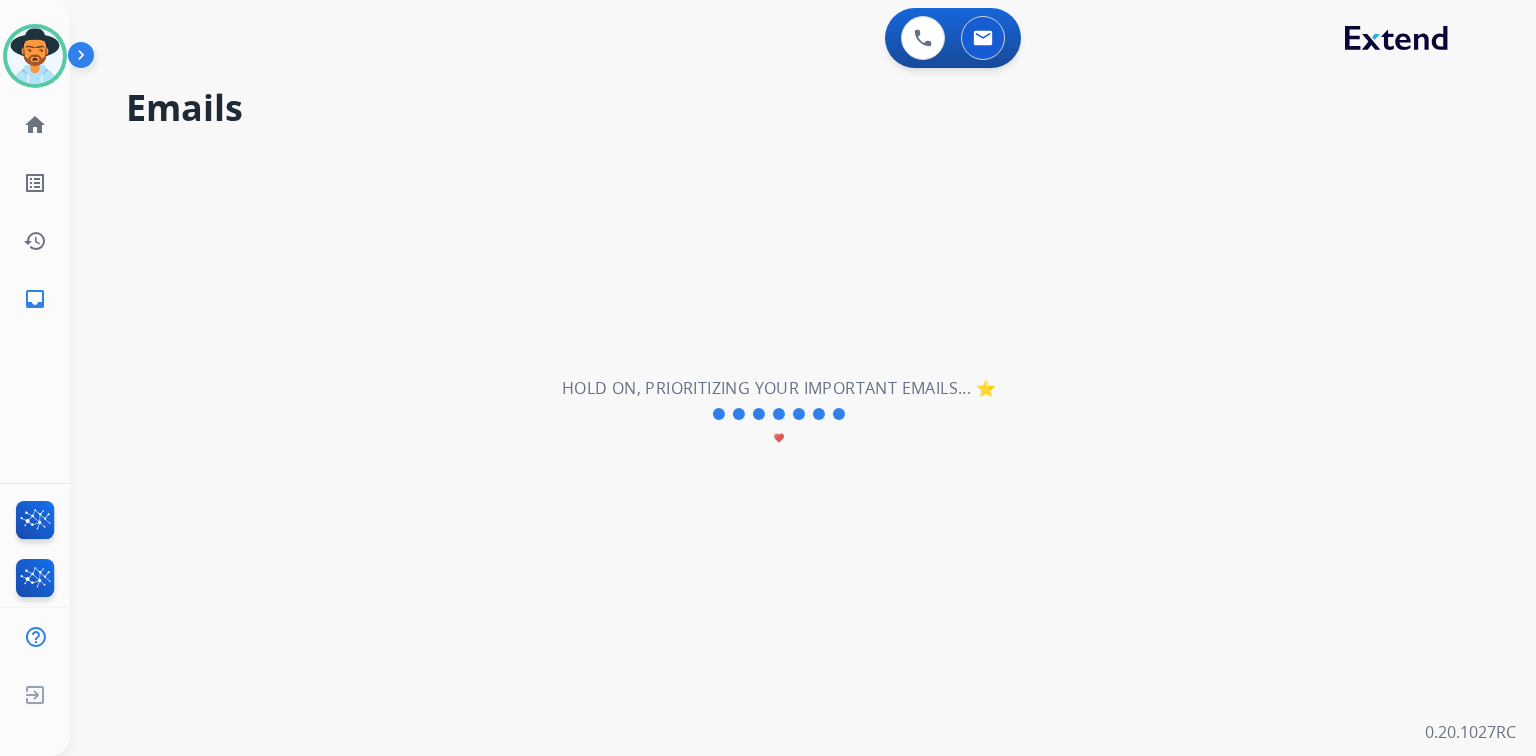 drag, startPoint x: 58, startPoint y: 73, endPoint x: 68, endPoint y: 81, distance: 12.806249 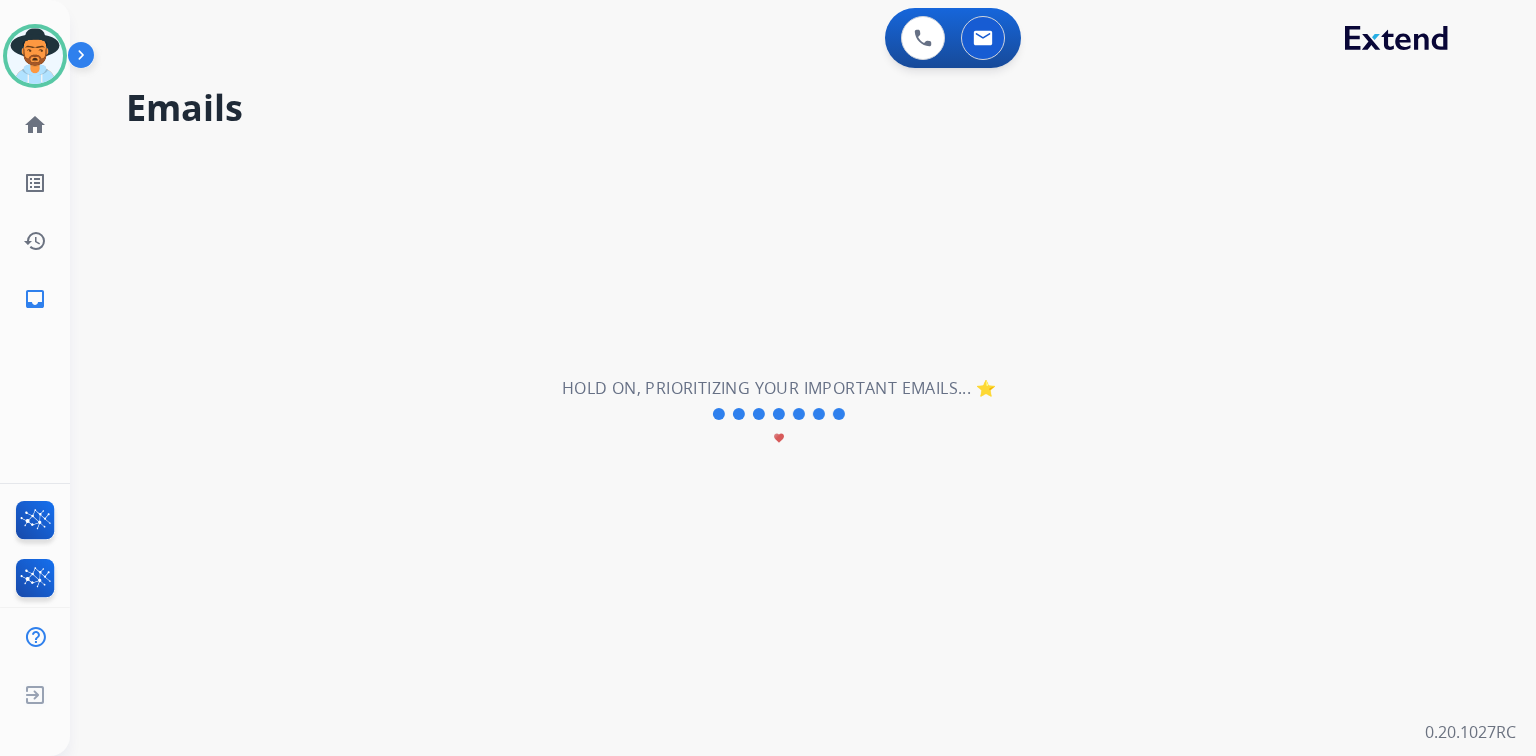 click at bounding box center [35, 56] 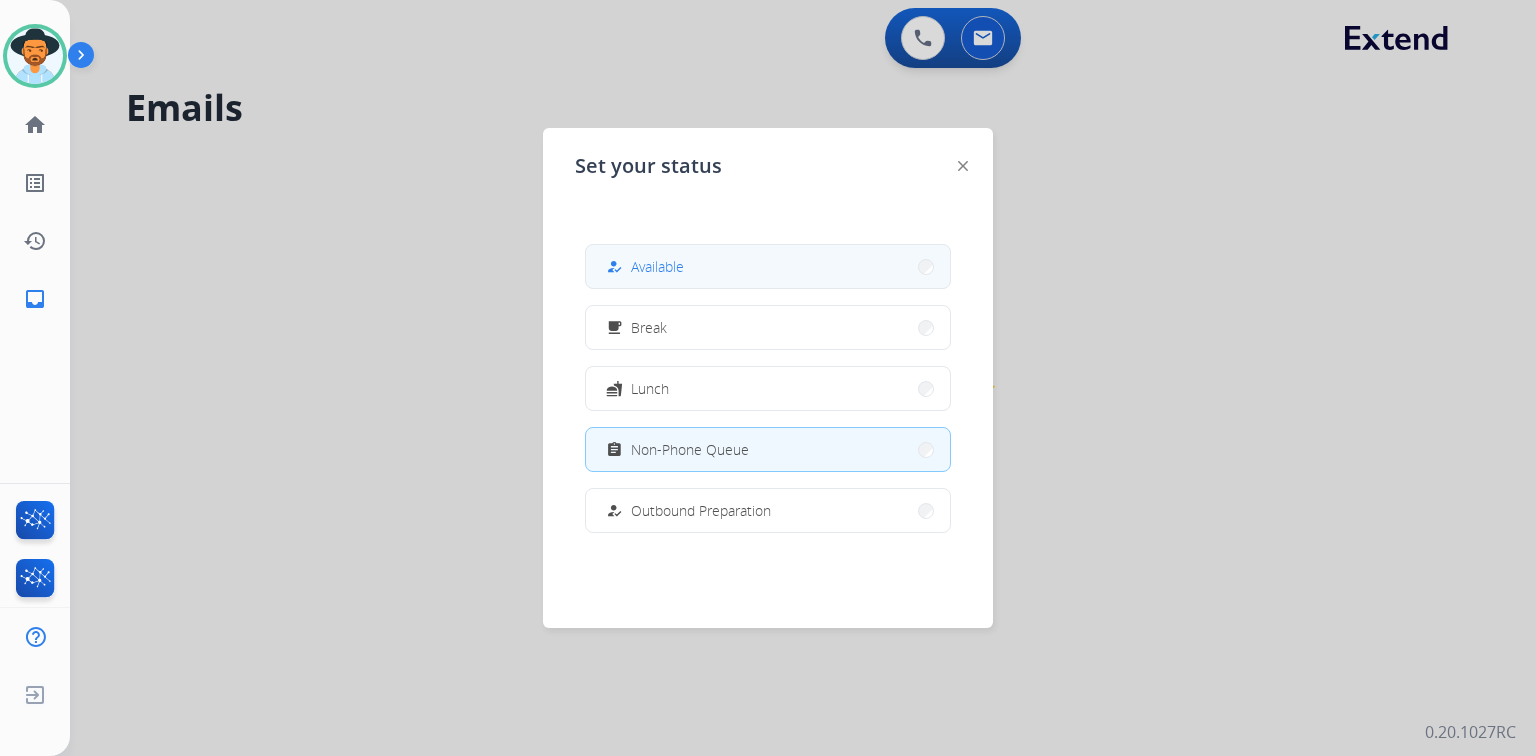 click on "how_to_reg Available" at bounding box center [768, 266] 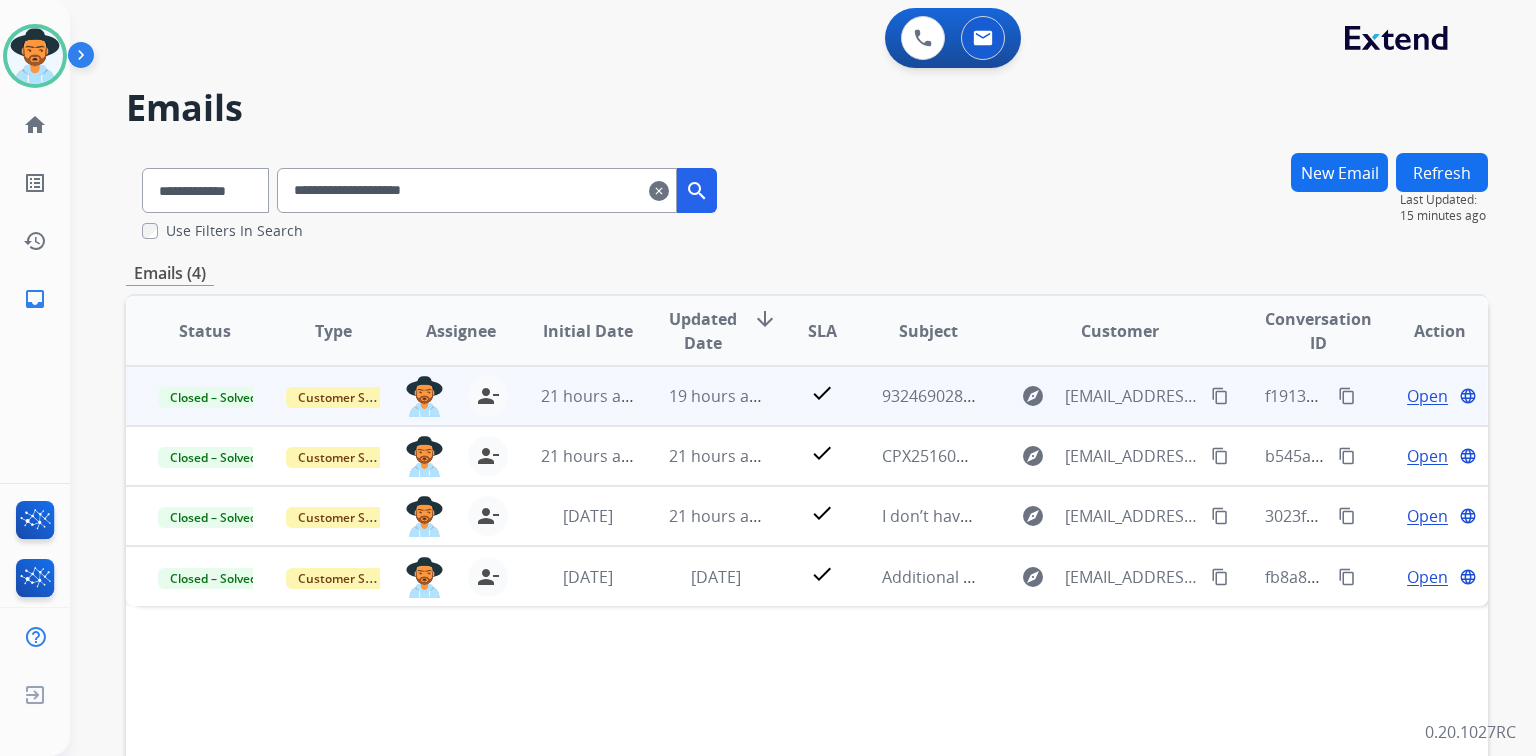 click on "Open" at bounding box center (1427, 396) 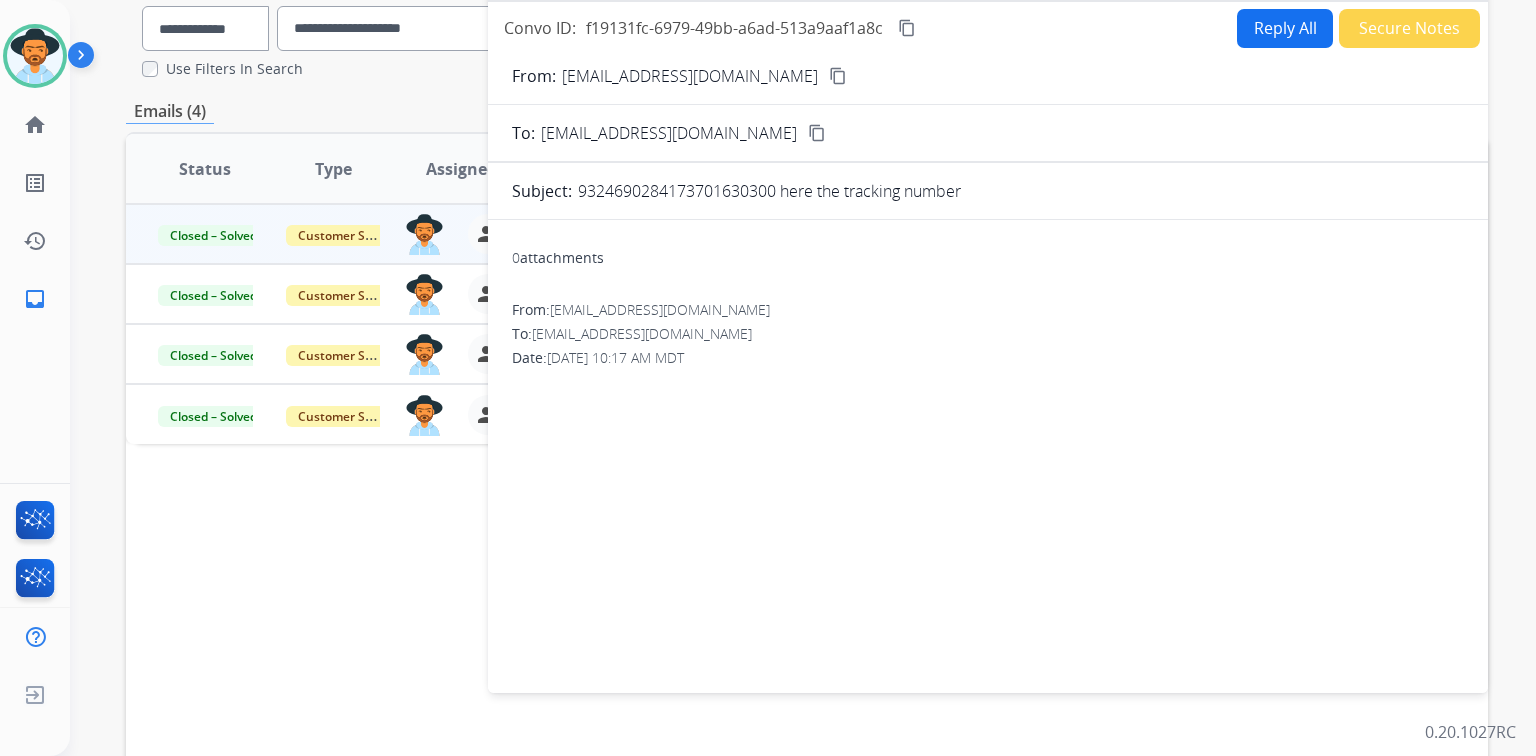 scroll, scrollTop: 0, scrollLeft: 0, axis: both 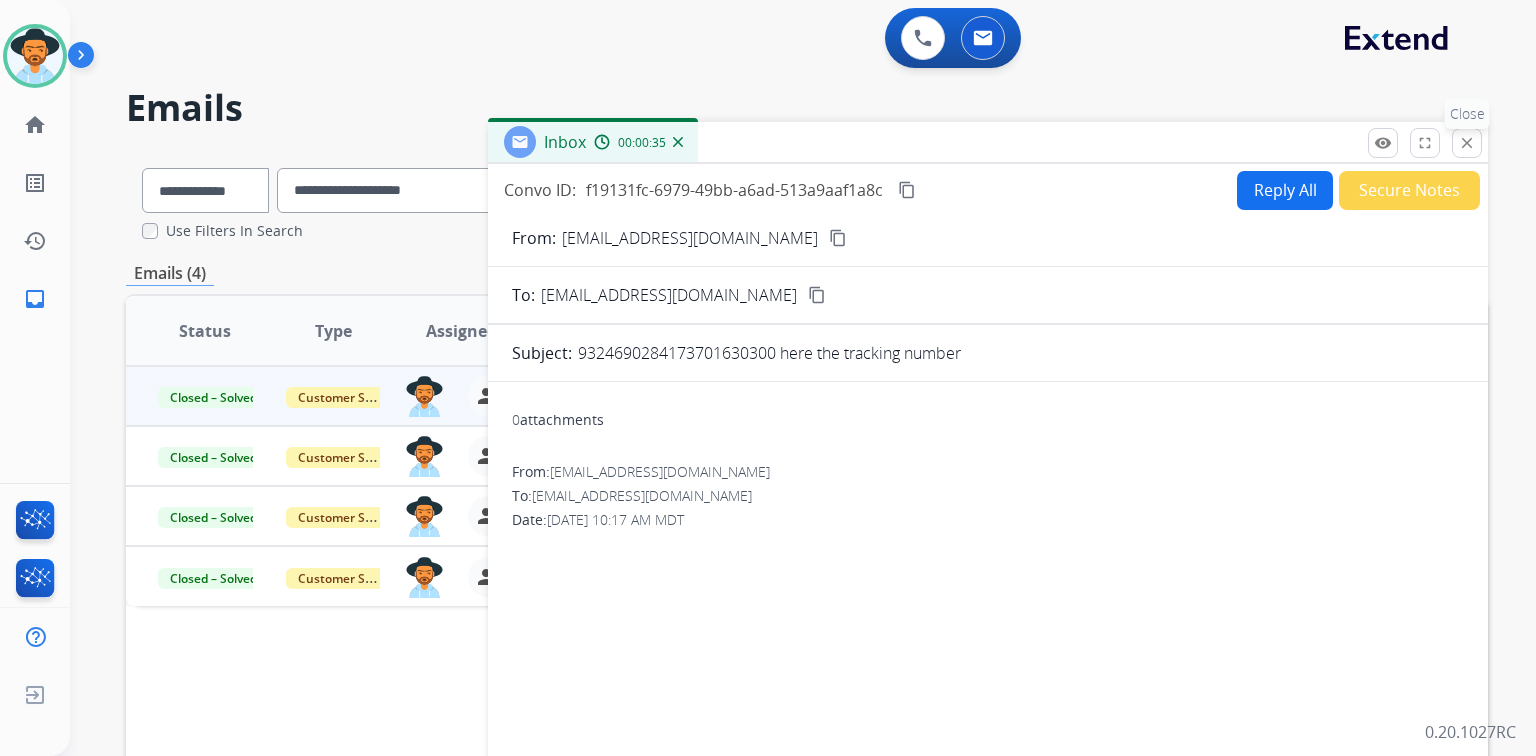 click on "close" at bounding box center (1467, 143) 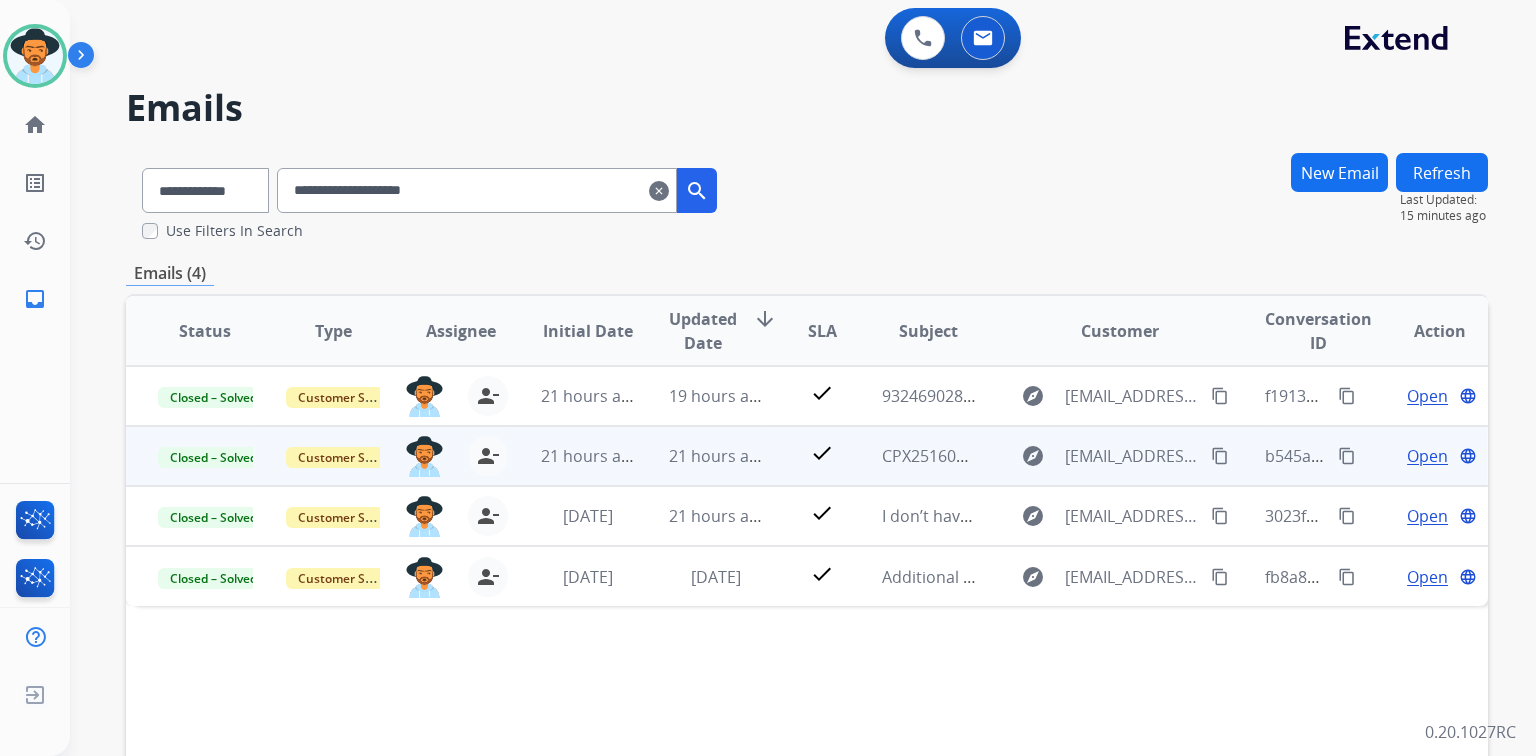 click on "Open" at bounding box center (1427, 456) 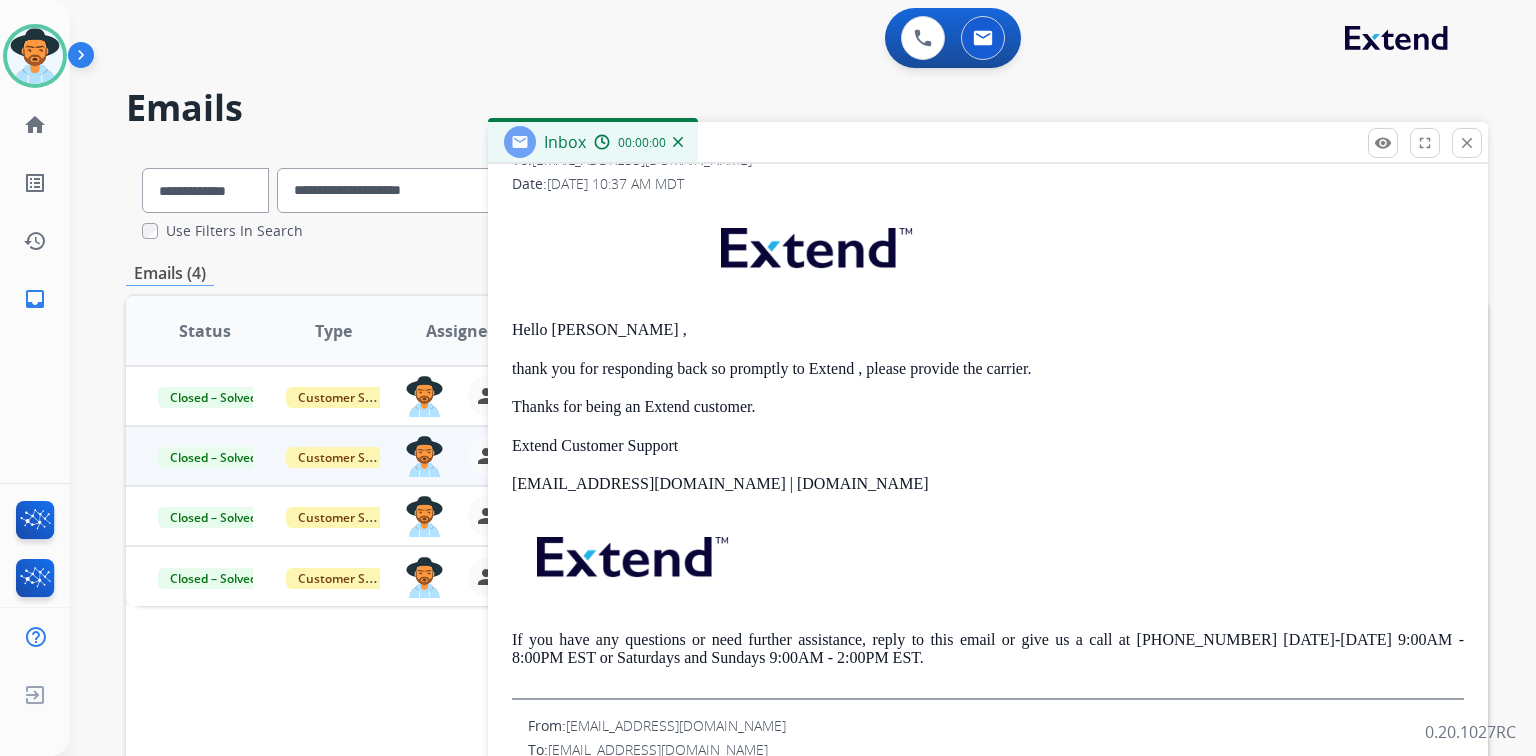scroll, scrollTop: 343, scrollLeft: 0, axis: vertical 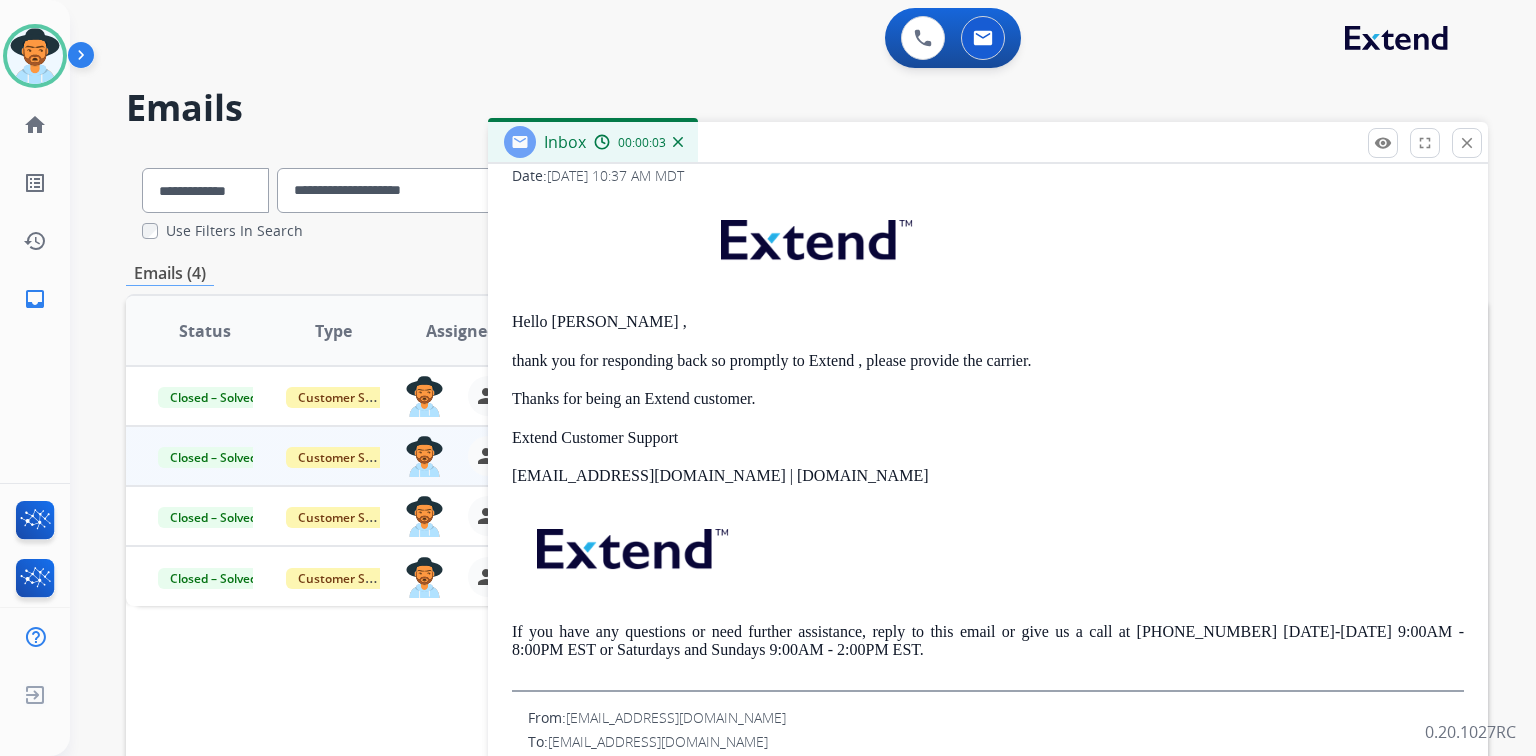 click on "Hello [PERSON_NAME] ," at bounding box center (988, 322) 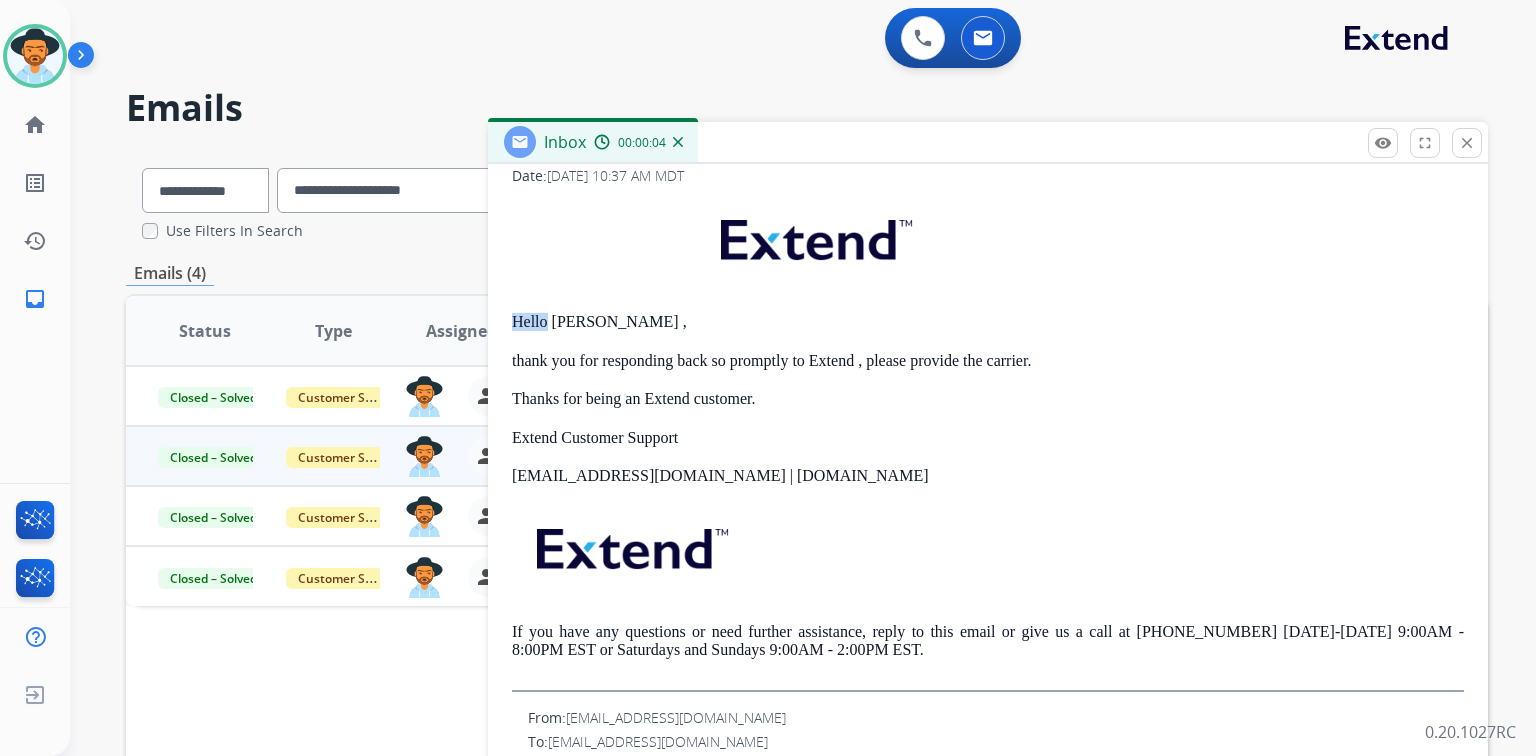 drag, startPoint x: 516, startPoint y: 318, endPoint x: 574, endPoint y: 318, distance: 58 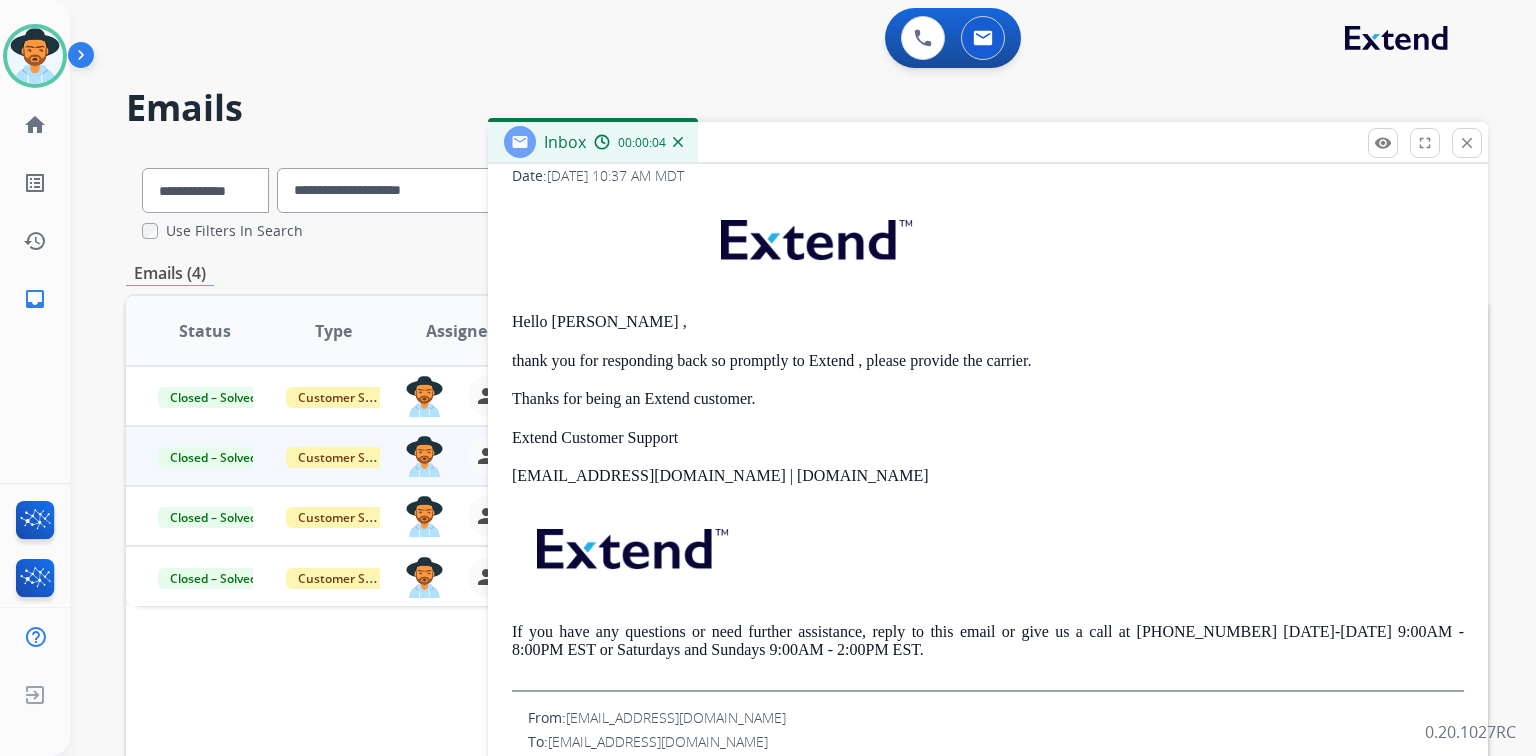 click at bounding box center [988, 244] 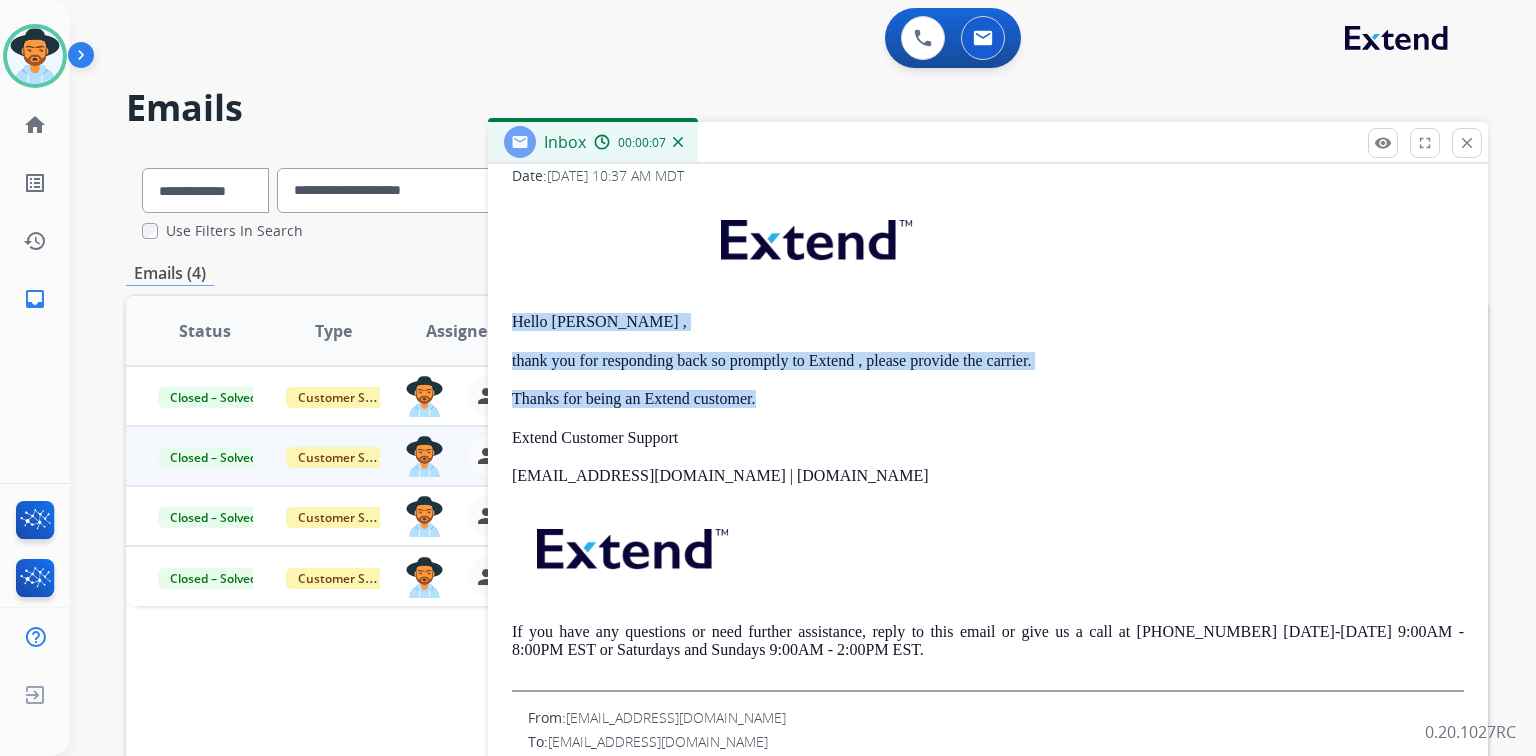 drag, startPoint x: 514, startPoint y: 326, endPoint x: 835, endPoint y: 400, distance: 329.4192 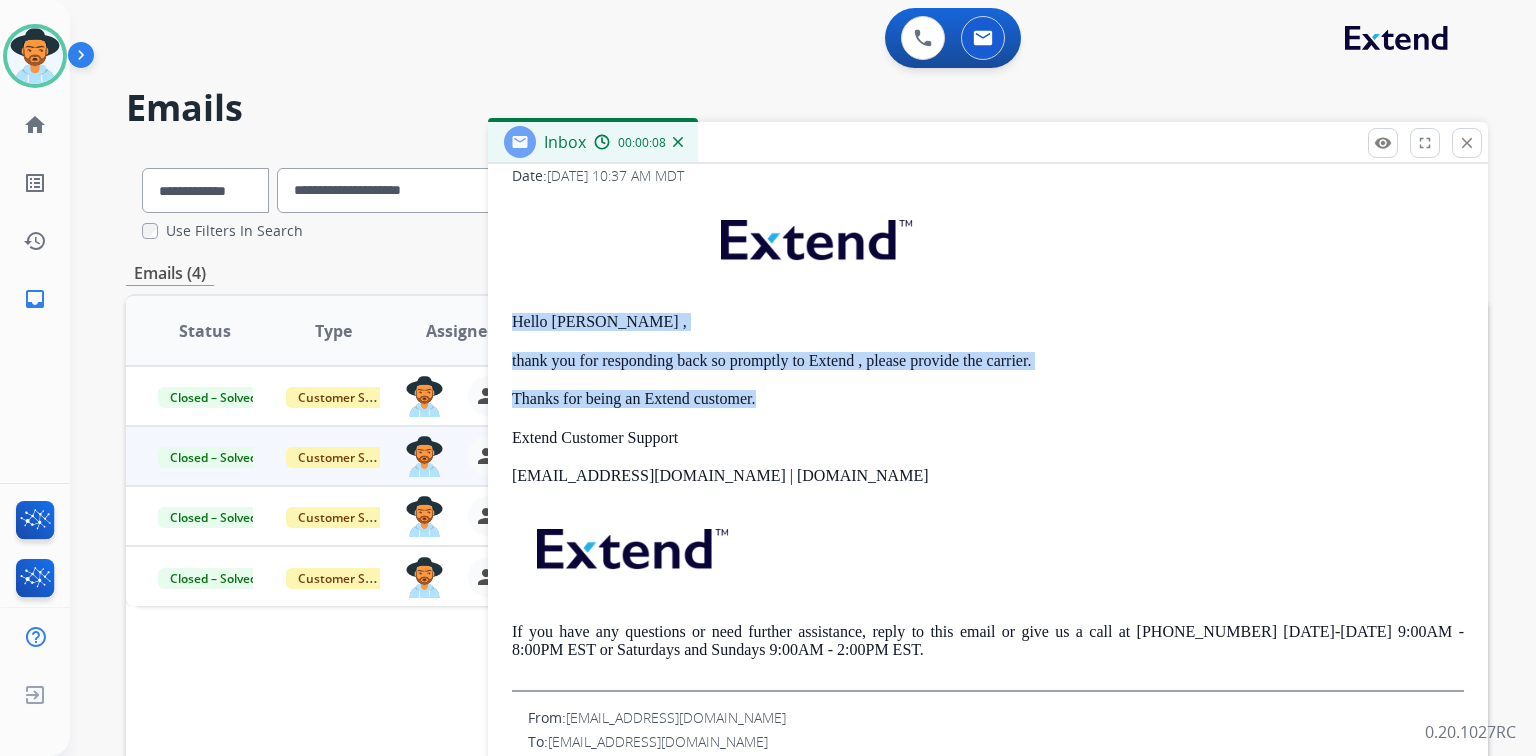copy on "Hello [PERSON_NAME] ,  thank you for responding back so promptly to Extend , please provide the carrier. Thanks for being an Extend customer." 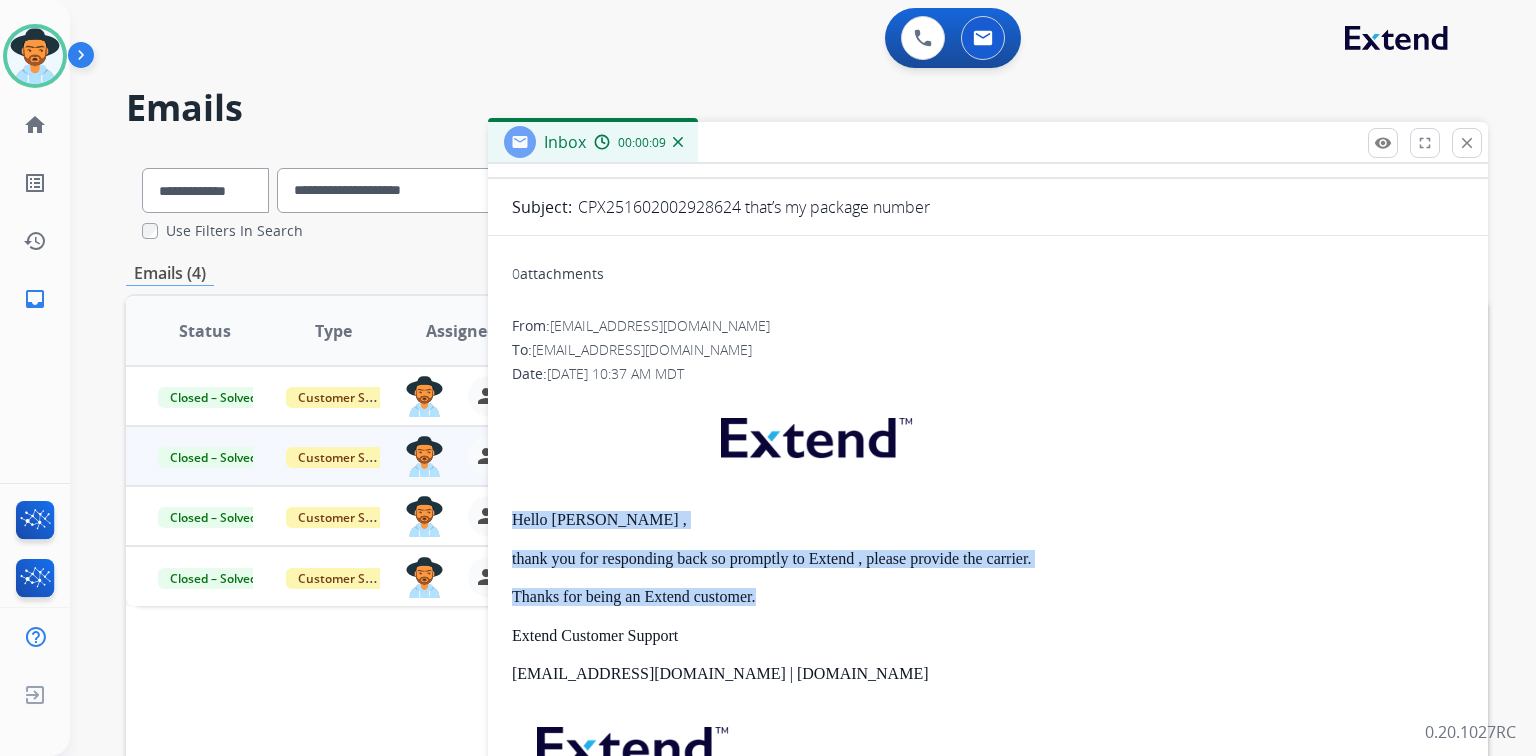 scroll, scrollTop: 0, scrollLeft: 0, axis: both 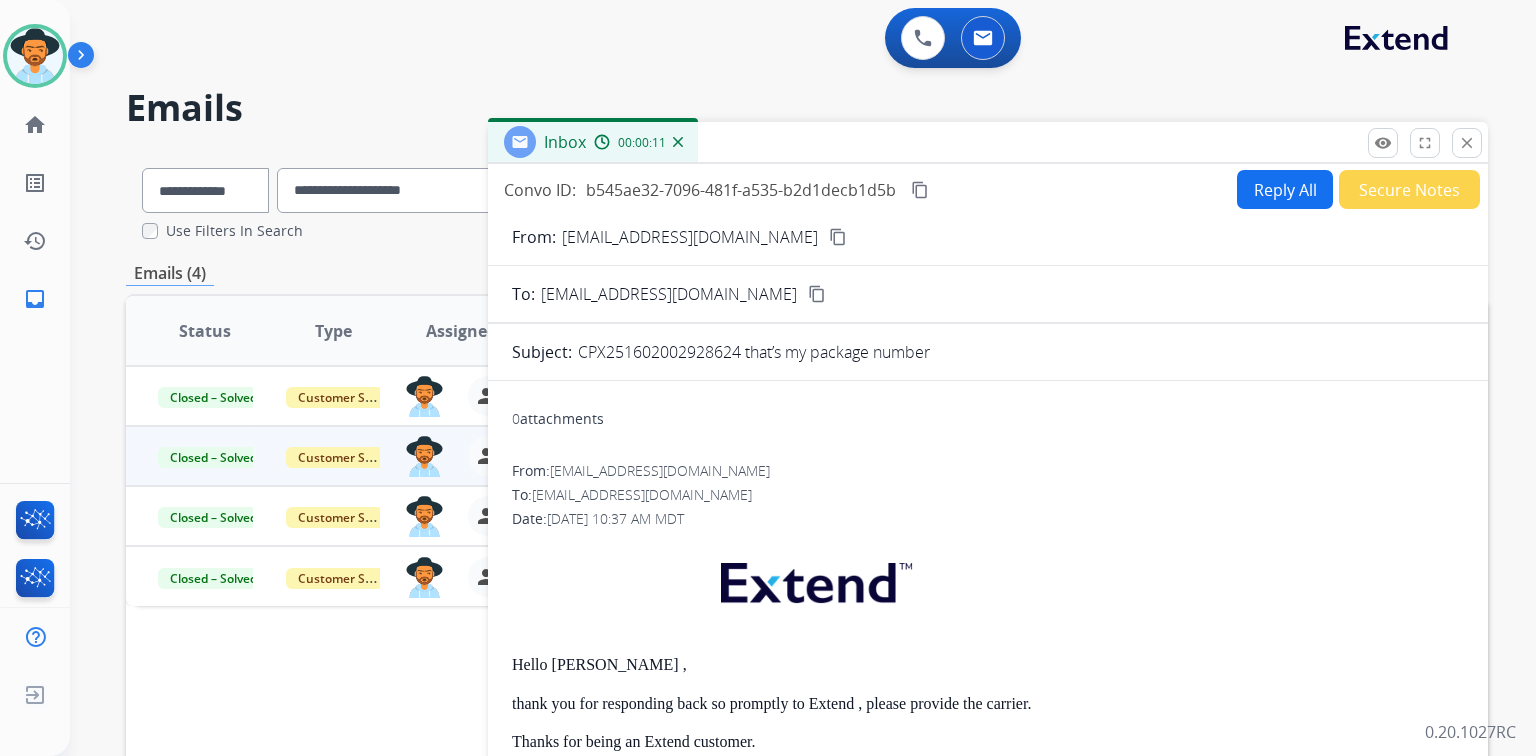 click on "From: [EMAIL_ADDRESS][DOMAIN_NAME] content_copy To:  [EMAIL_ADDRESS][DOMAIN_NAME]  content_copy Subject:  CPX251602002928624 that’s my package number  0  attachments  From:  [EMAIL_ADDRESS][DOMAIN_NAME]   To:  [EMAIL_ADDRESS][DOMAIN_NAME]  Date:  [DATE] 10:37 AM MDT Hello [PERSON_NAME] ,  thank you for responding back so promptly to Extend , please provide the carrier. Thanks for being an Extend customer. Extend Customer Support [EMAIL_ADDRESS][DOMAIN_NAME] | [DOMAIN_NAME] If you have any questions or need further assistance, reply to this email or give us a call at [PHONE_NUMBER] [DATE]-[DATE] 9:00AM - 8:00PM EST or Saturdays and Sundays 9:00AM - 2:00PM EST.  From:  [EMAIL_ADDRESS][DOMAIN_NAME]   To:  [EMAIL_ADDRESS][DOMAIN_NAME]  Date:  [DATE] 10:12 AM MDT" at bounding box center [988, 704] 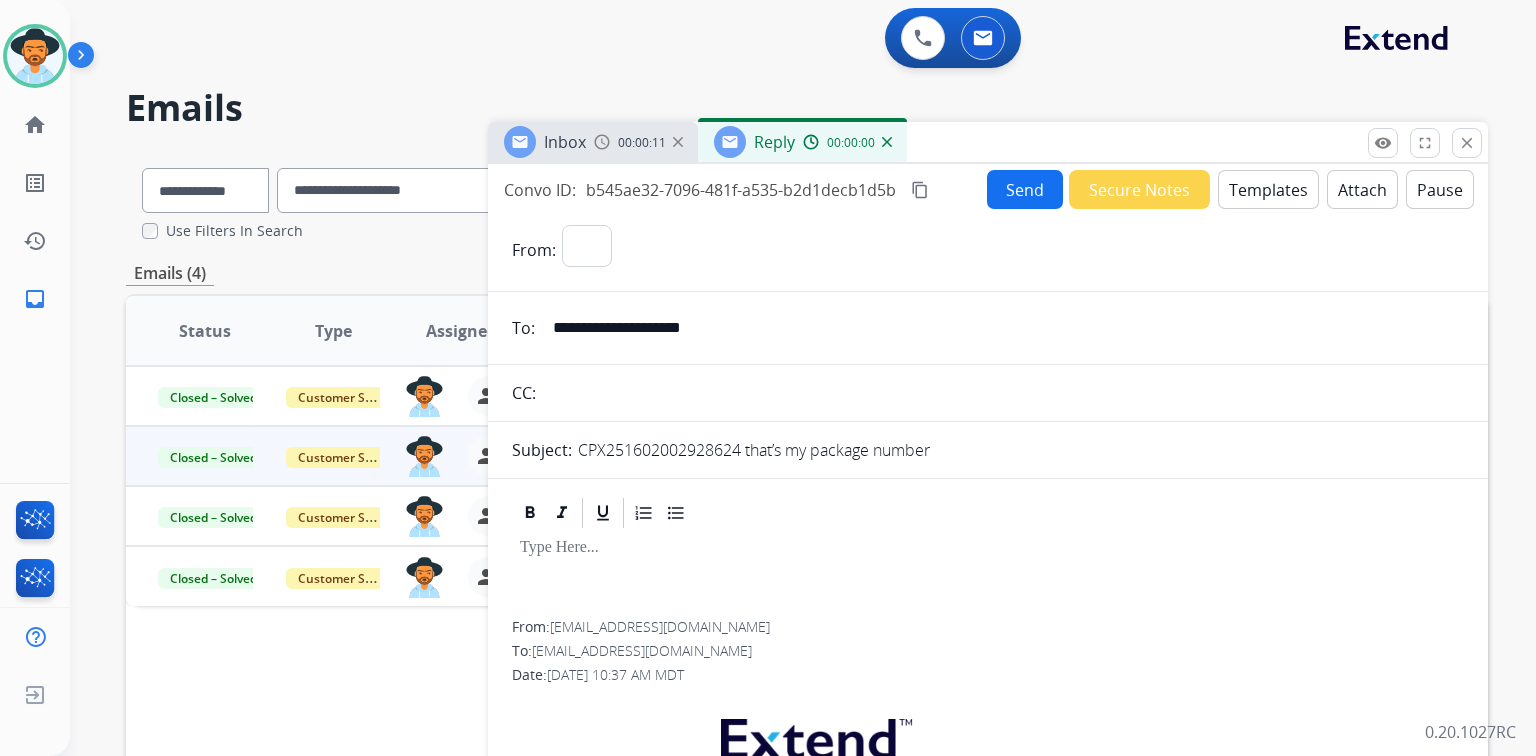 select on "**********" 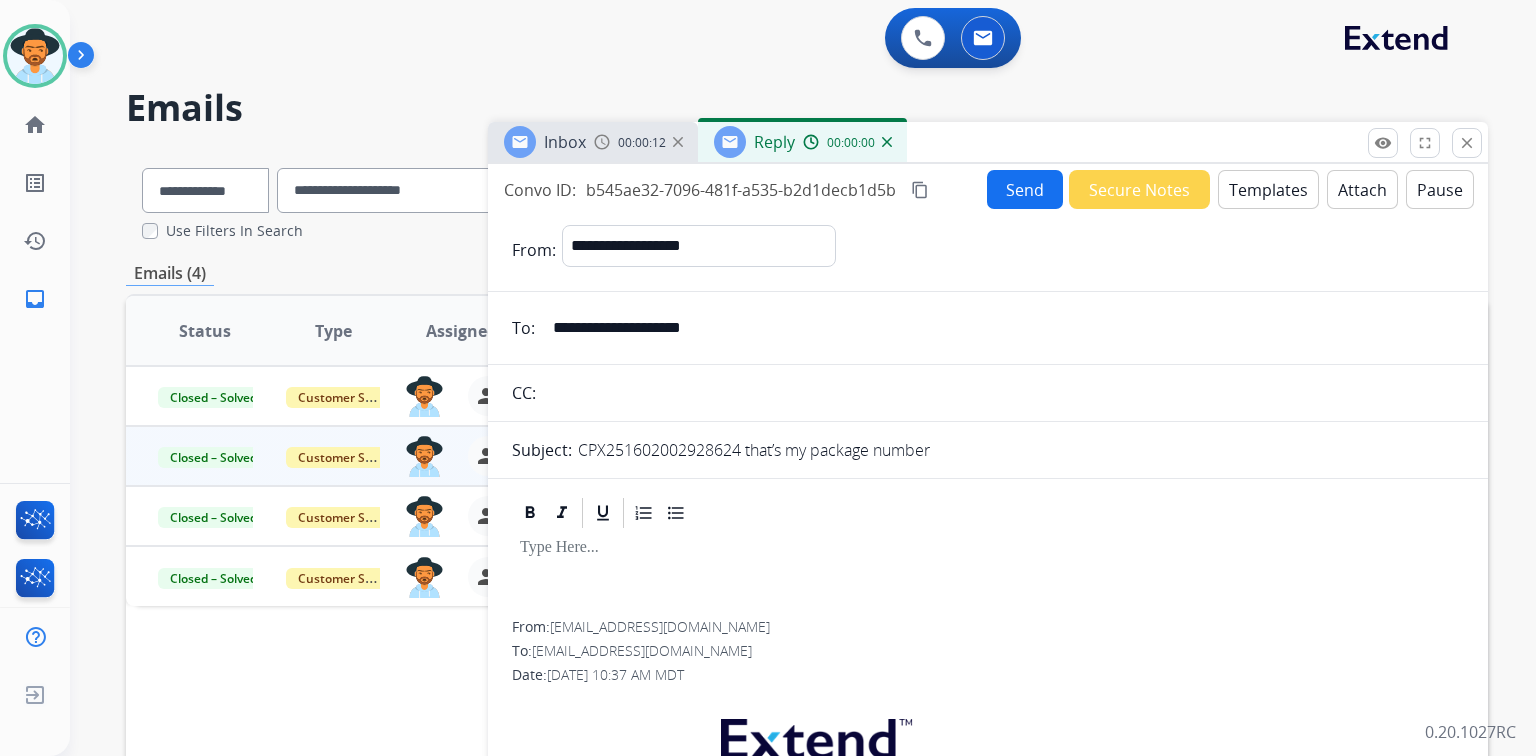 click on "Templates" at bounding box center (1268, 189) 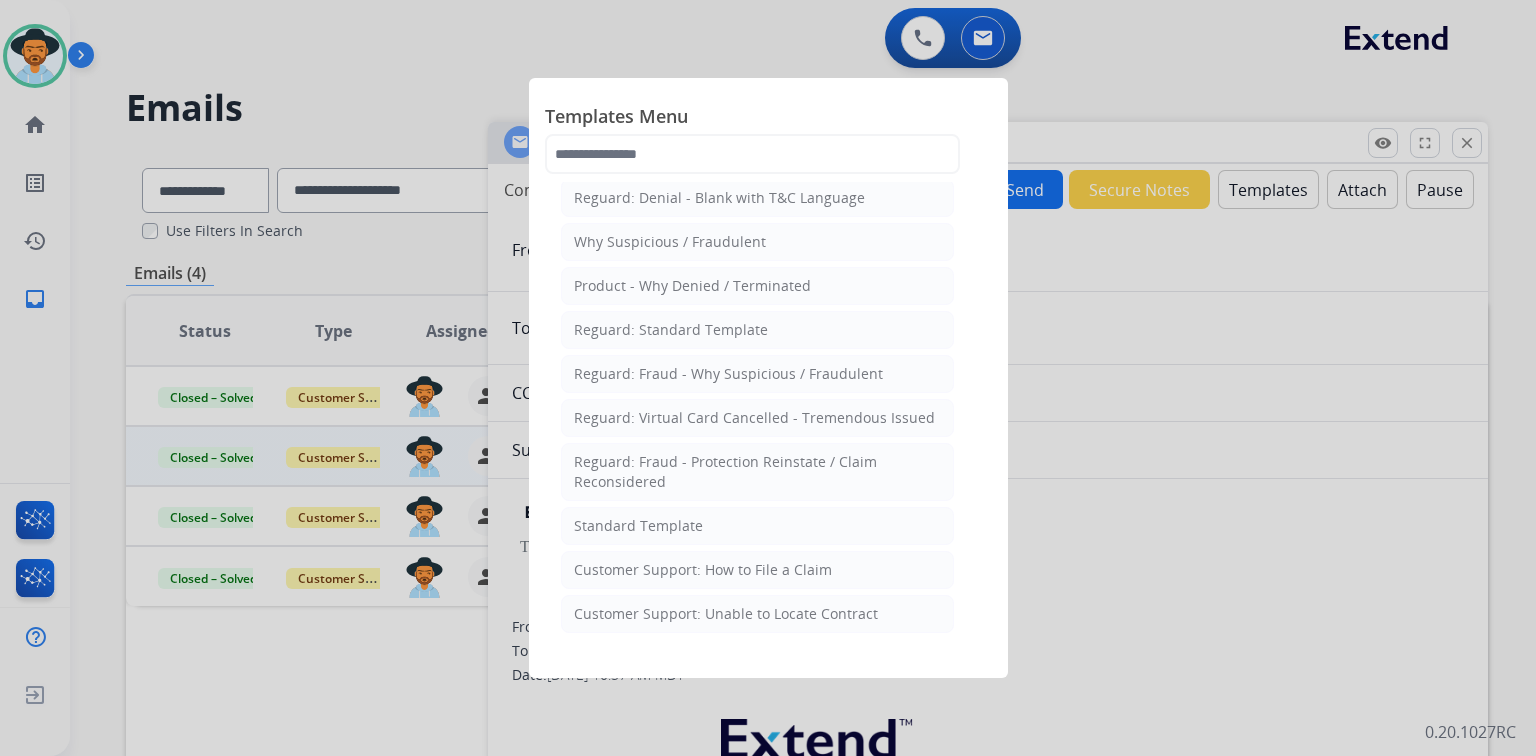 scroll, scrollTop: 0, scrollLeft: 0, axis: both 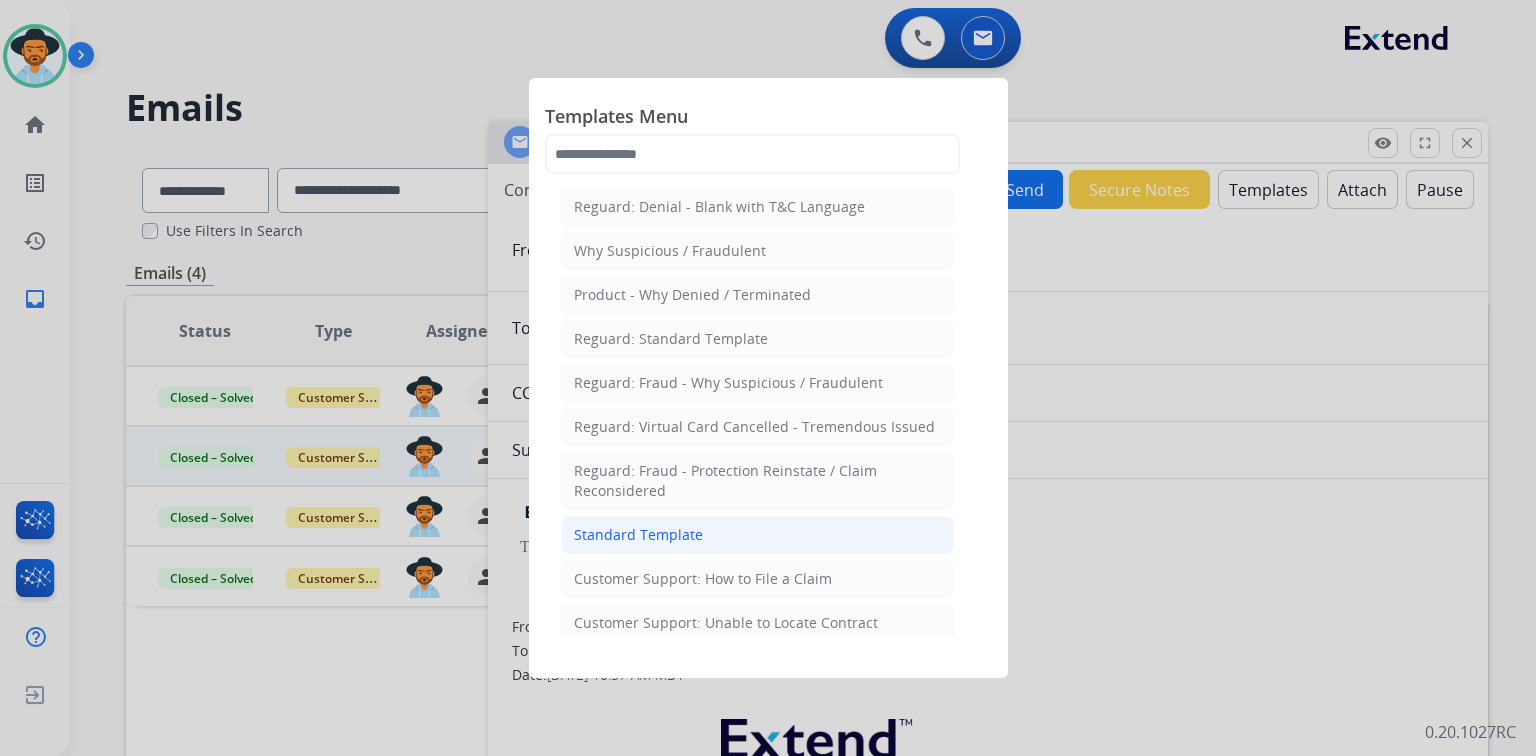click on "Standard Template" 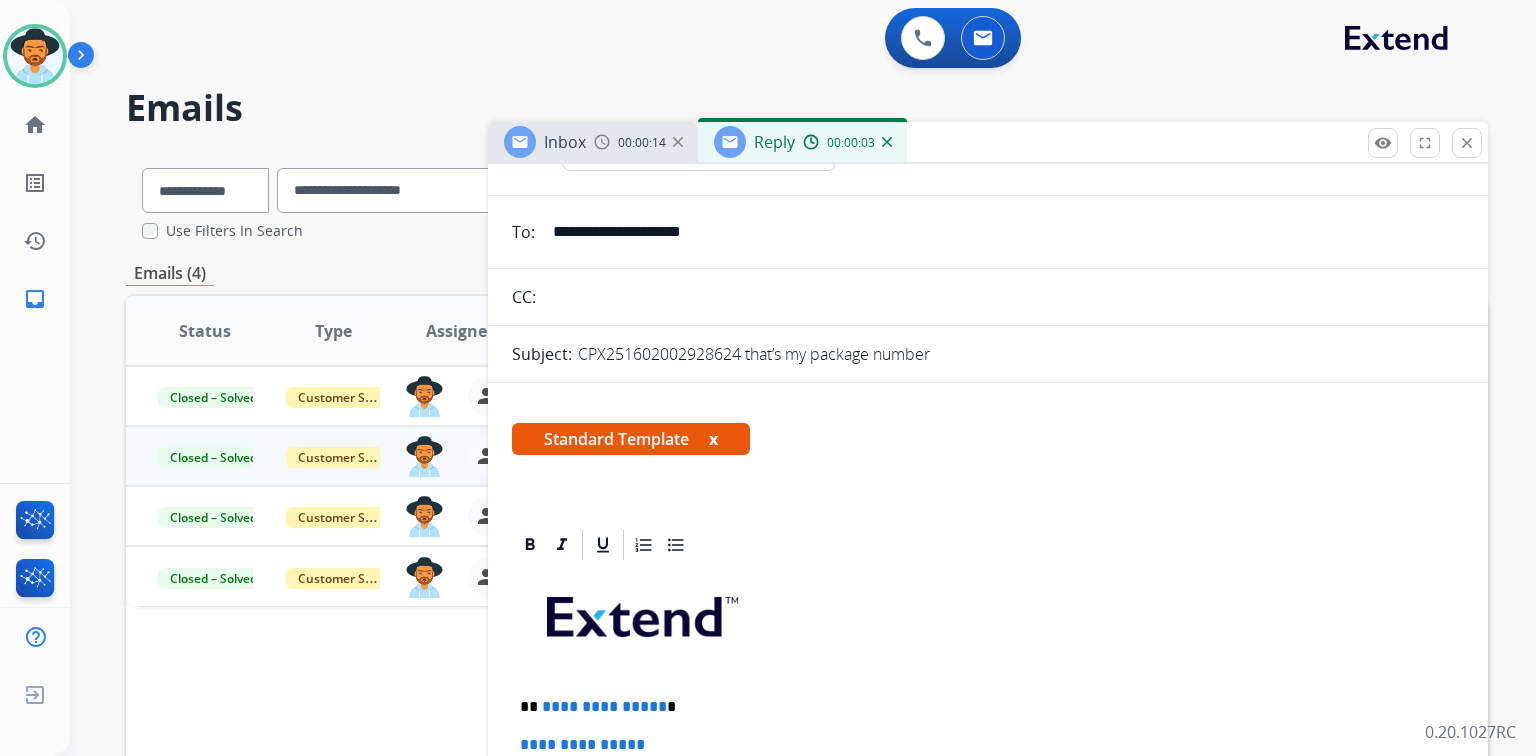 scroll, scrollTop: 320, scrollLeft: 0, axis: vertical 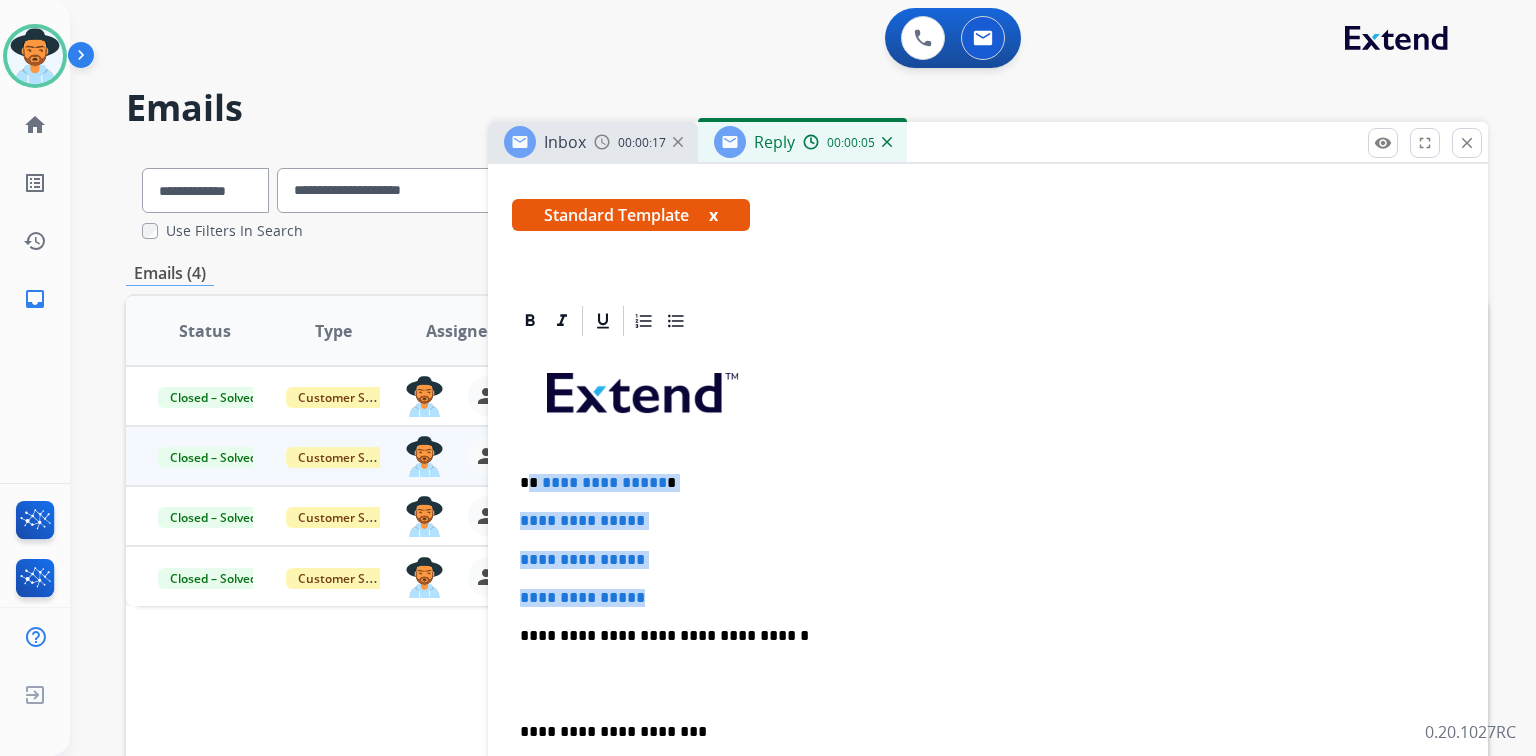 drag, startPoint x: 532, startPoint y: 480, endPoint x: 674, endPoint y: 595, distance: 182.72658 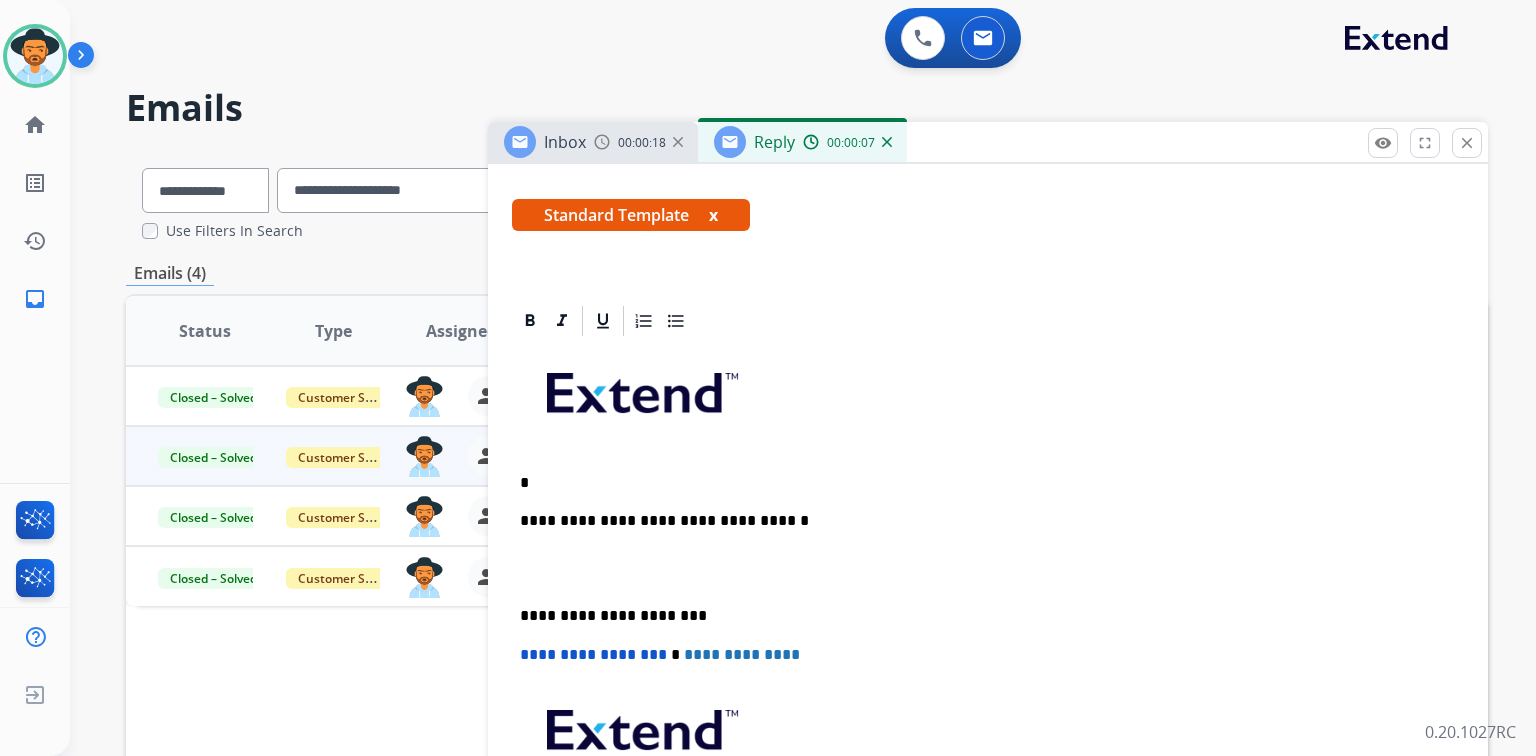 type 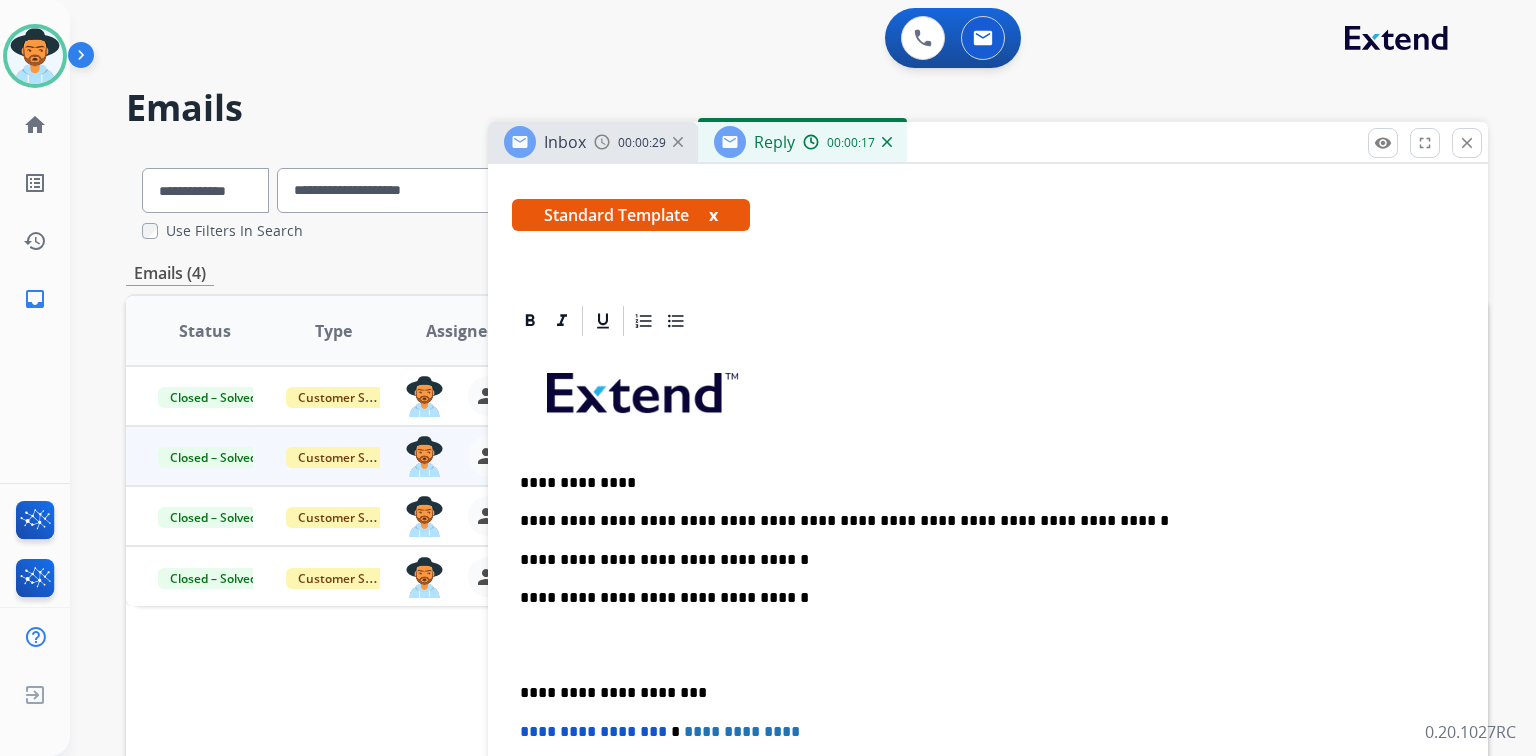 click on "**********" at bounding box center (980, 521) 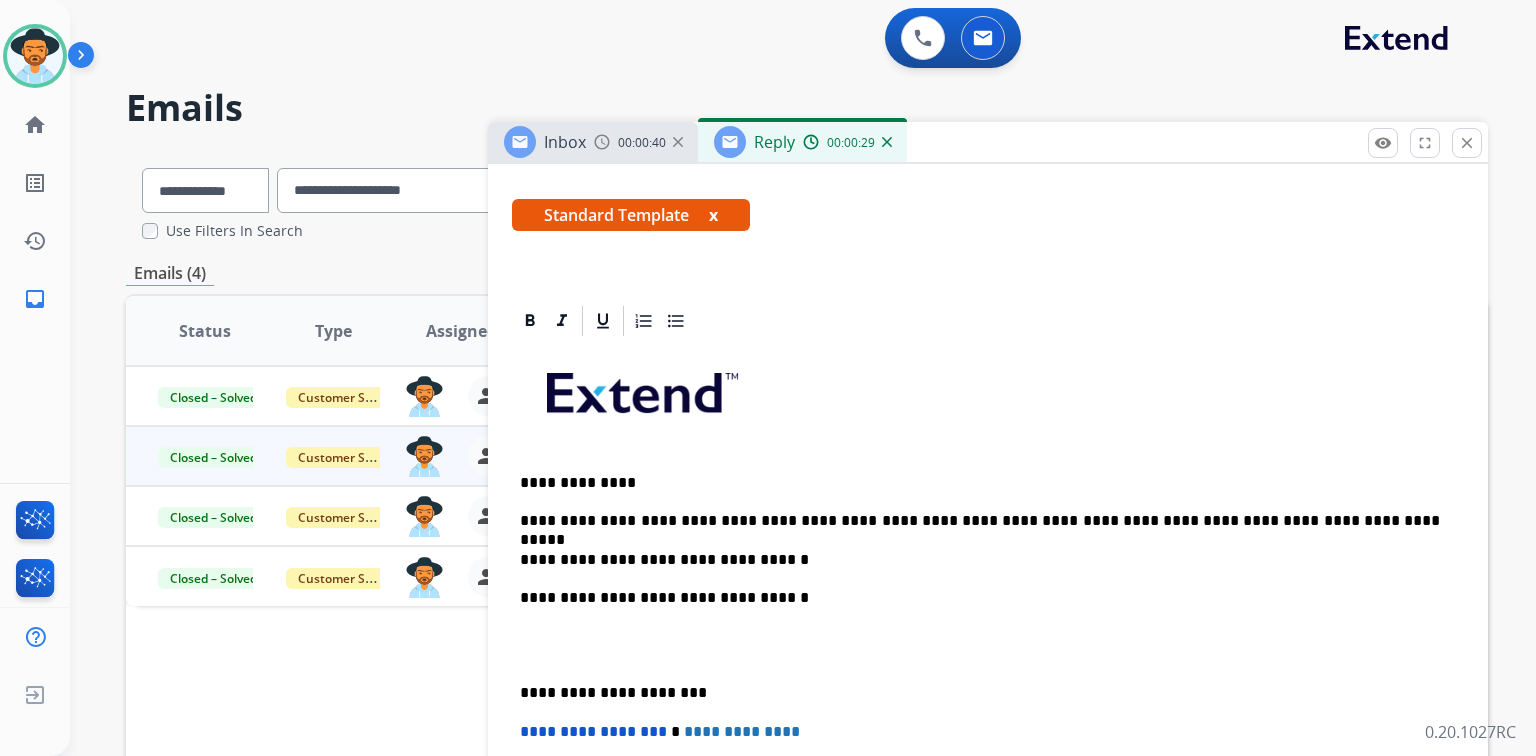click on "**********" at bounding box center (980, 521) 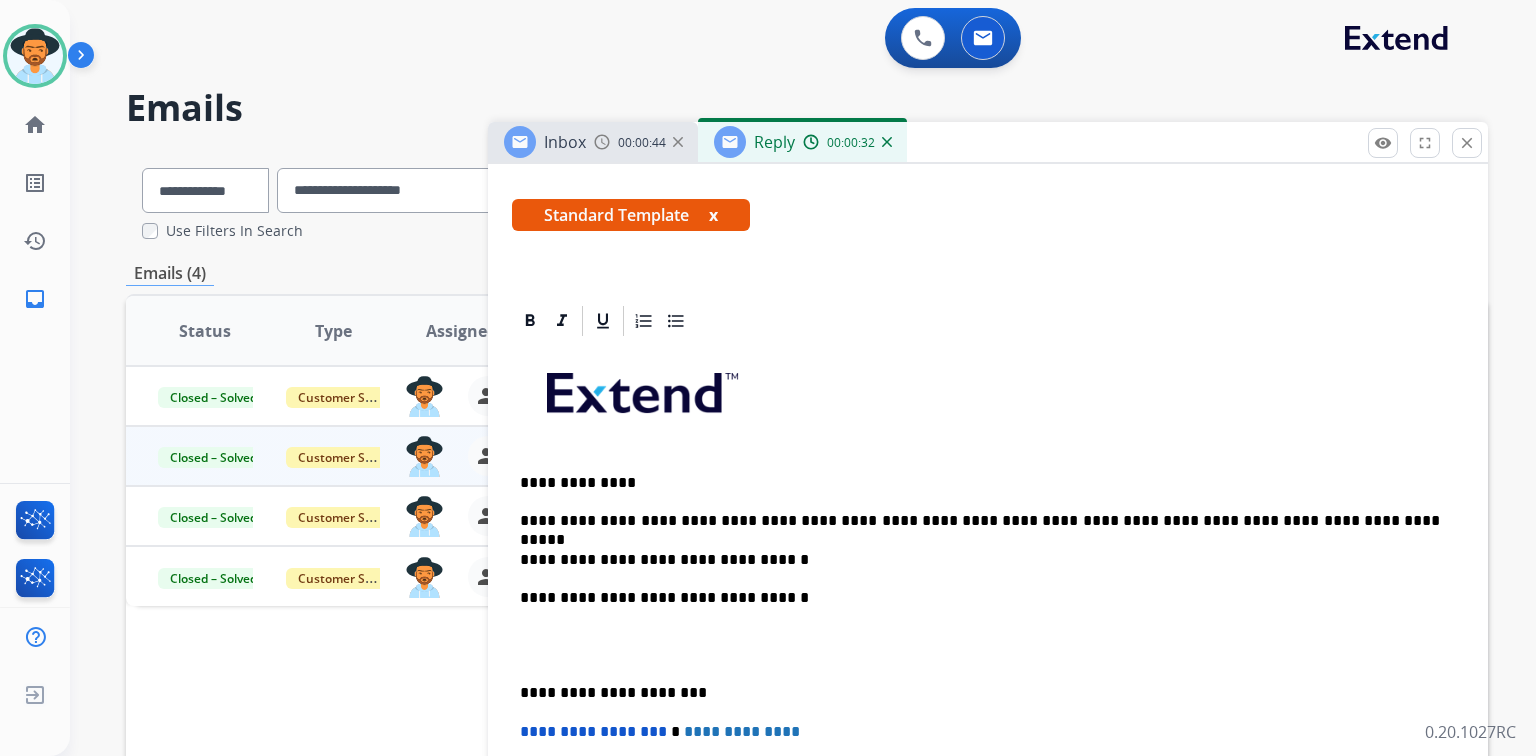 click at bounding box center [988, 645] 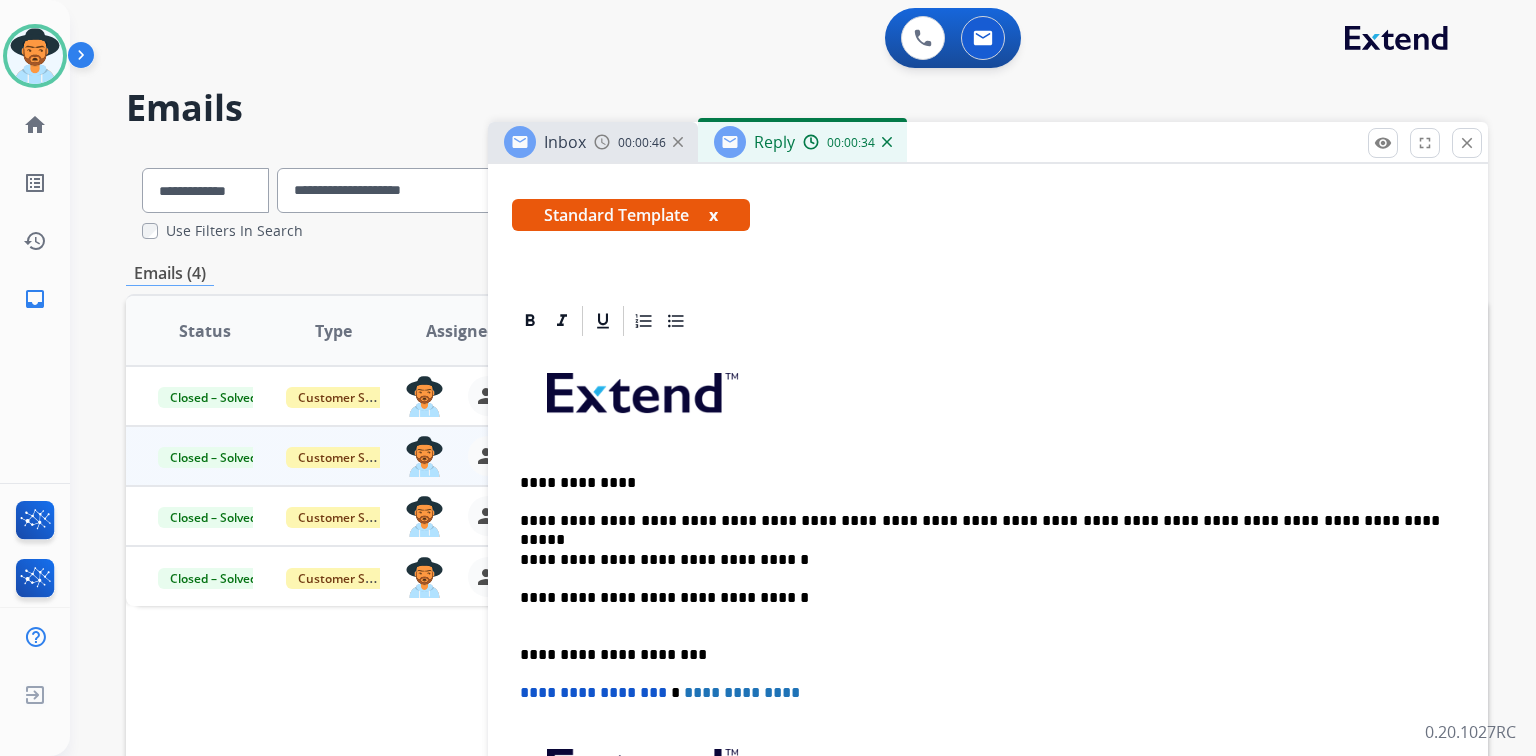 click on "**********" at bounding box center [980, 607] 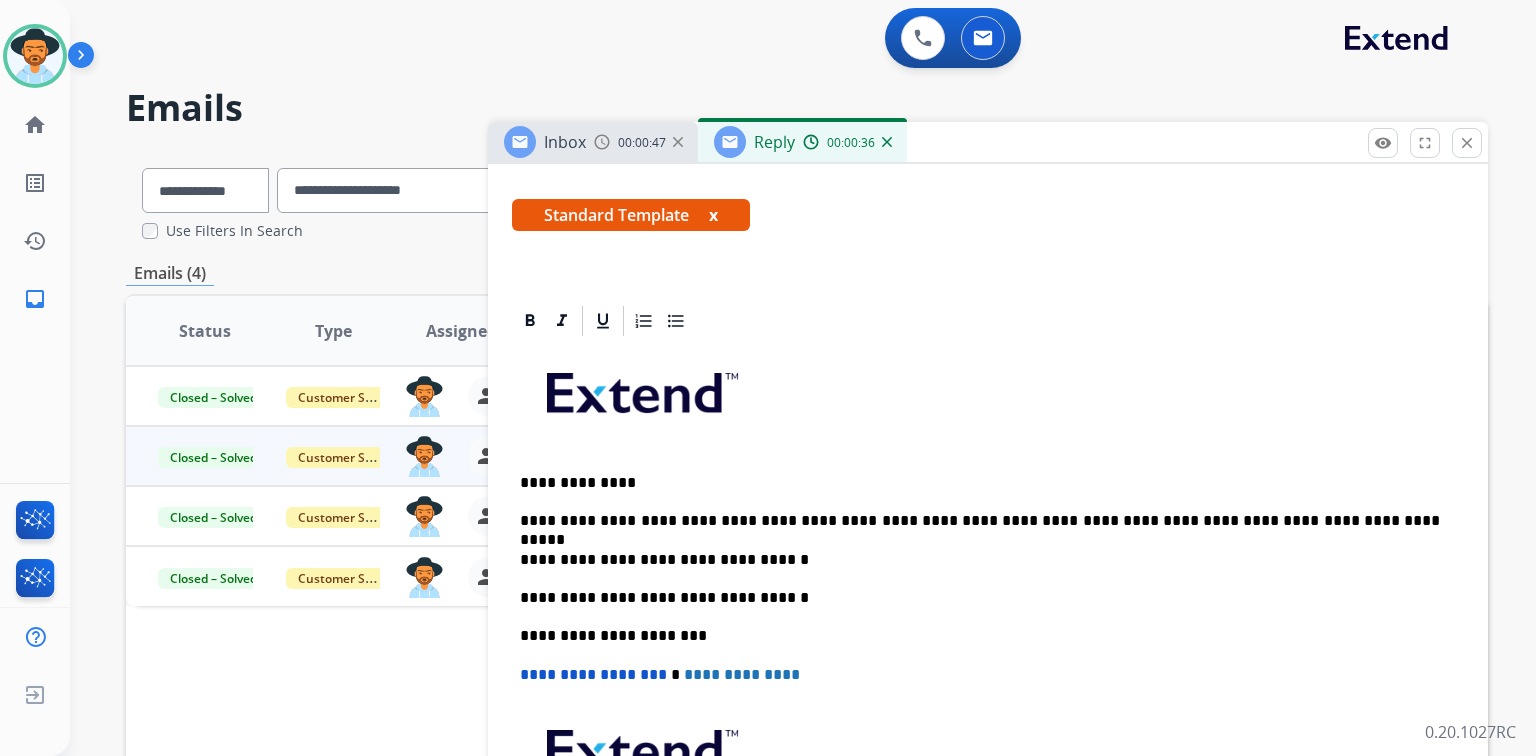 scroll, scrollTop: 0, scrollLeft: 0, axis: both 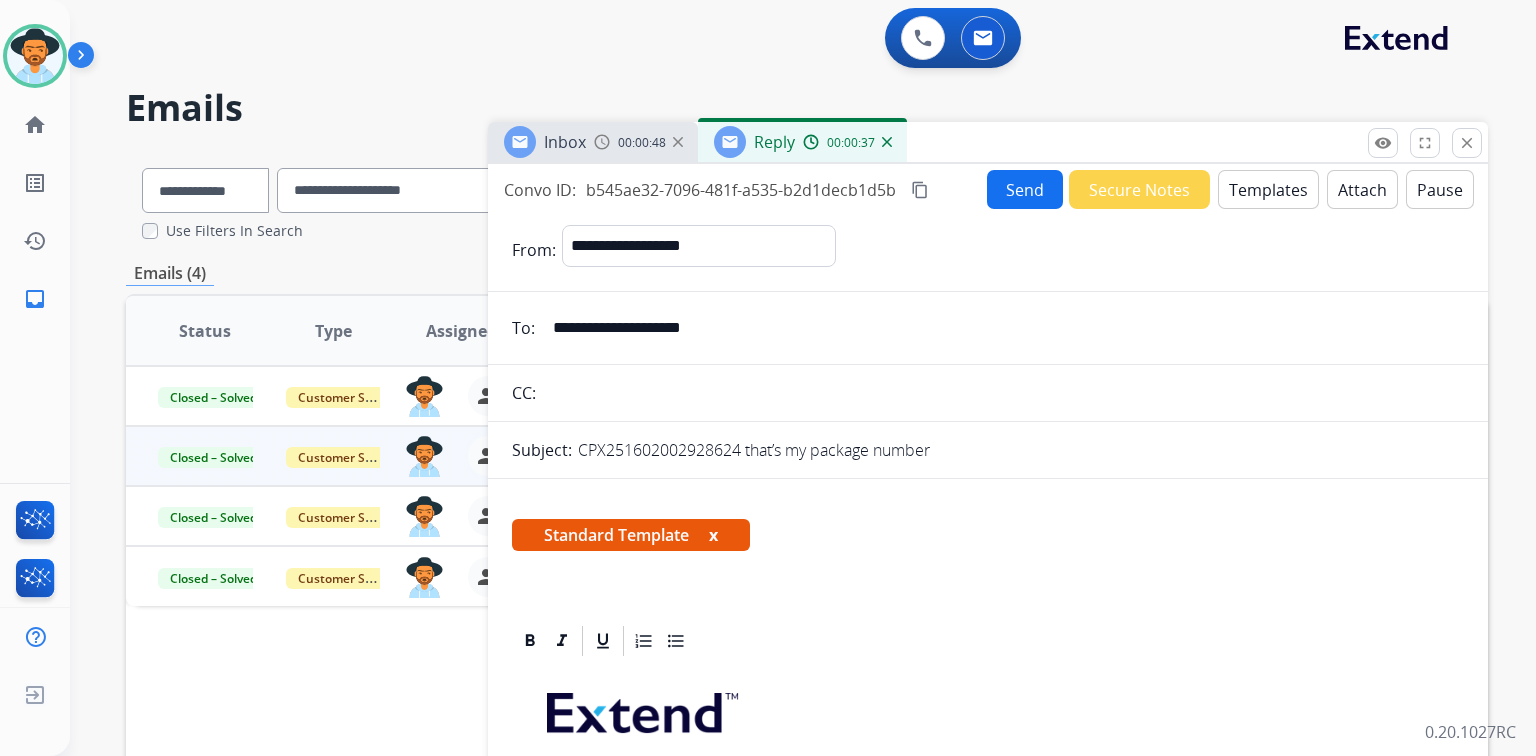 click on "Send" at bounding box center [1025, 189] 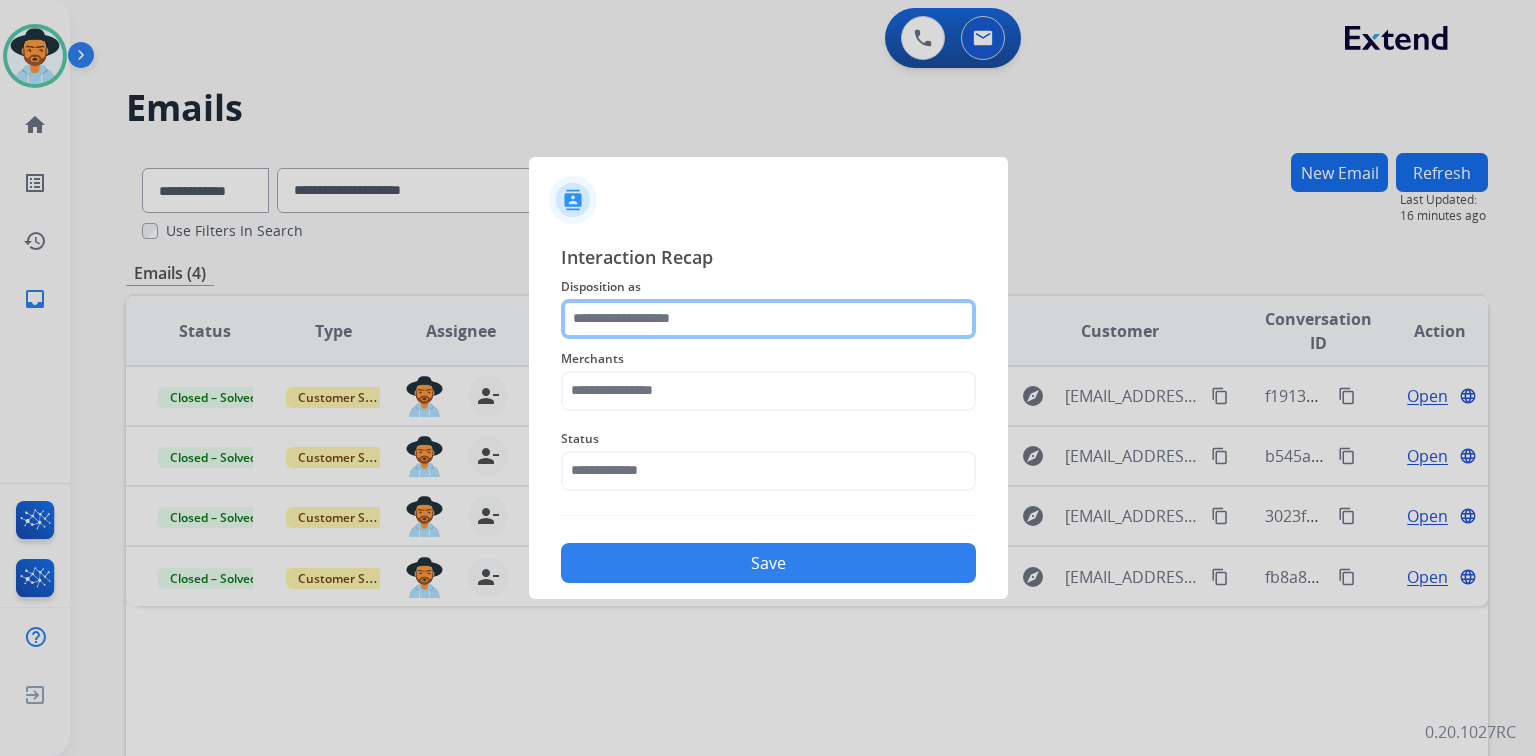 click 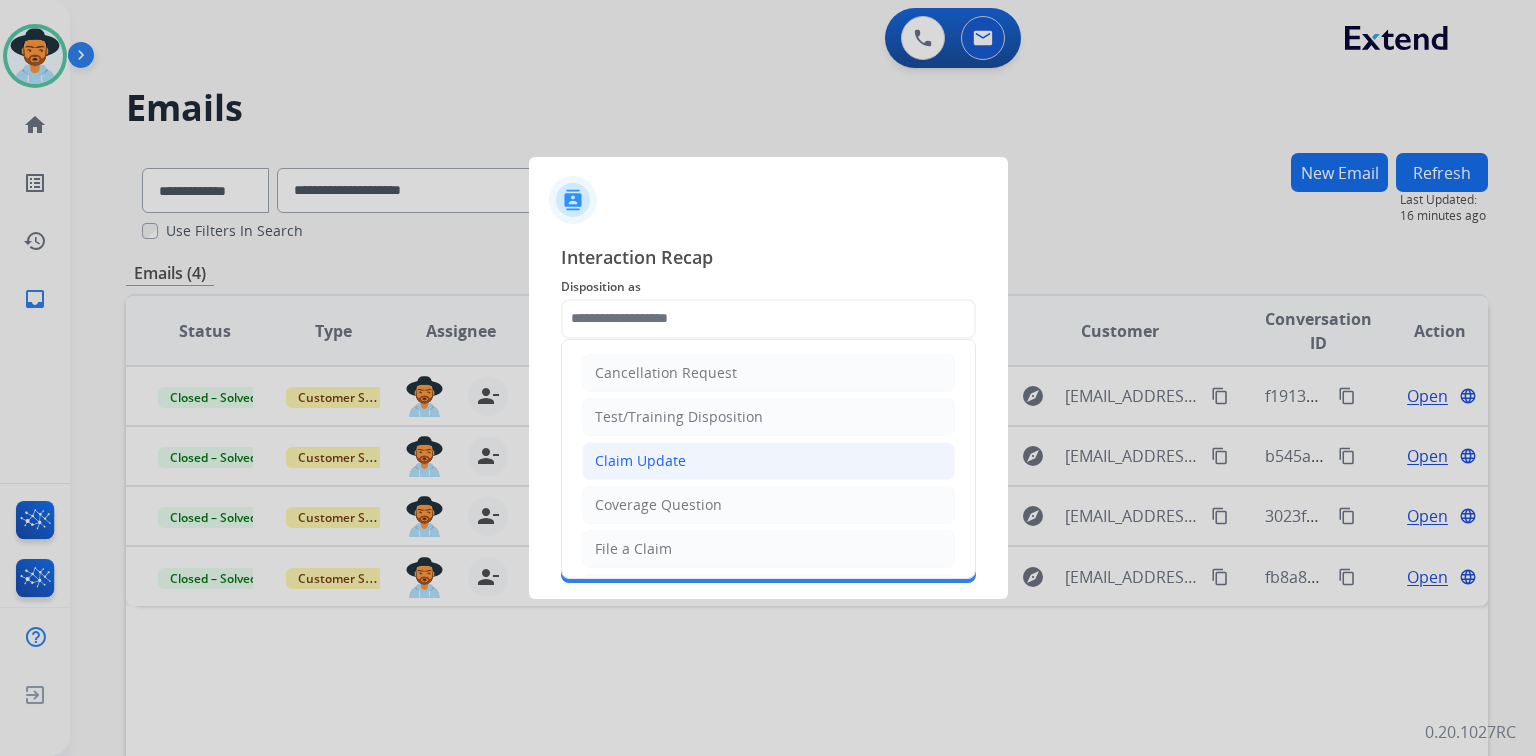 click on "Claim Update" 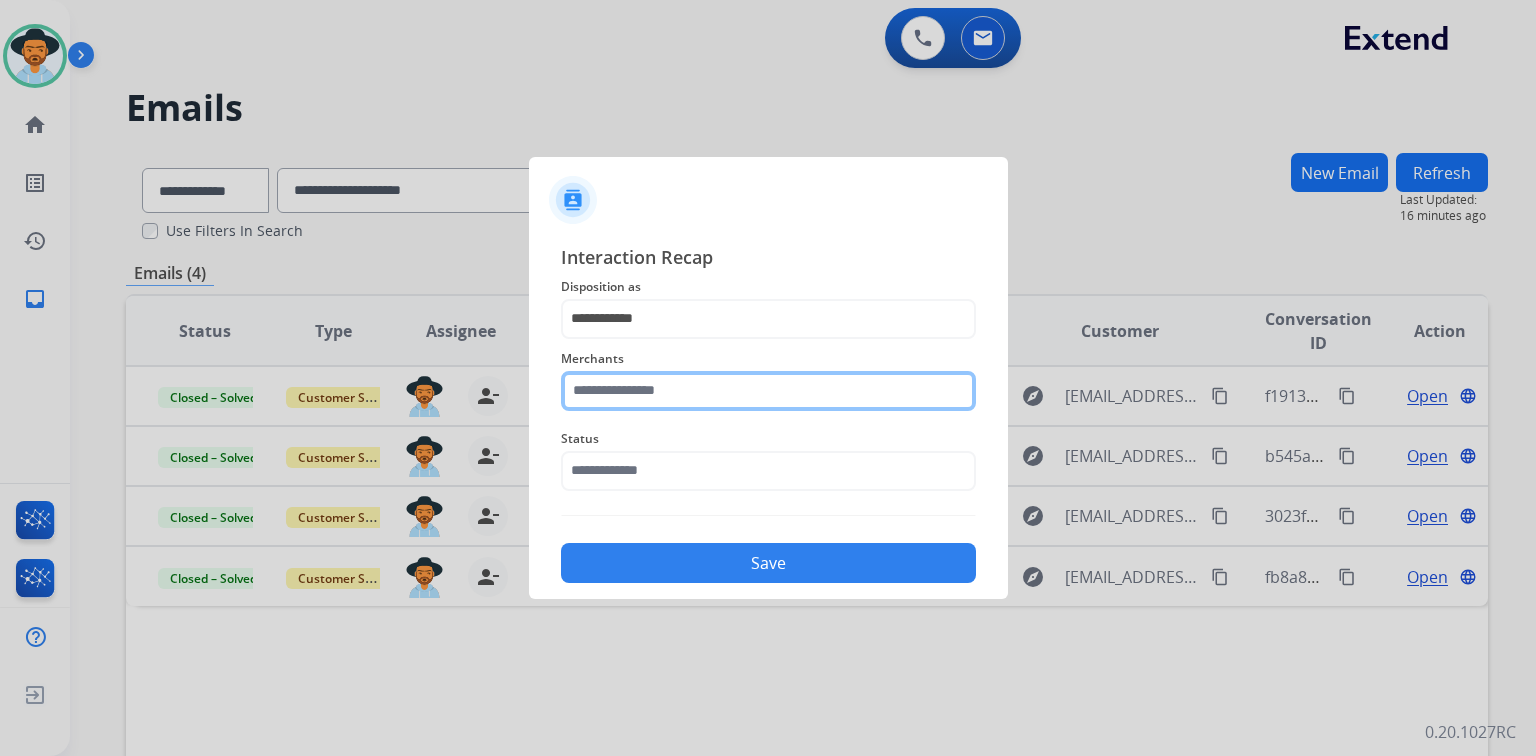 click 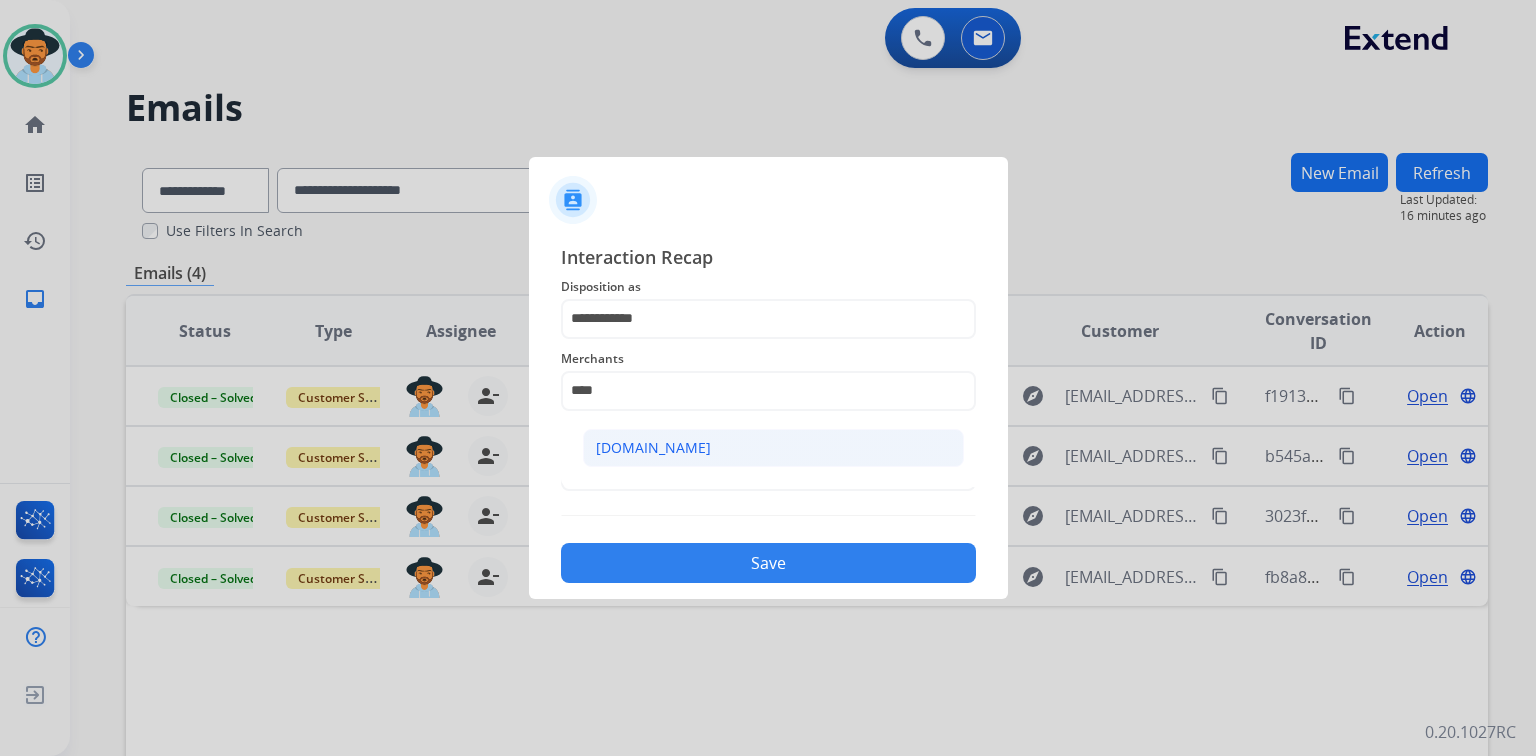 click on "[DOMAIN_NAME]" 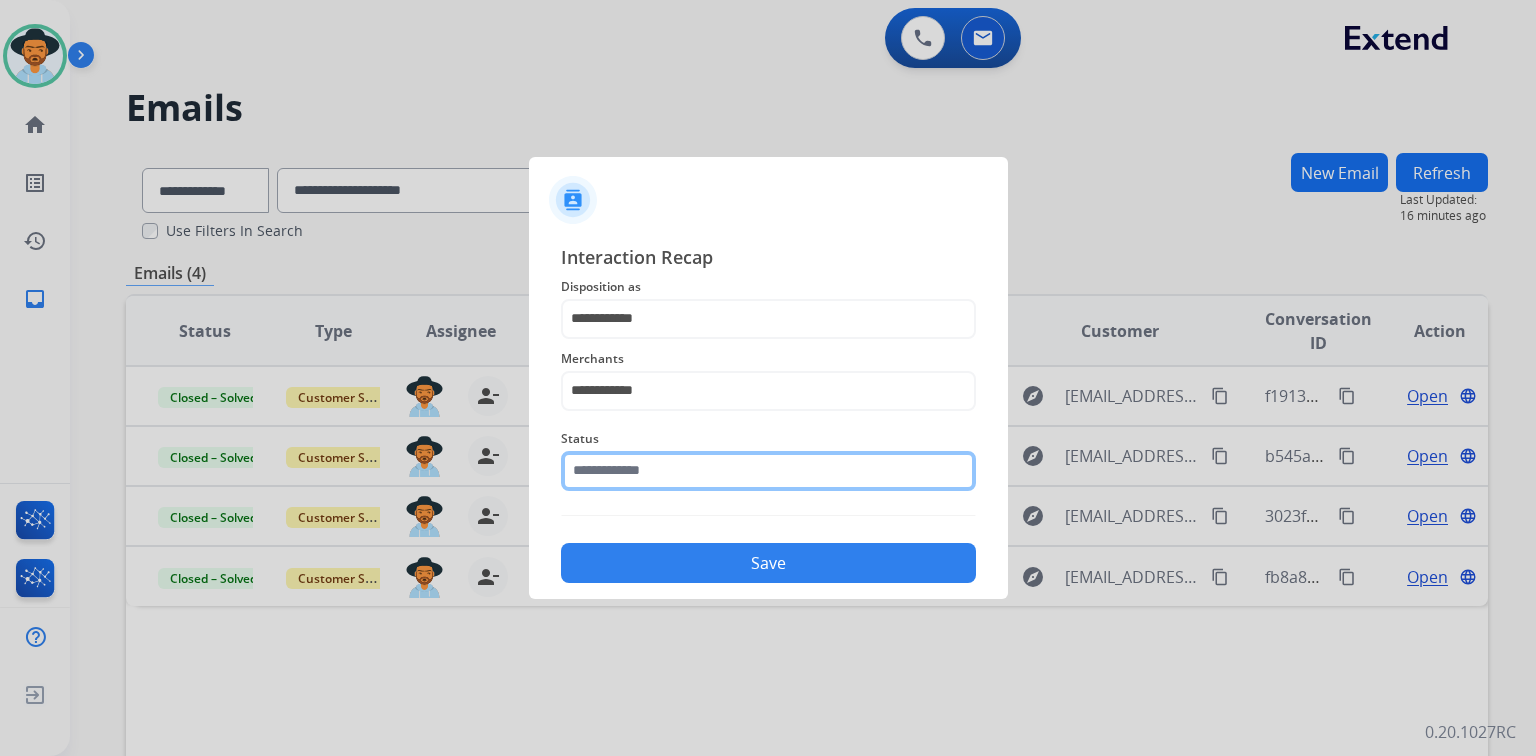 click 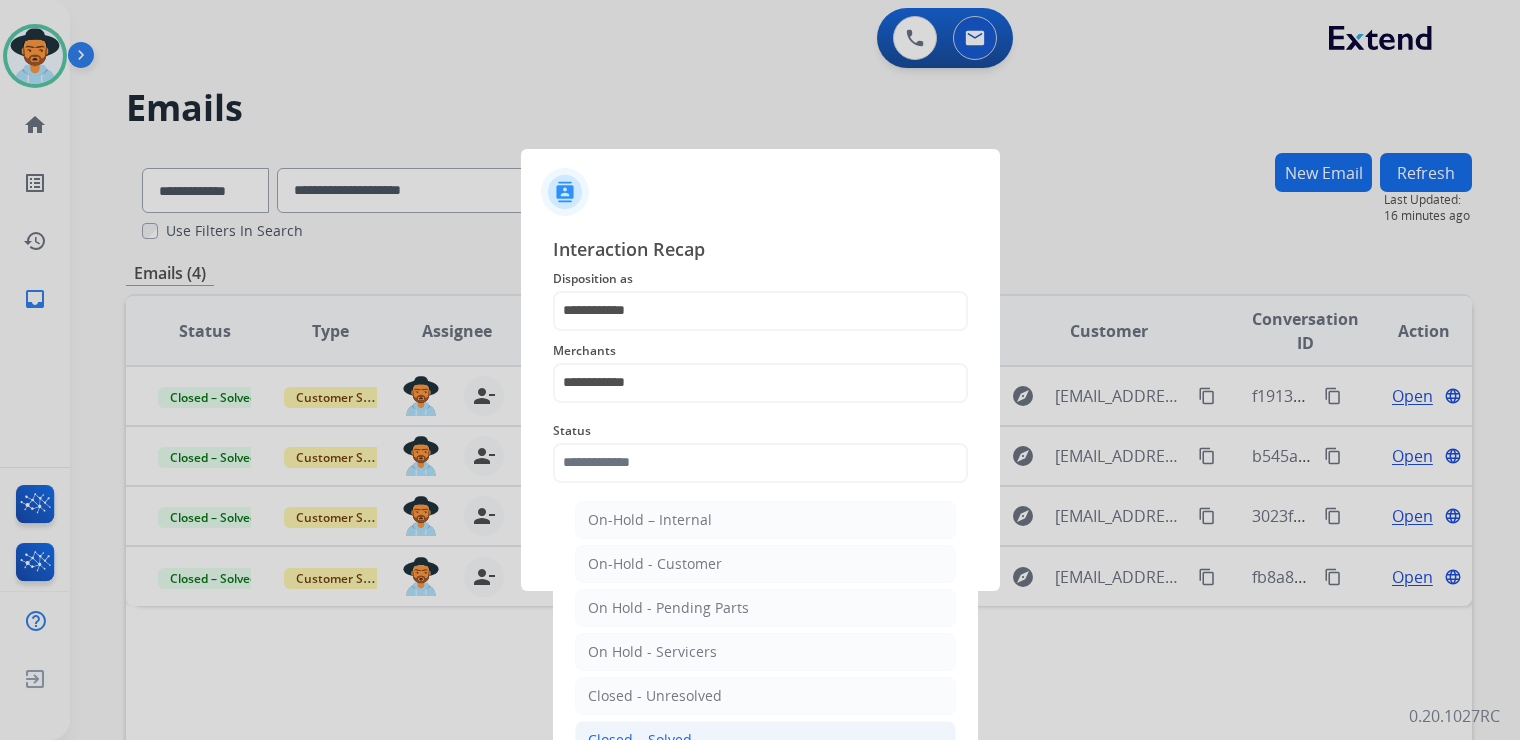 click on "Closed – Solved" 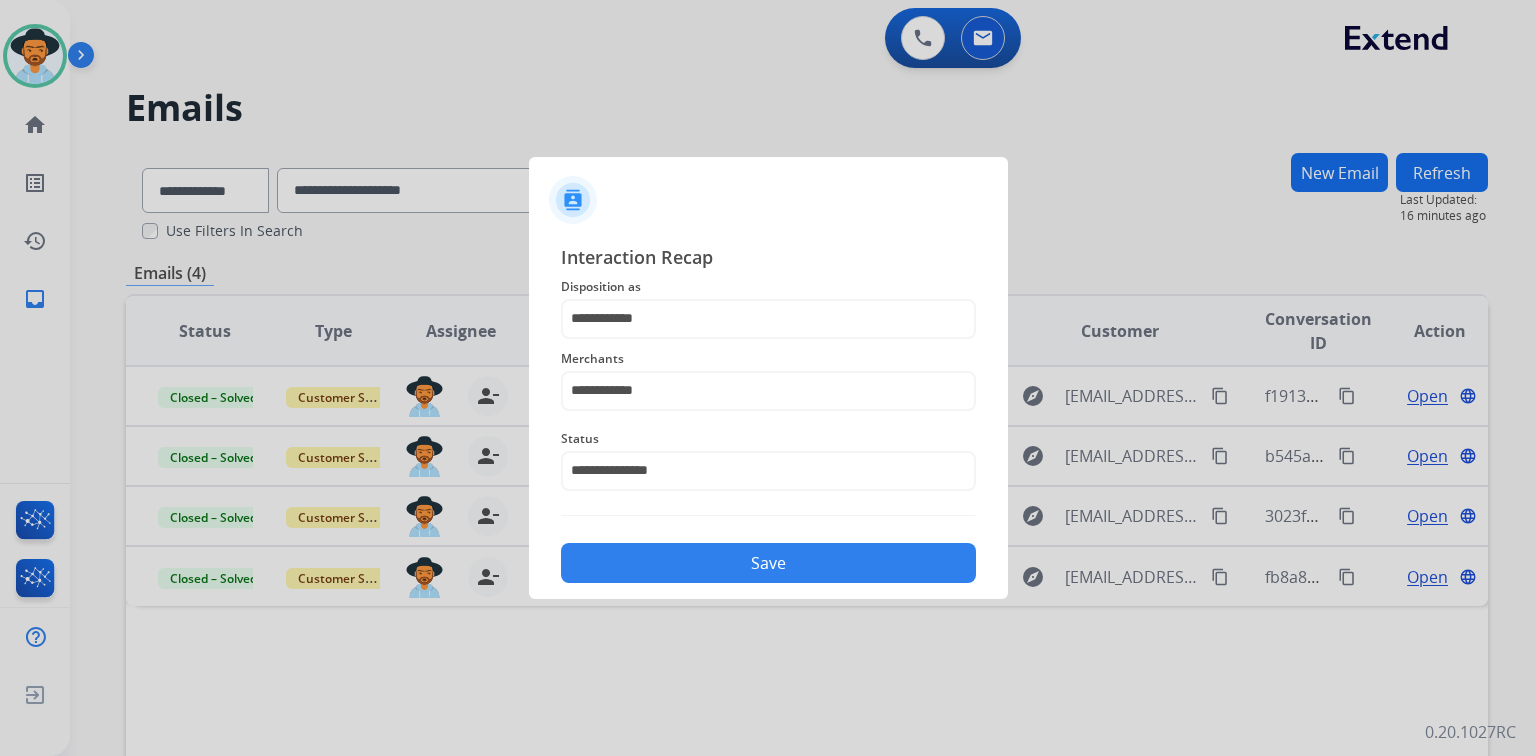 click on "Save" 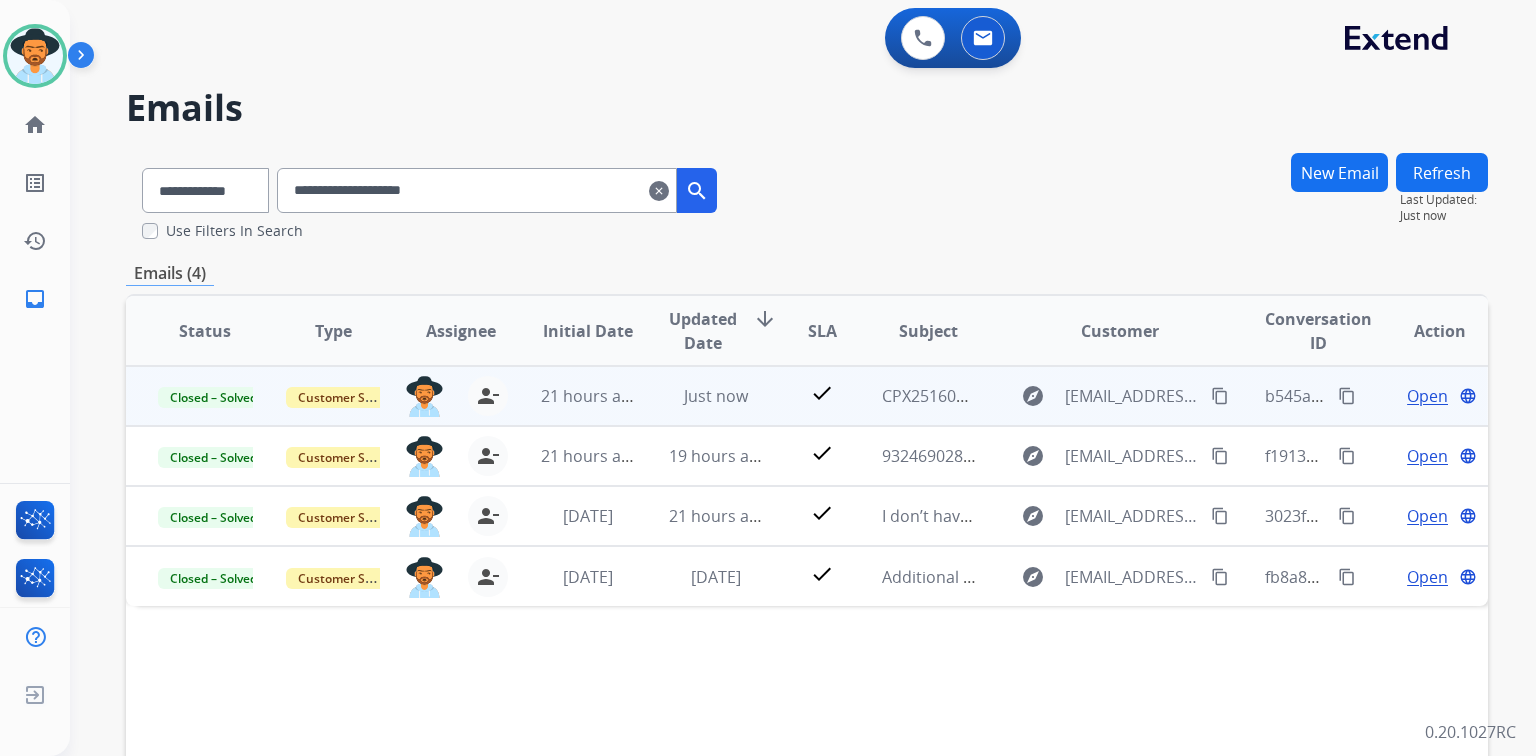 click on "Open" at bounding box center [1427, 396] 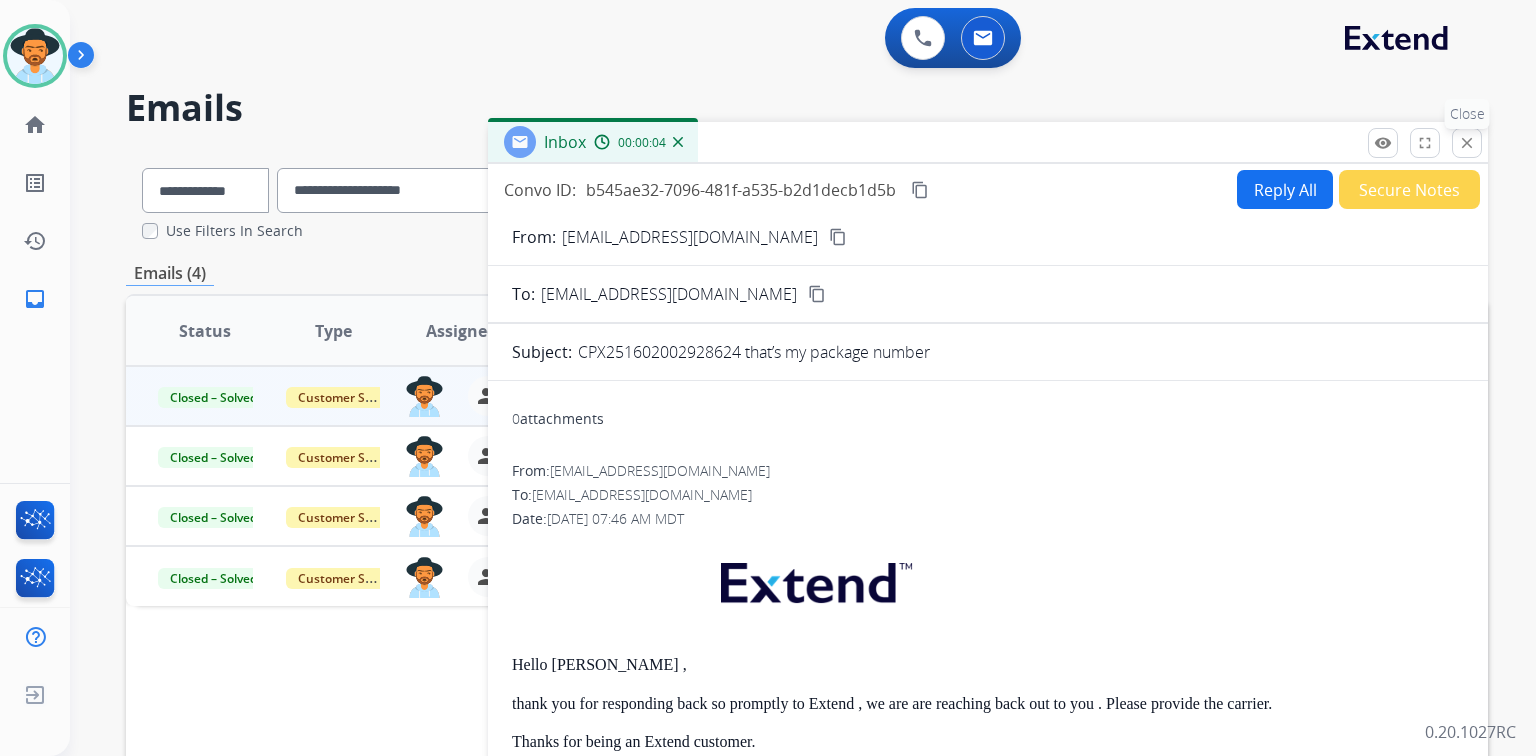 click on "close" at bounding box center [1467, 143] 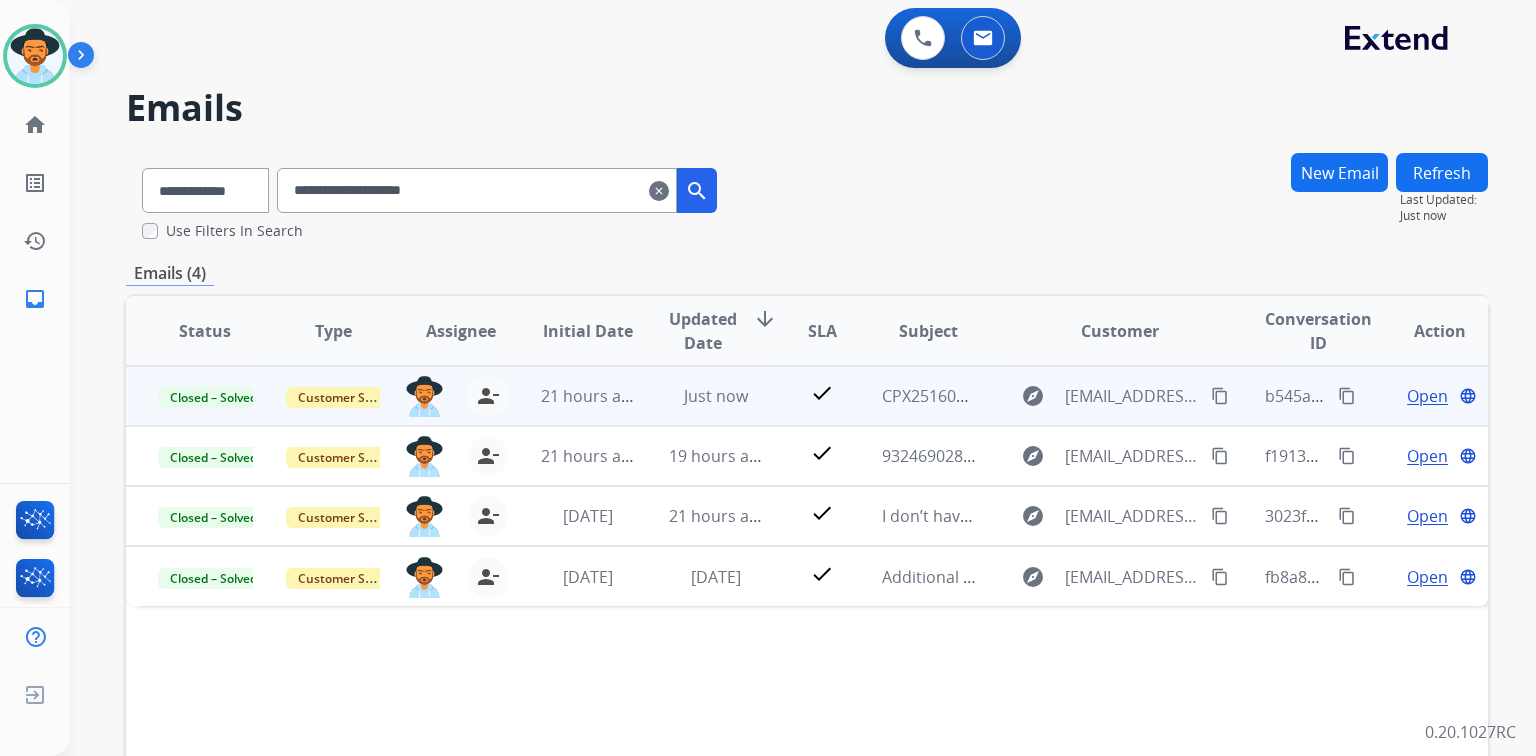 click on "Open" at bounding box center (1427, 396) 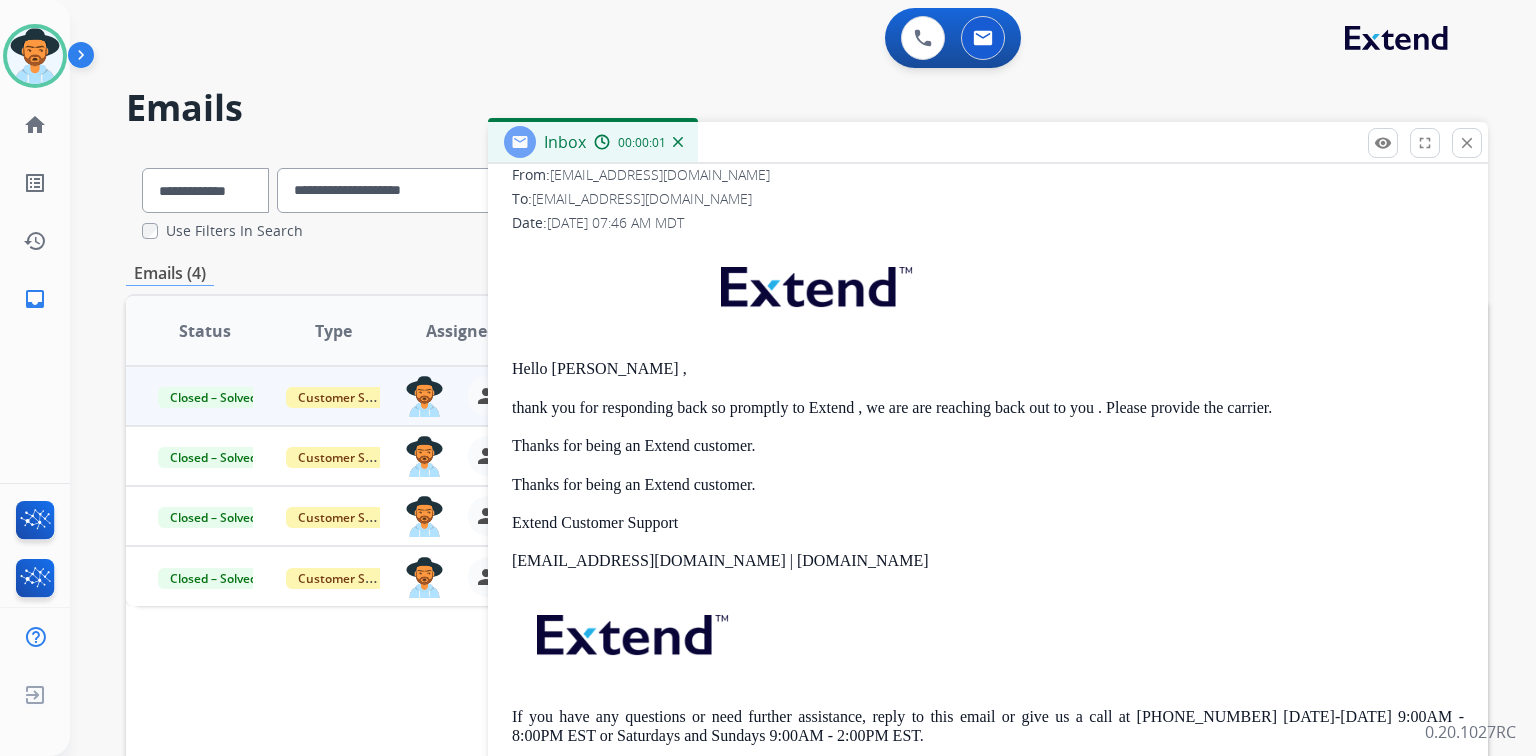 scroll, scrollTop: 0, scrollLeft: 0, axis: both 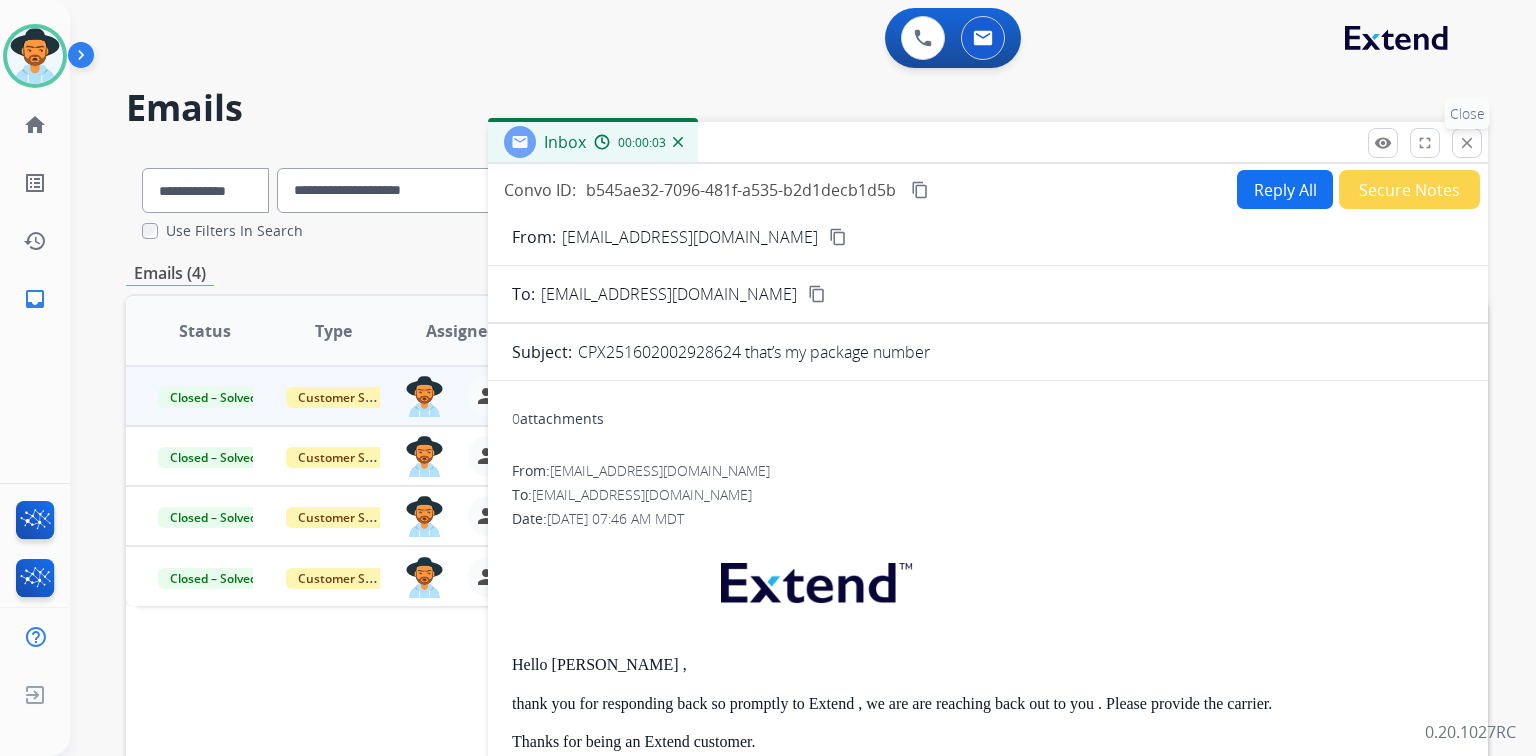 click on "close Close" at bounding box center (1467, 143) 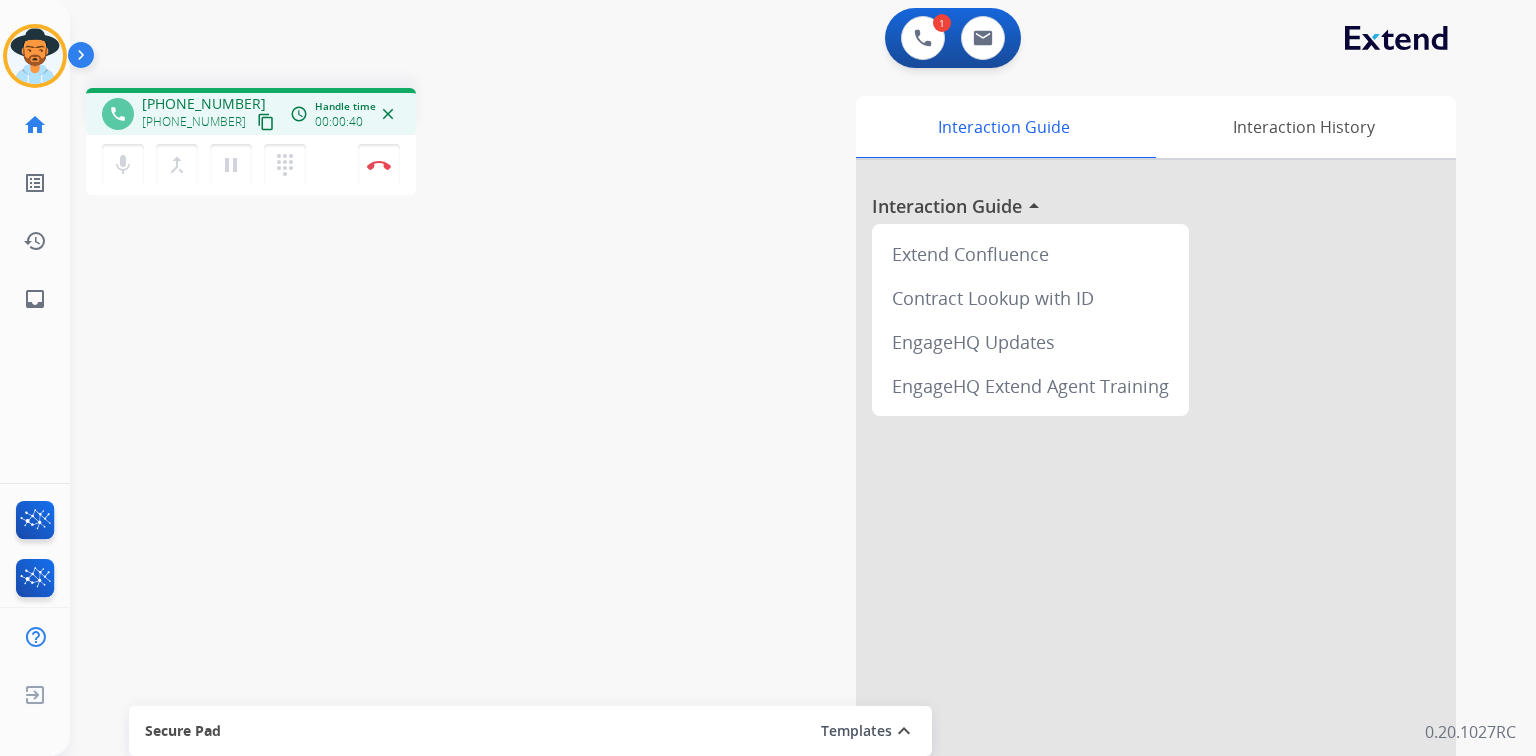 click on "content_copy" at bounding box center (266, 122) 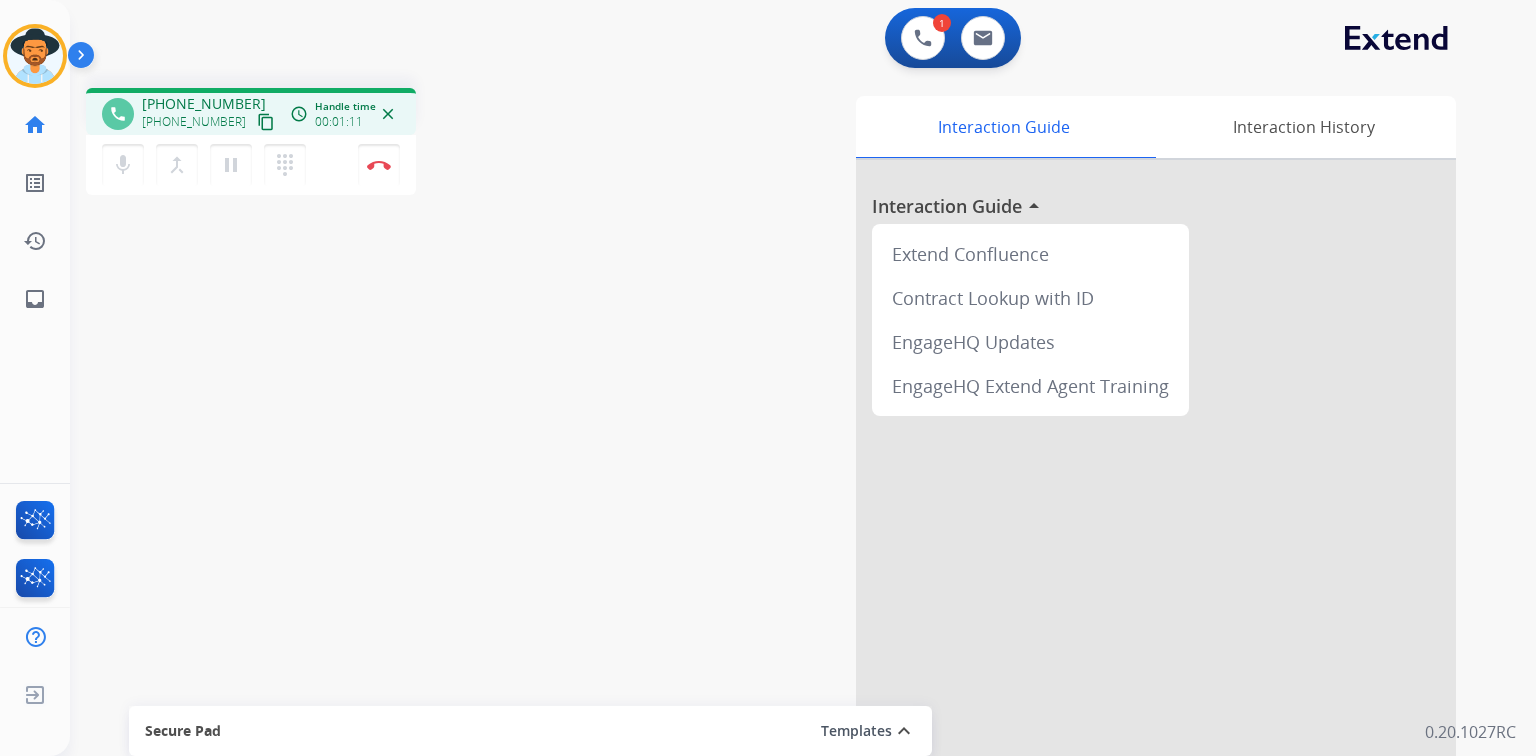 click on "content_copy" at bounding box center (266, 122) 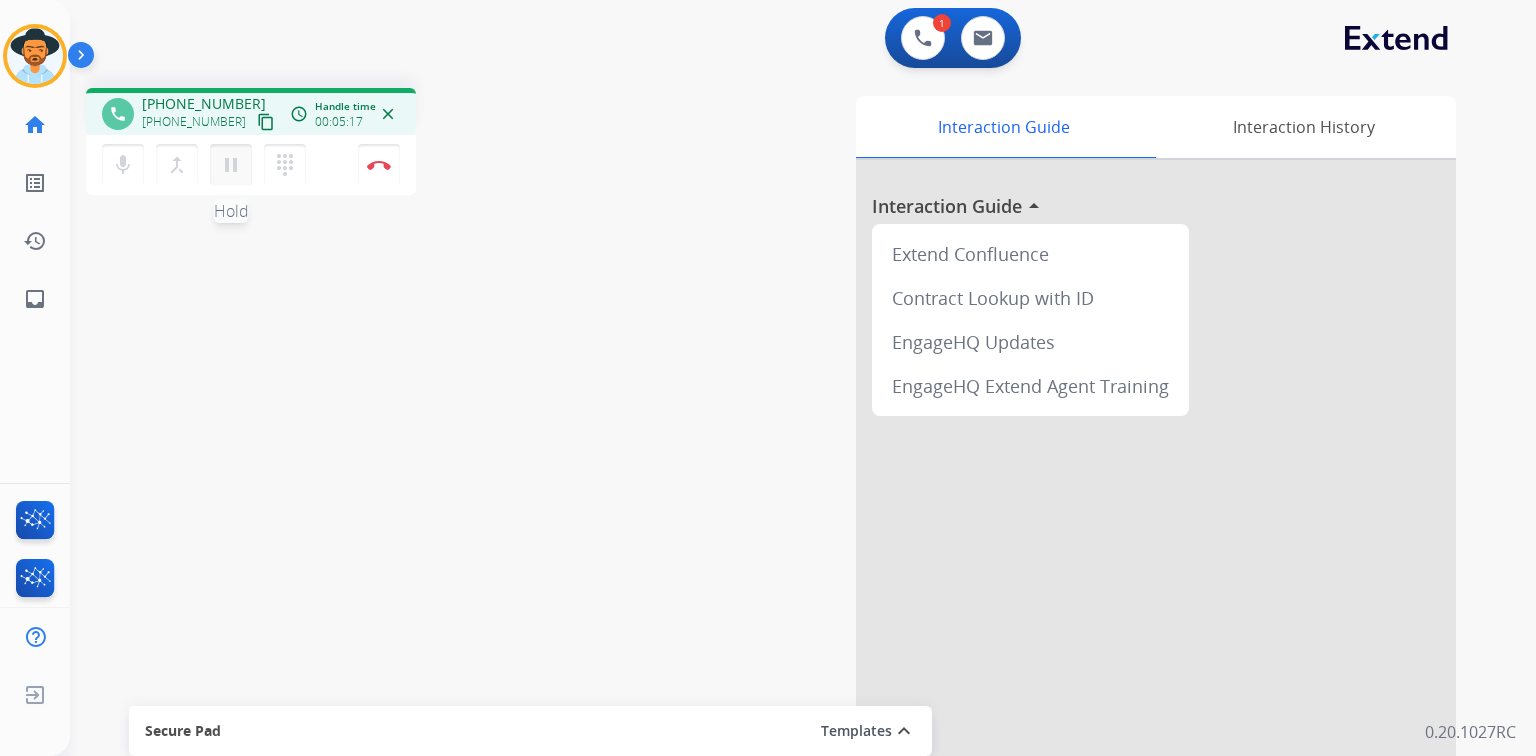 click on "pause" at bounding box center (231, 165) 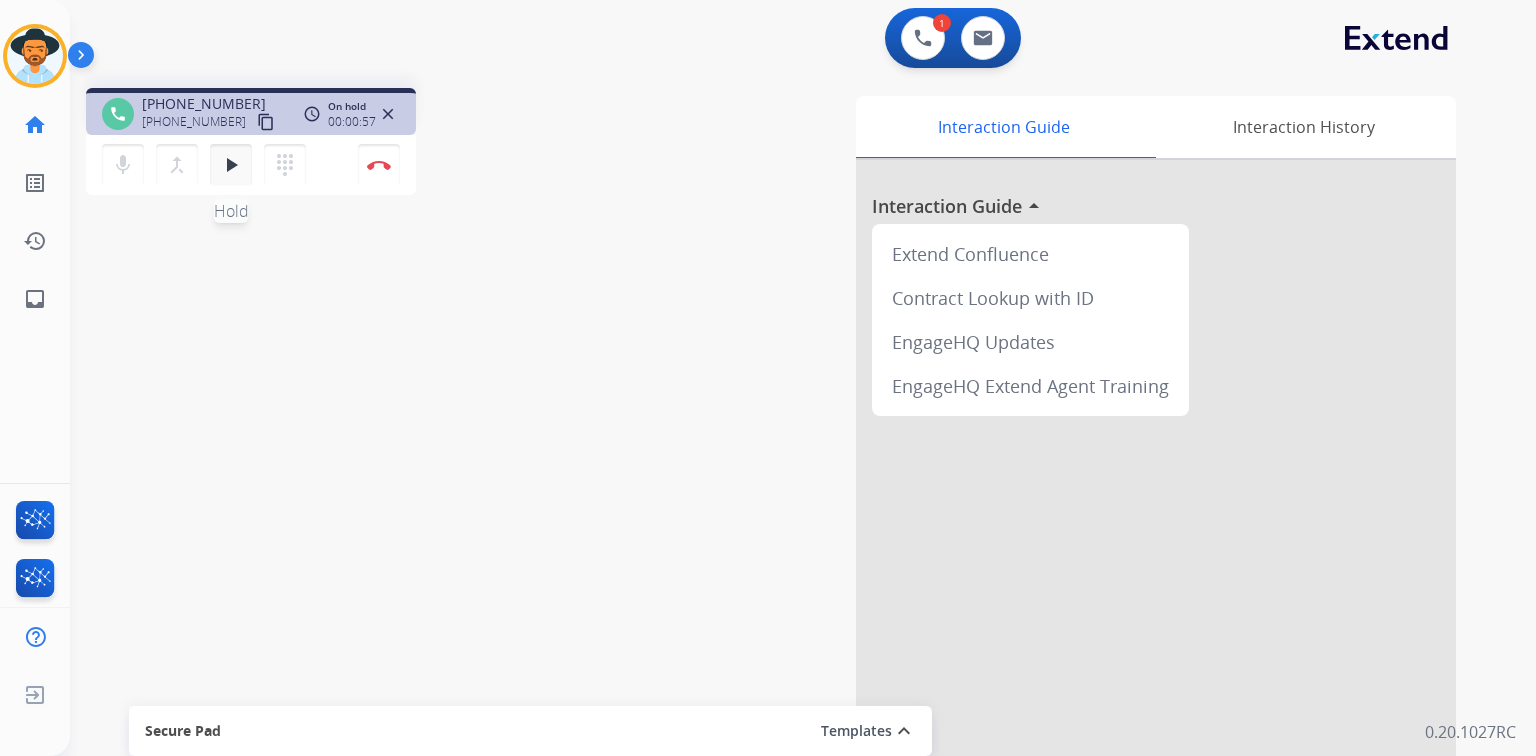 click on "play_arrow" at bounding box center (231, 165) 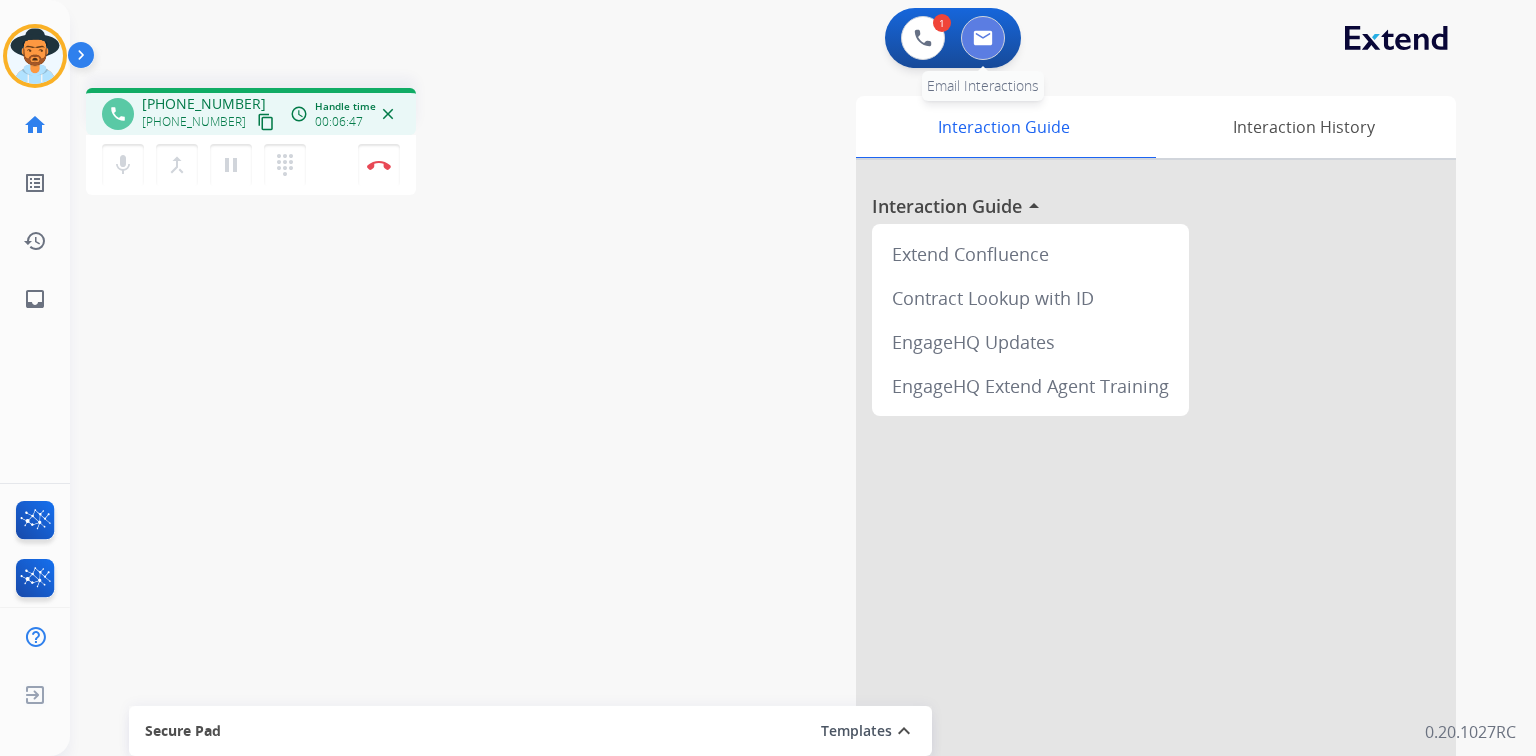 click at bounding box center (983, 38) 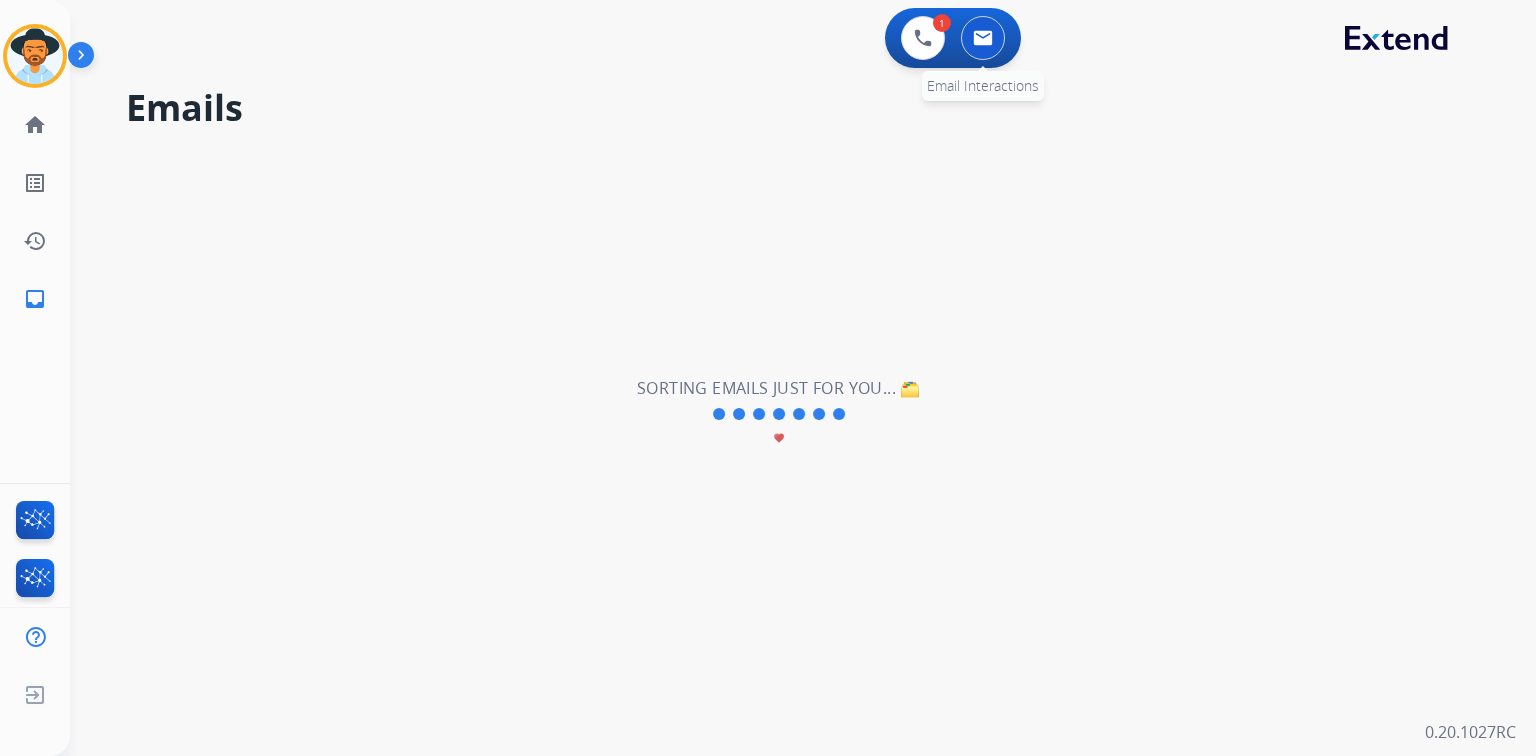 click at bounding box center [983, 38] 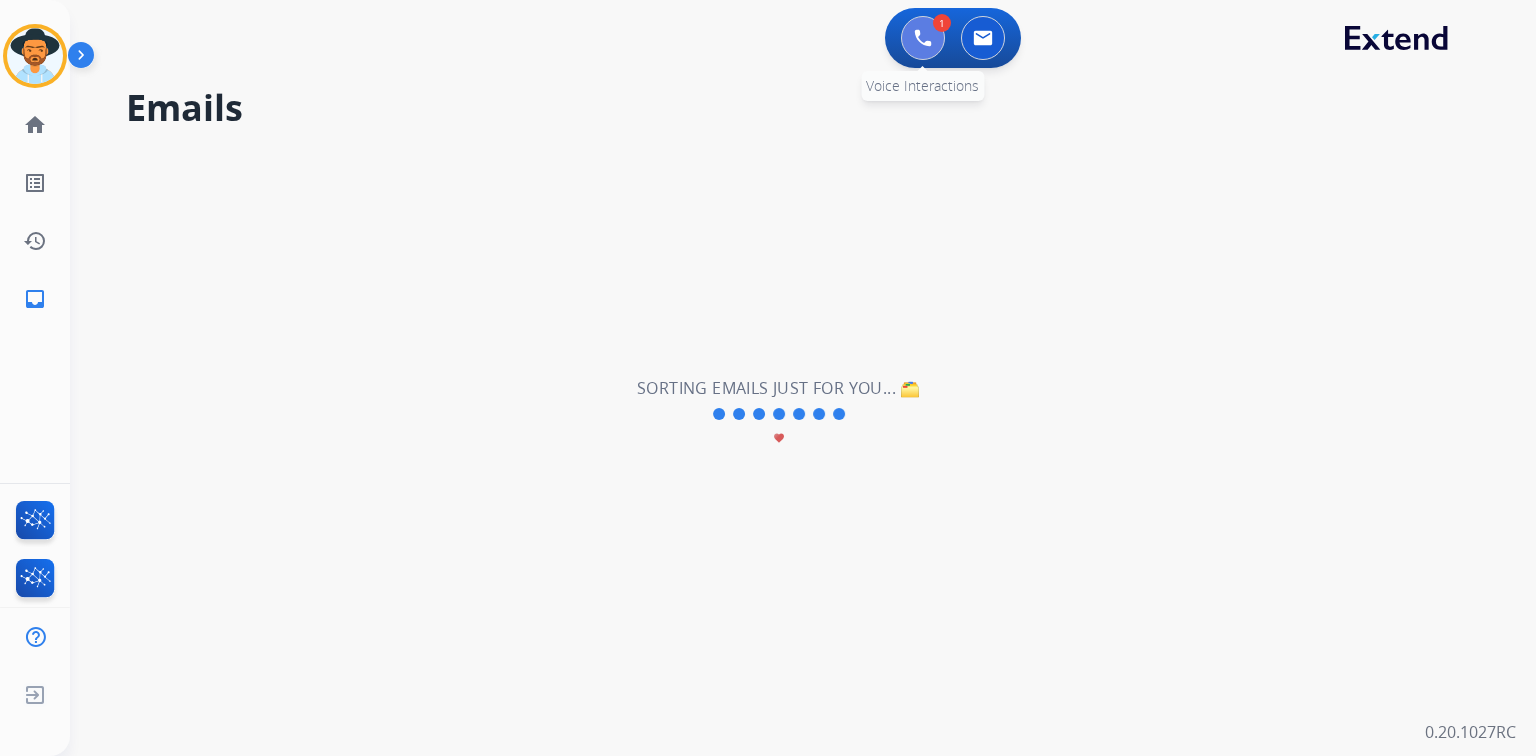click at bounding box center [923, 38] 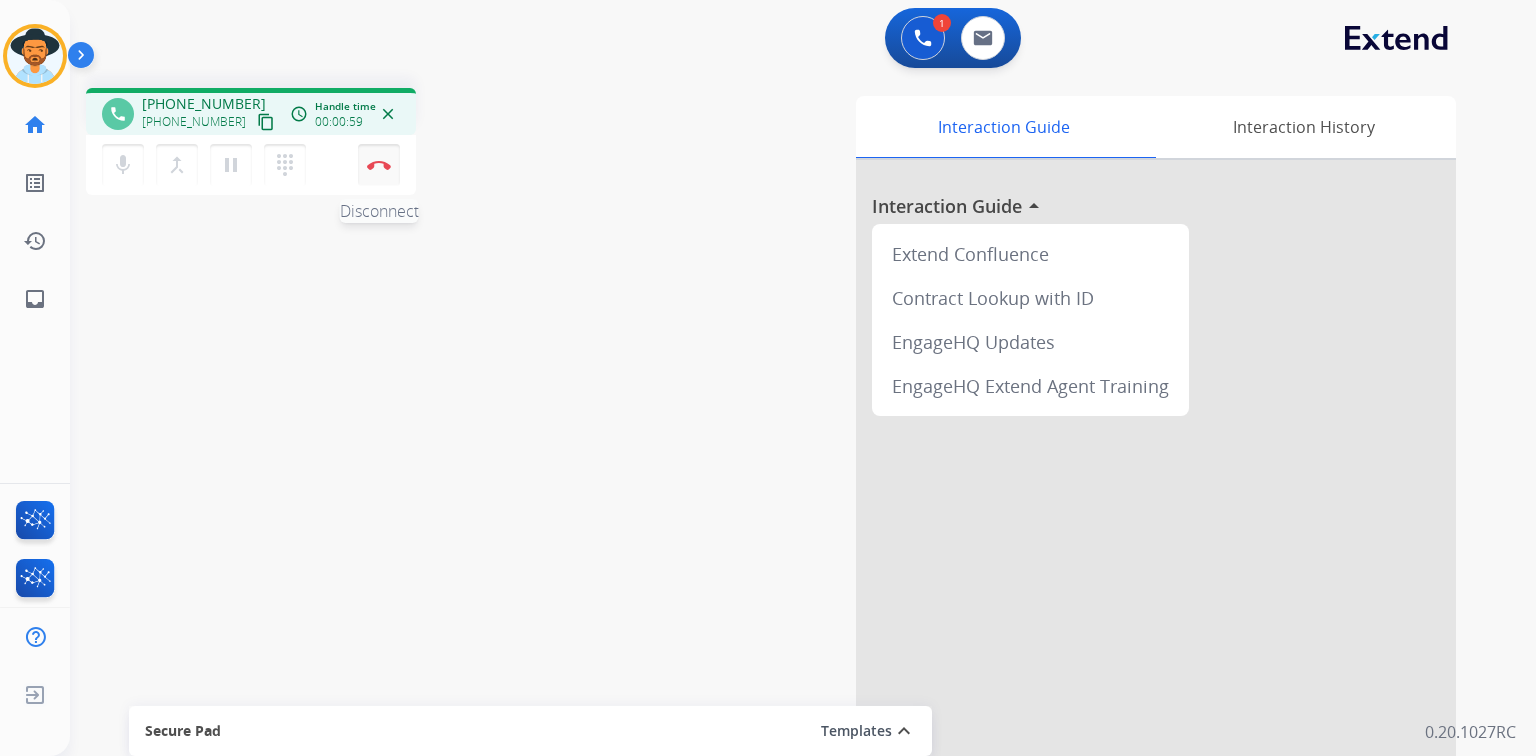 click at bounding box center (379, 165) 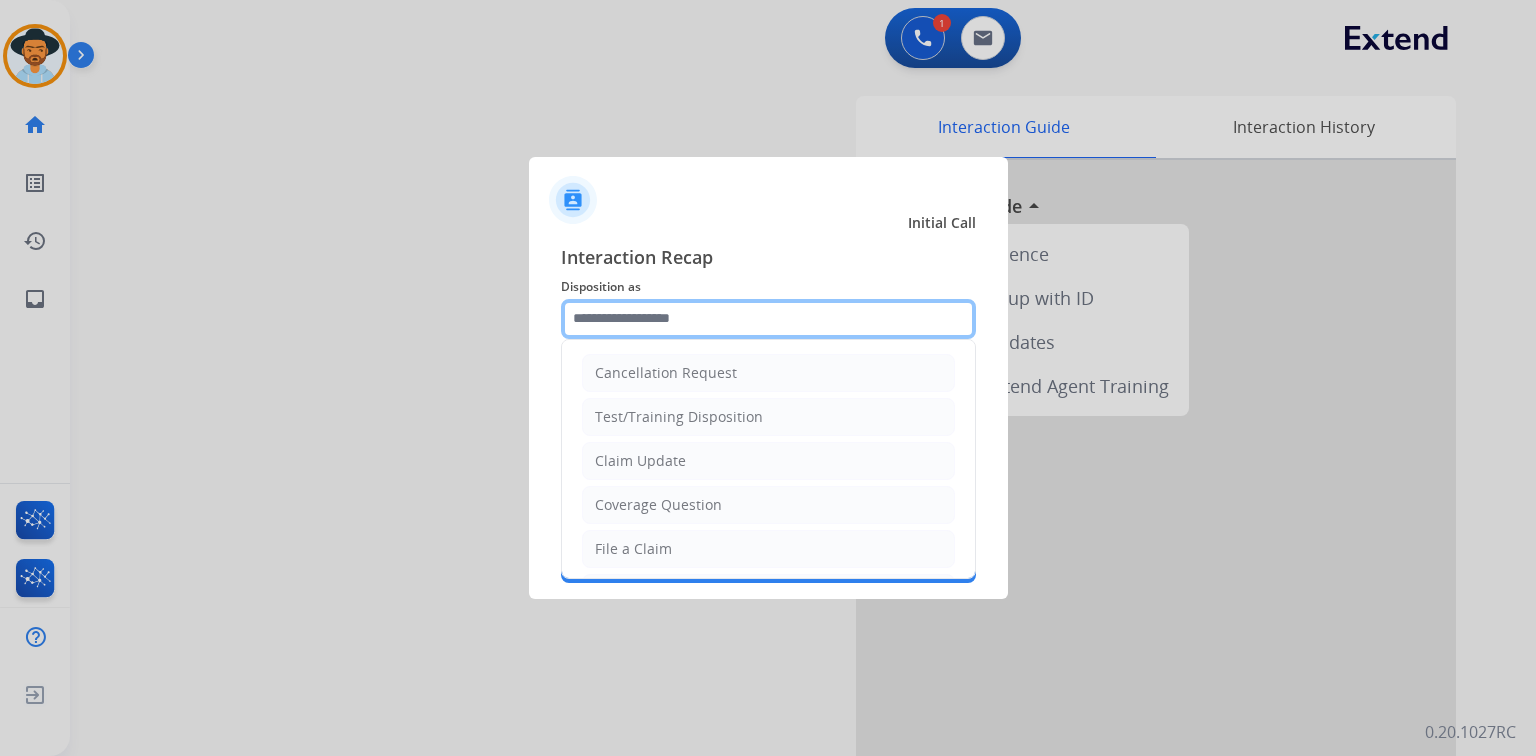 click 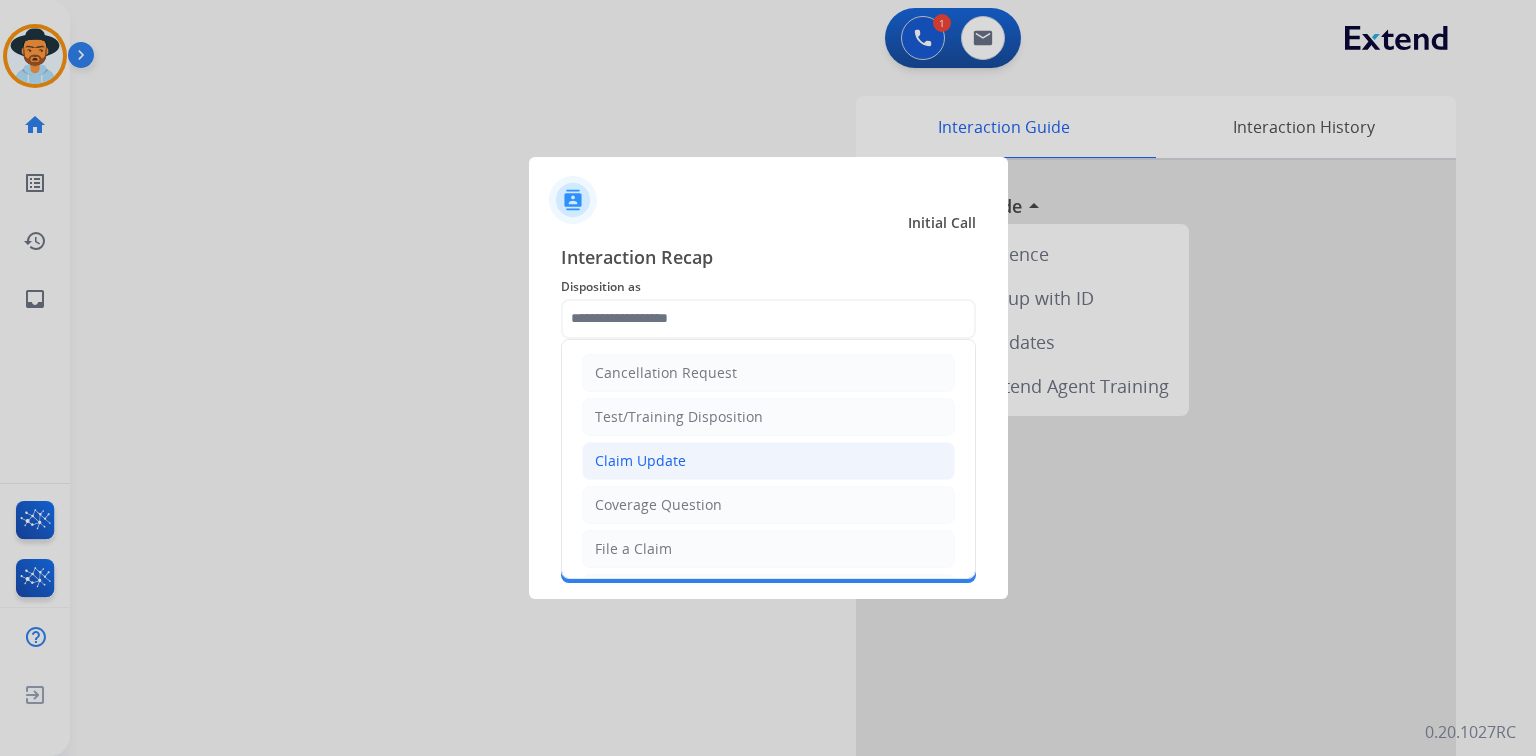 click on "Claim Update" 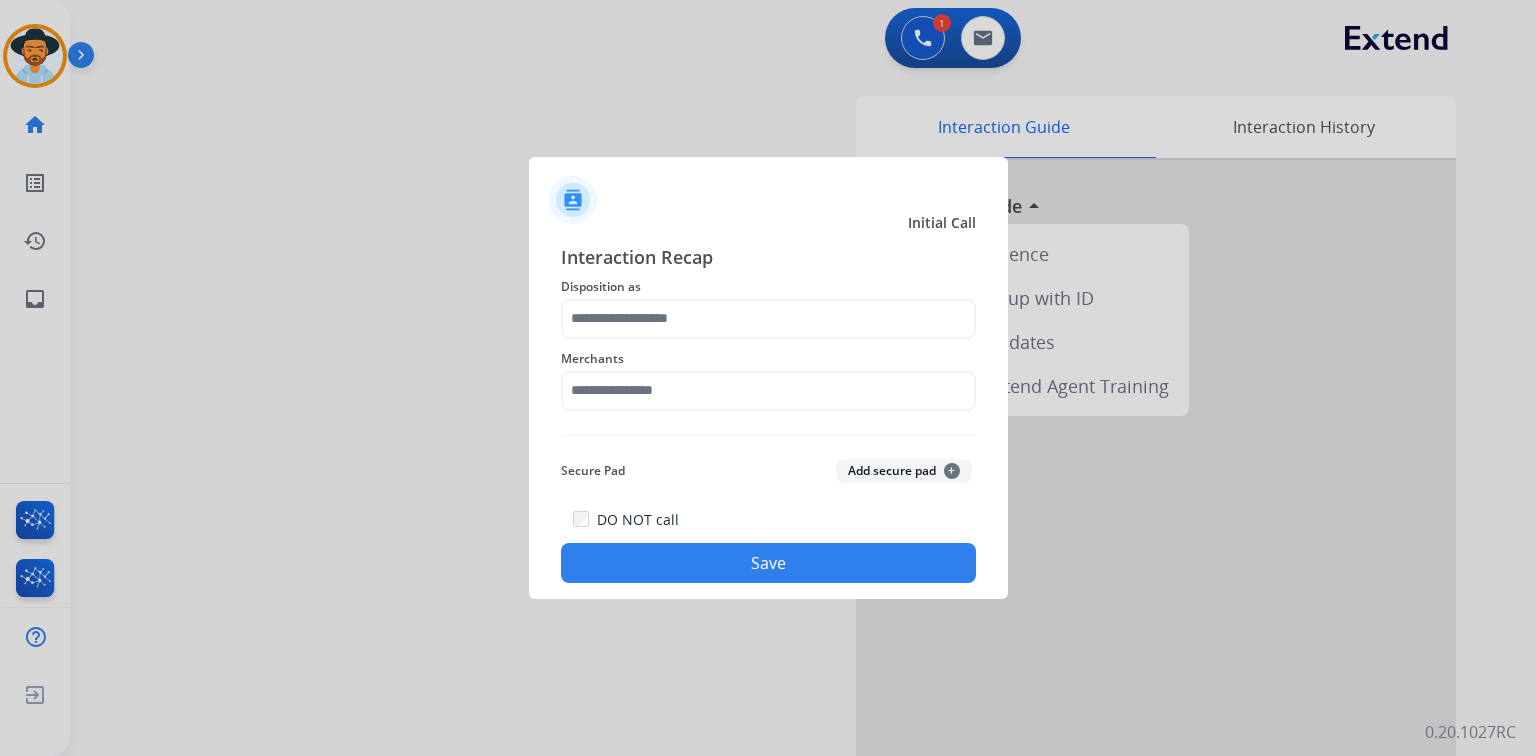 type on "**********" 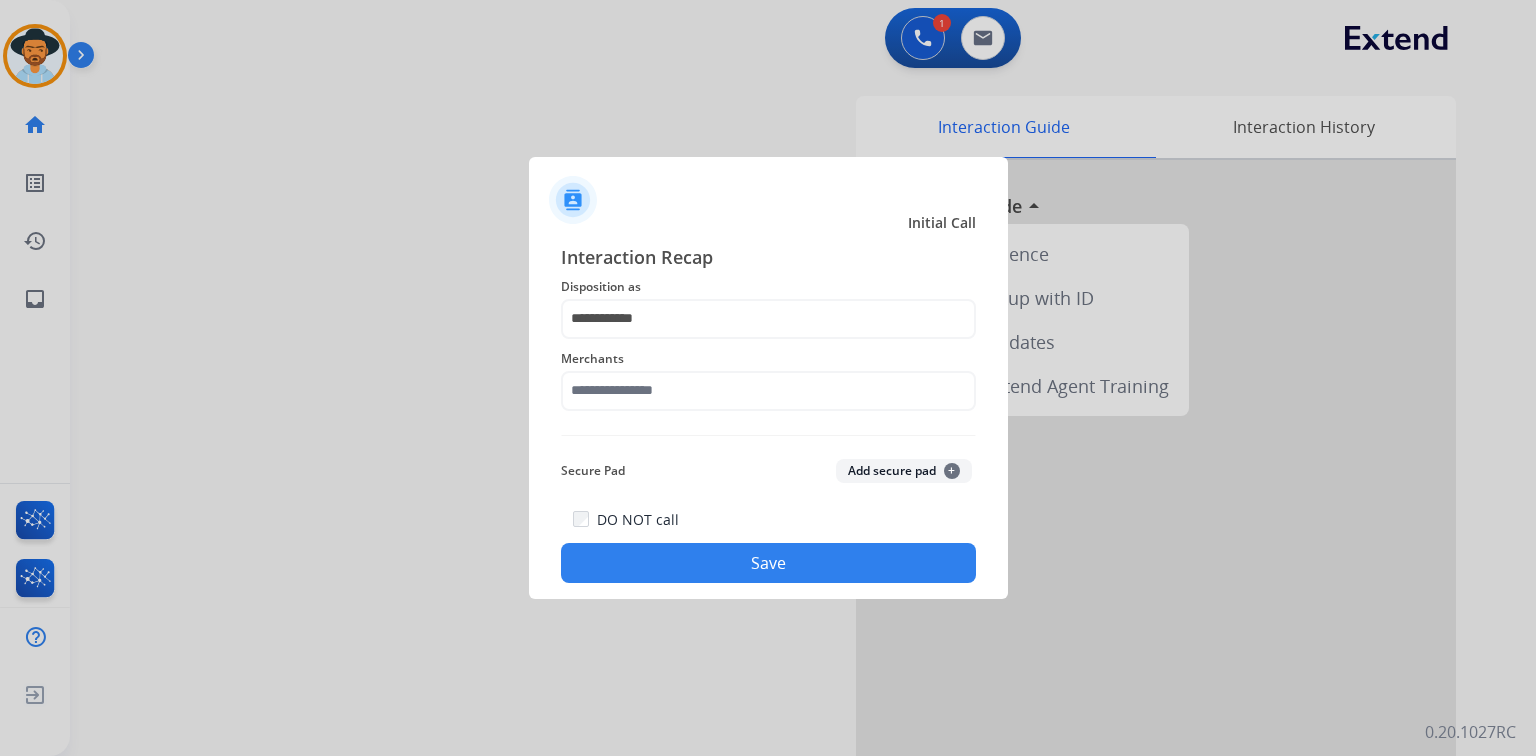 click on "Merchants" 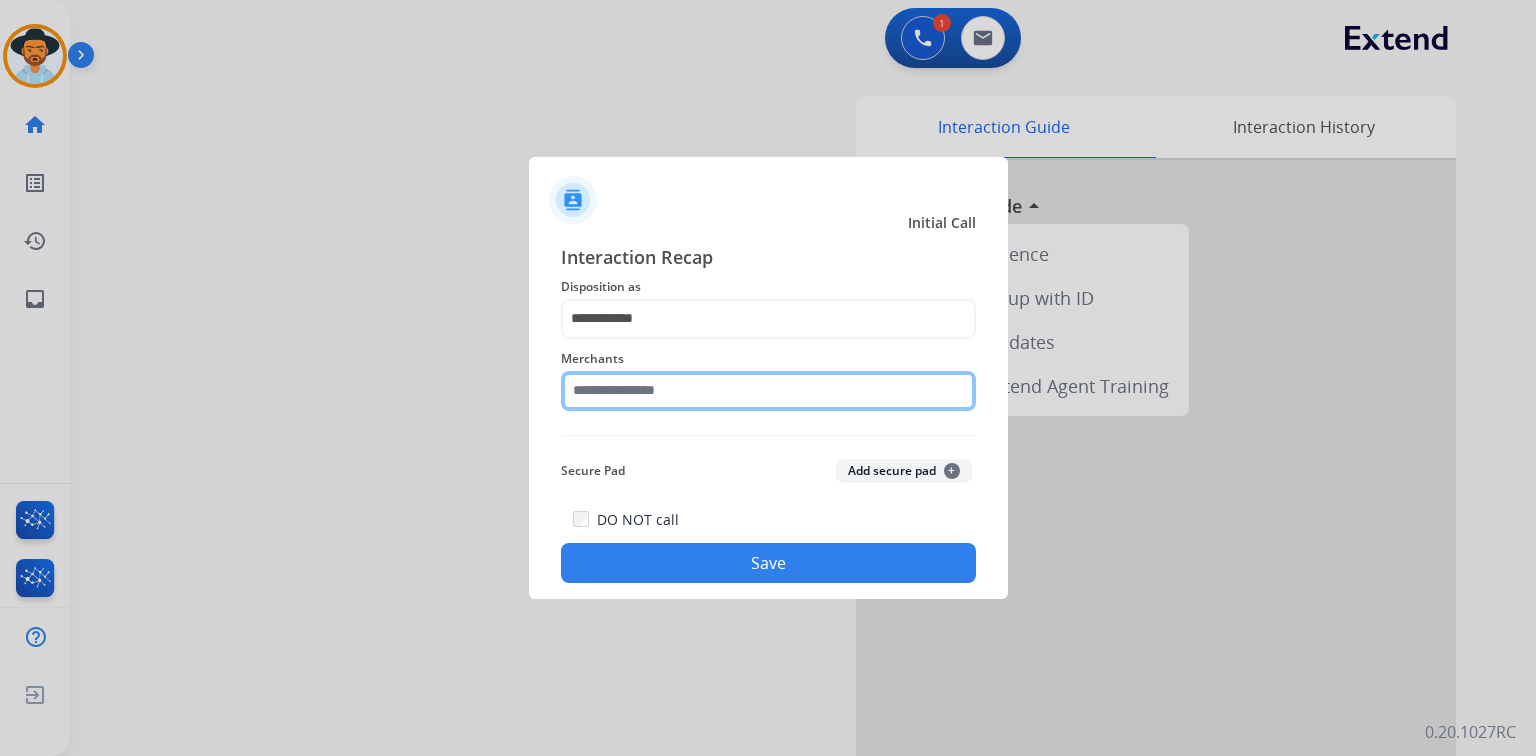 click 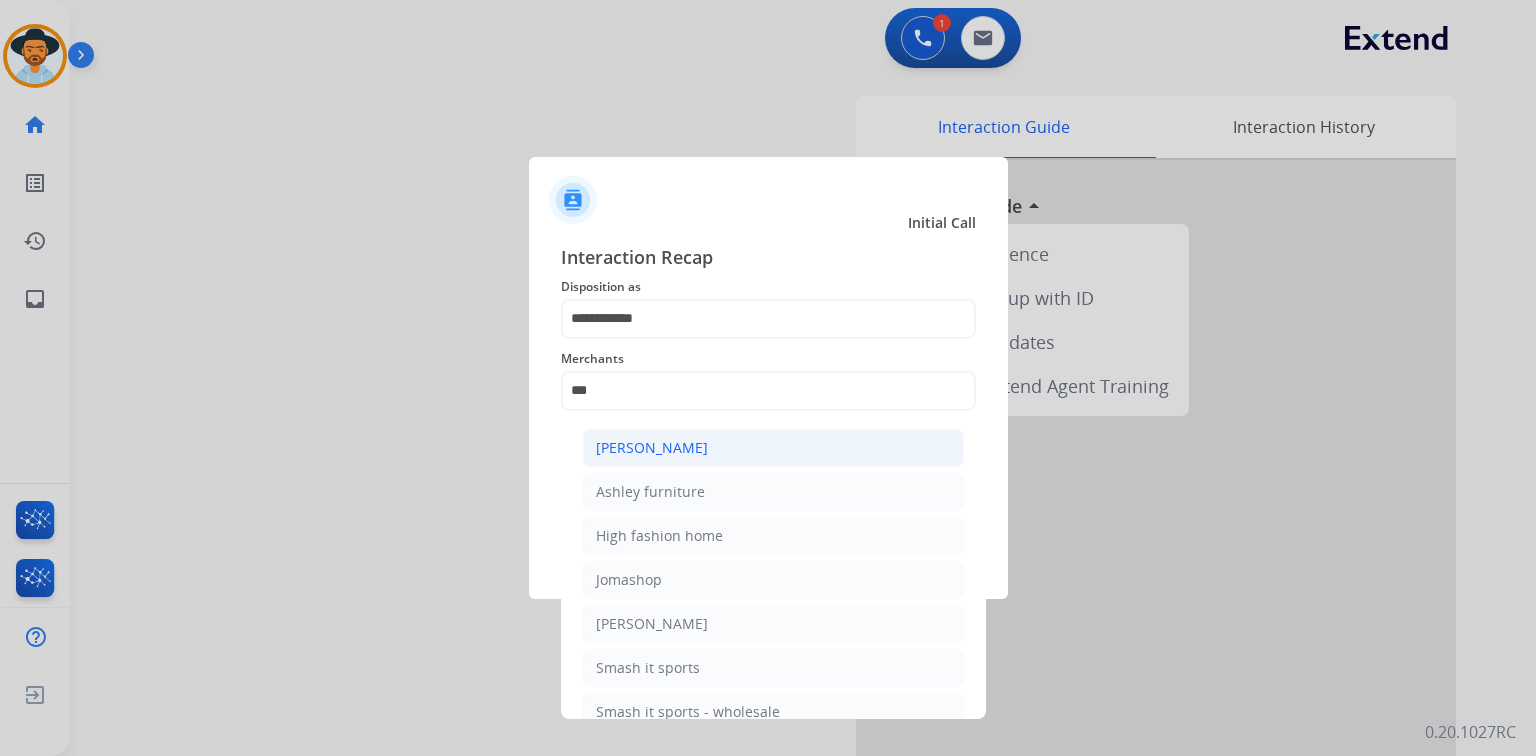 click on "[PERSON_NAME]" 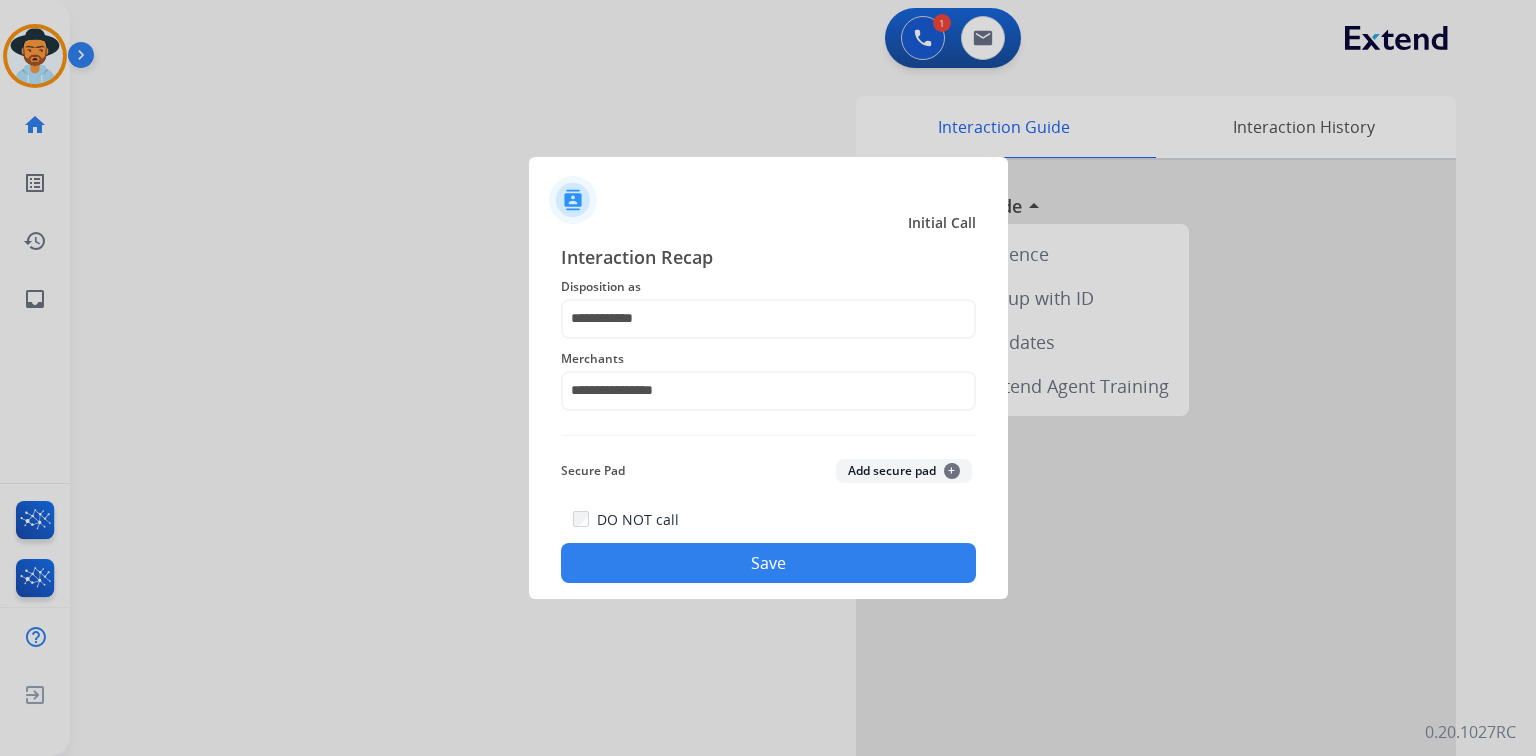 click on "Save" 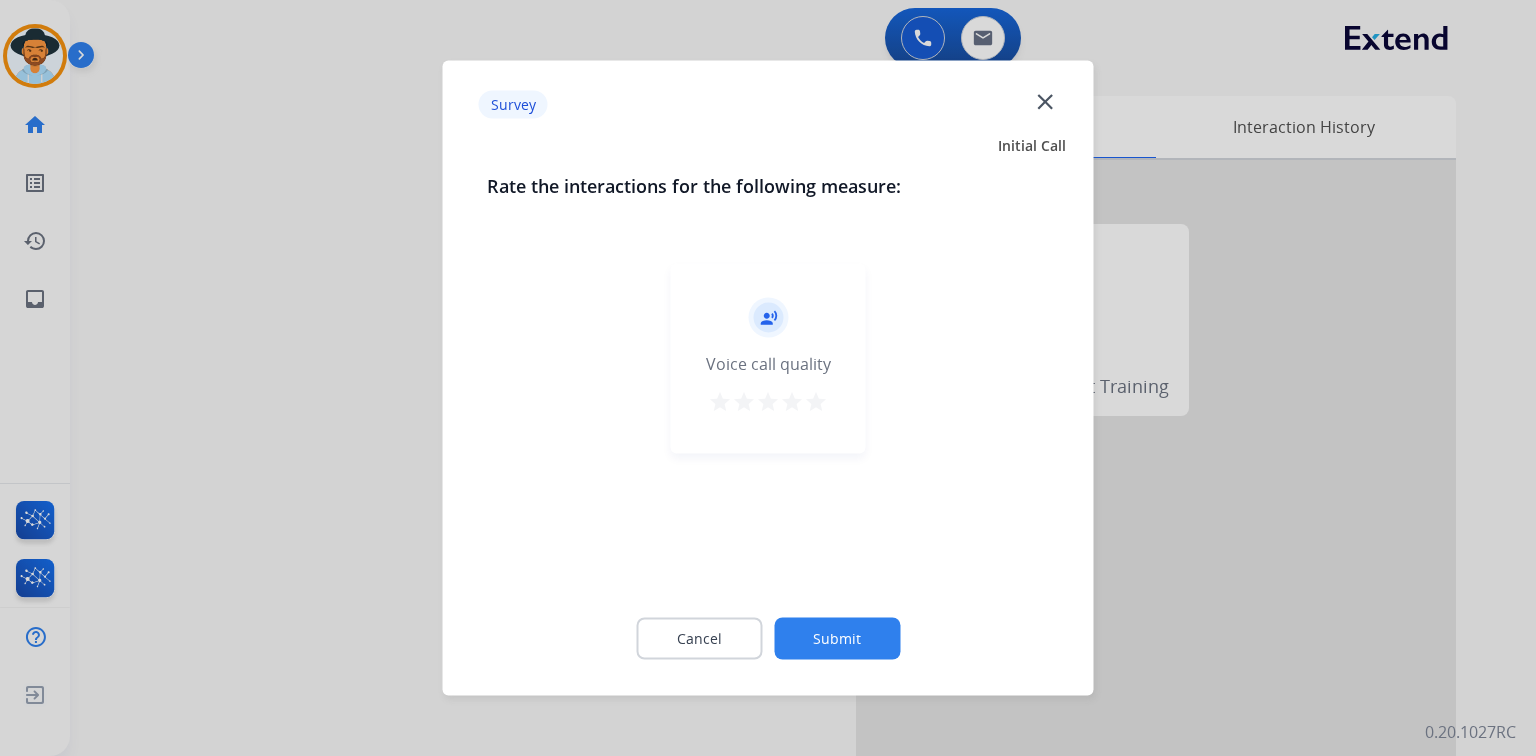 drag, startPoint x: 815, startPoint y: 408, endPoint x: 799, endPoint y: 428, distance: 25.612497 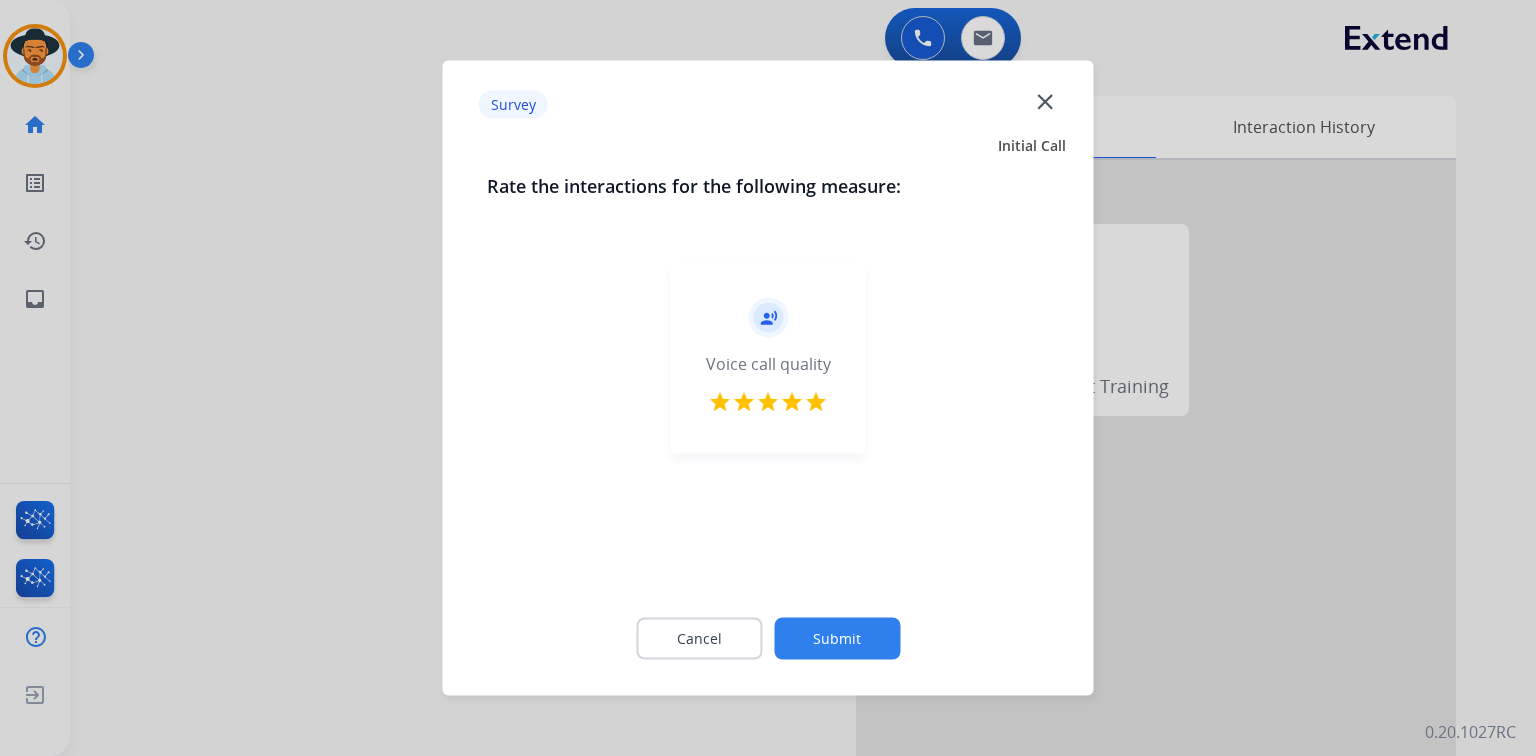 click on "Submit" 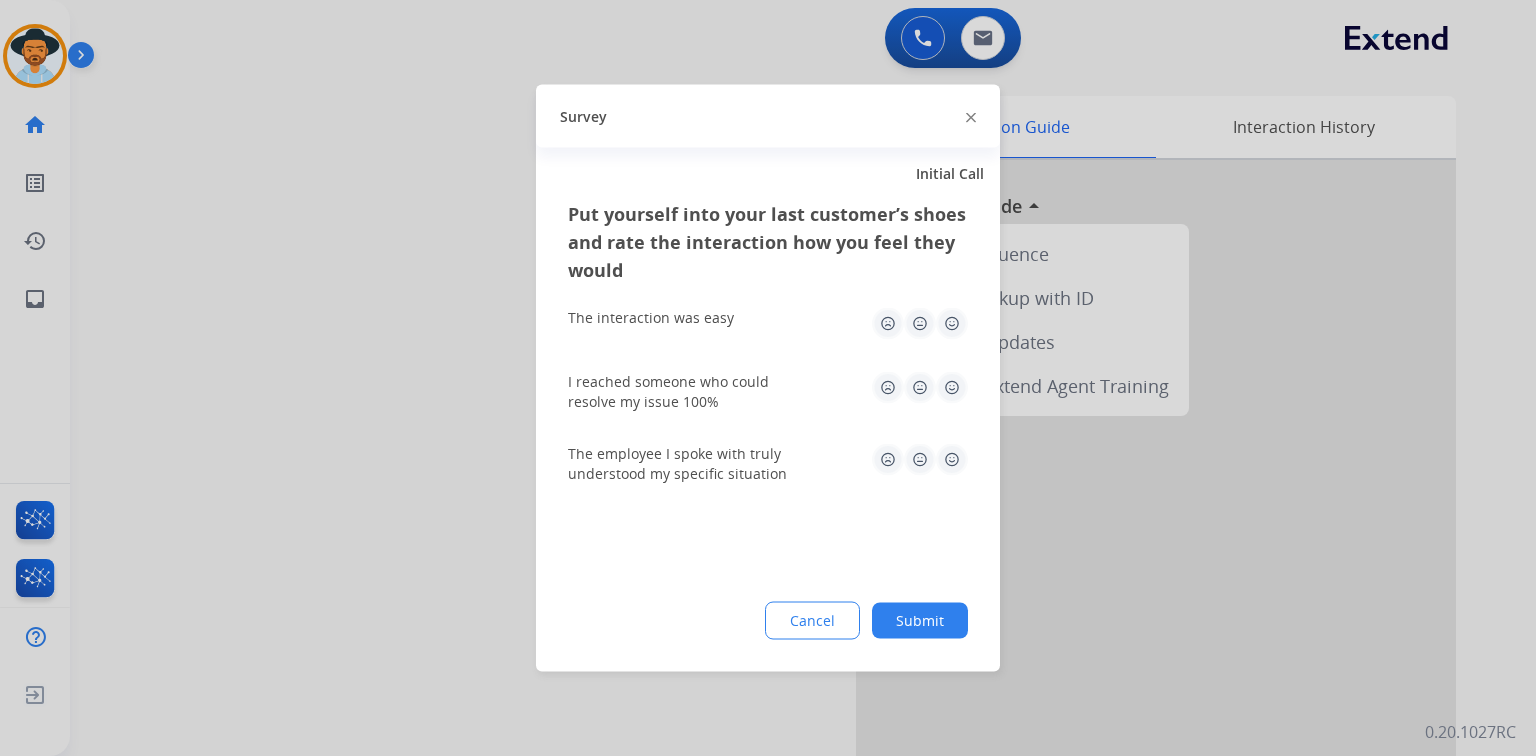 click 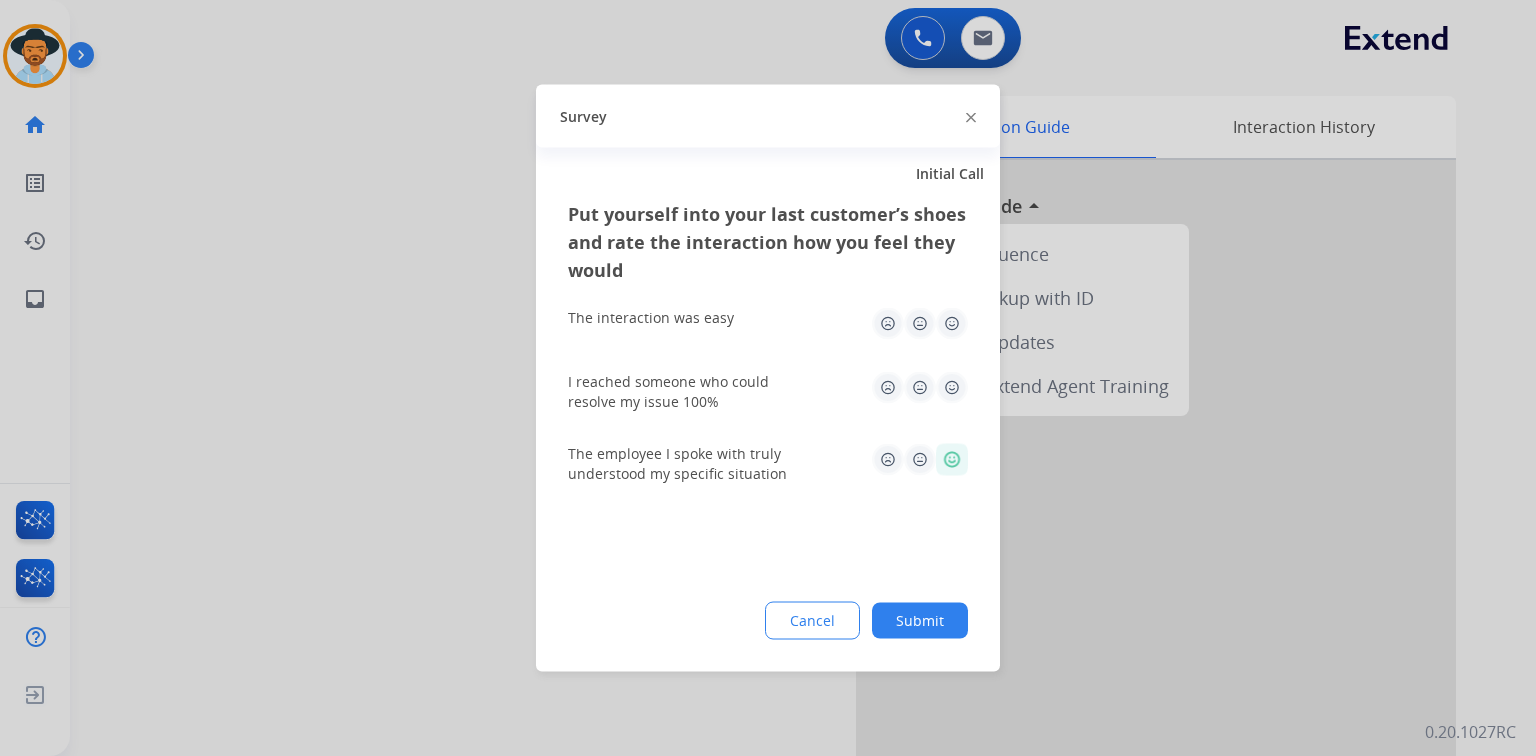 click 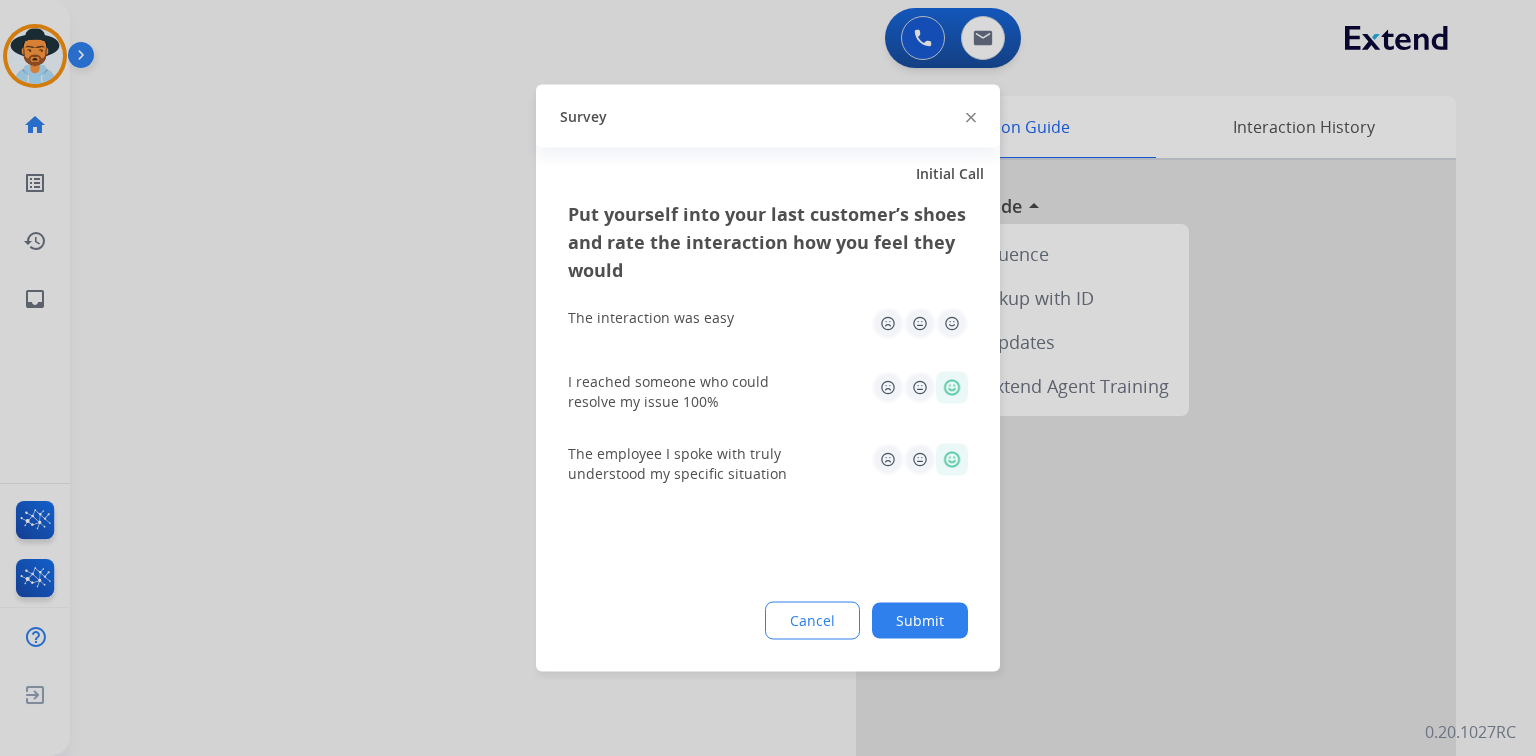 click 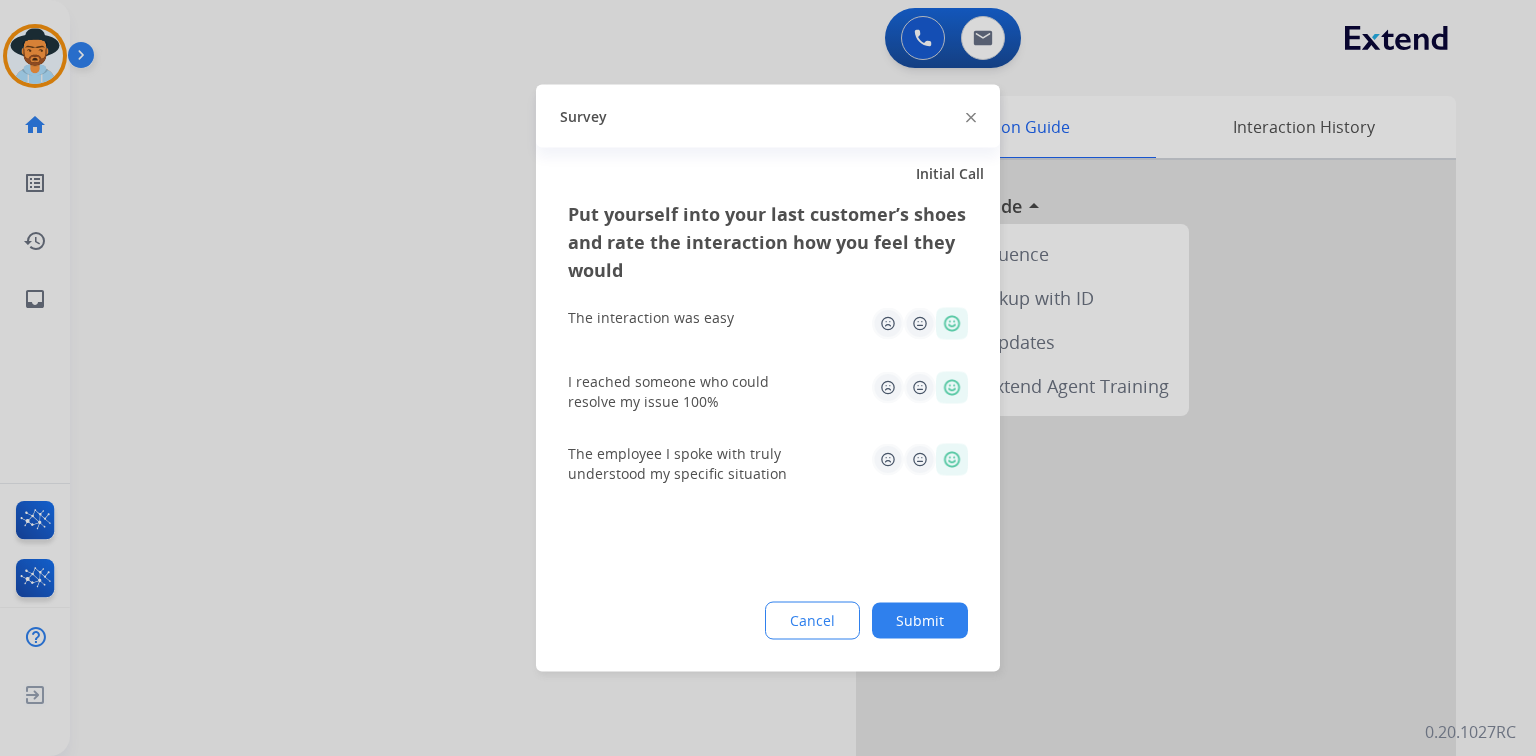 click on "Submit" 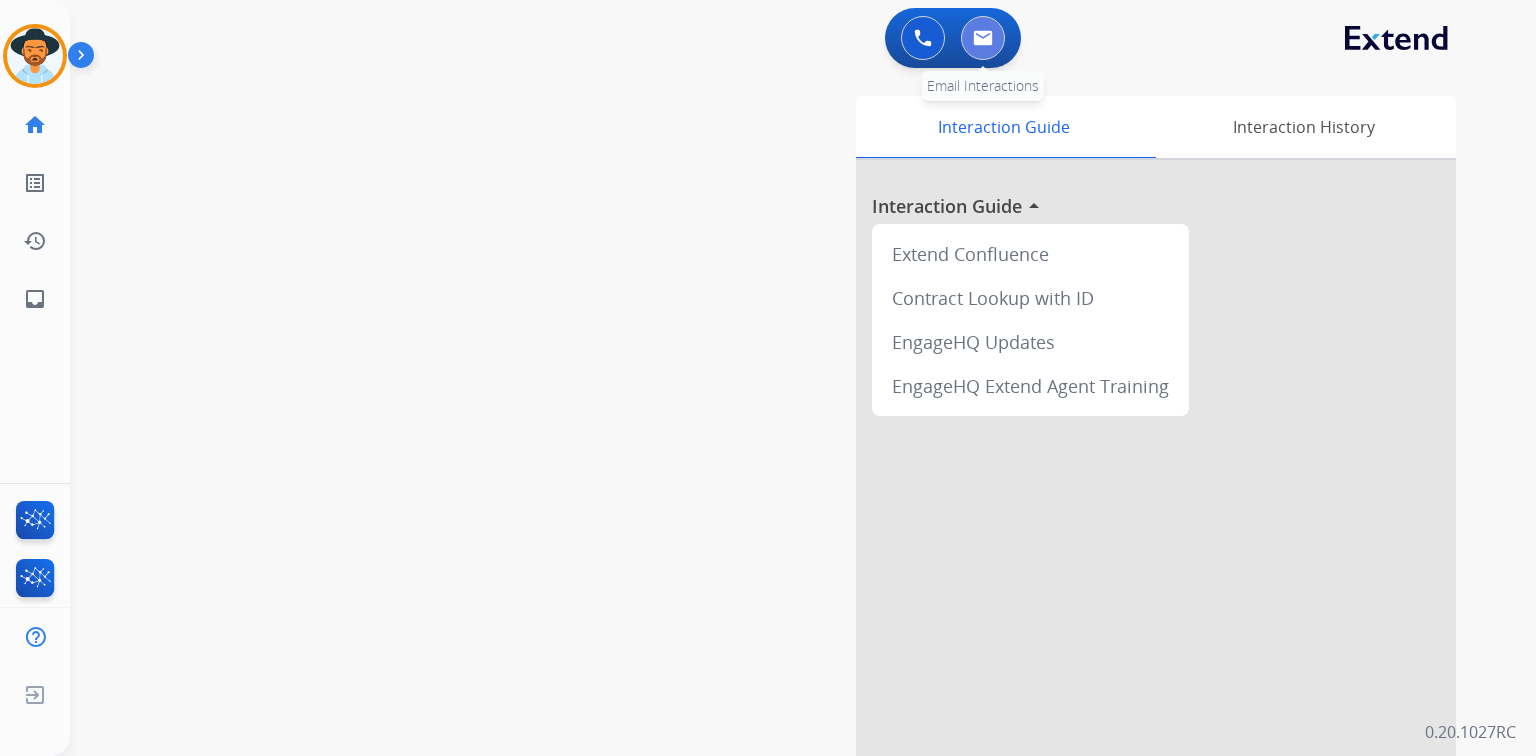 click at bounding box center (983, 38) 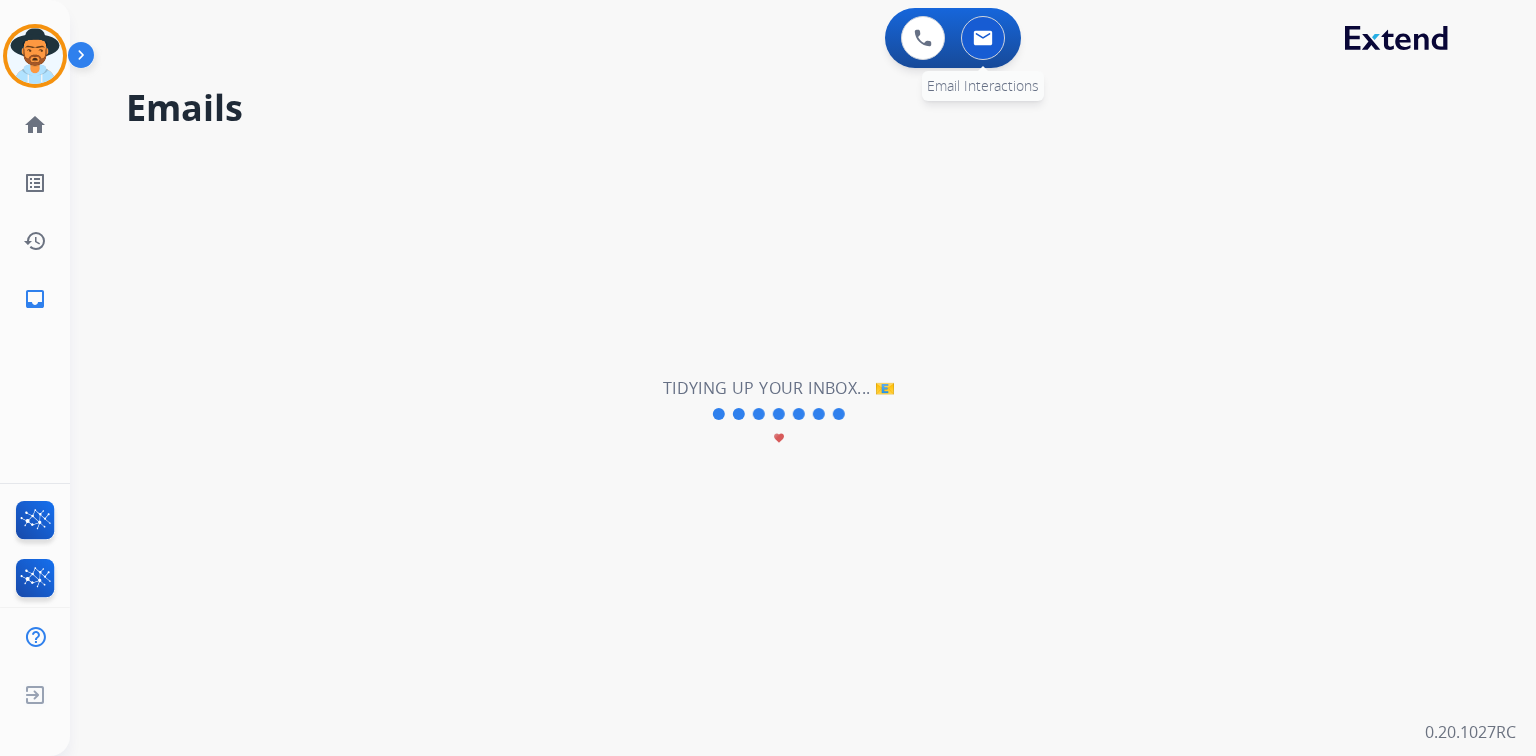 click at bounding box center [983, 38] 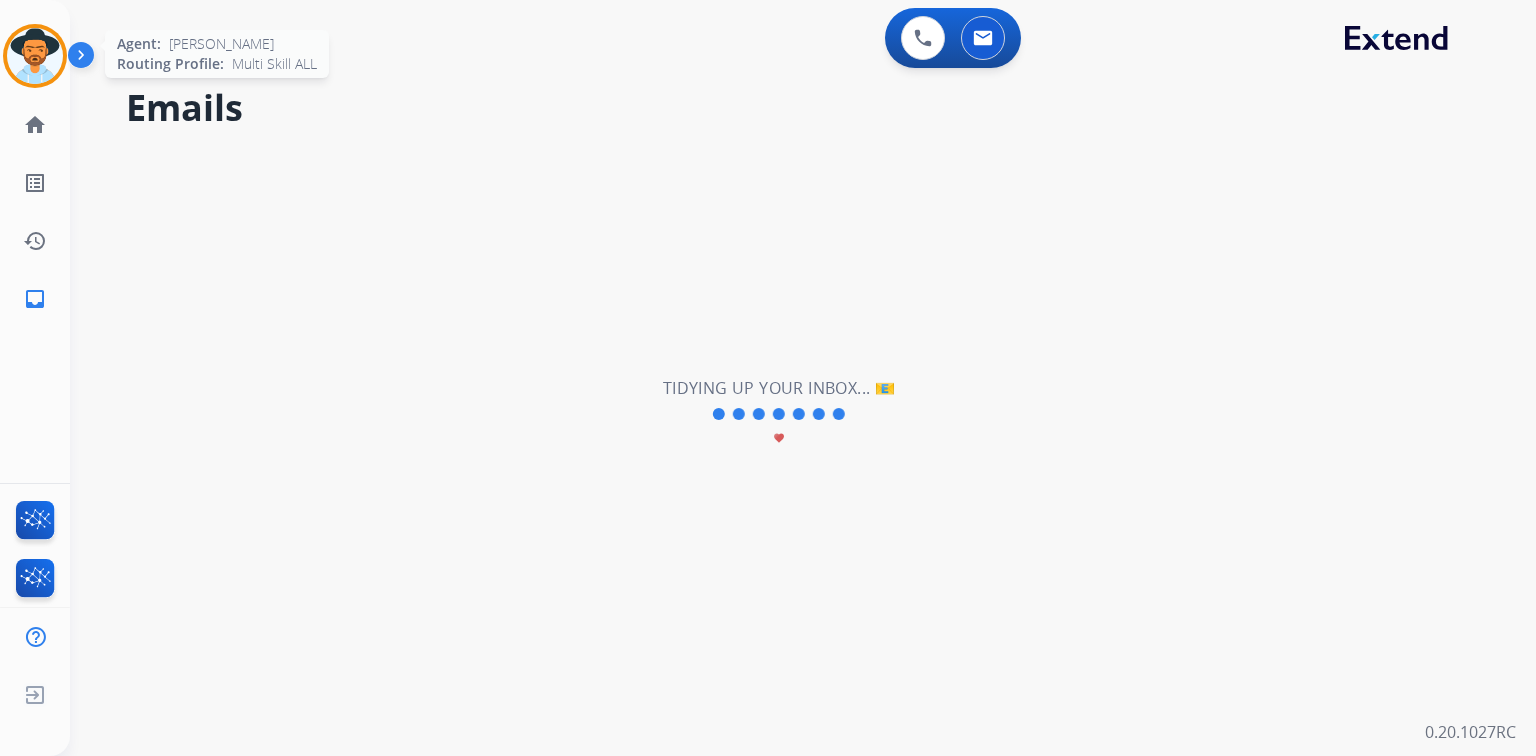 click at bounding box center [35, 56] 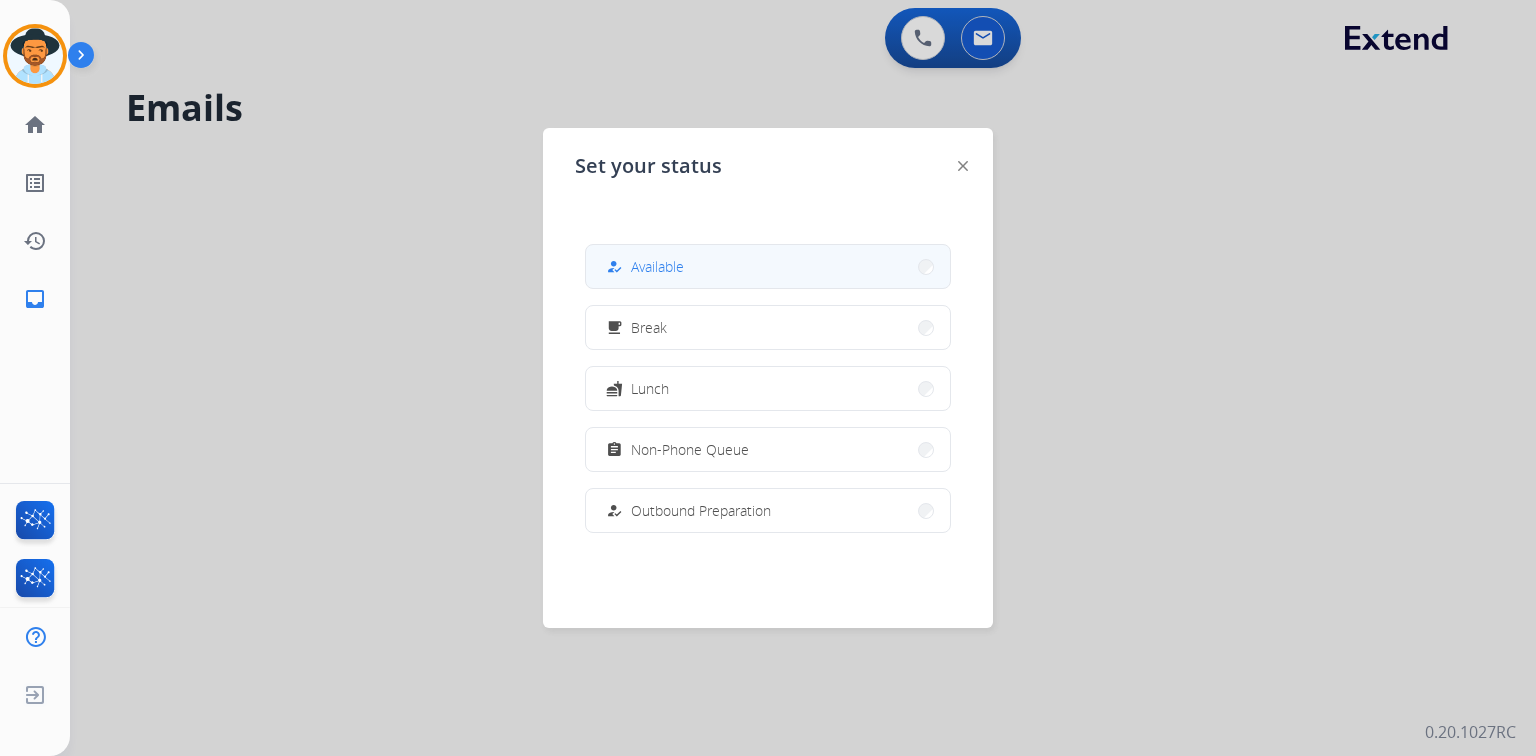 click on "Available" at bounding box center [657, 266] 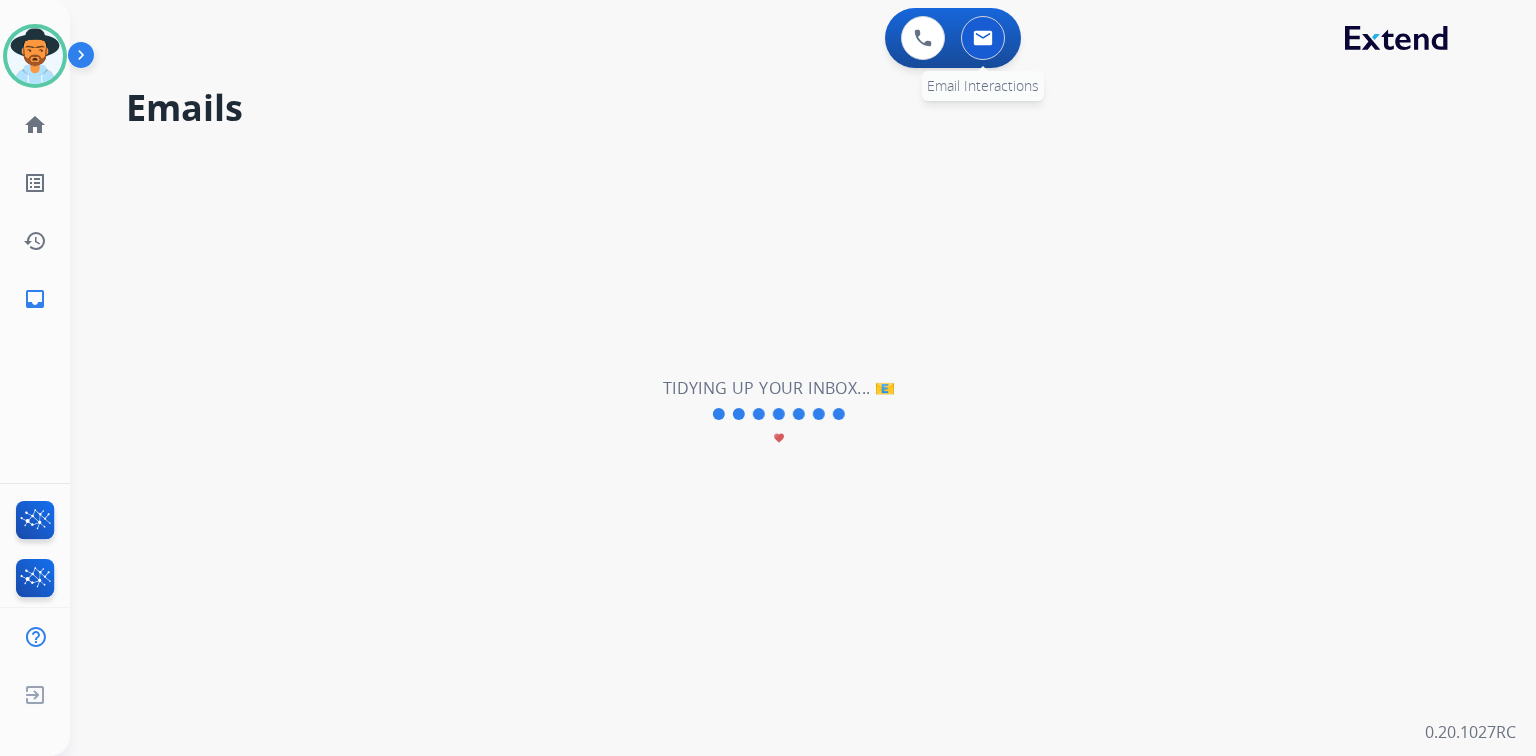 click at bounding box center [983, 38] 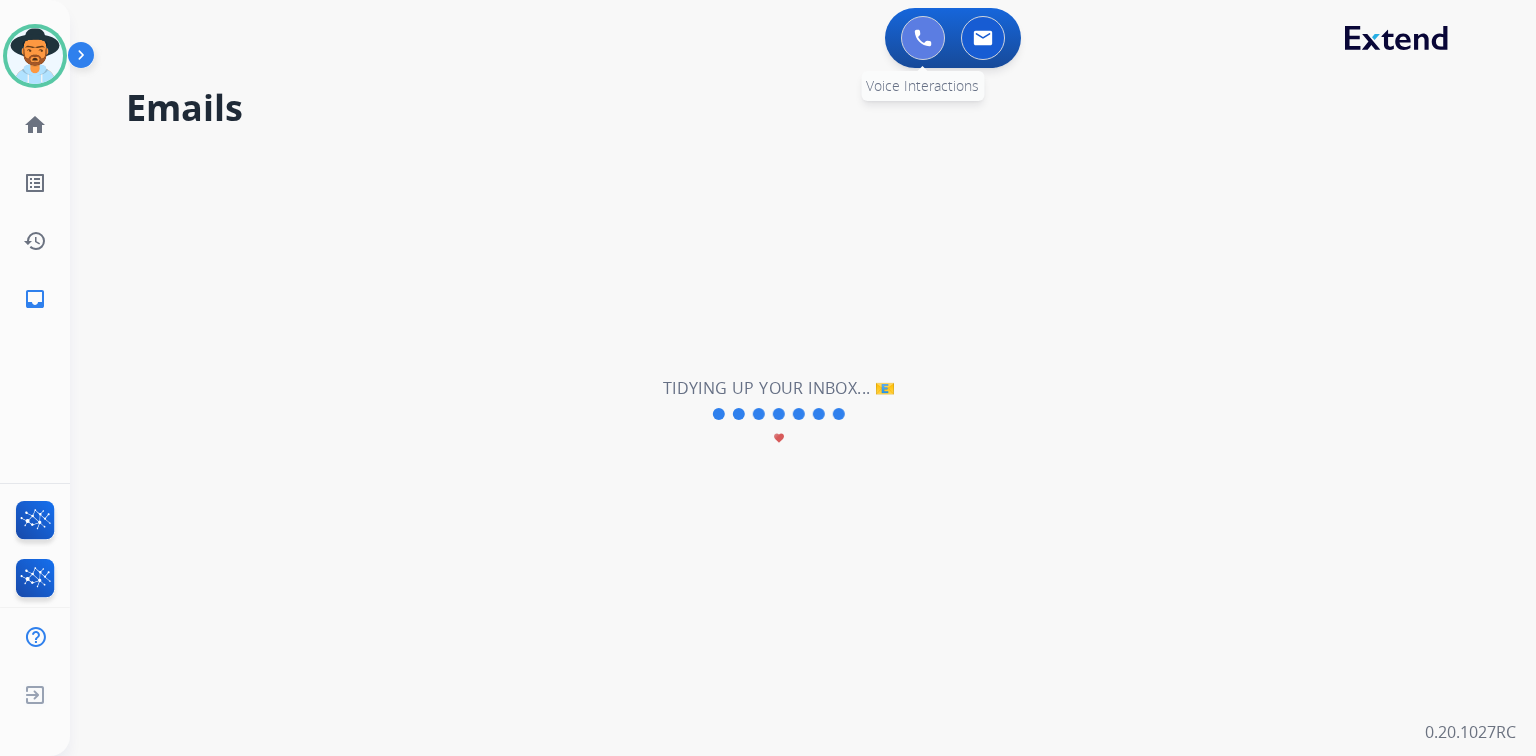 click at bounding box center [923, 38] 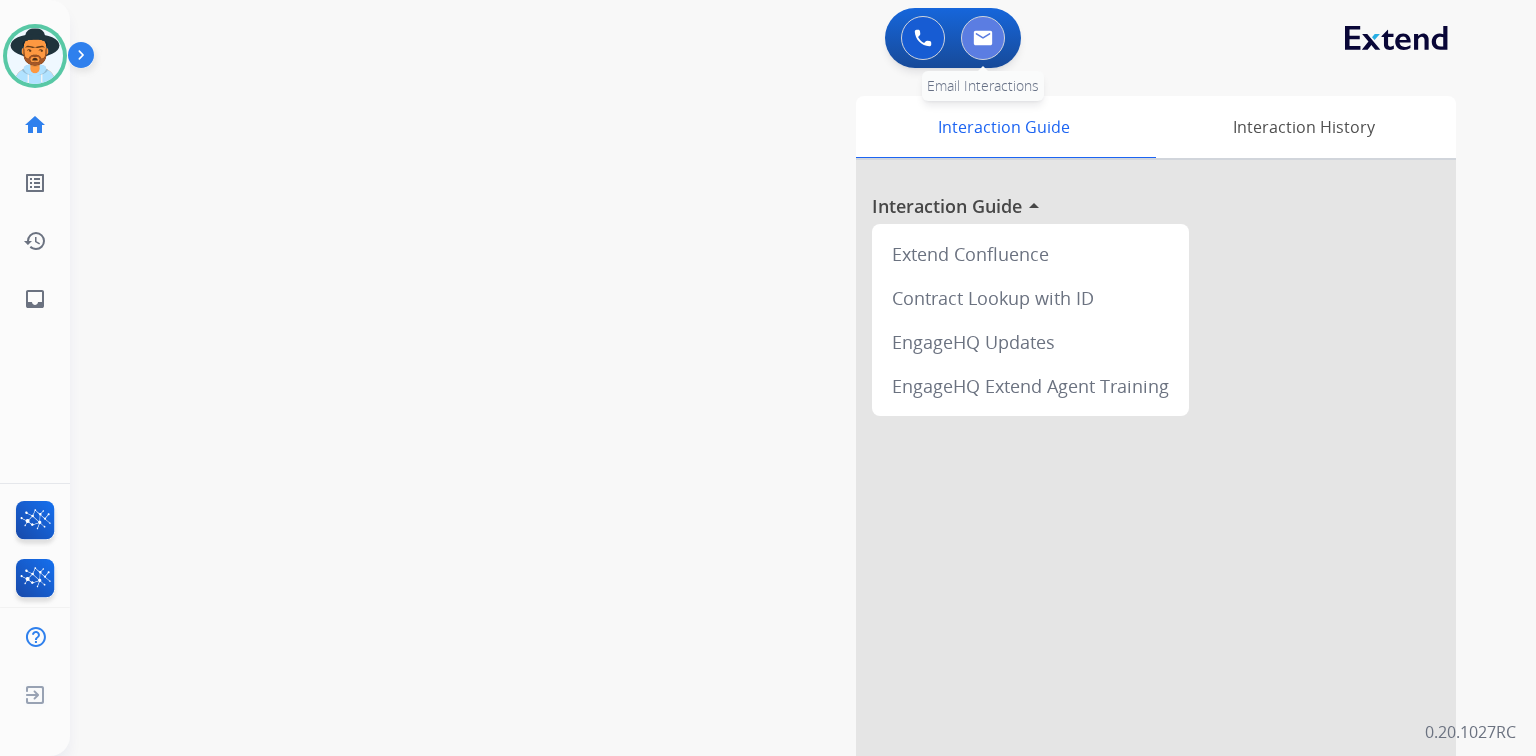 click at bounding box center (983, 38) 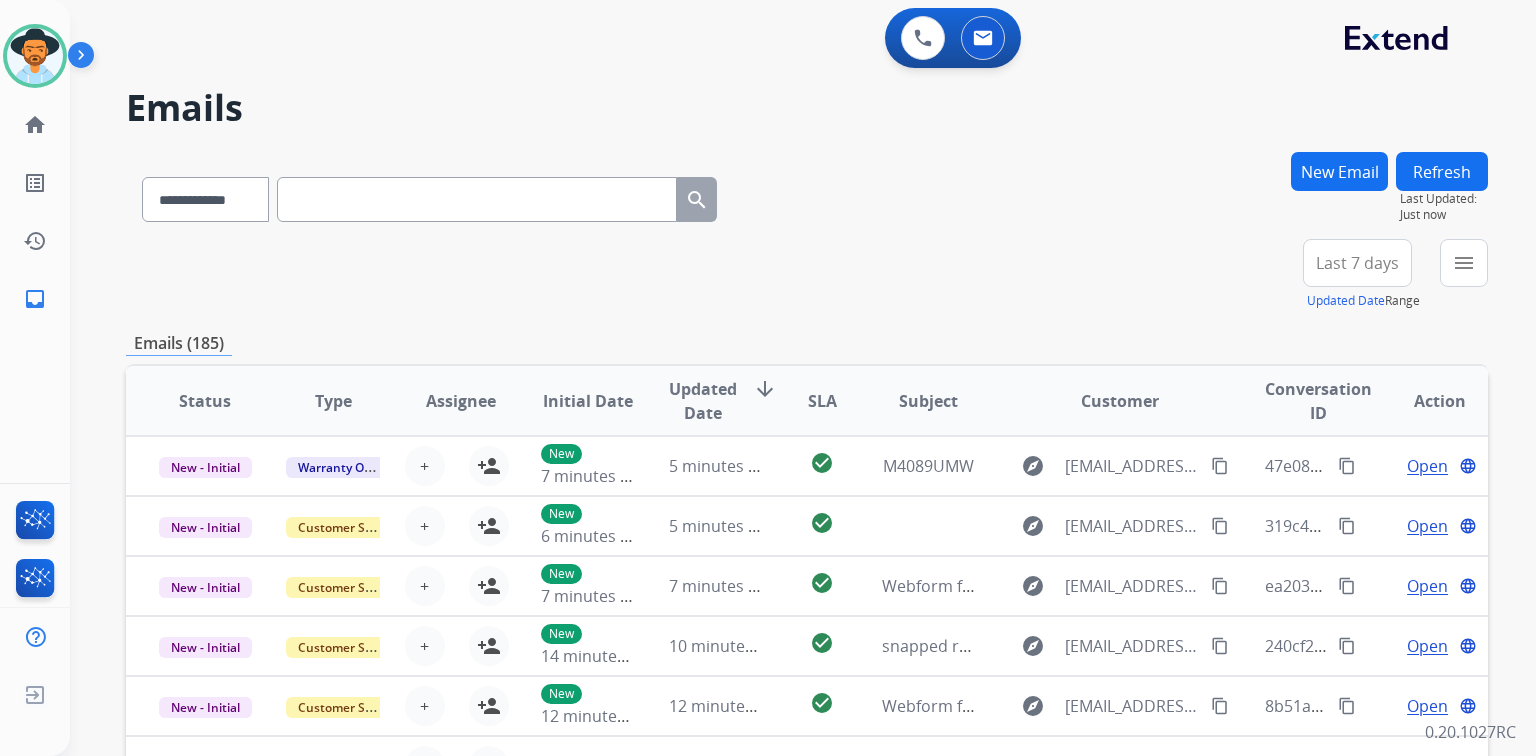 click on "New Email" at bounding box center [1339, 171] 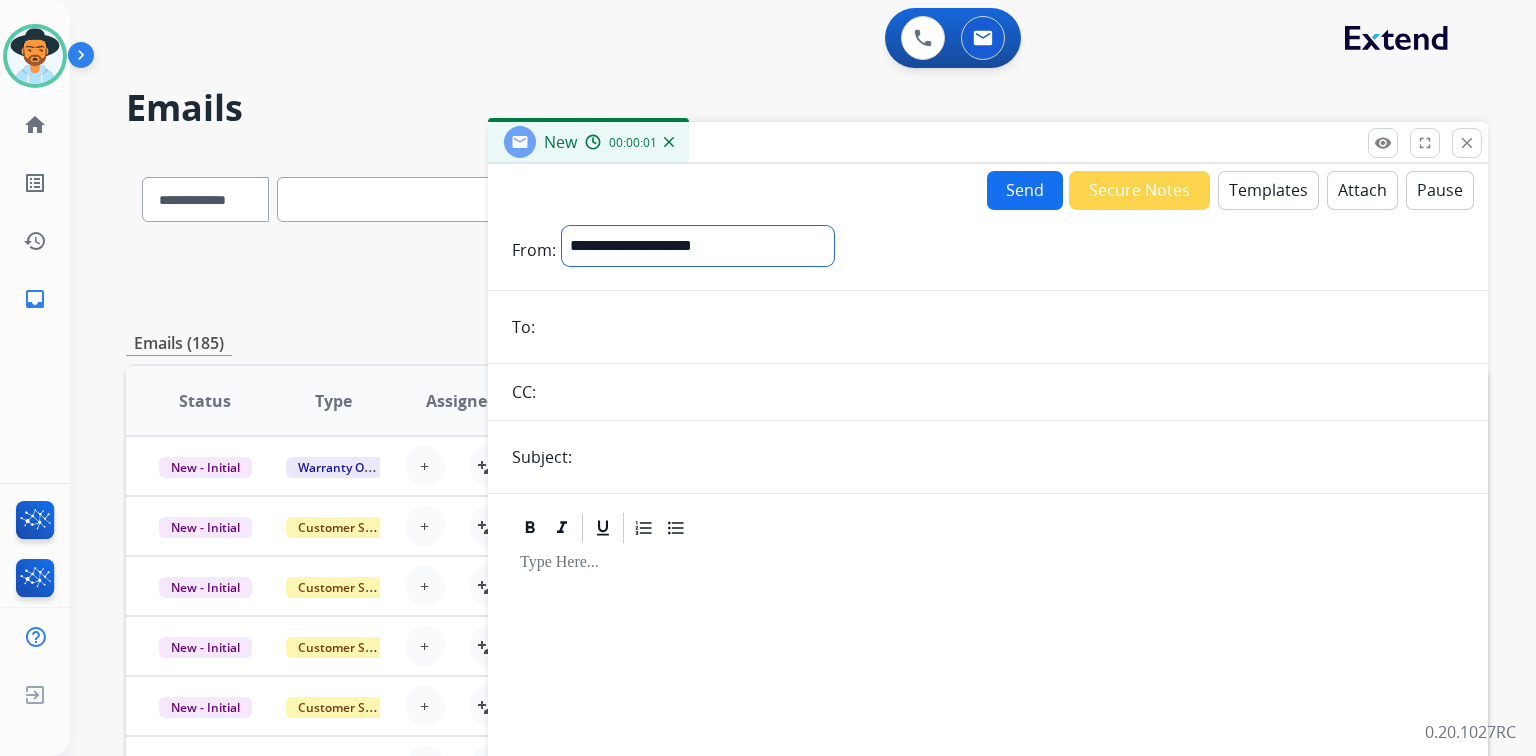 click on "**********" at bounding box center [698, 246] 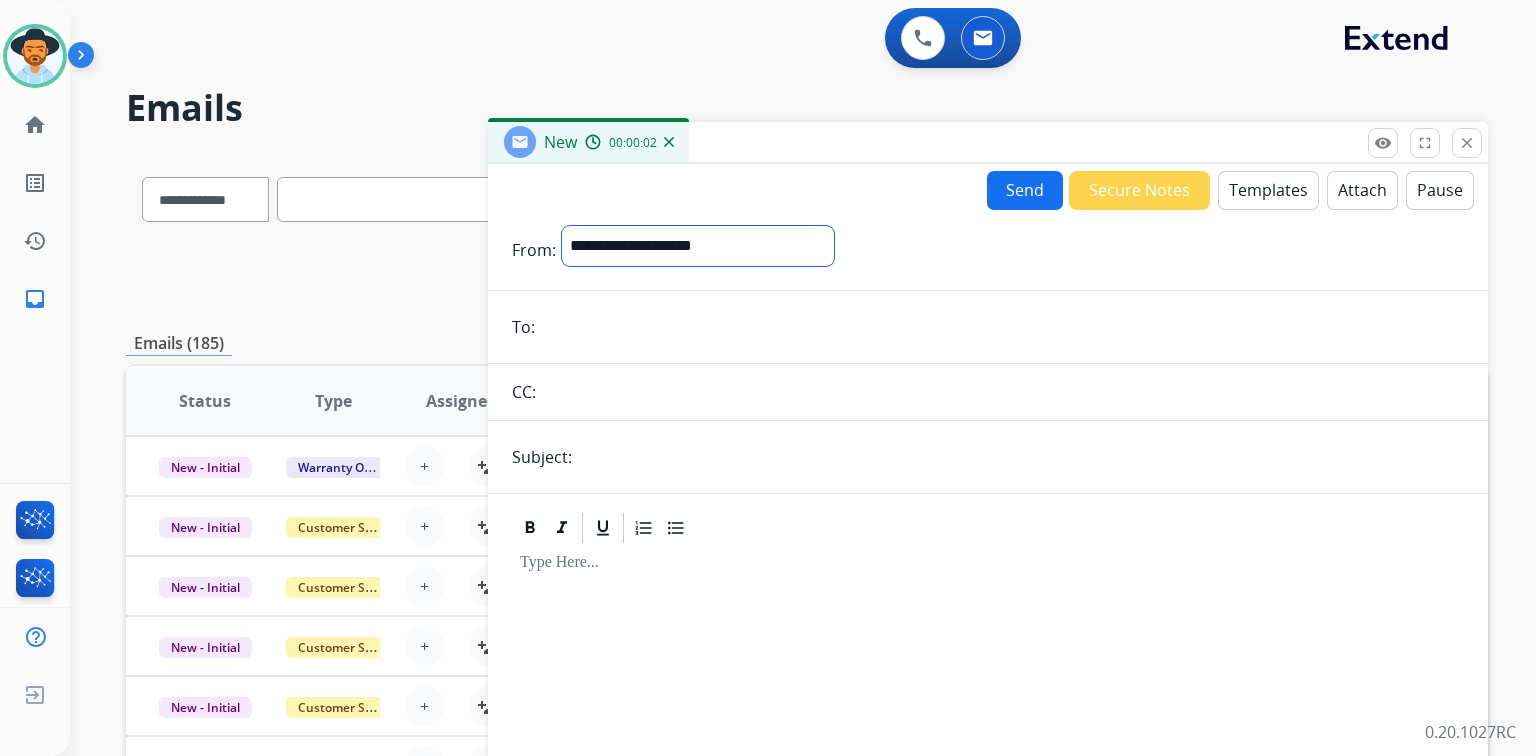 select on "**********" 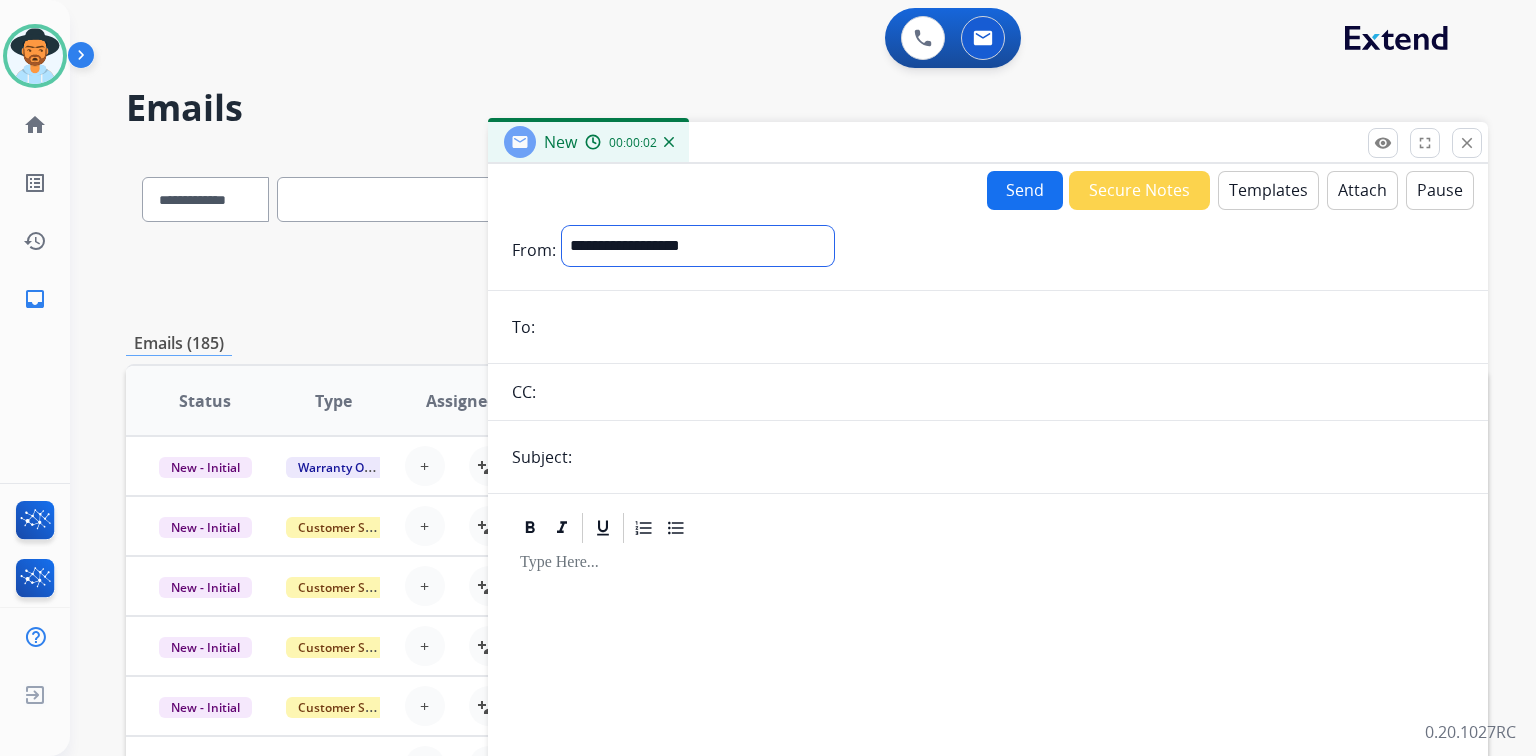 click on "**********" at bounding box center (698, 246) 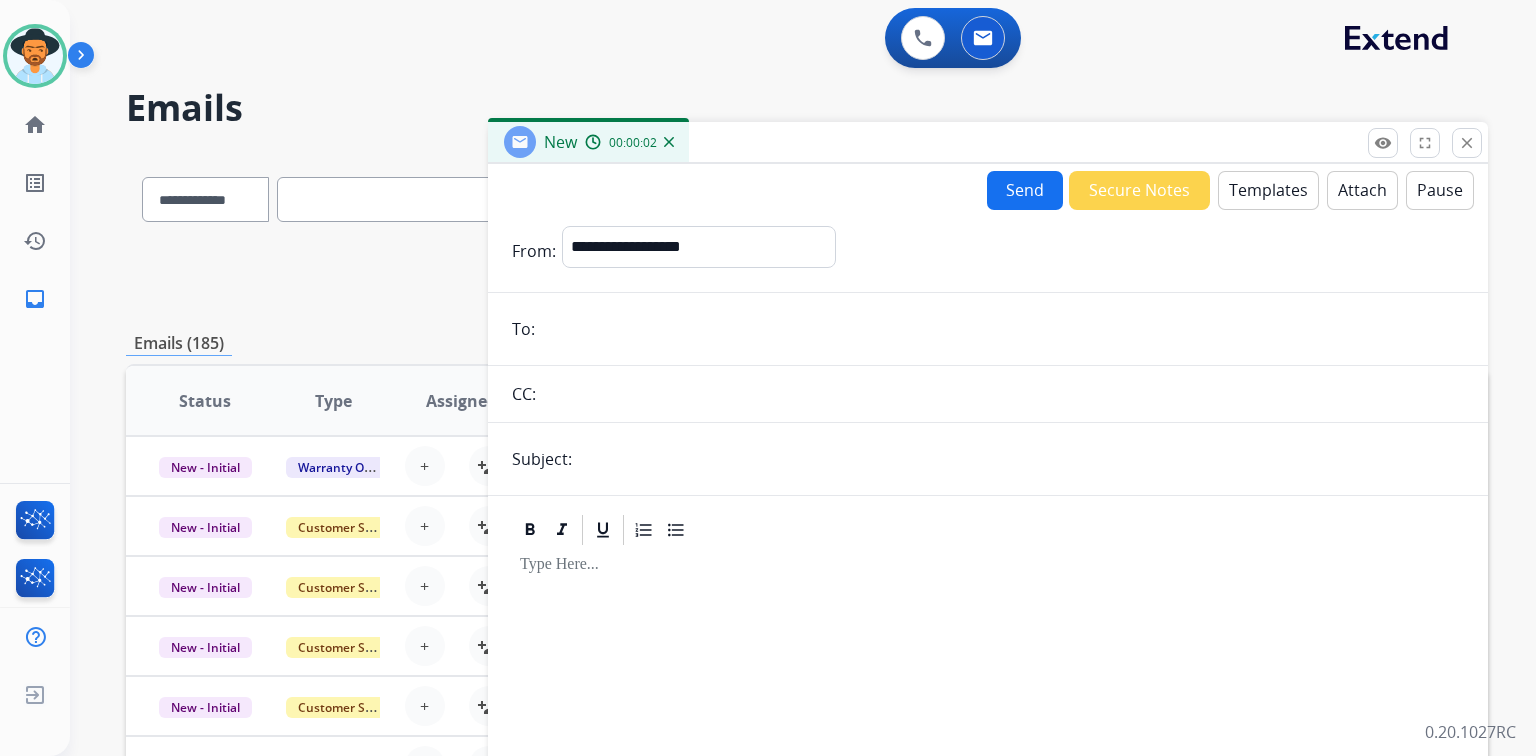 click at bounding box center (1002, 329) 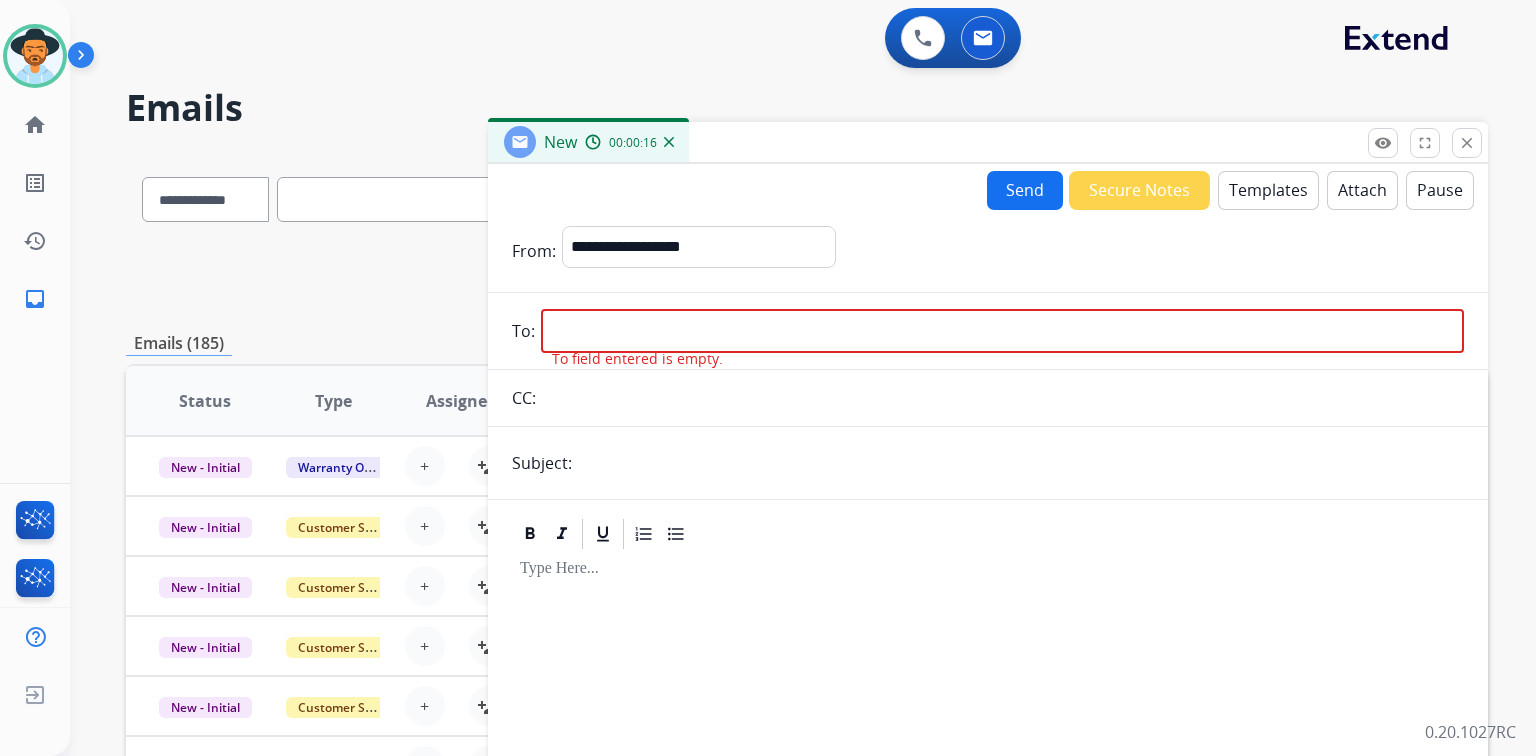 click at bounding box center (1002, 331) 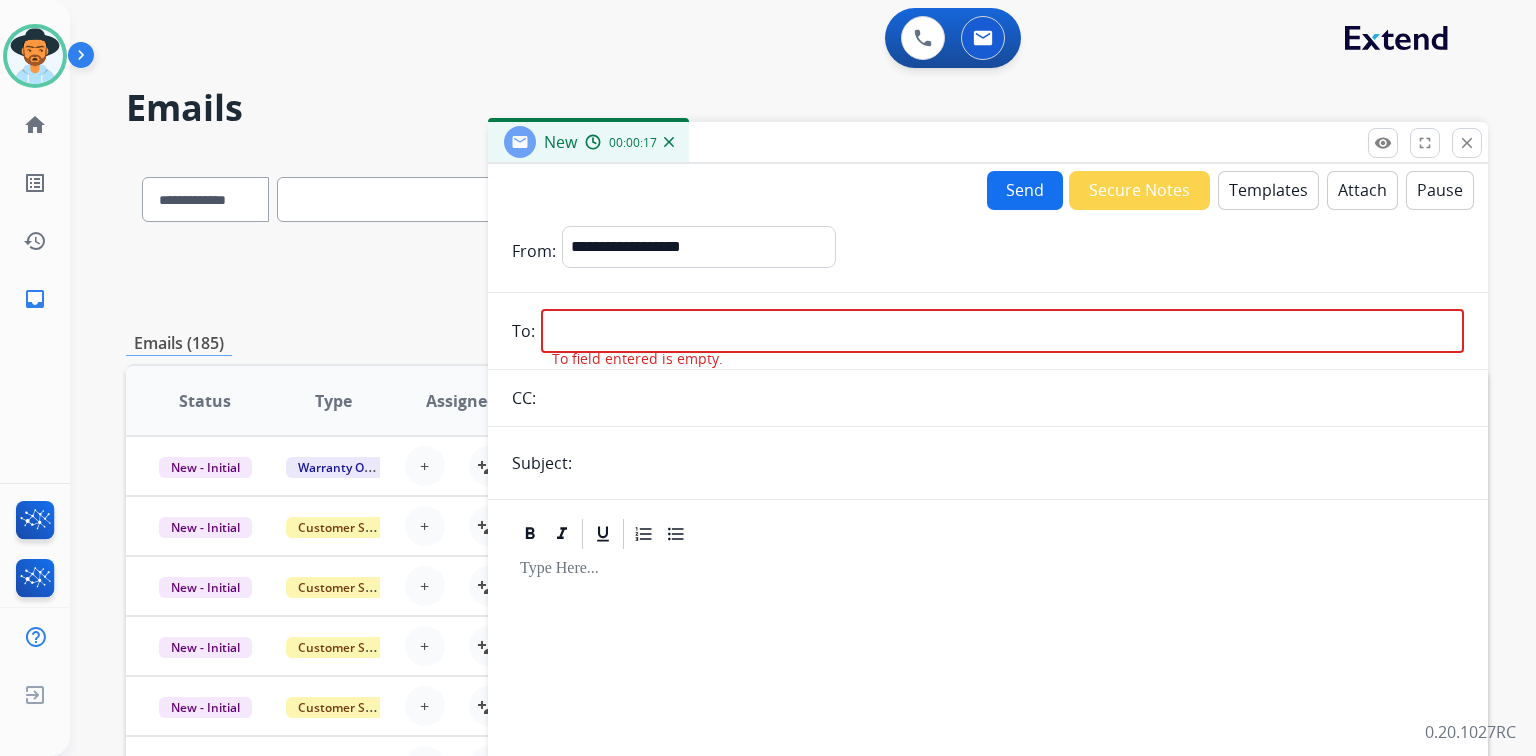 paste on "**********" 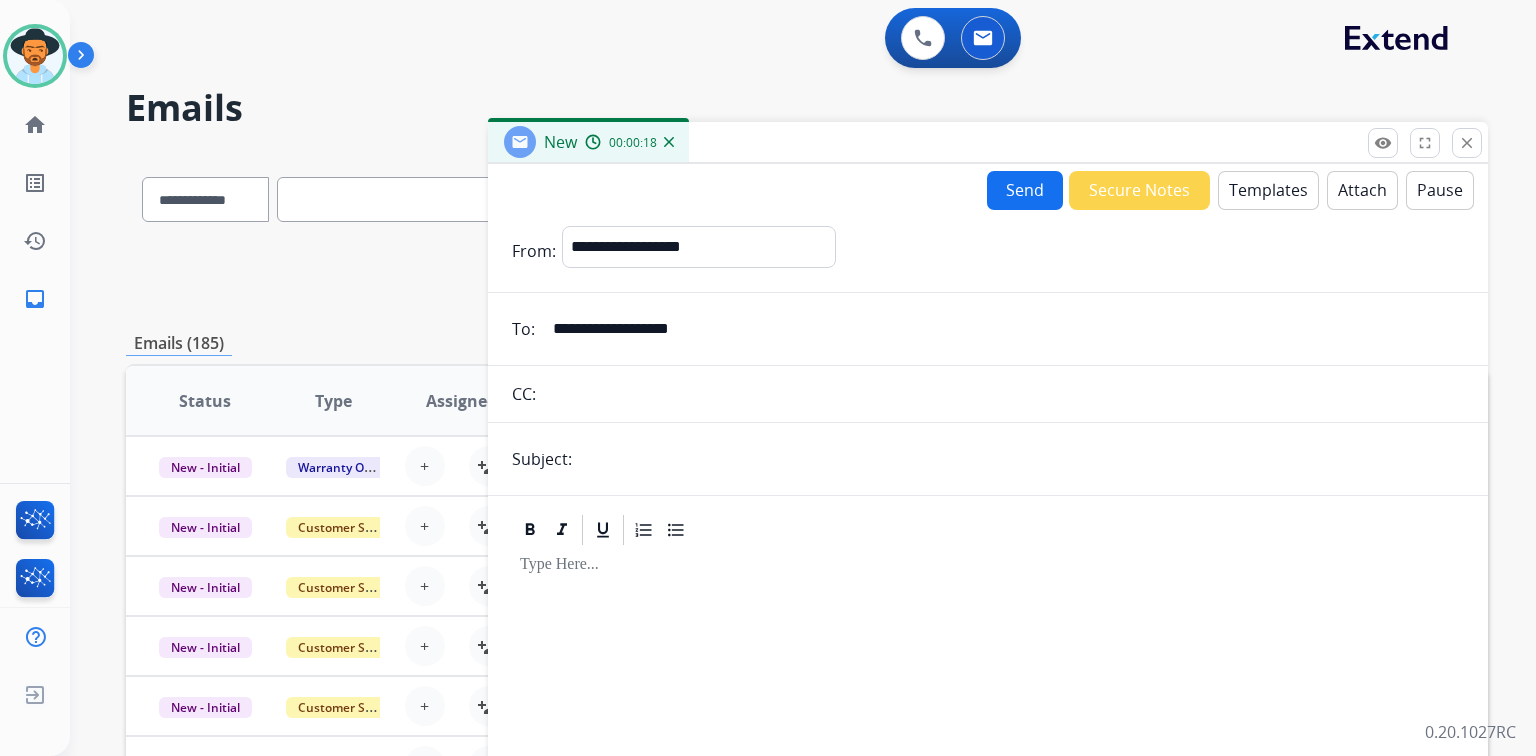 type on "**********" 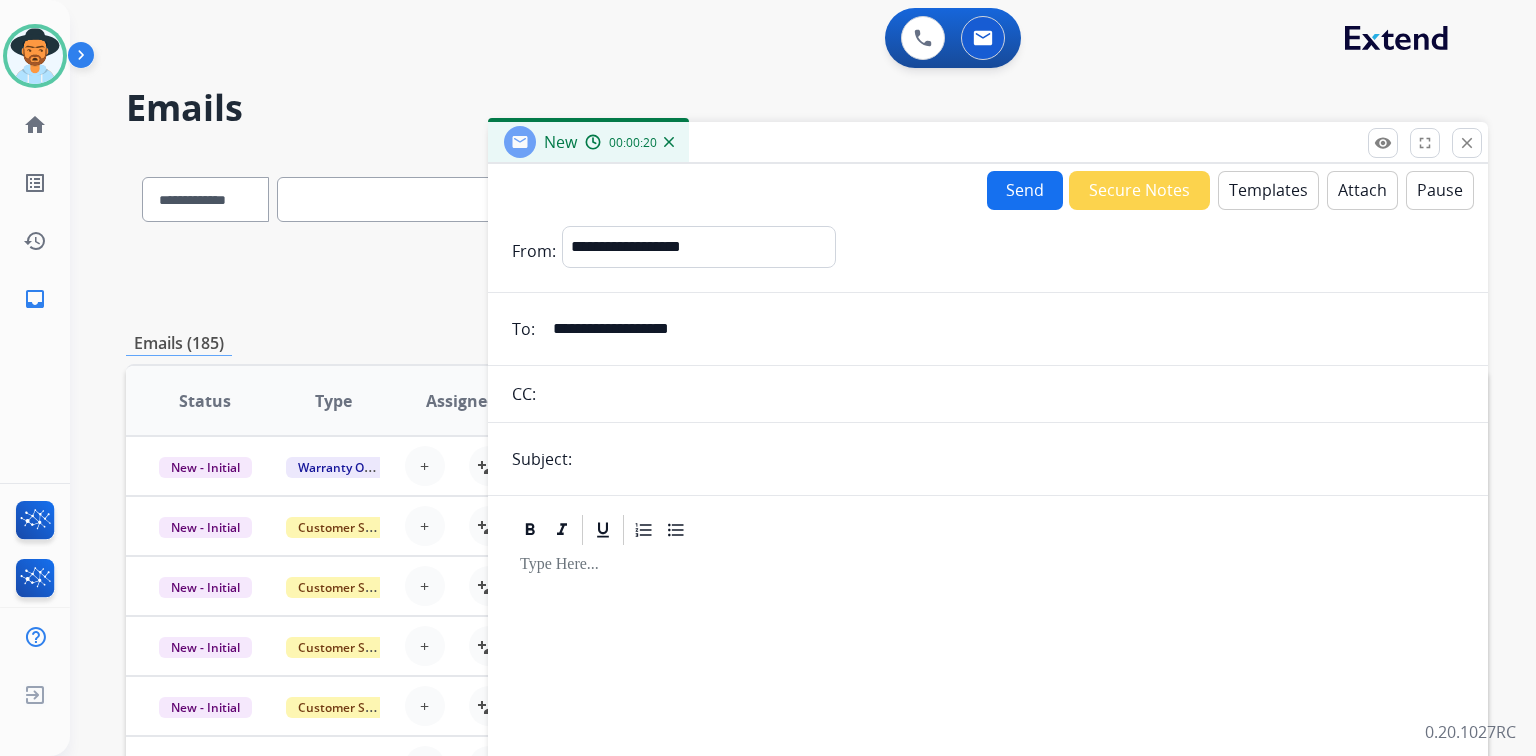 type on "********" 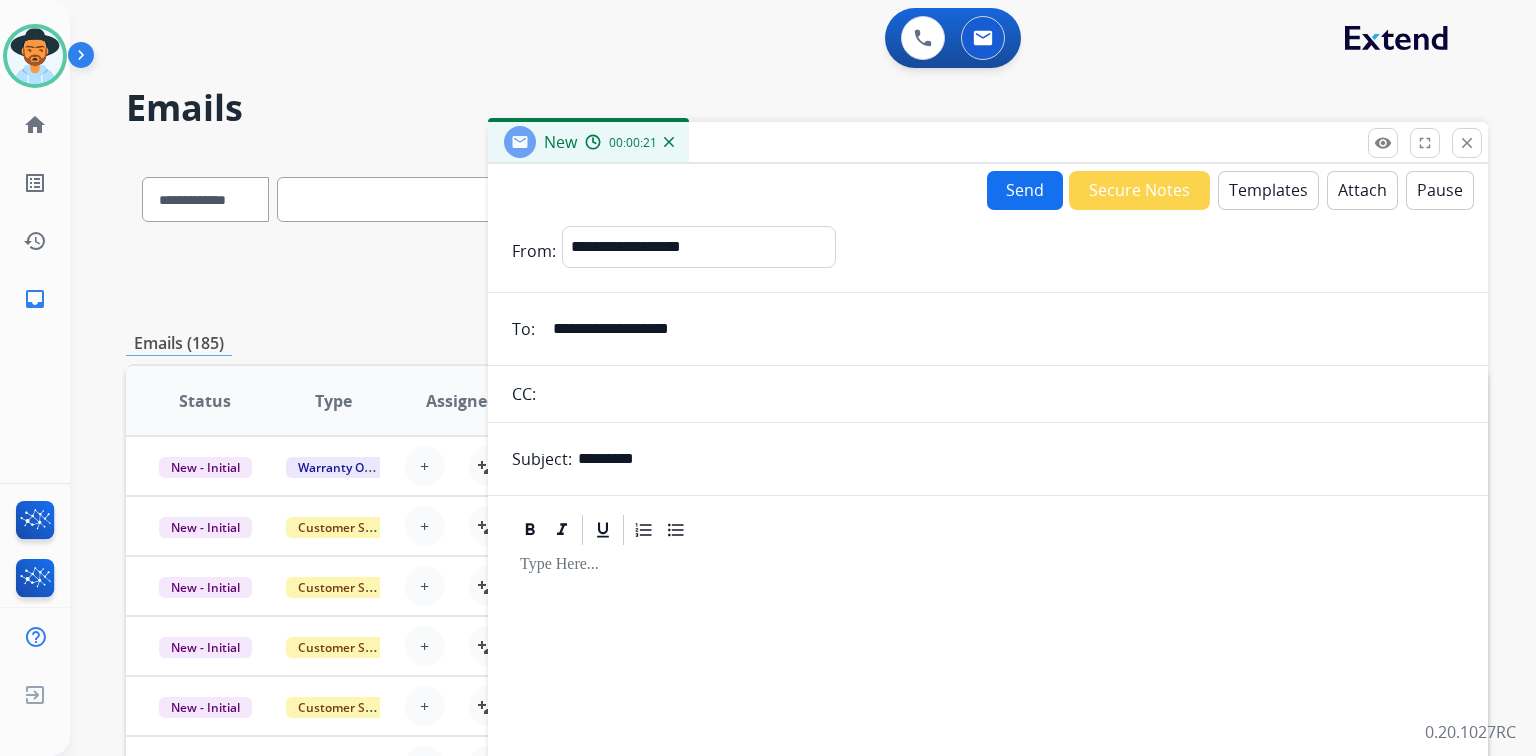 drag, startPoint x: 1259, startPoint y: 187, endPoint x: 1253, endPoint y: 202, distance: 16.155495 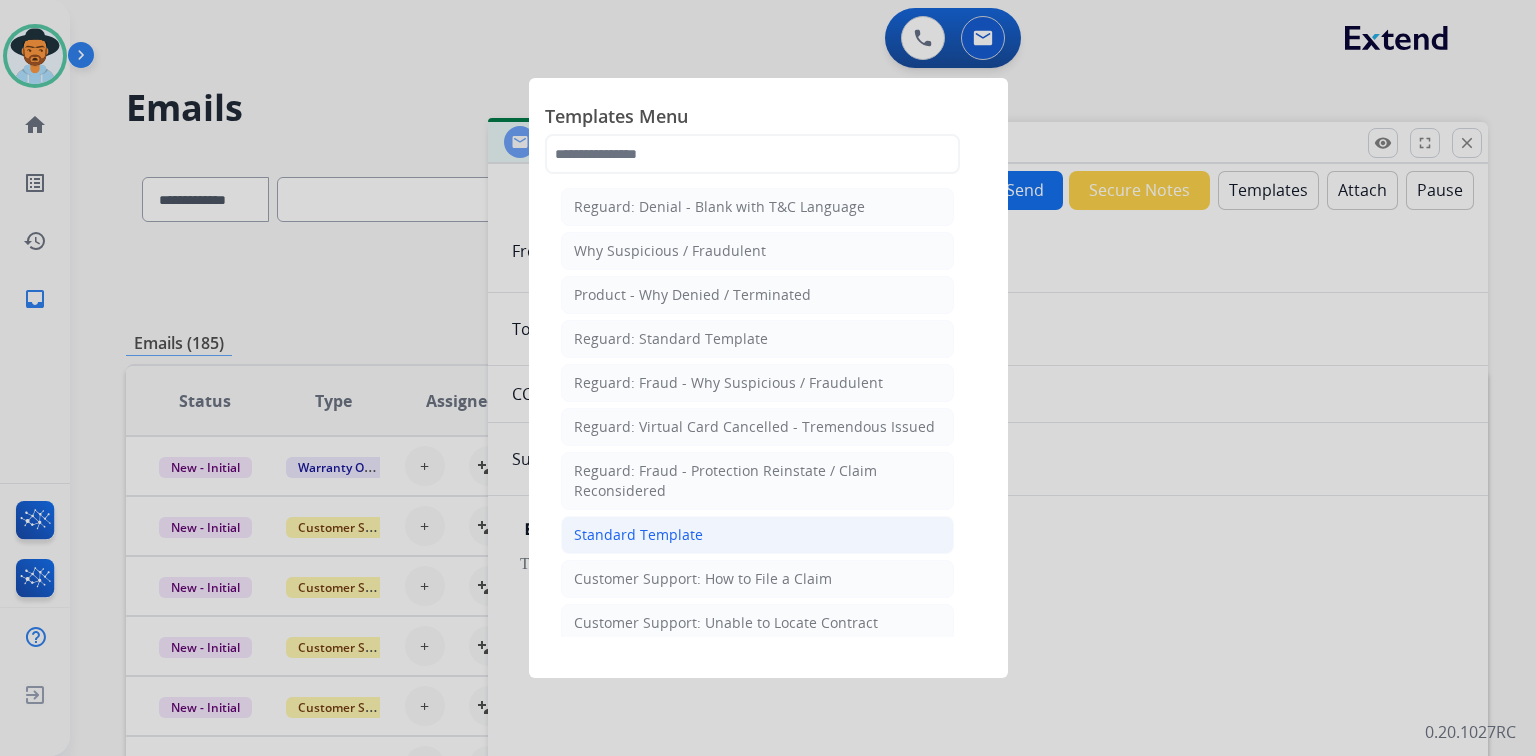 click on "Standard Template" 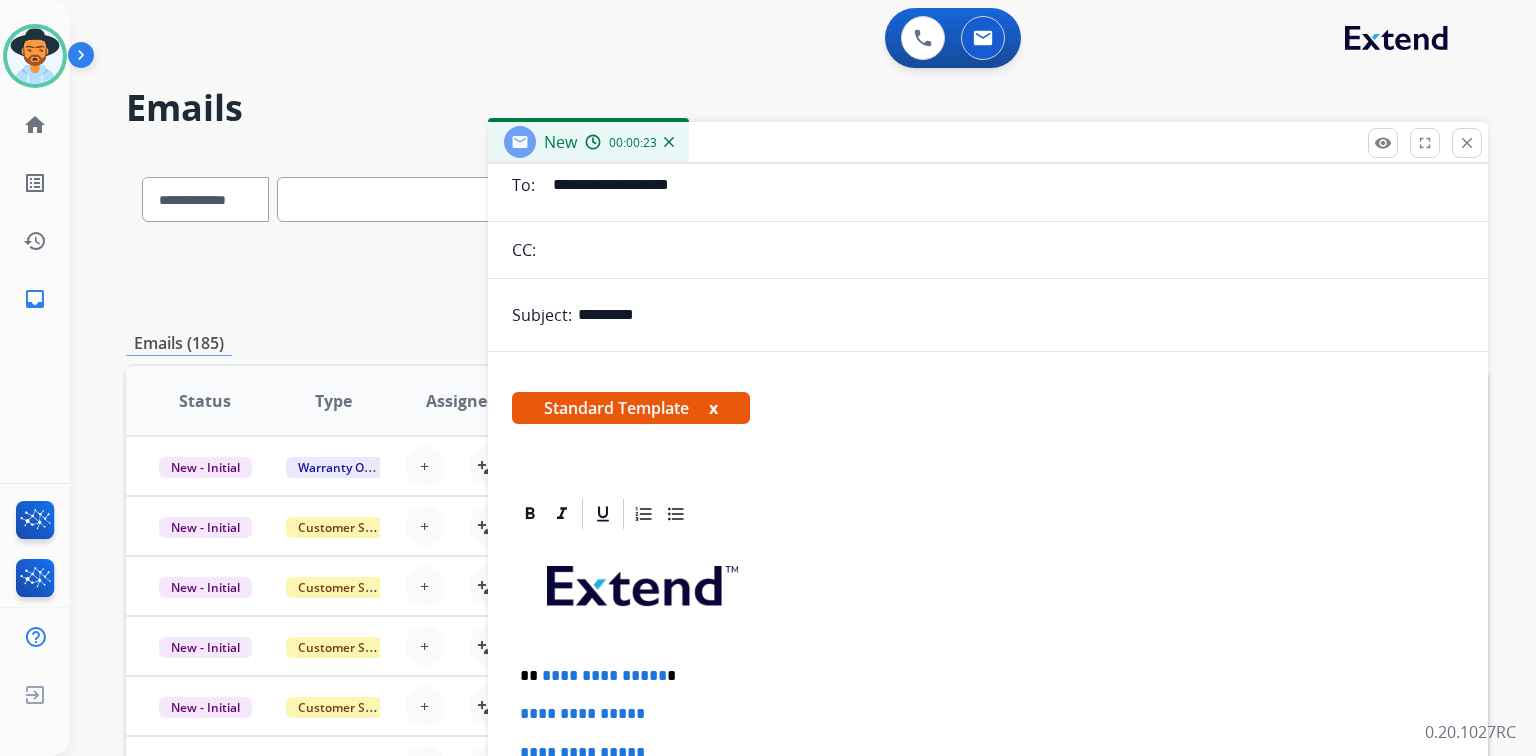 scroll, scrollTop: 240, scrollLeft: 0, axis: vertical 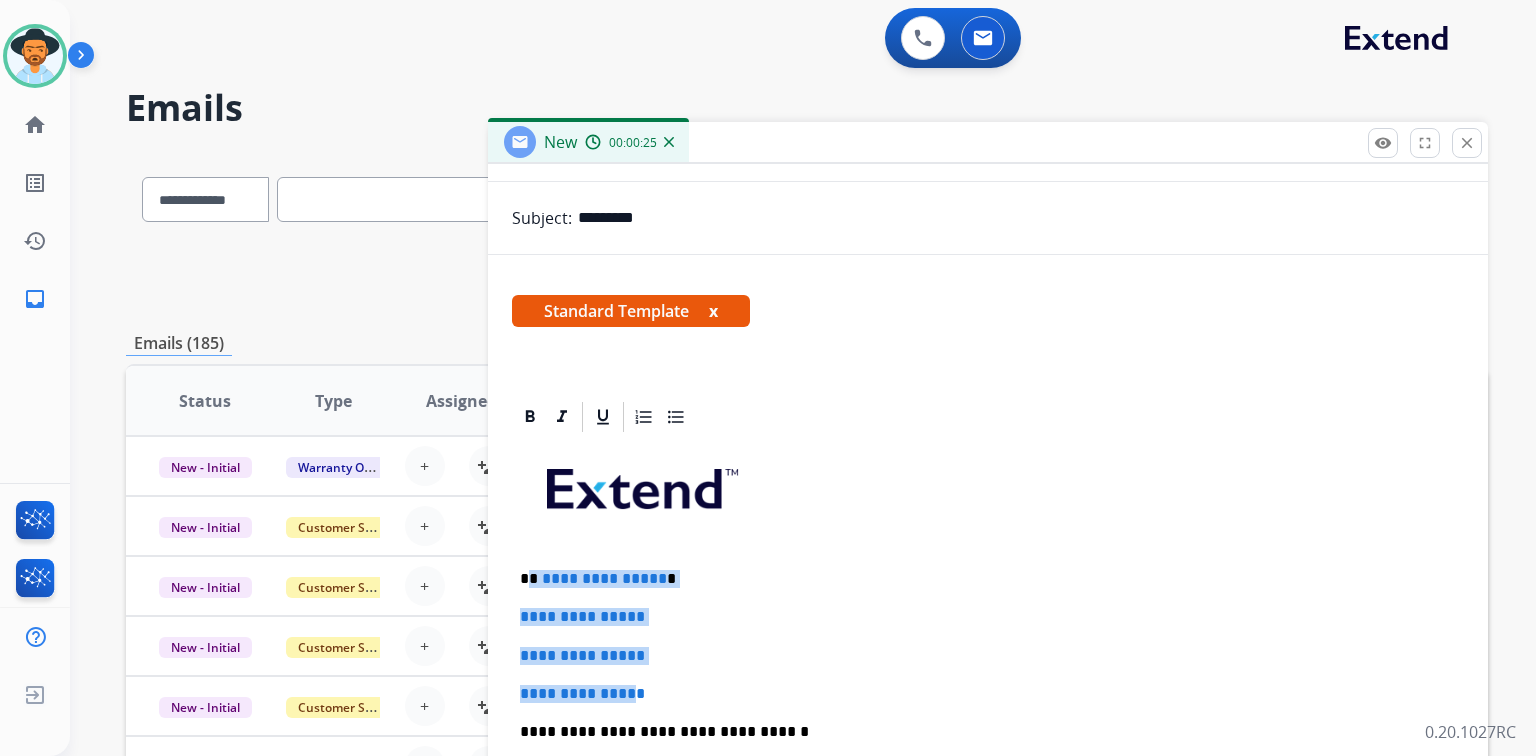 drag, startPoint x: 531, startPoint y: 572, endPoint x: 648, endPoint y: 680, distance: 159.22626 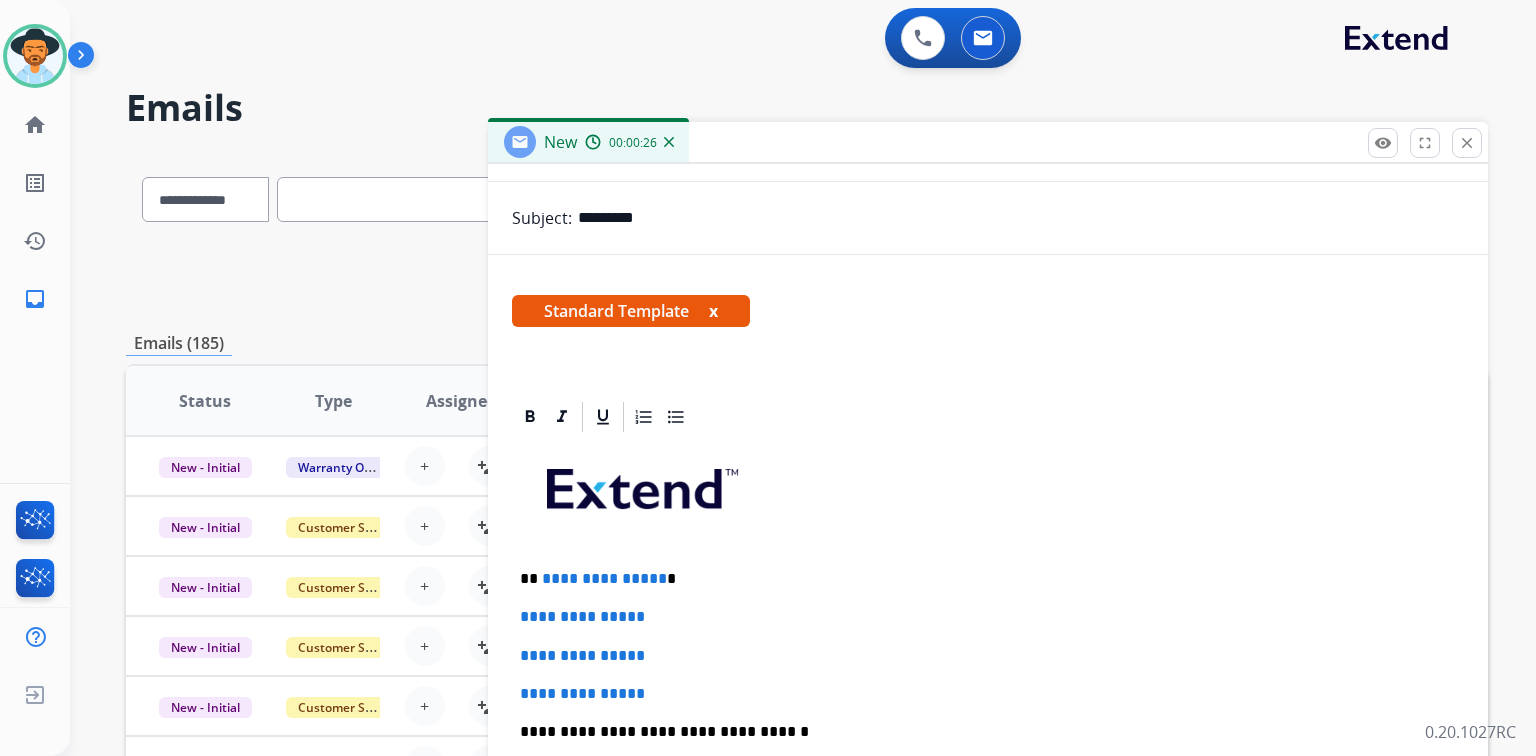 type 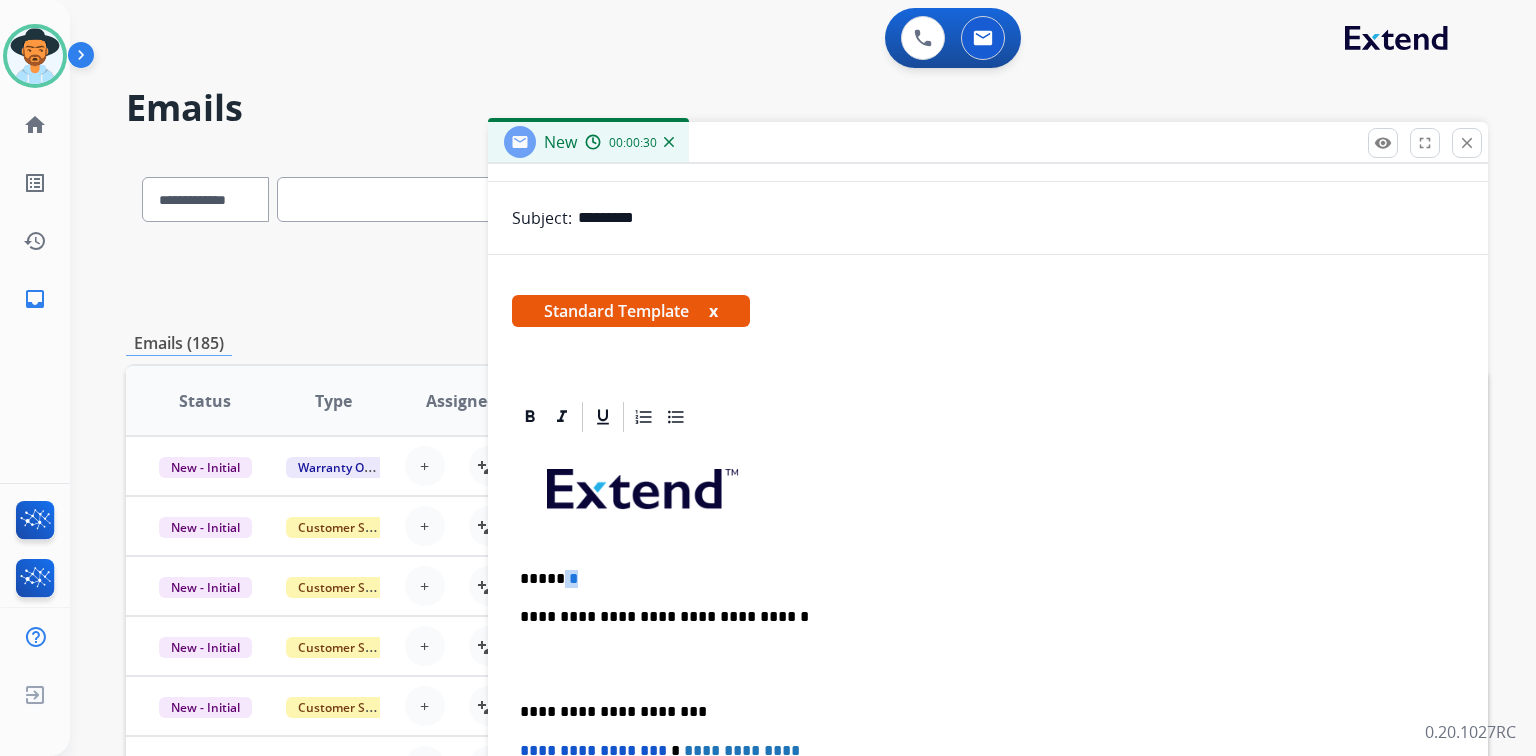 drag, startPoint x: 554, startPoint y: 576, endPoint x: 580, endPoint y: 576, distance: 26 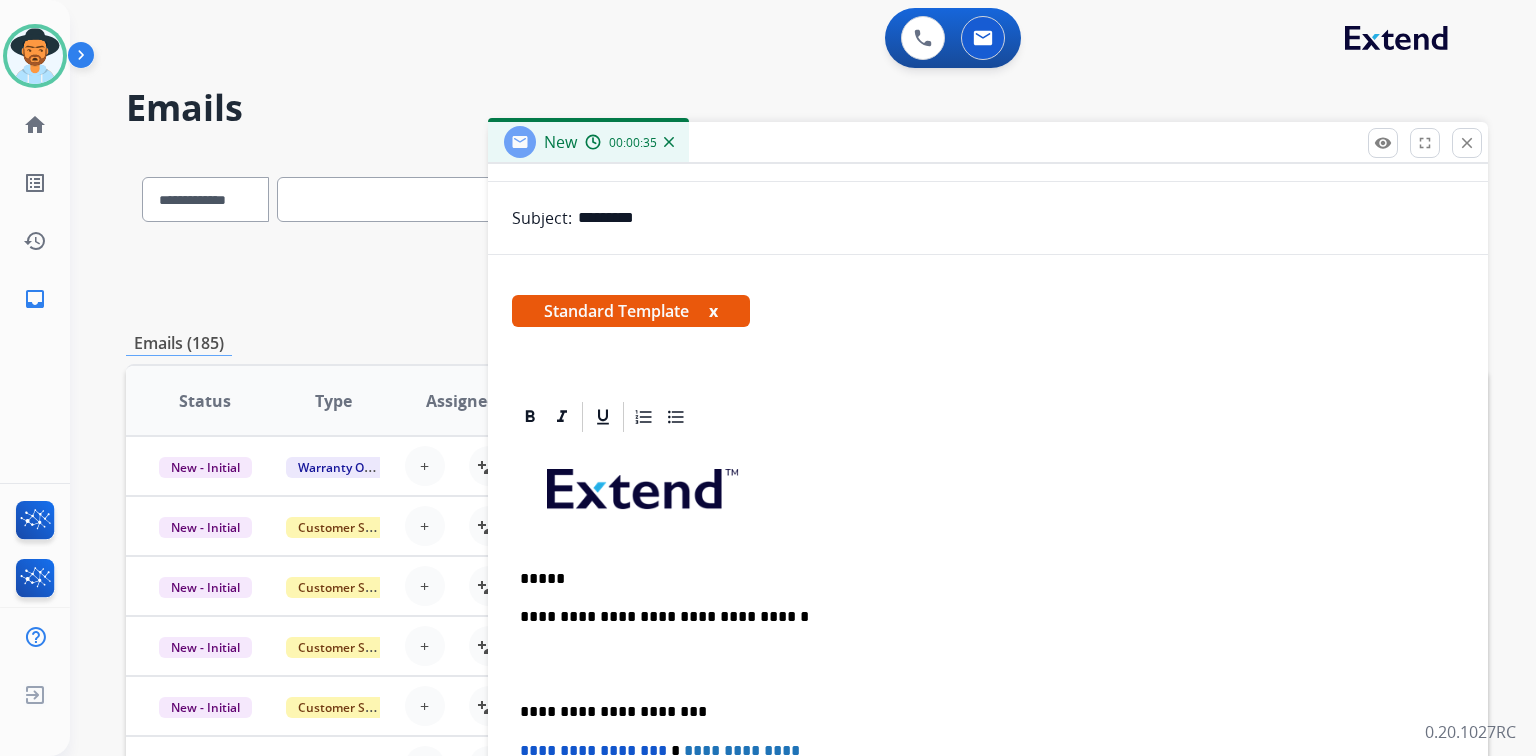 click on "*****" at bounding box center (980, 579) 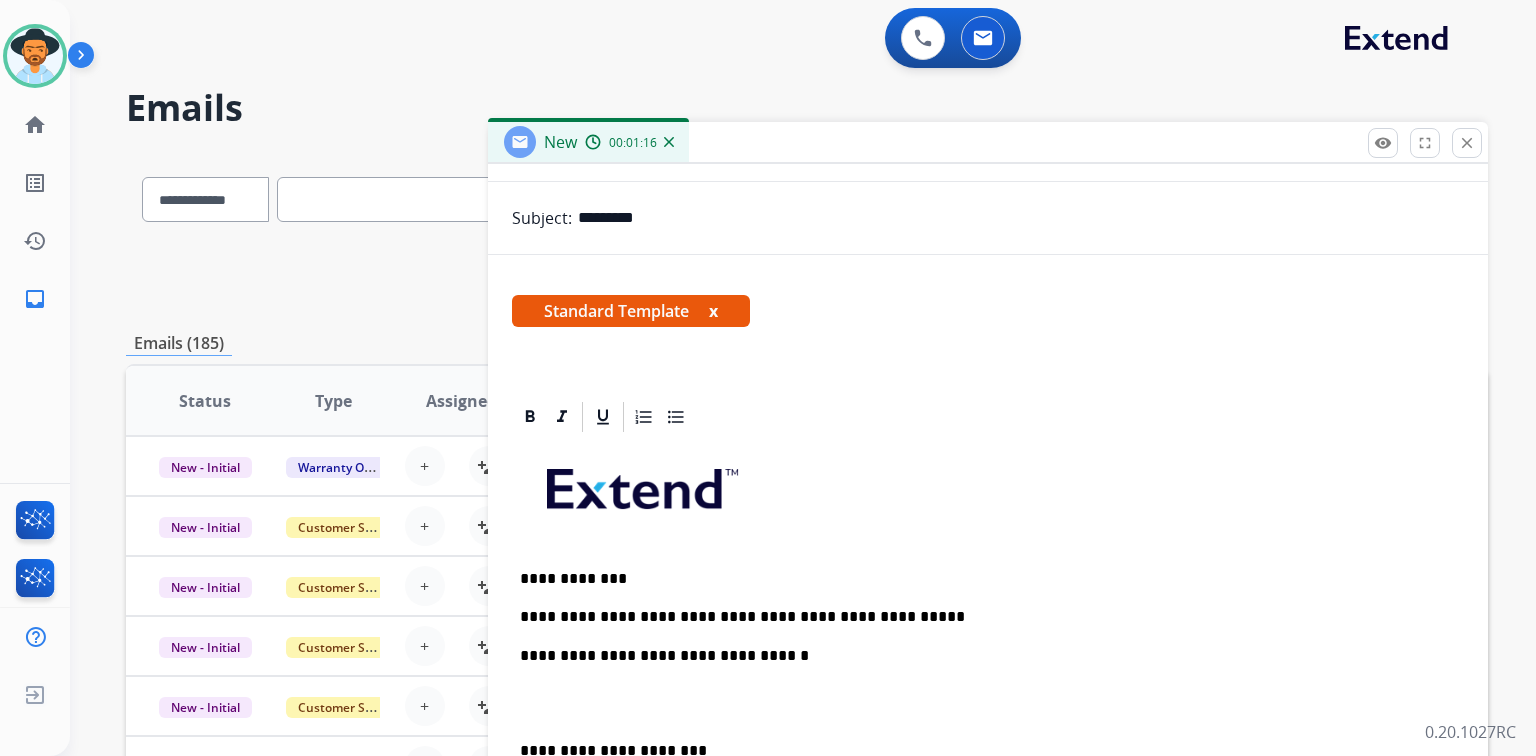 click on "**********" at bounding box center (980, 617) 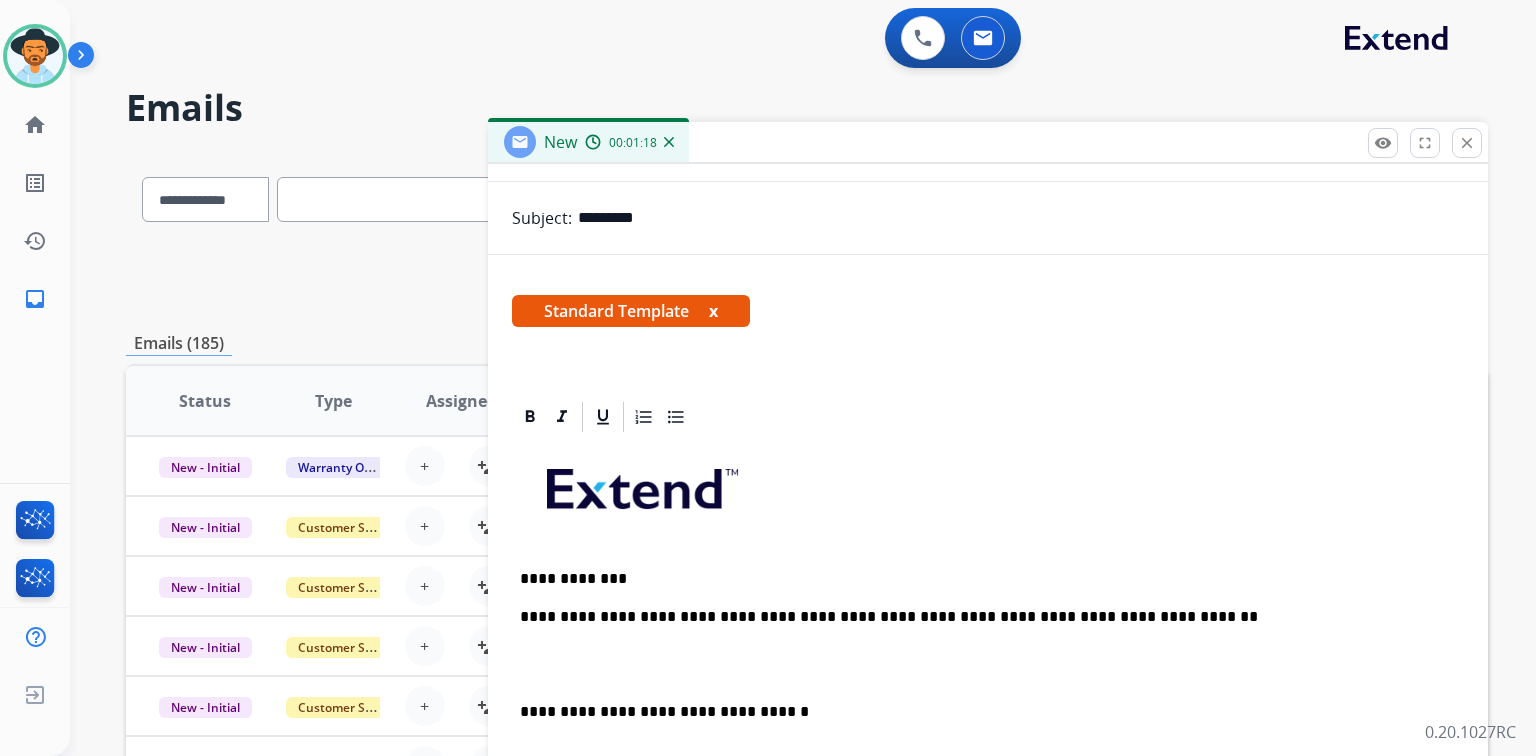 click at bounding box center [988, 665] 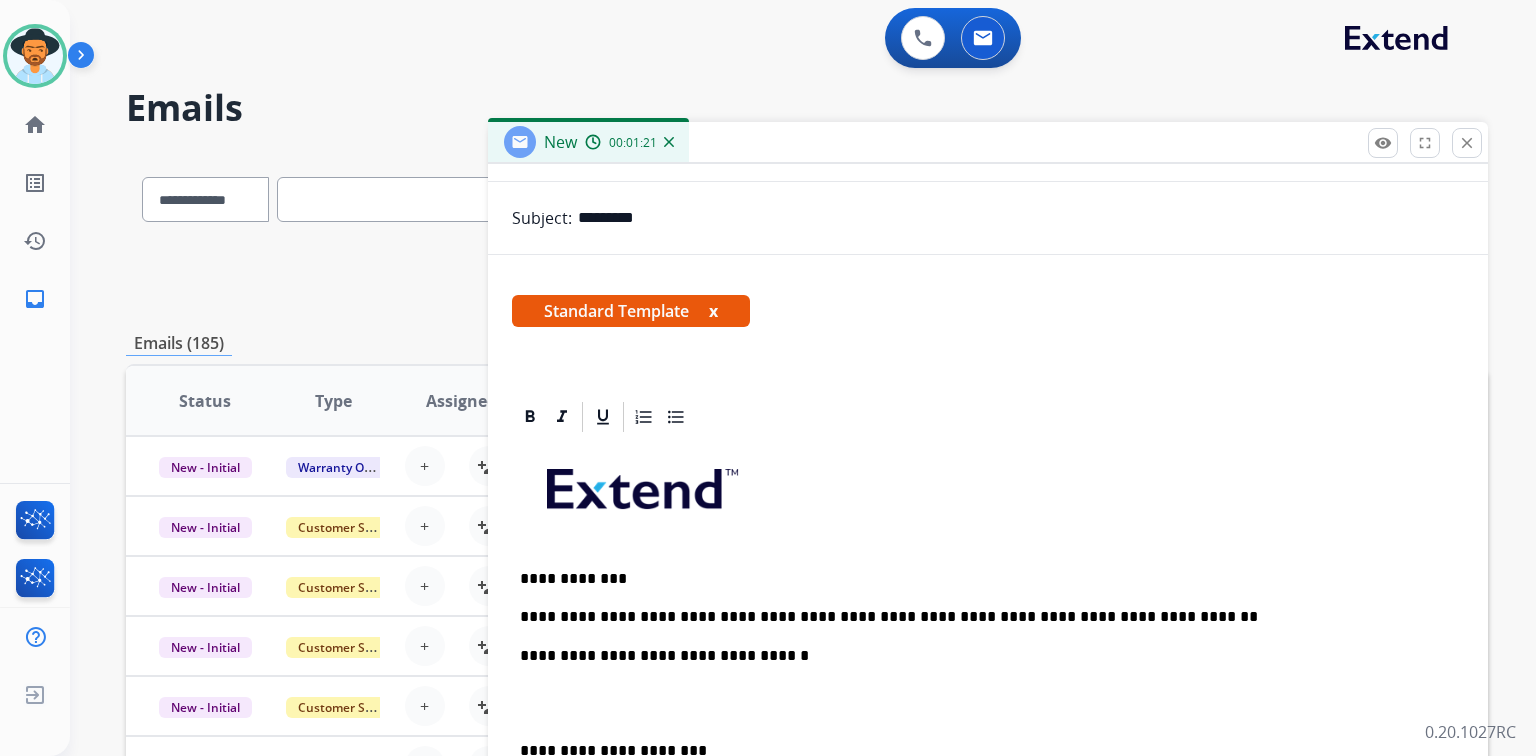 click on "**********" at bounding box center [988, 740] 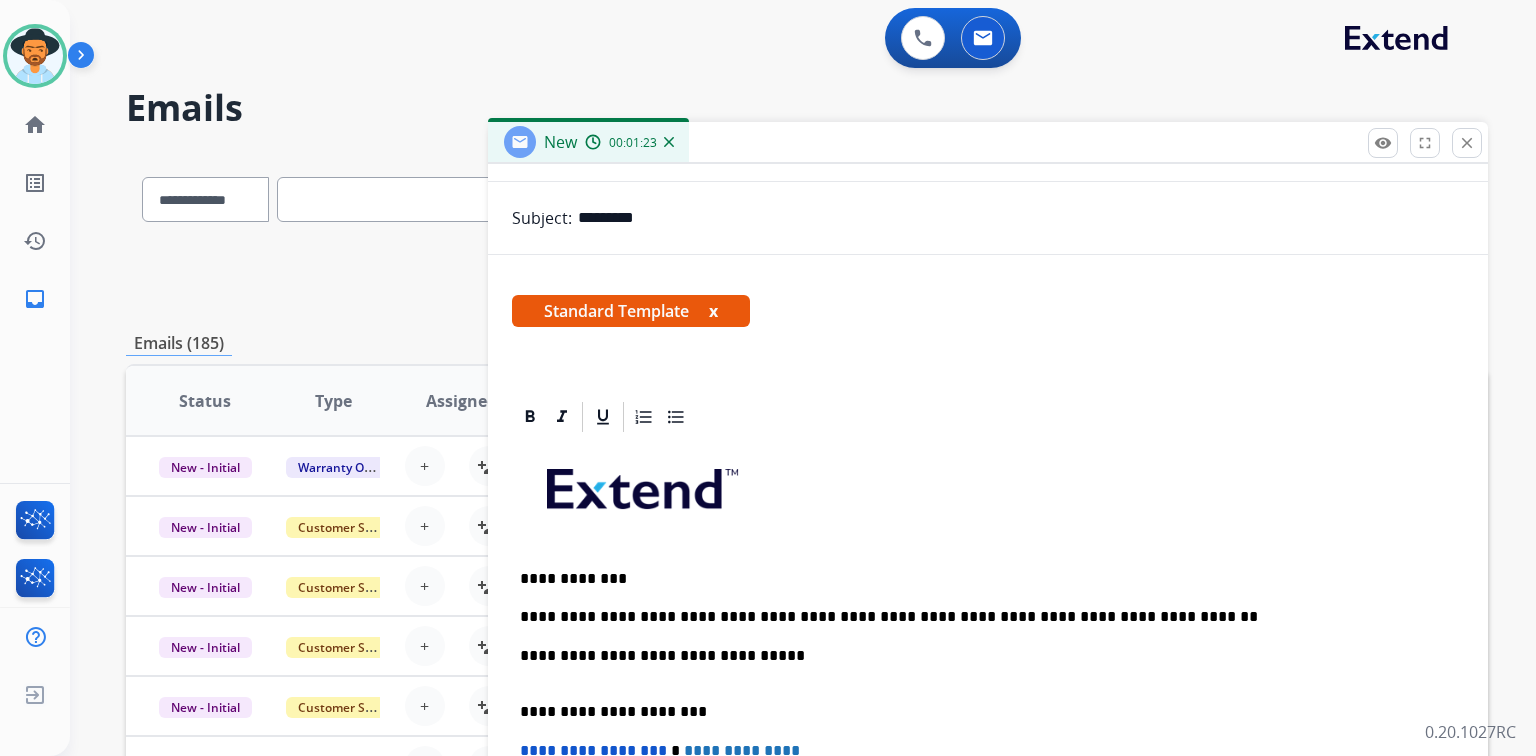 click on "**********" at bounding box center [980, 665] 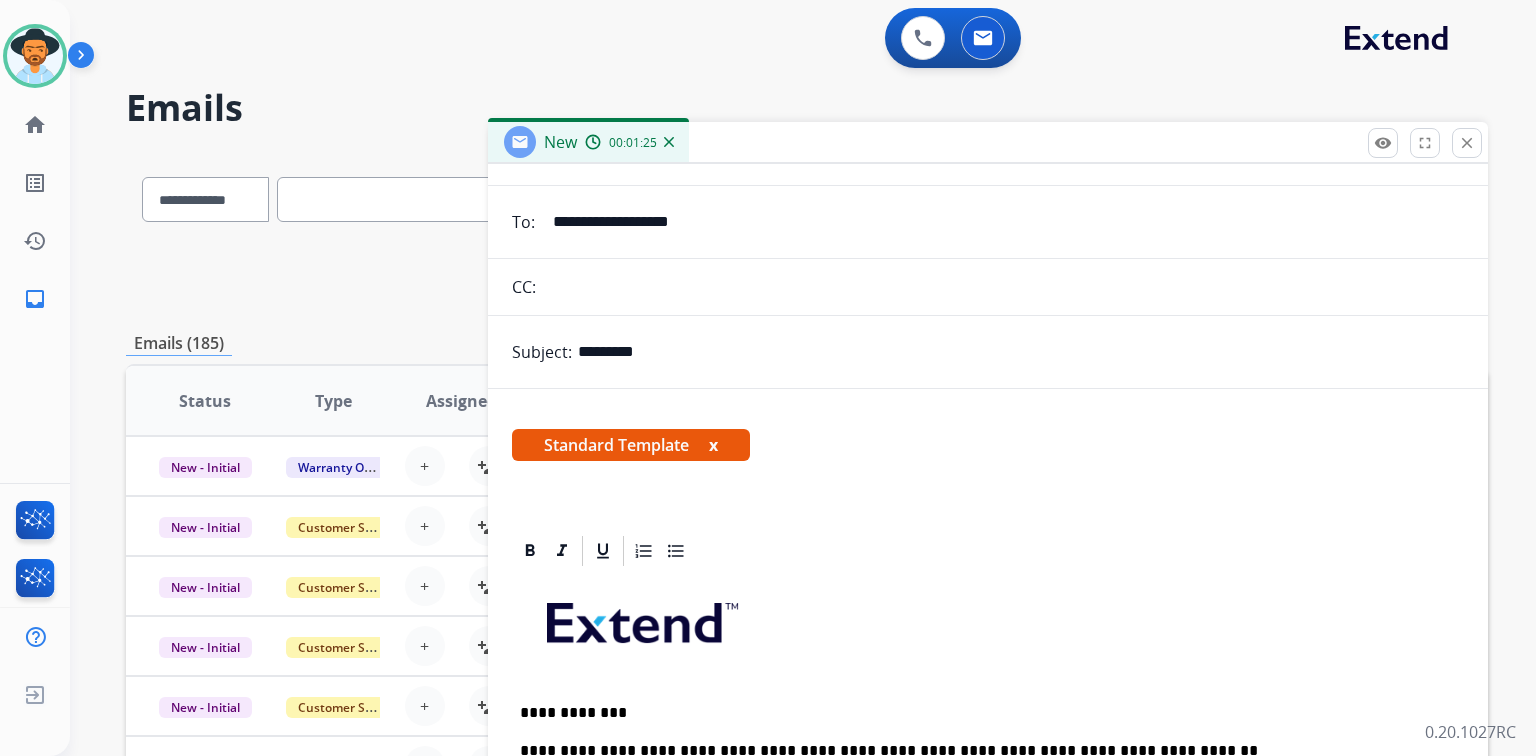 scroll, scrollTop: 0, scrollLeft: 0, axis: both 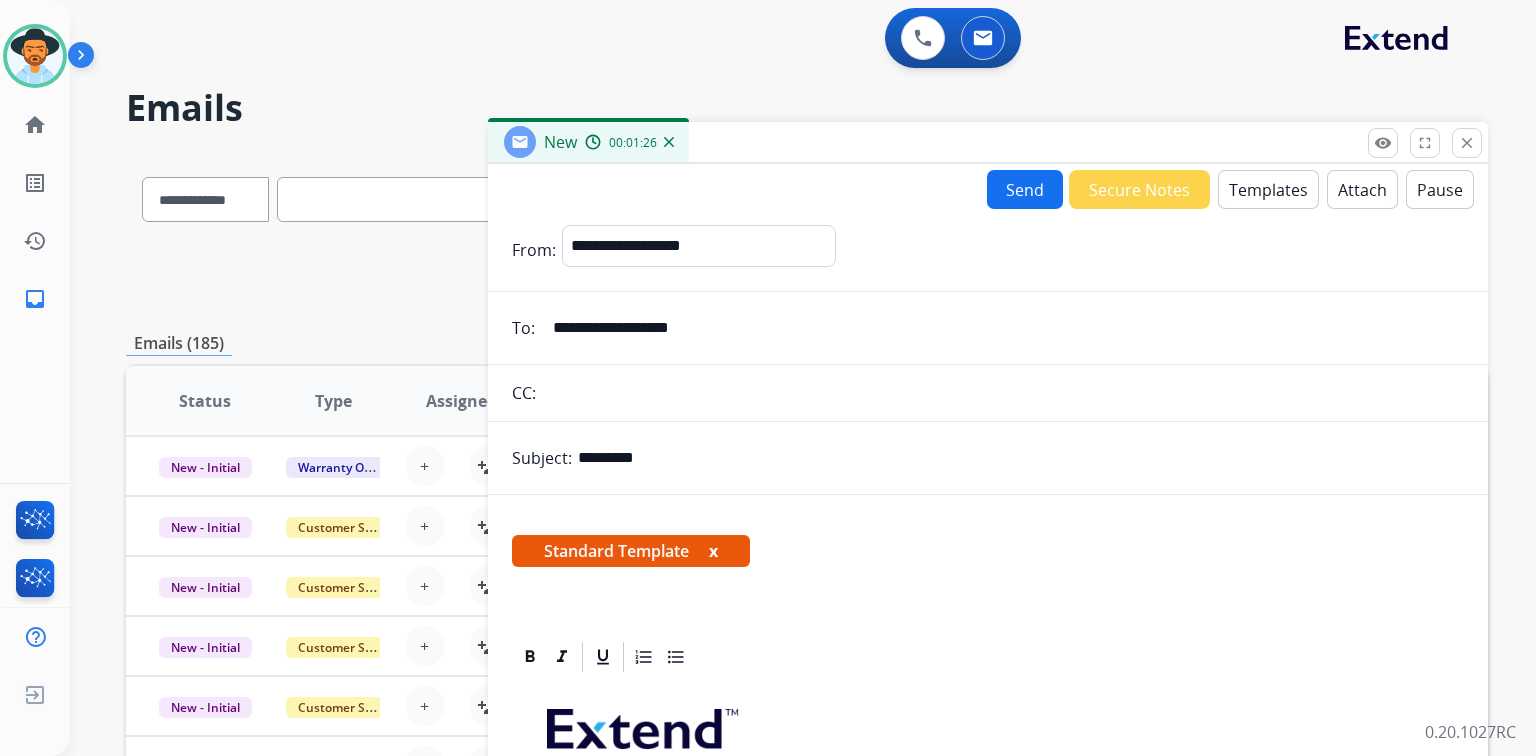 click on "Send" at bounding box center [1025, 189] 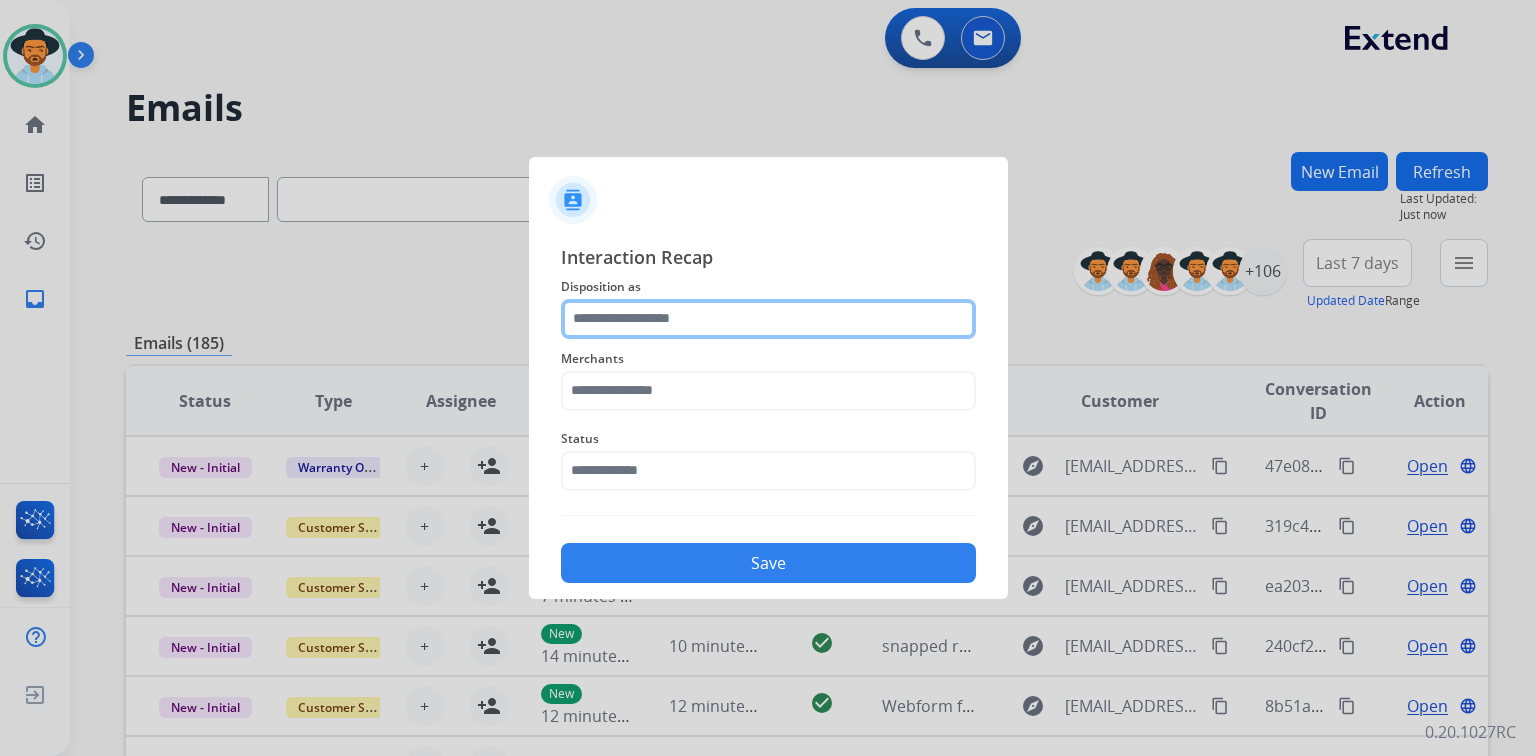 click 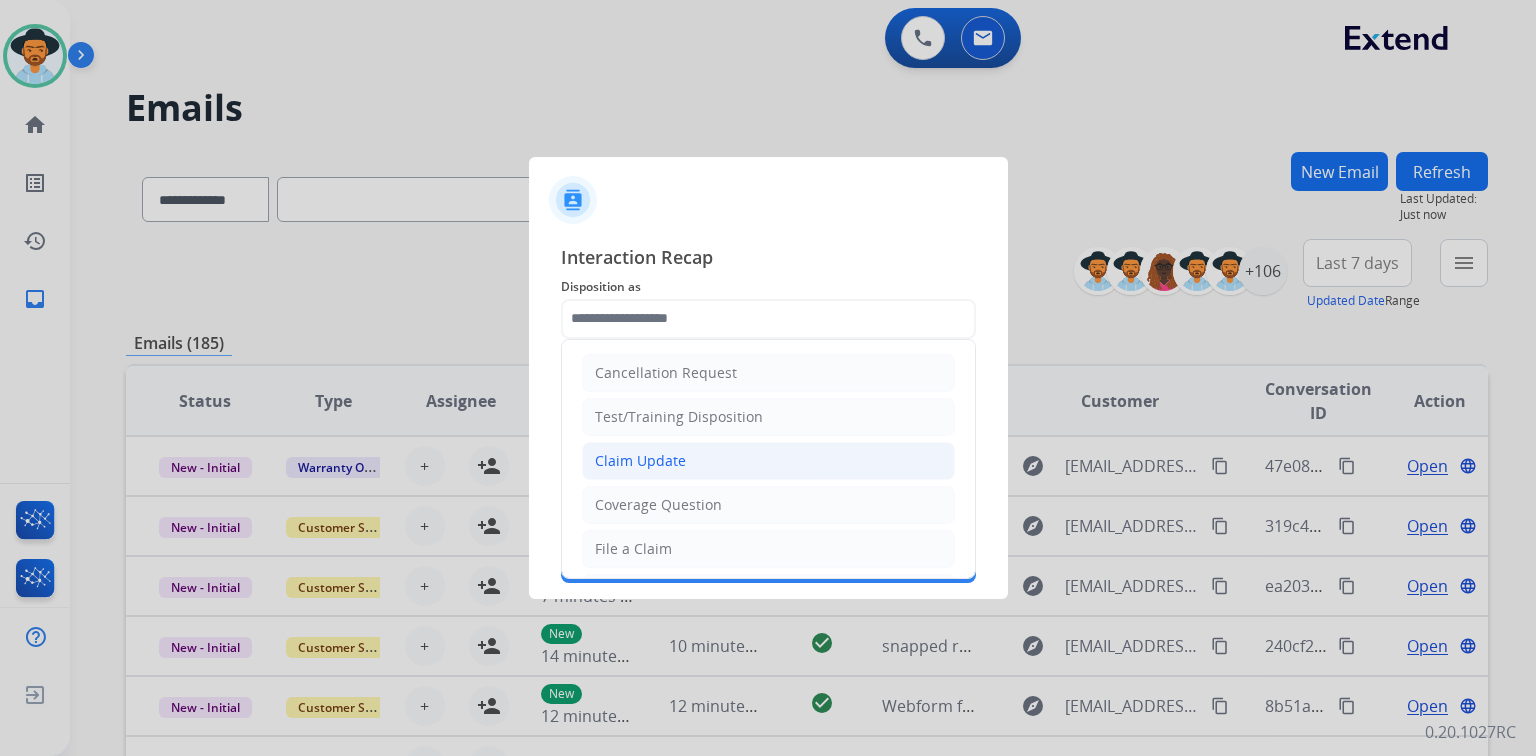 click on "Claim Update" 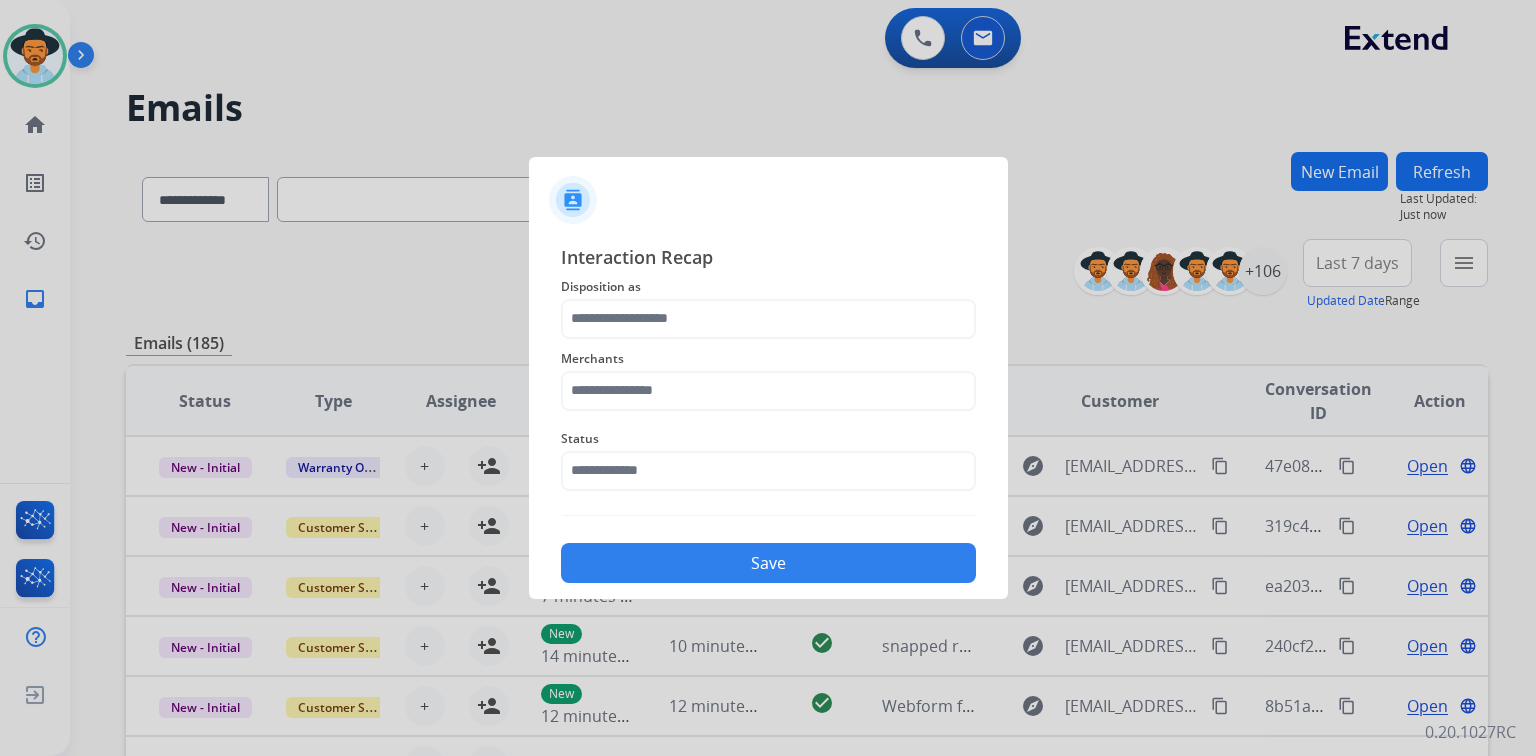 type on "**********" 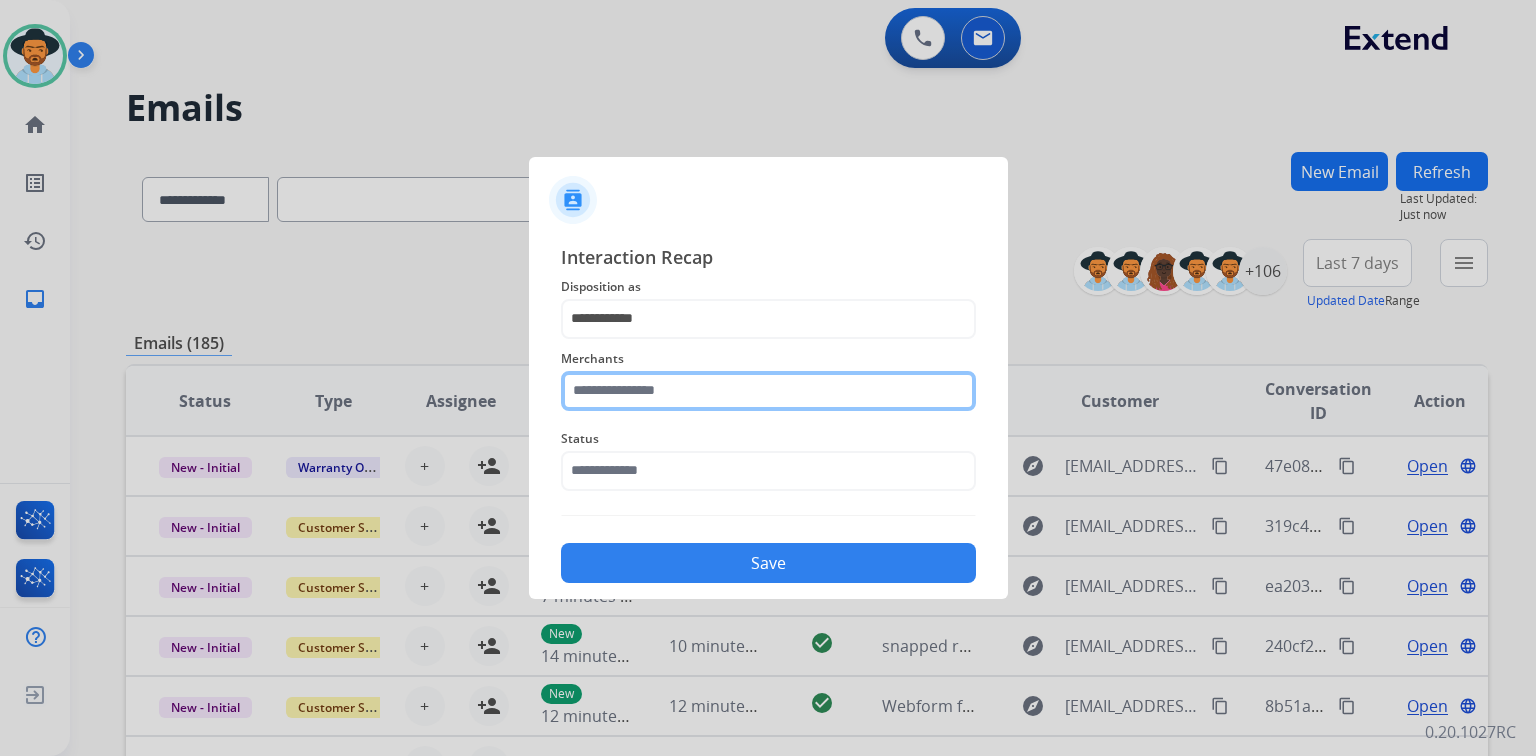 click 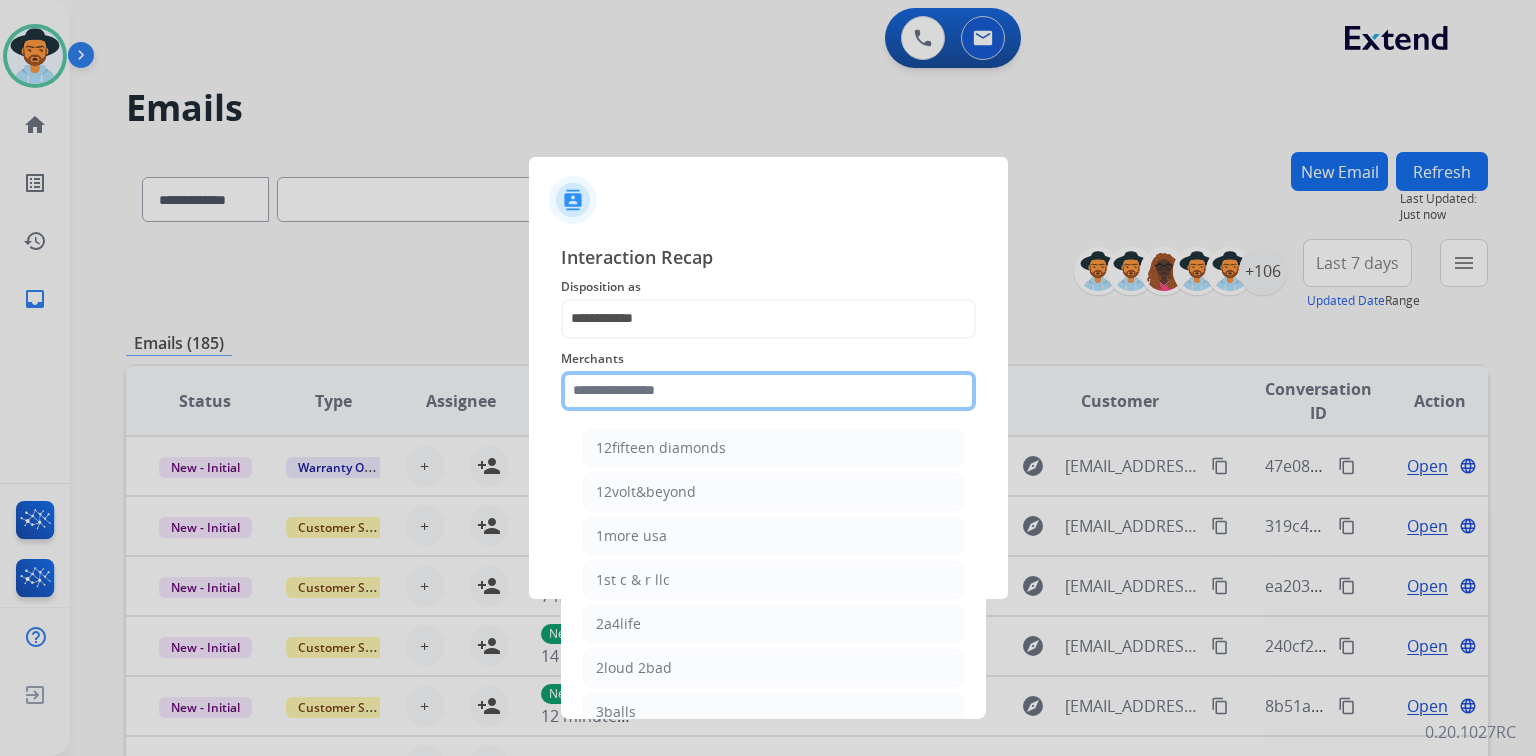type on "*" 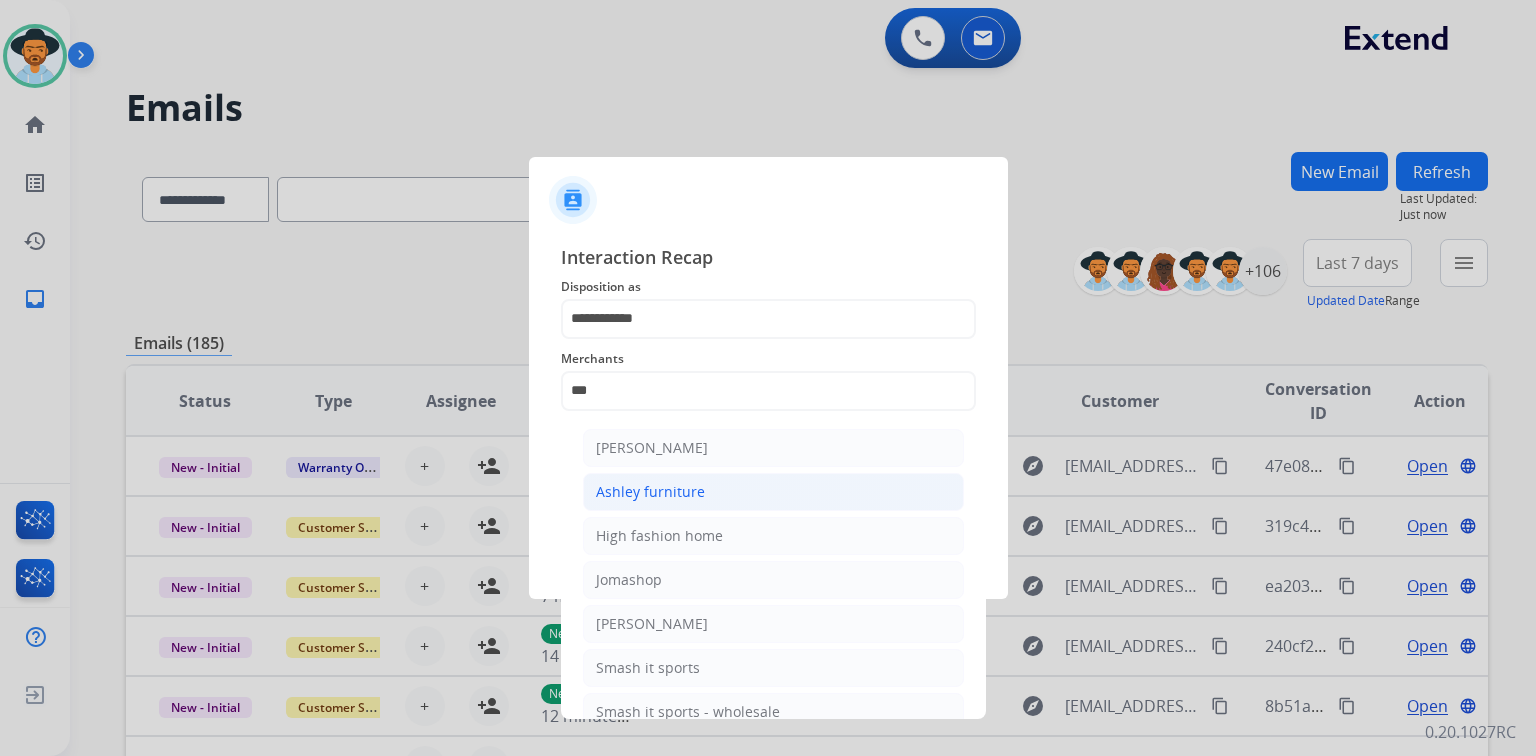 click on "Ashley furniture" 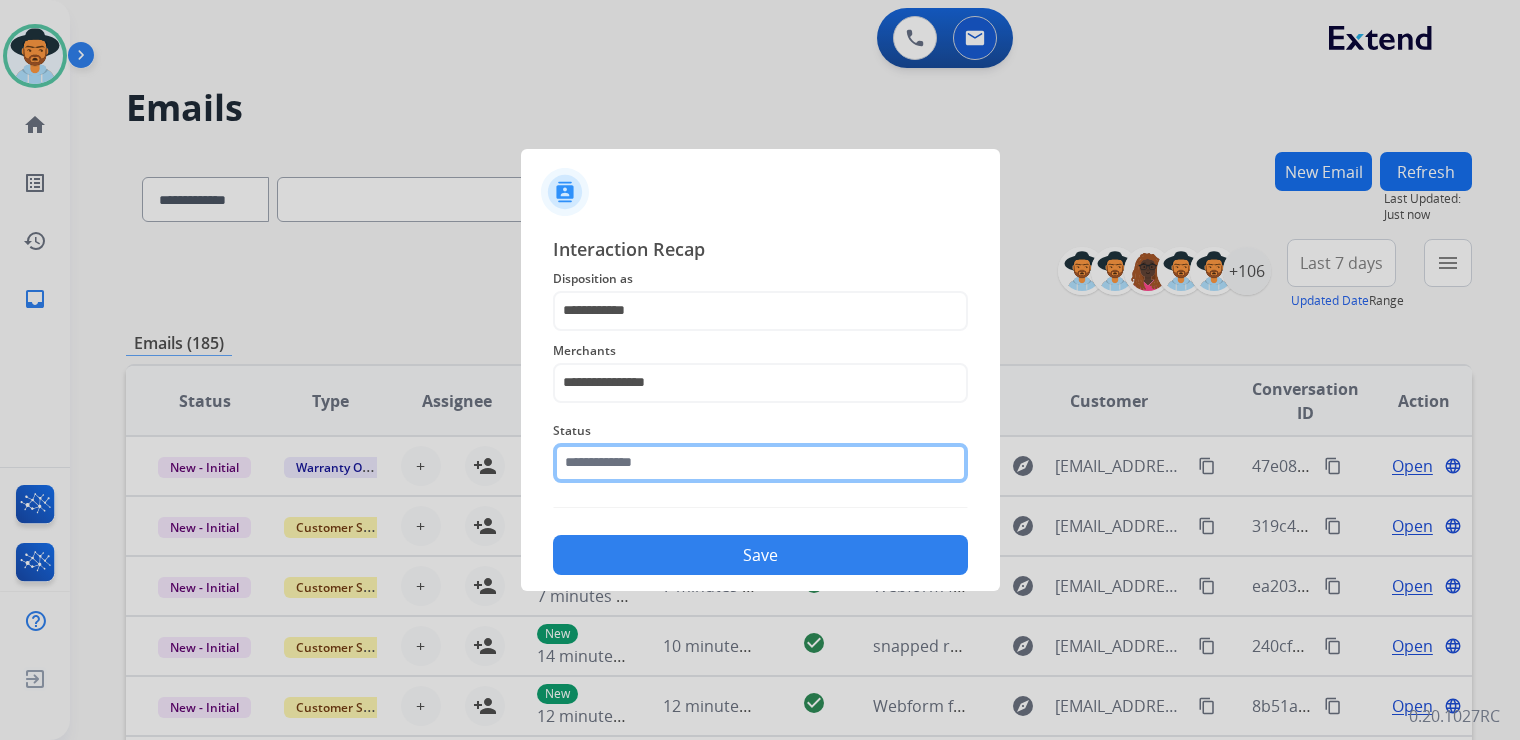 click 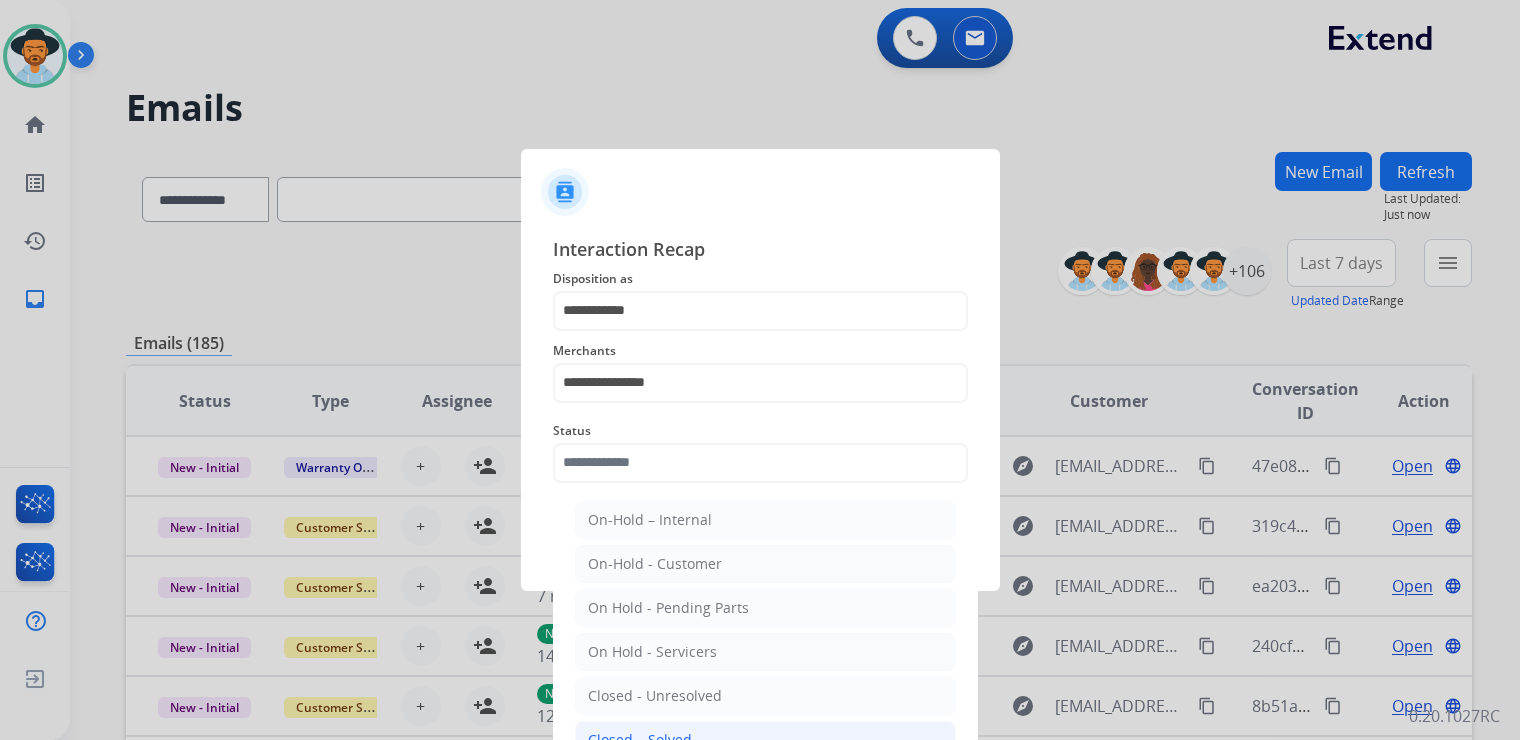 click on "Closed – Solved" 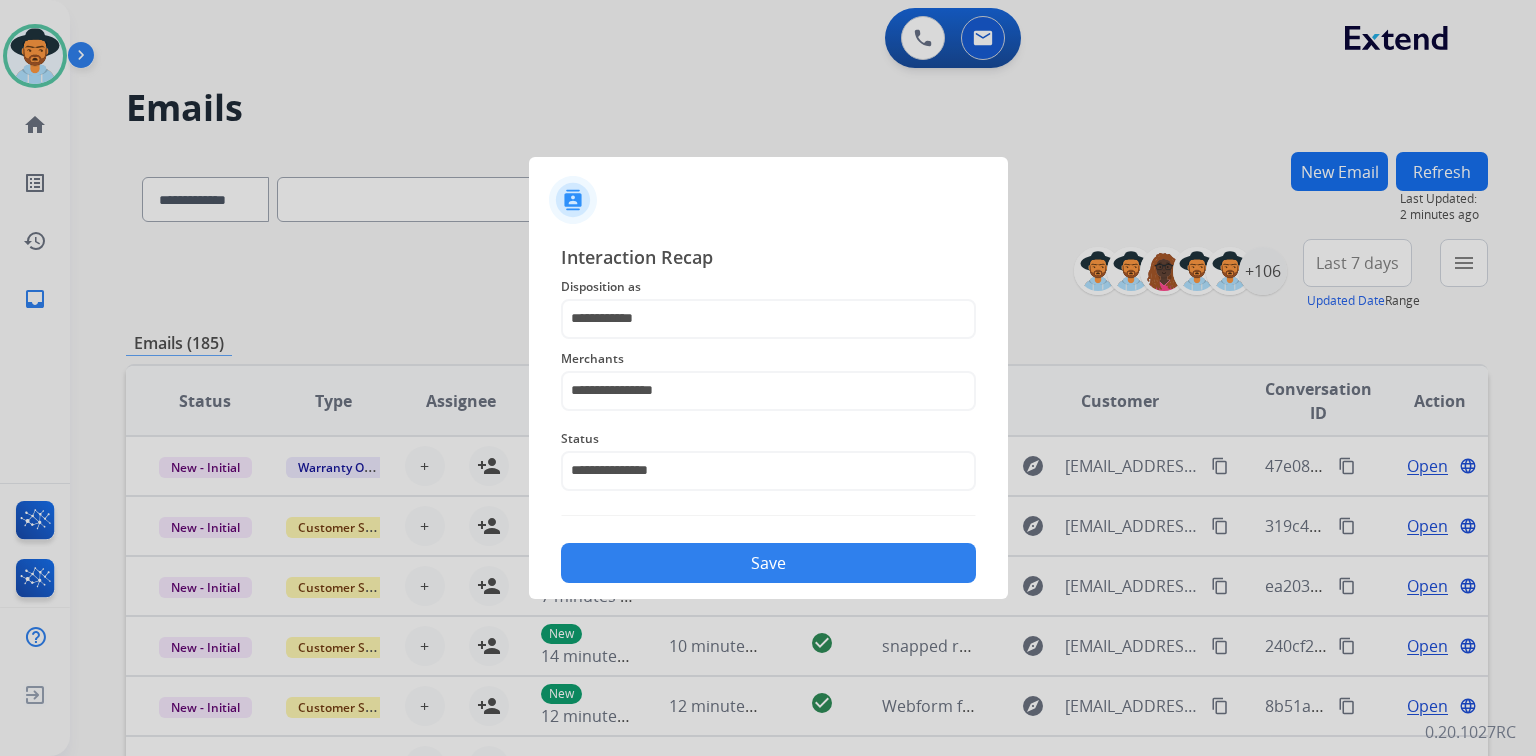 click on "Save" 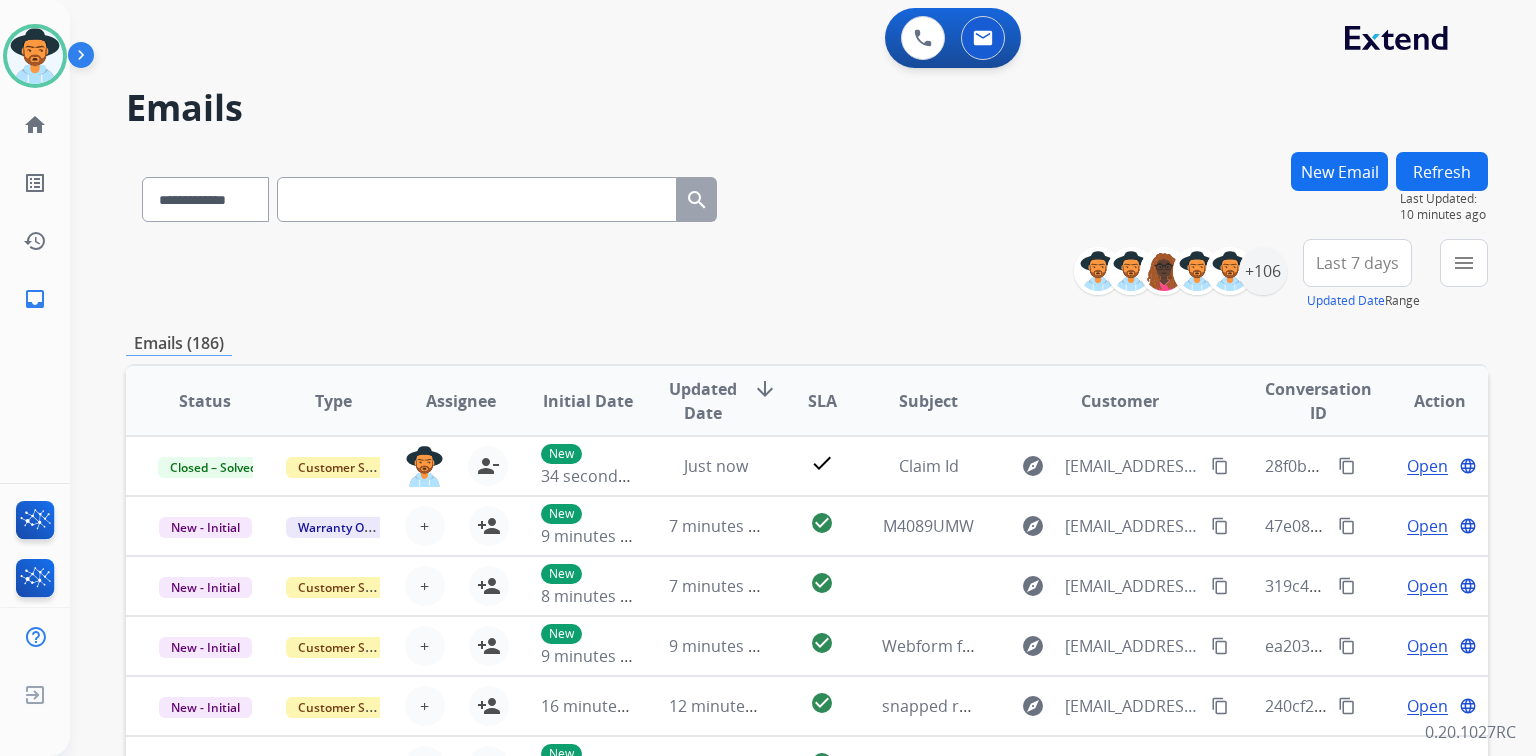 click on "New Email" at bounding box center [1339, 171] 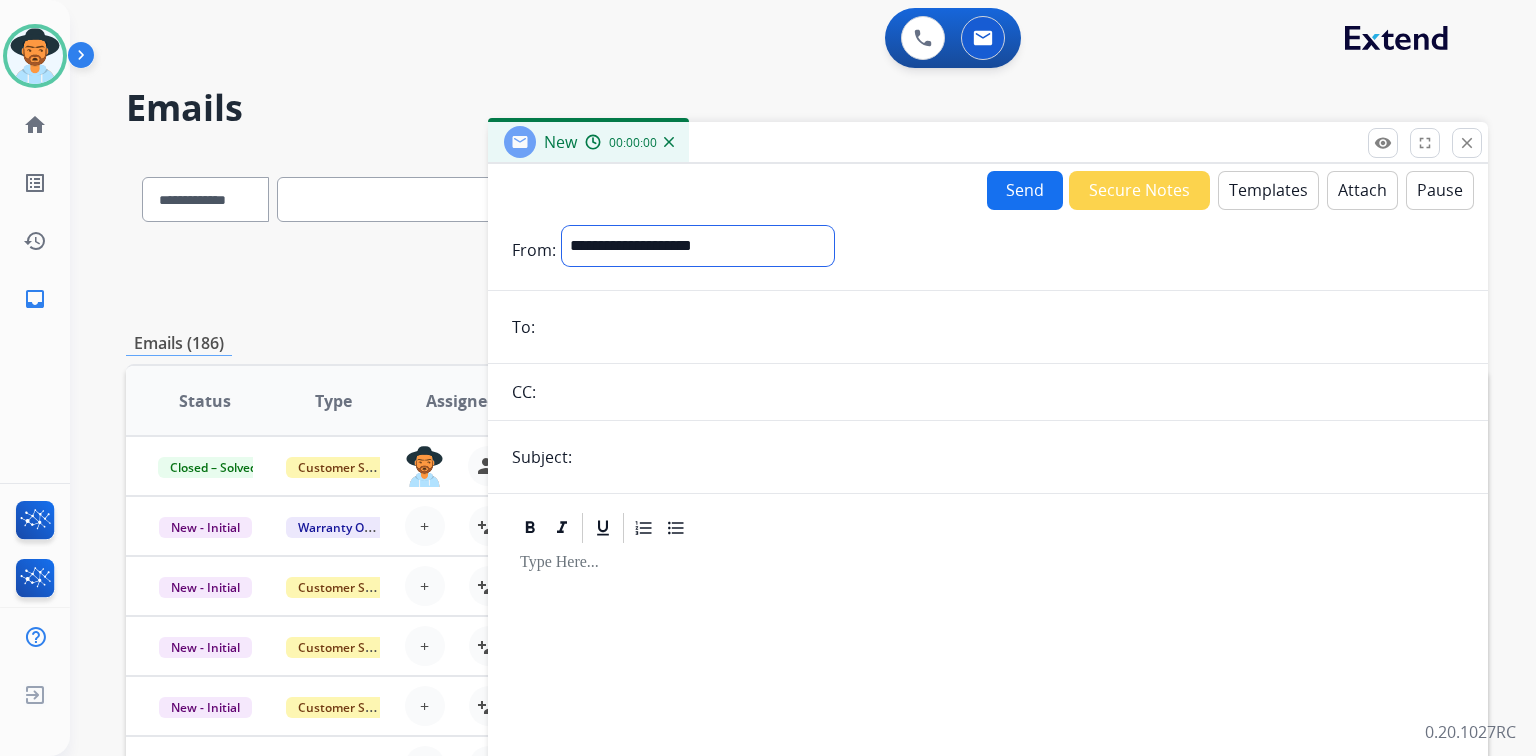 click on "**********" at bounding box center (698, 246) 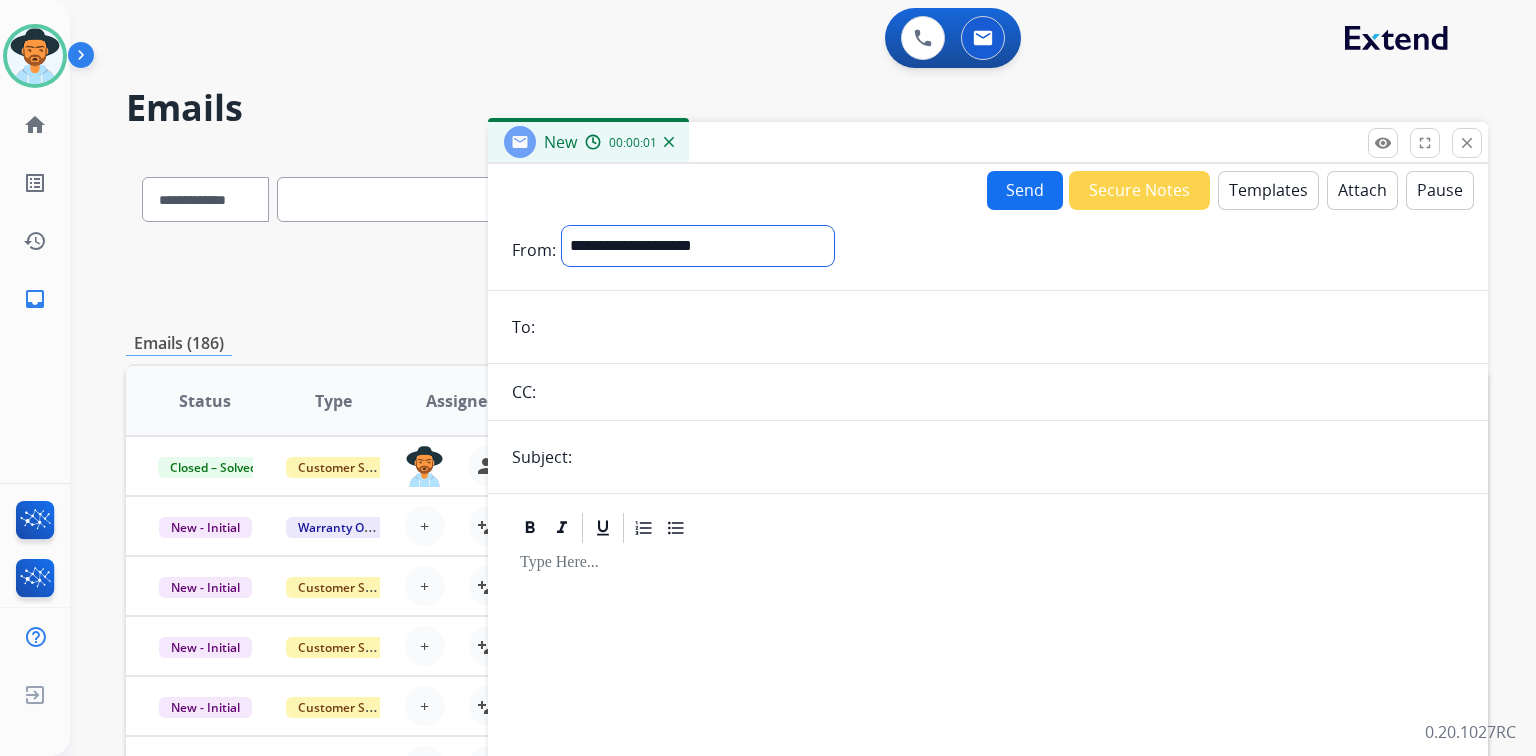 select on "**********" 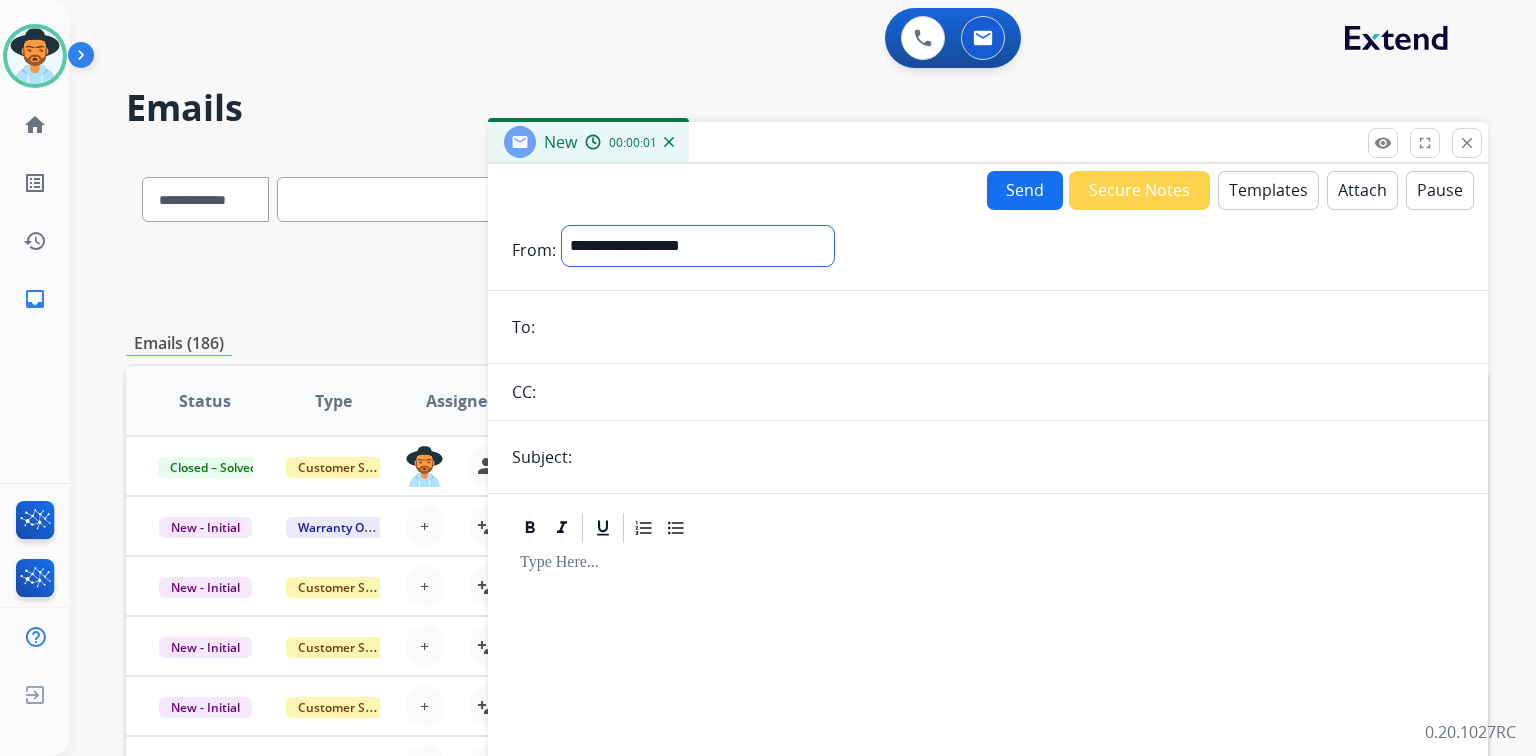 click on "**********" at bounding box center (698, 246) 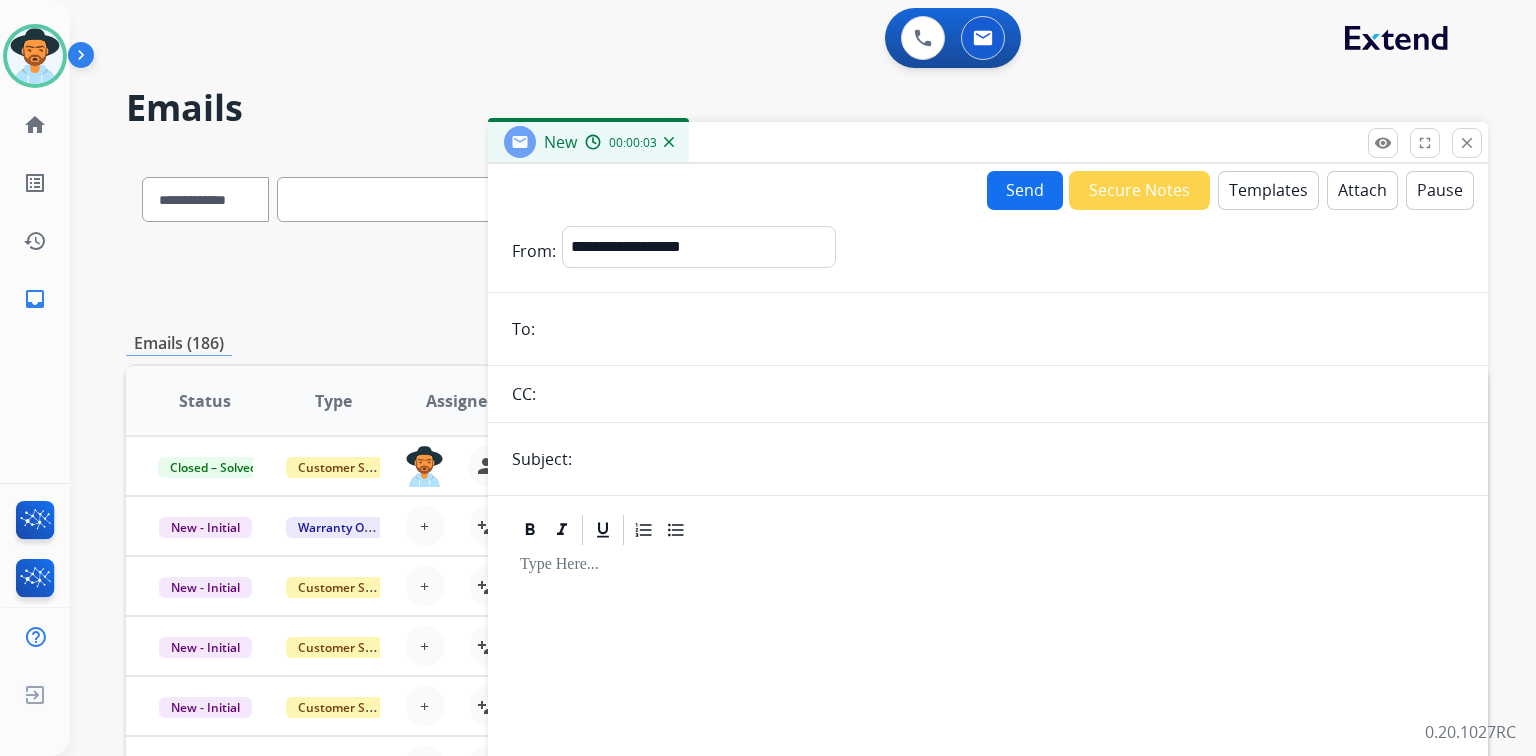 paste on "**********" 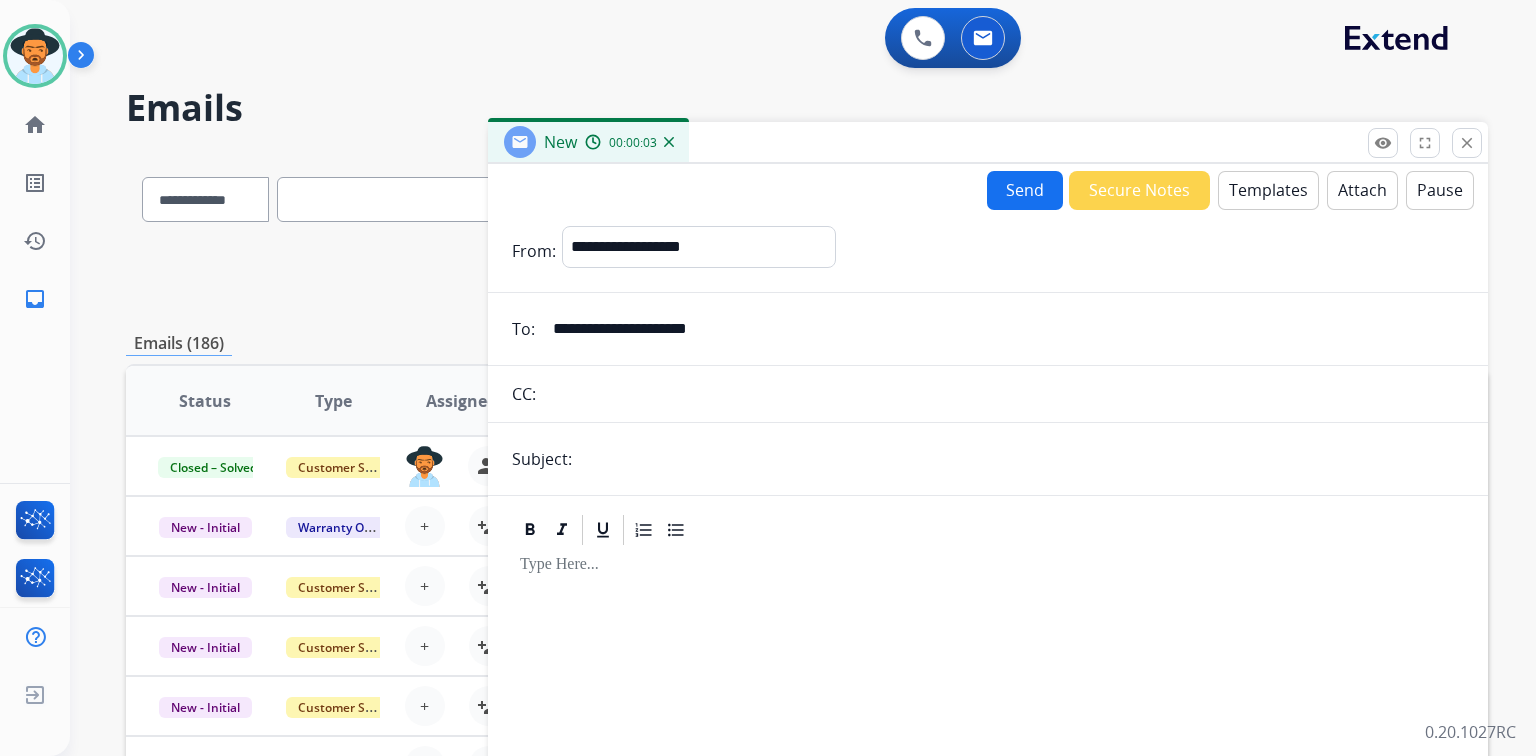 type on "**********" 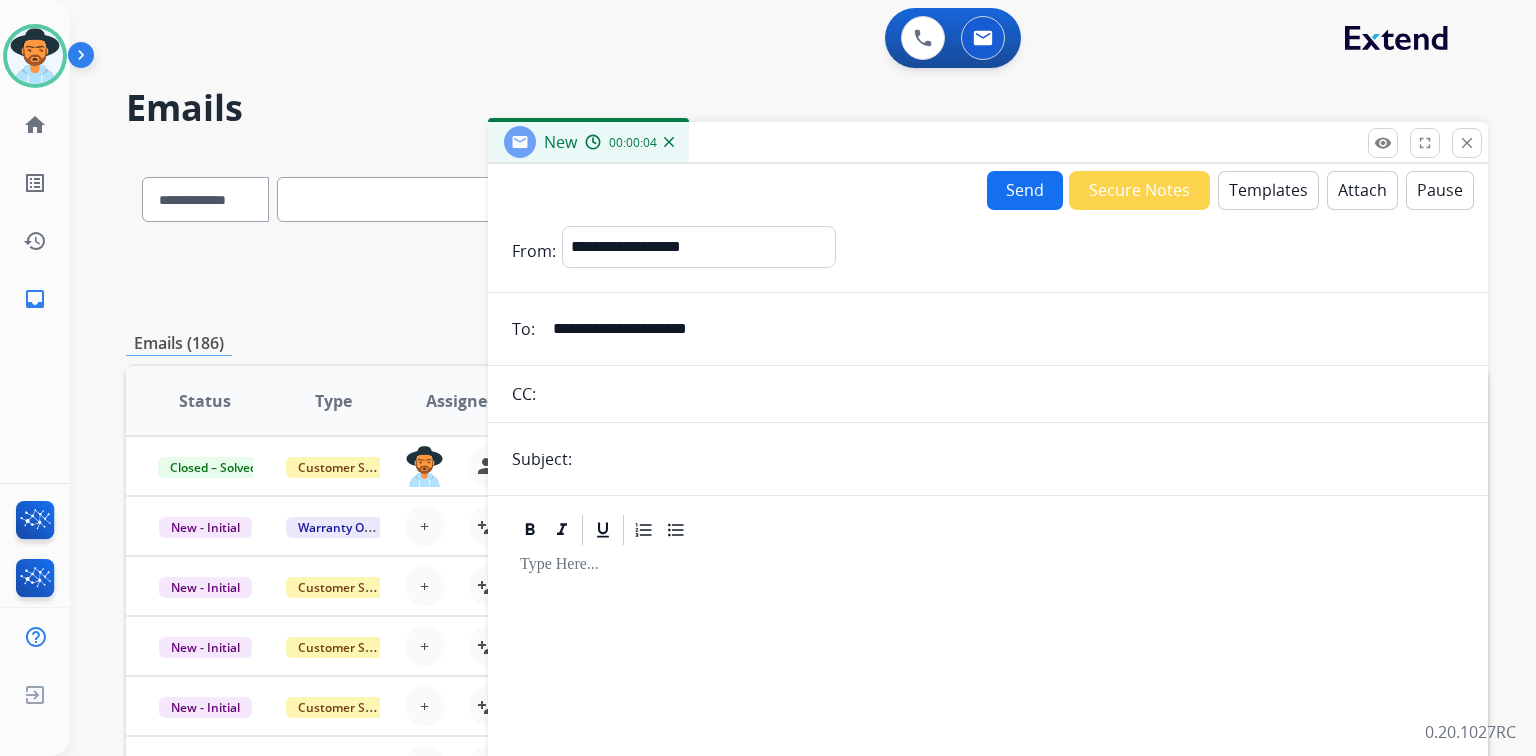 click at bounding box center (1021, 459) 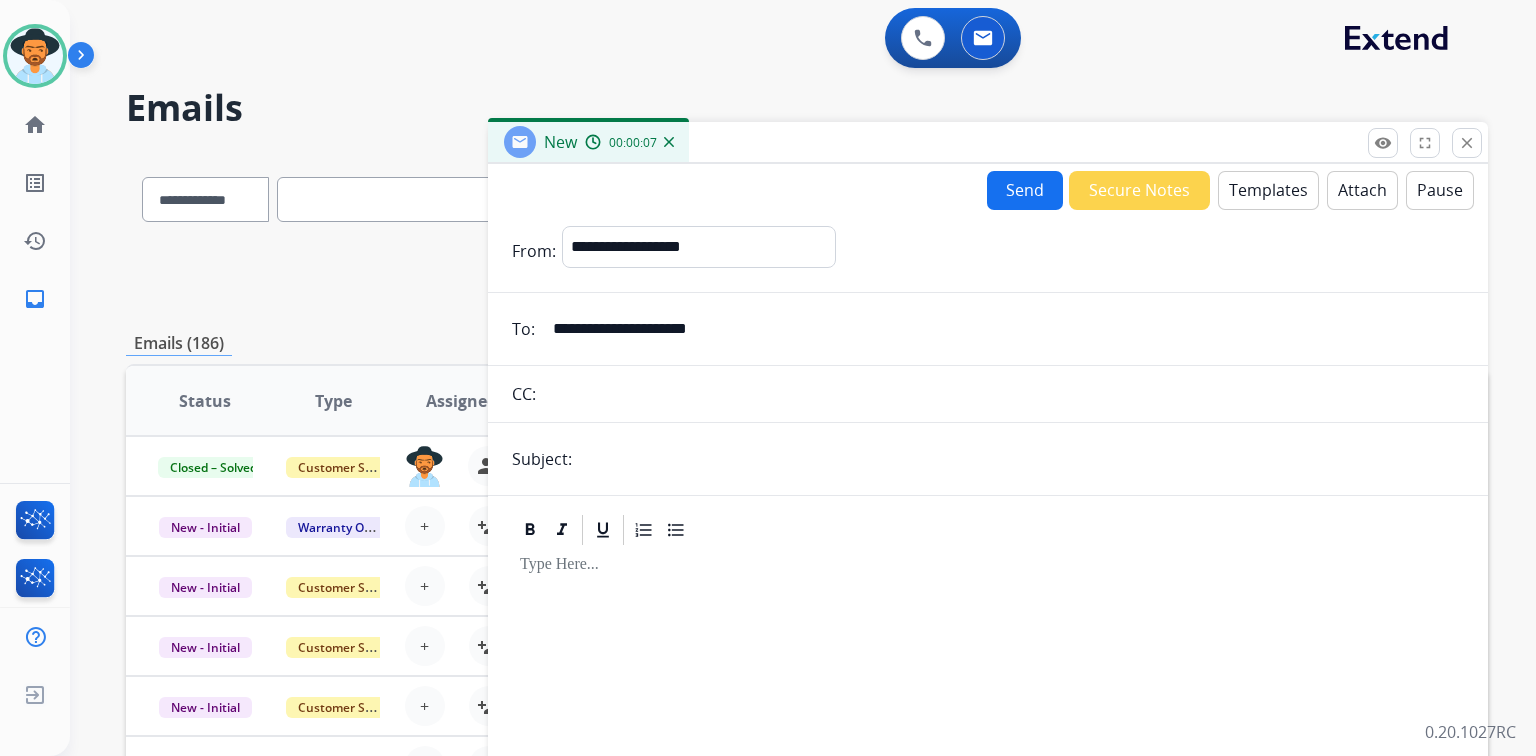 type on "**********" 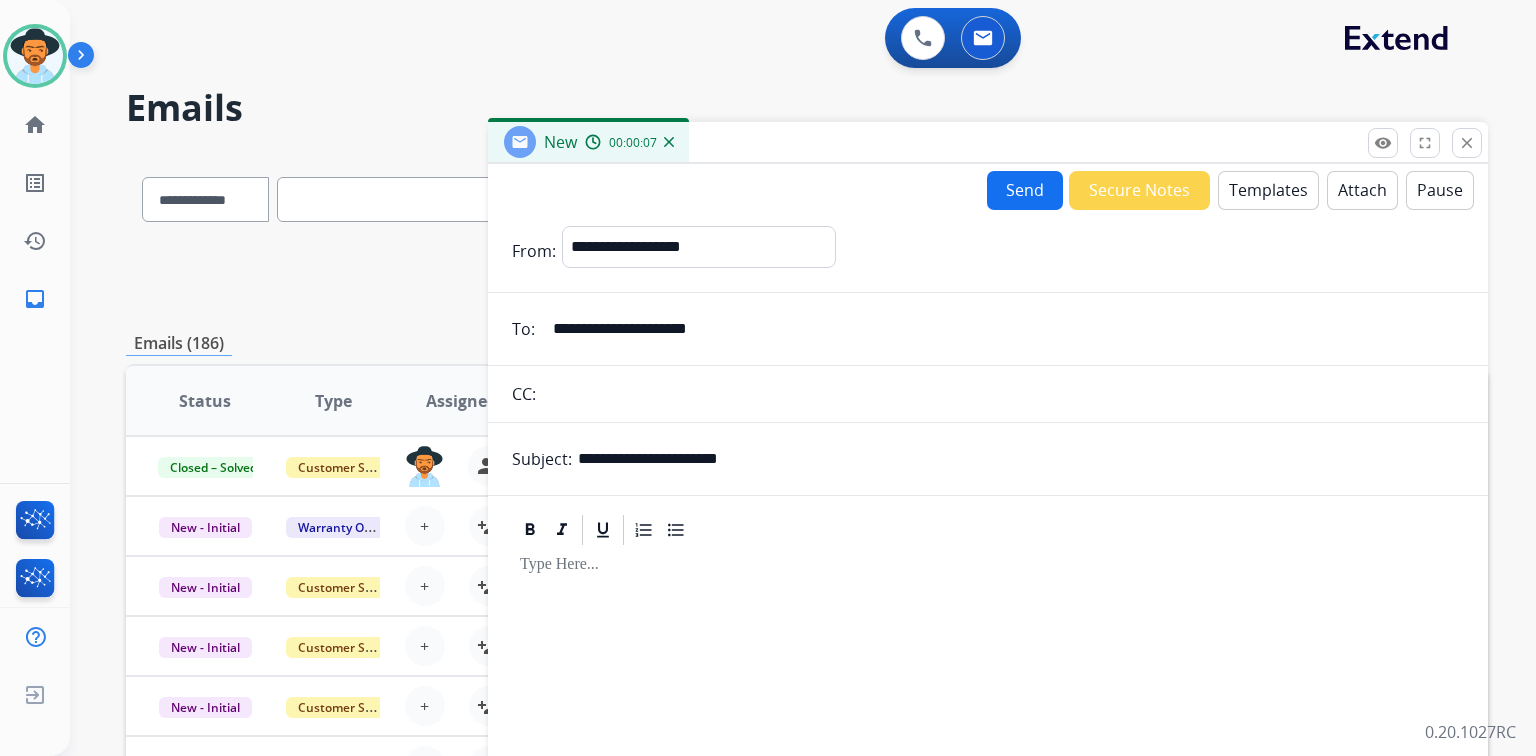 click on "Templates" at bounding box center [1268, 190] 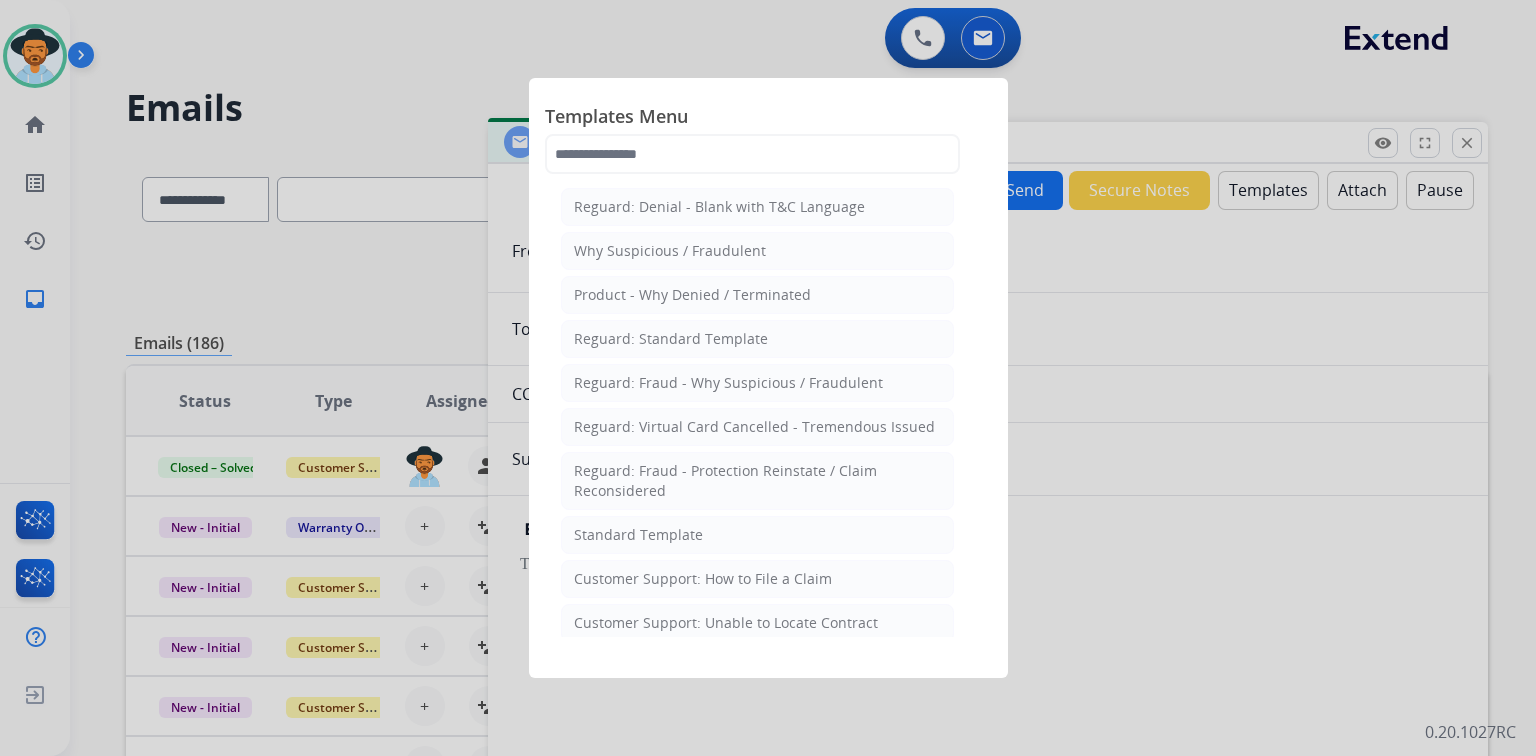 click 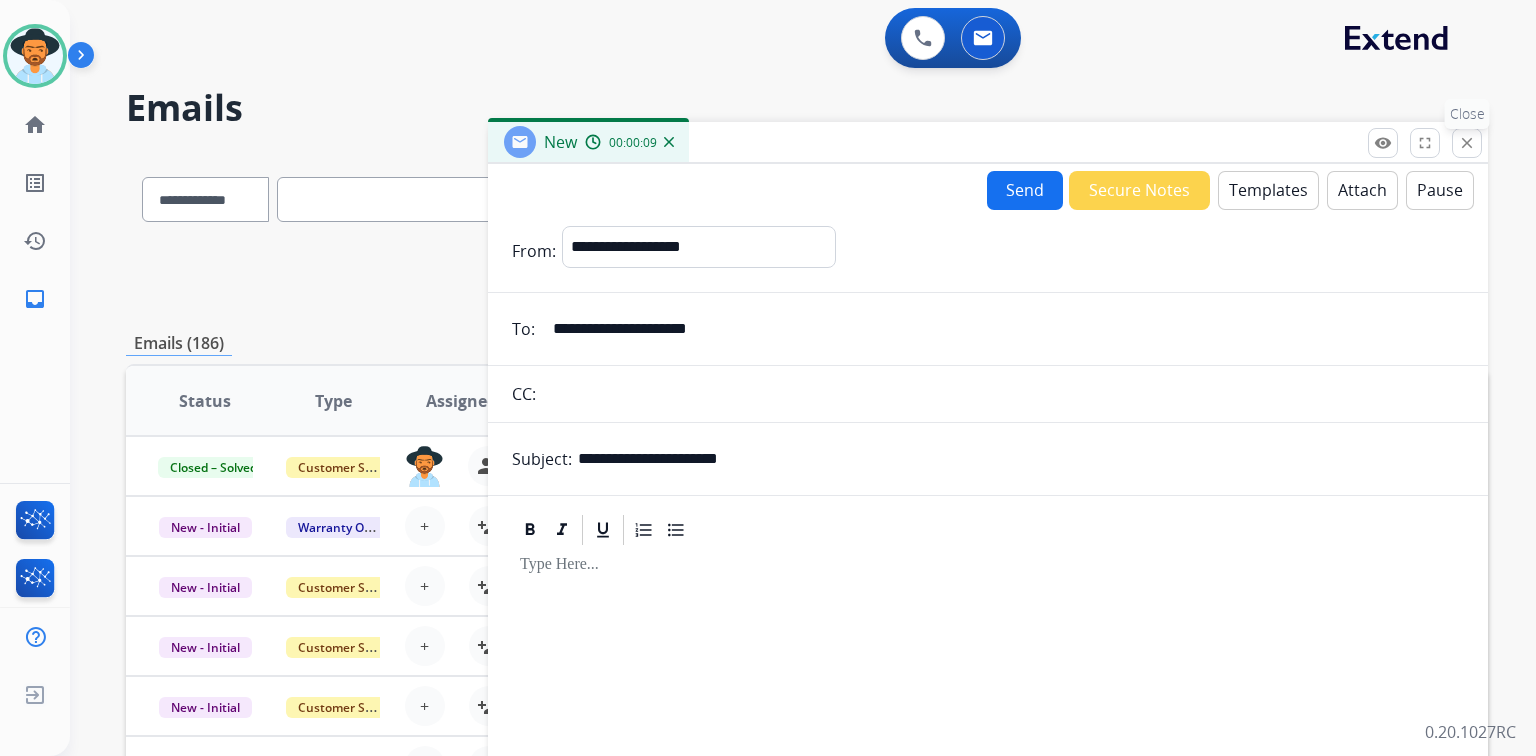 click on "close" at bounding box center (1467, 143) 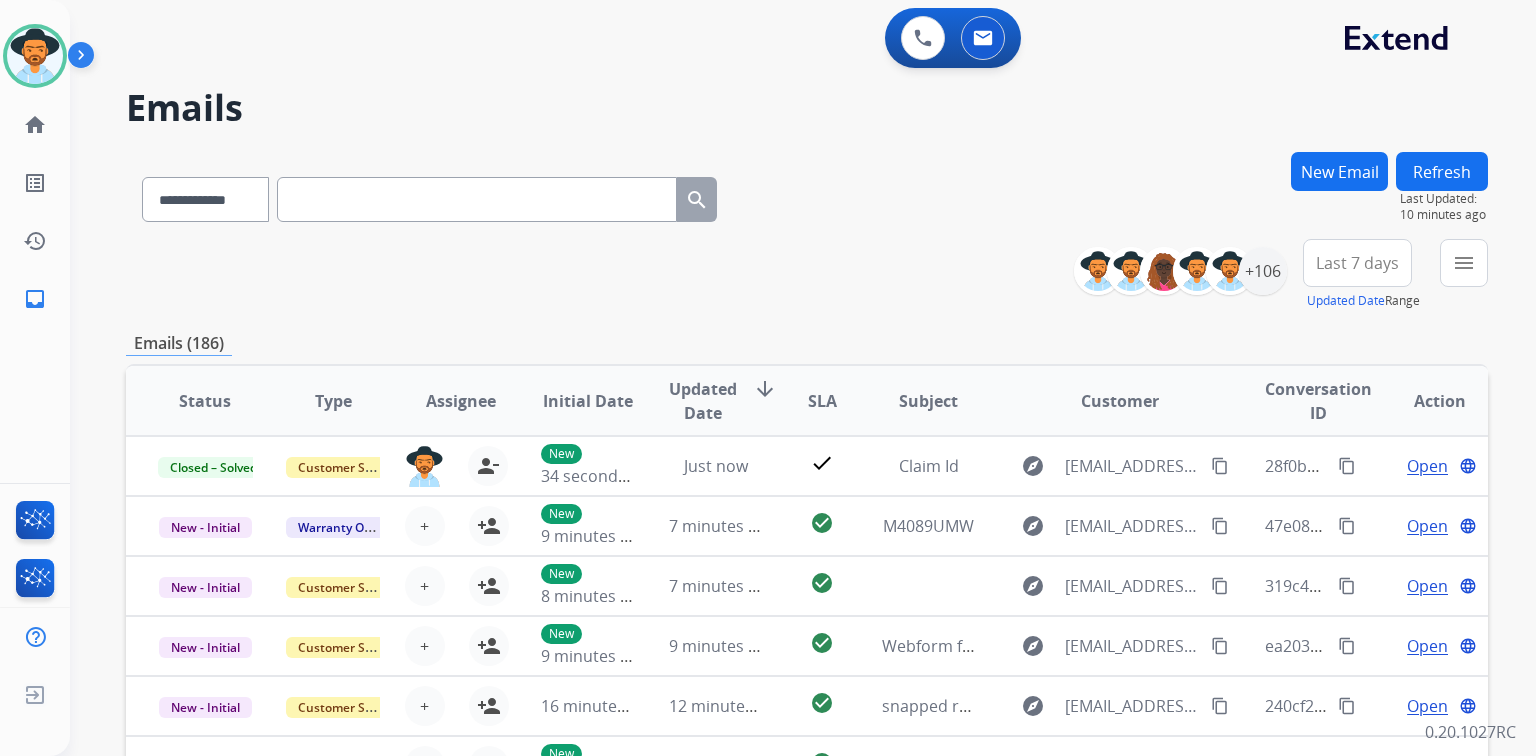 click at bounding box center (477, 199) 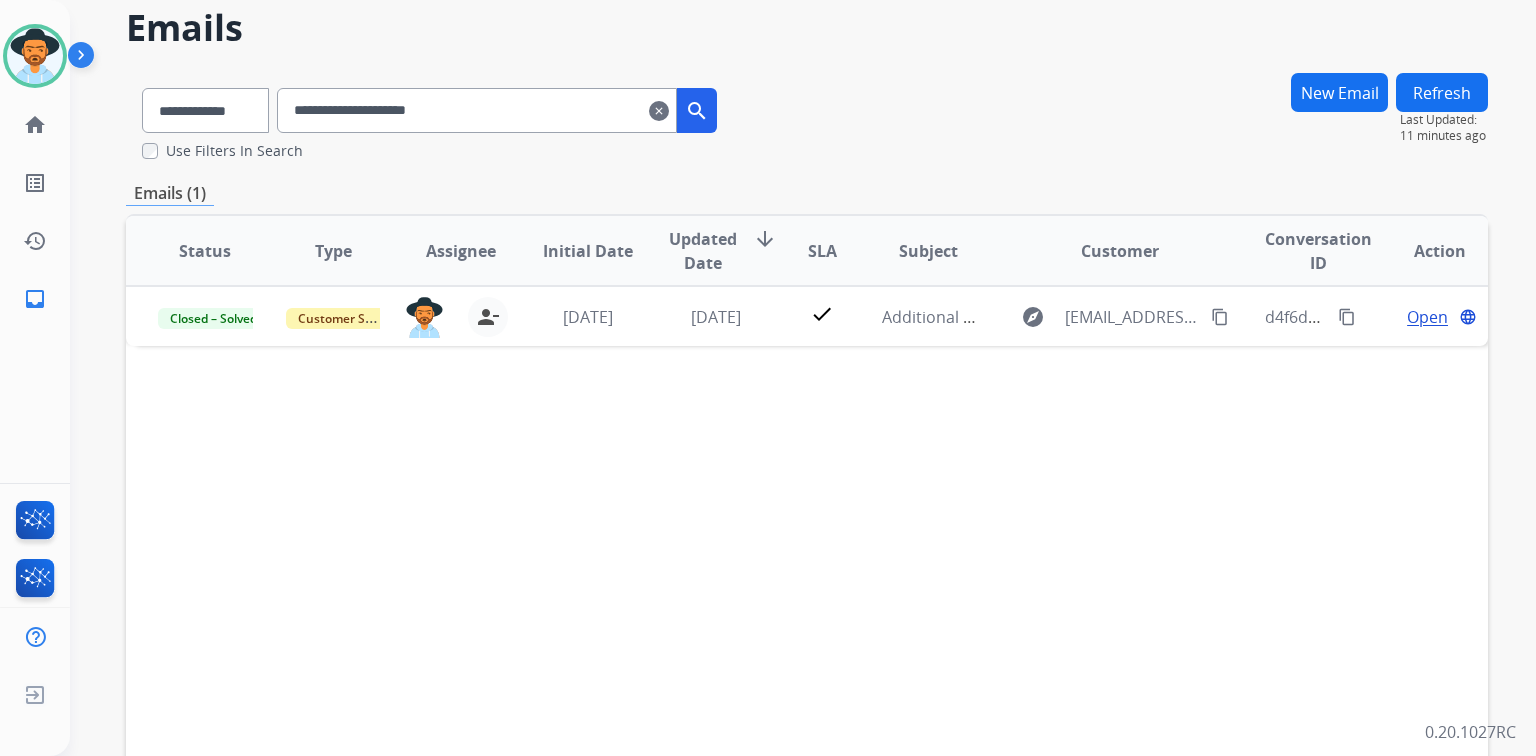 scroll, scrollTop: 0, scrollLeft: 0, axis: both 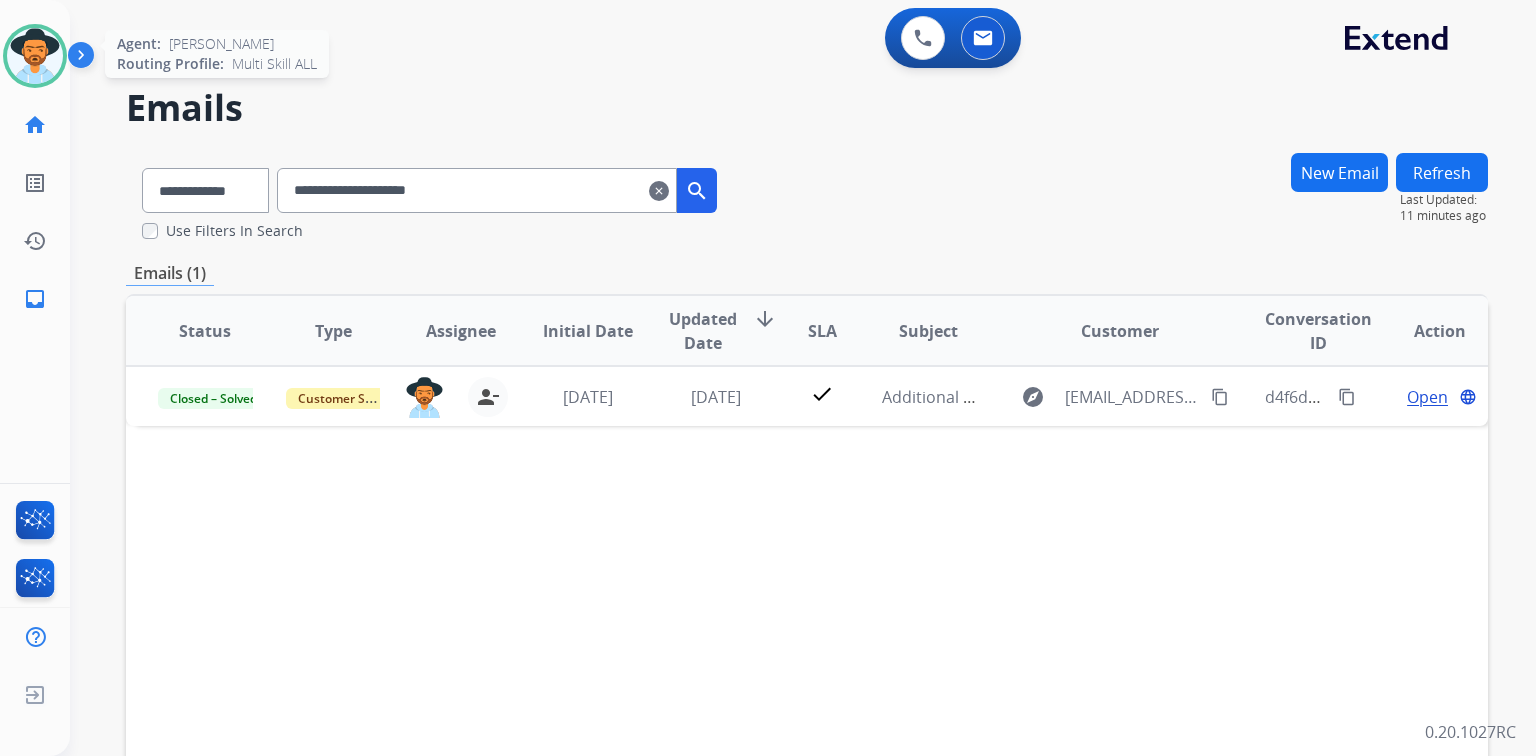 click at bounding box center [35, 56] 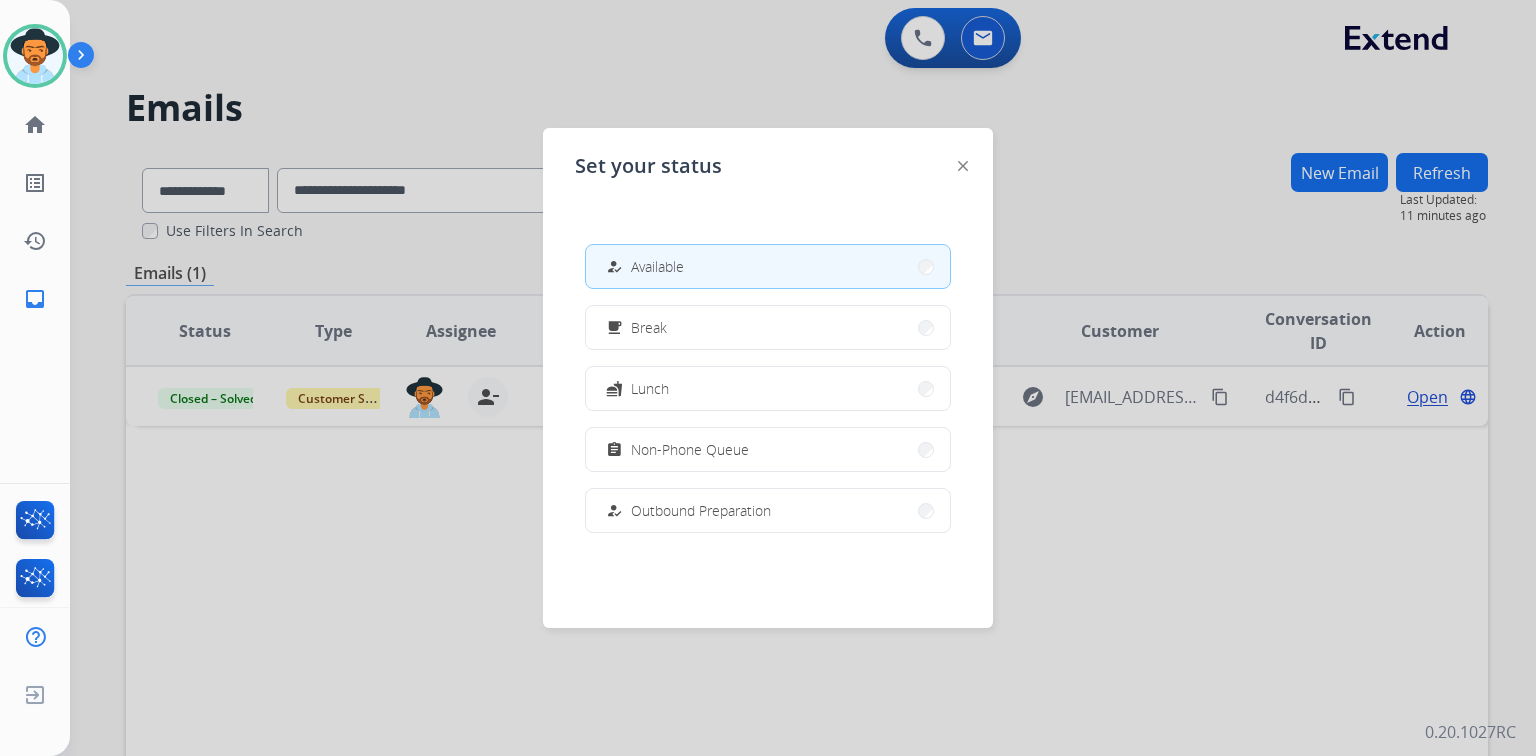 click at bounding box center (768, 378) 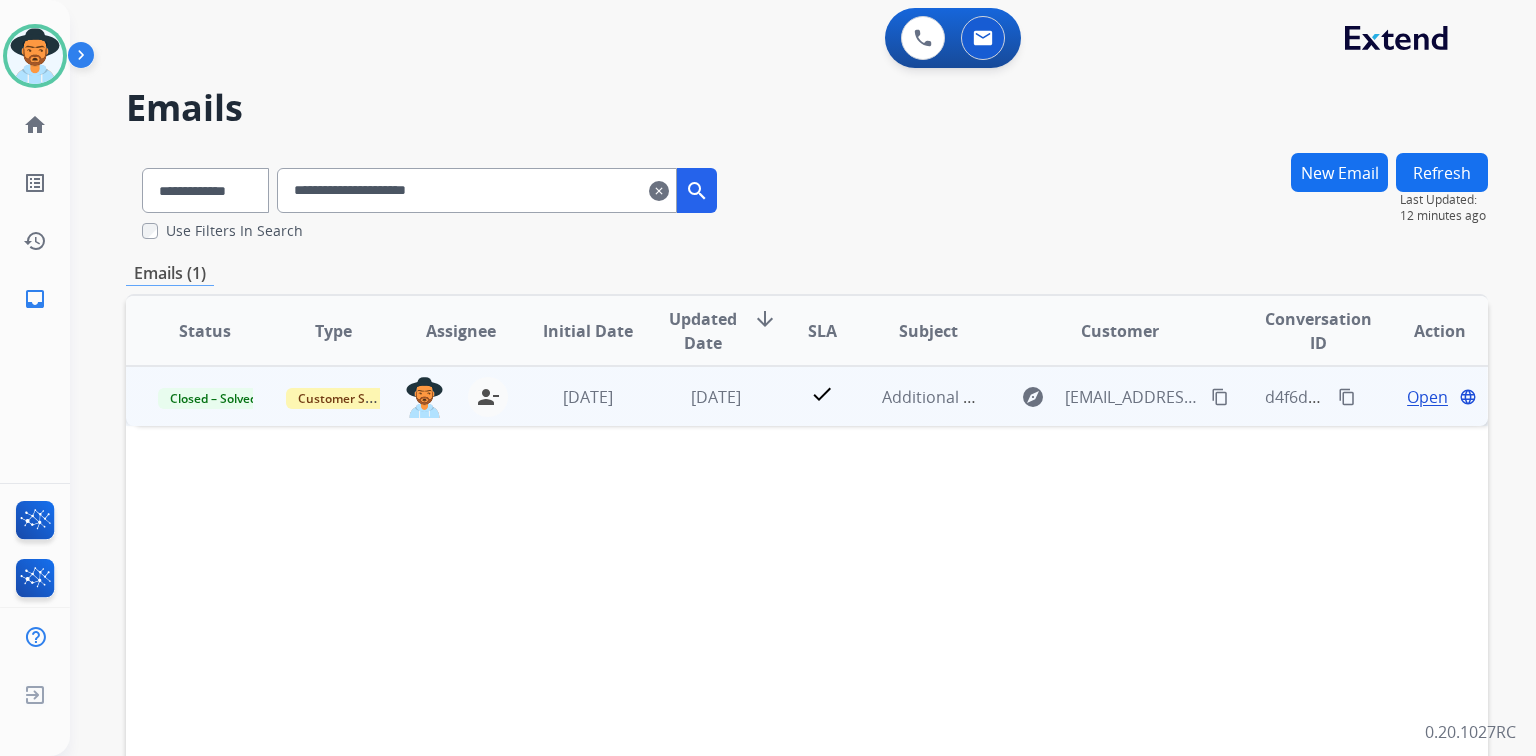 click on "Open" at bounding box center (1427, 397) 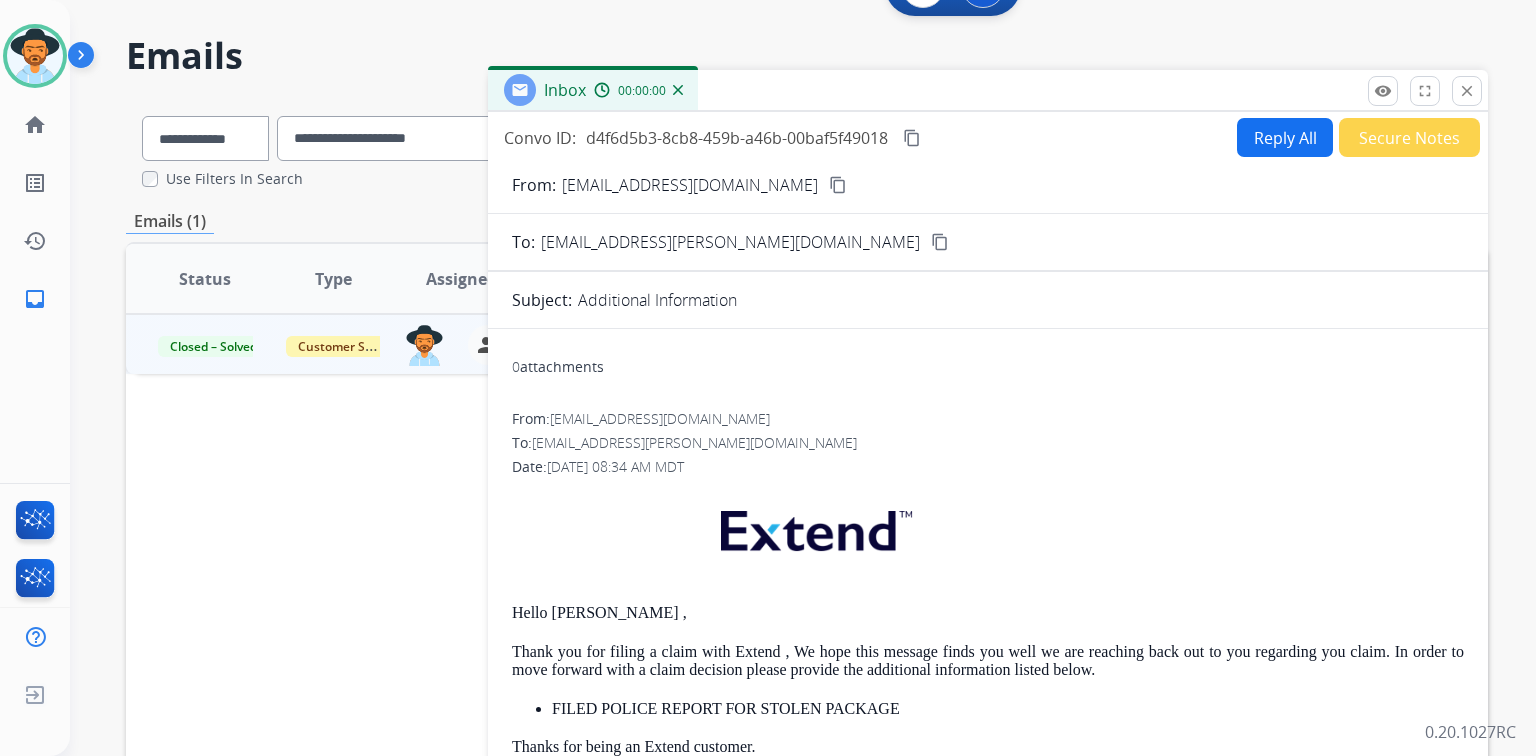 scroll, scrollTop: 80, scrollLeft: 0, axis: vertical 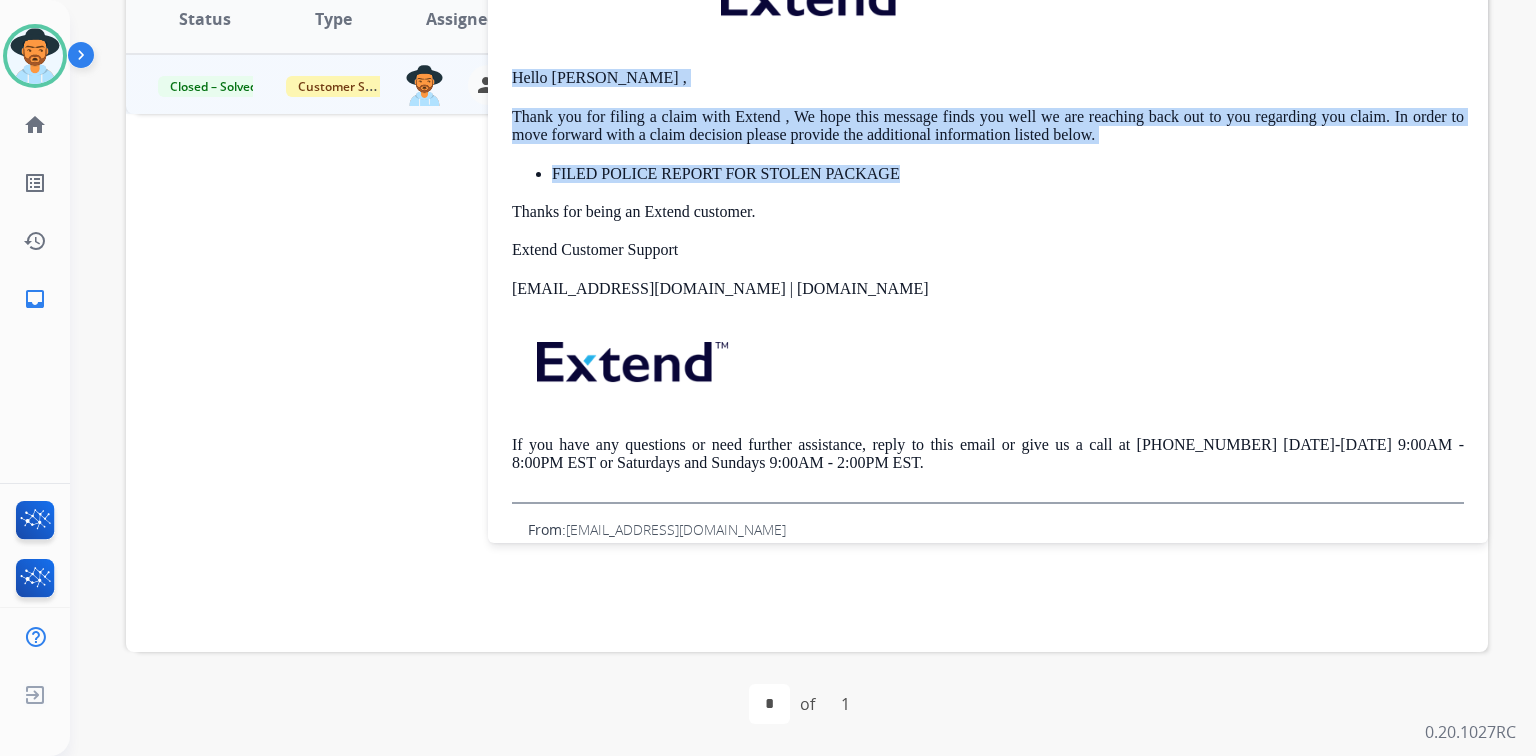 drag, startPoint x: 506, startPoint y: 70, endPoint x: 972, endPoint y: 164, distance: 475.38617 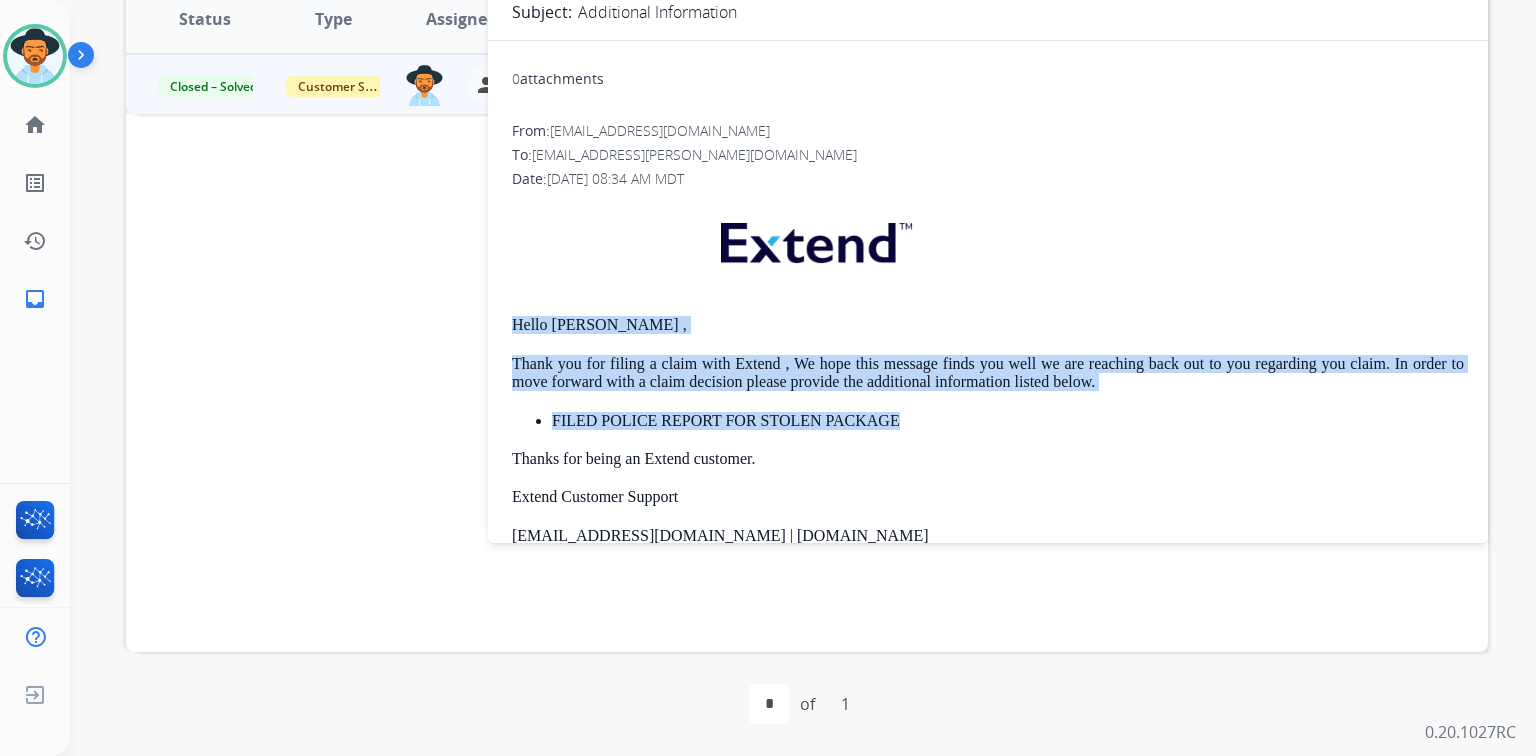 scroll, scrollTop: 0, scrollLeft: 0, axis: both 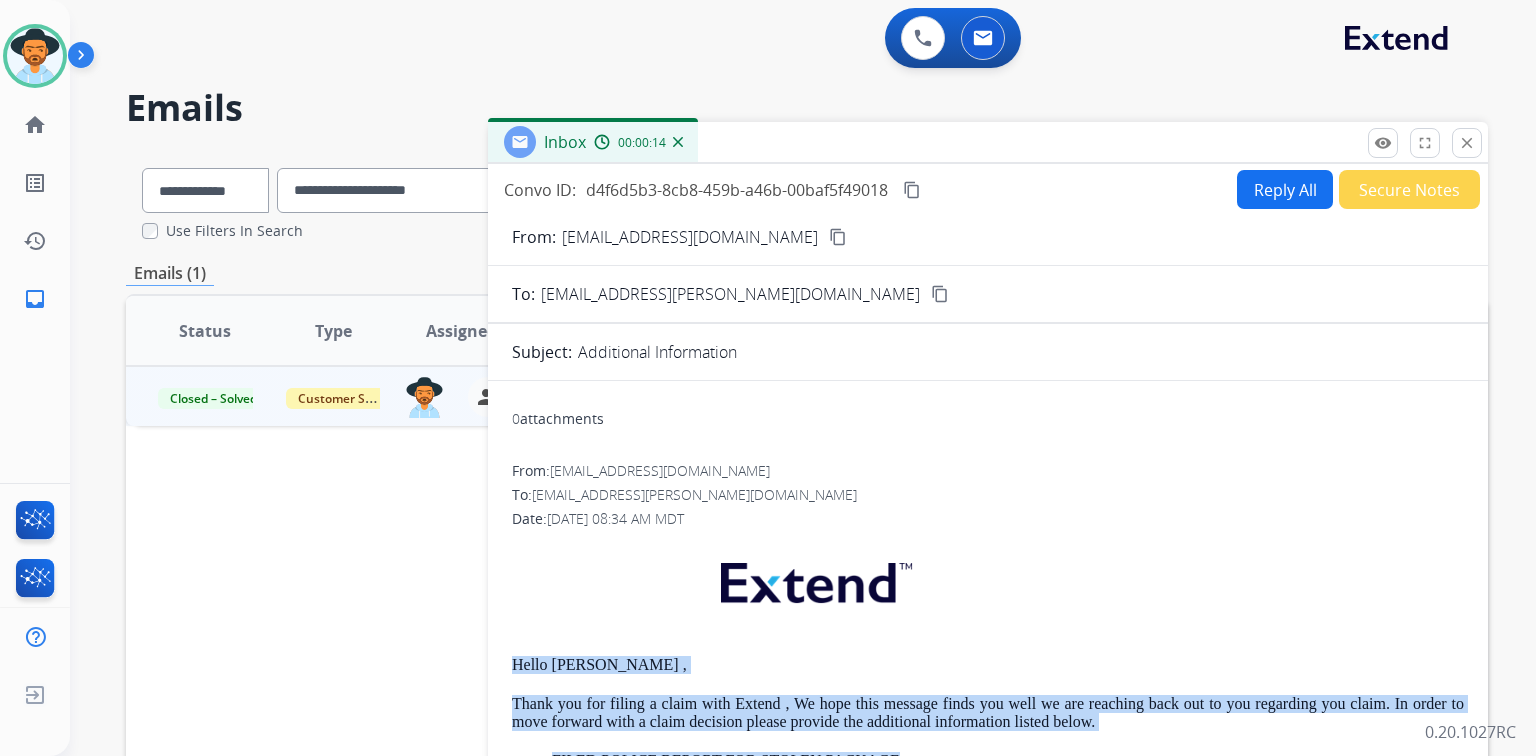 click on "Reply All" at bounding box center (1285, 189) 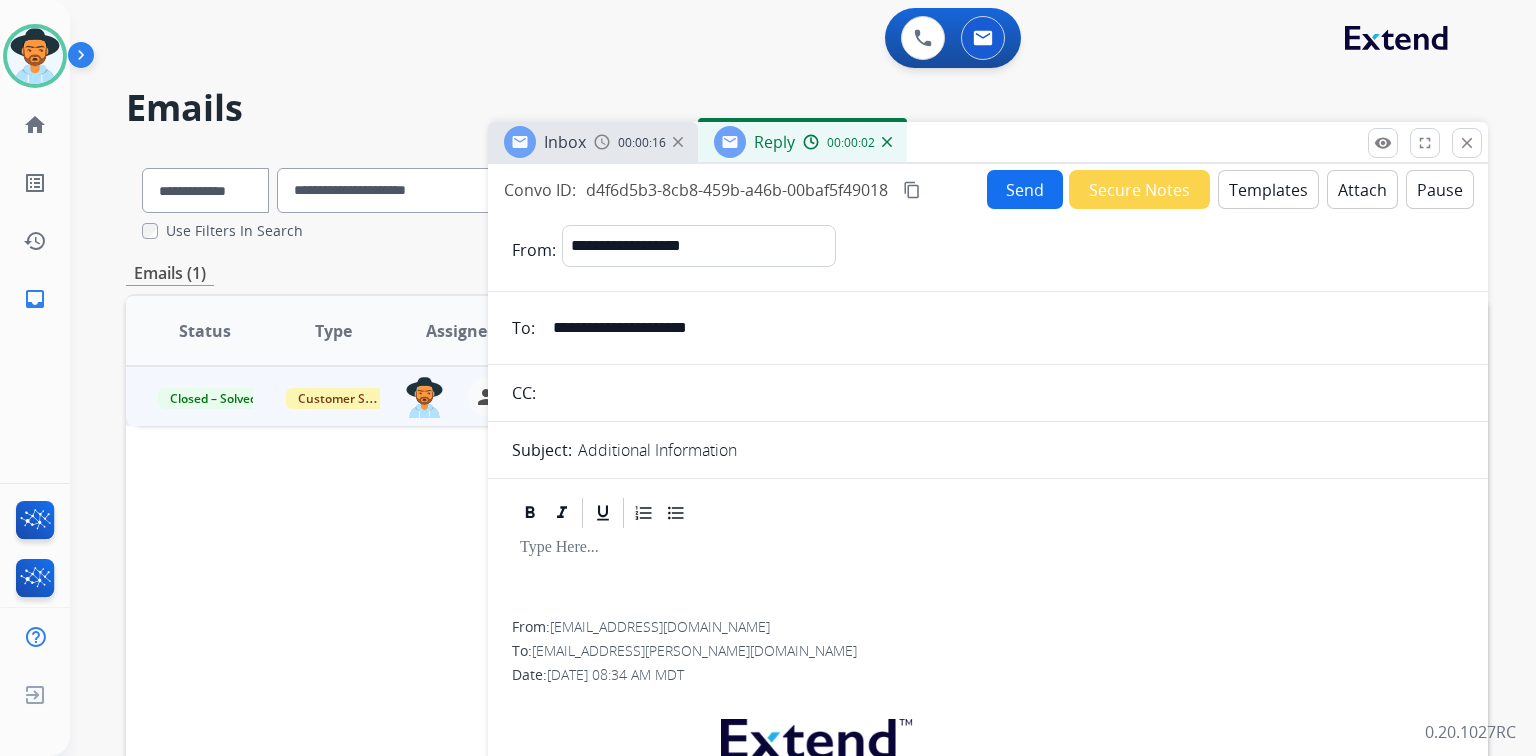 click on "Templates" at bounding box center (1268, 189) 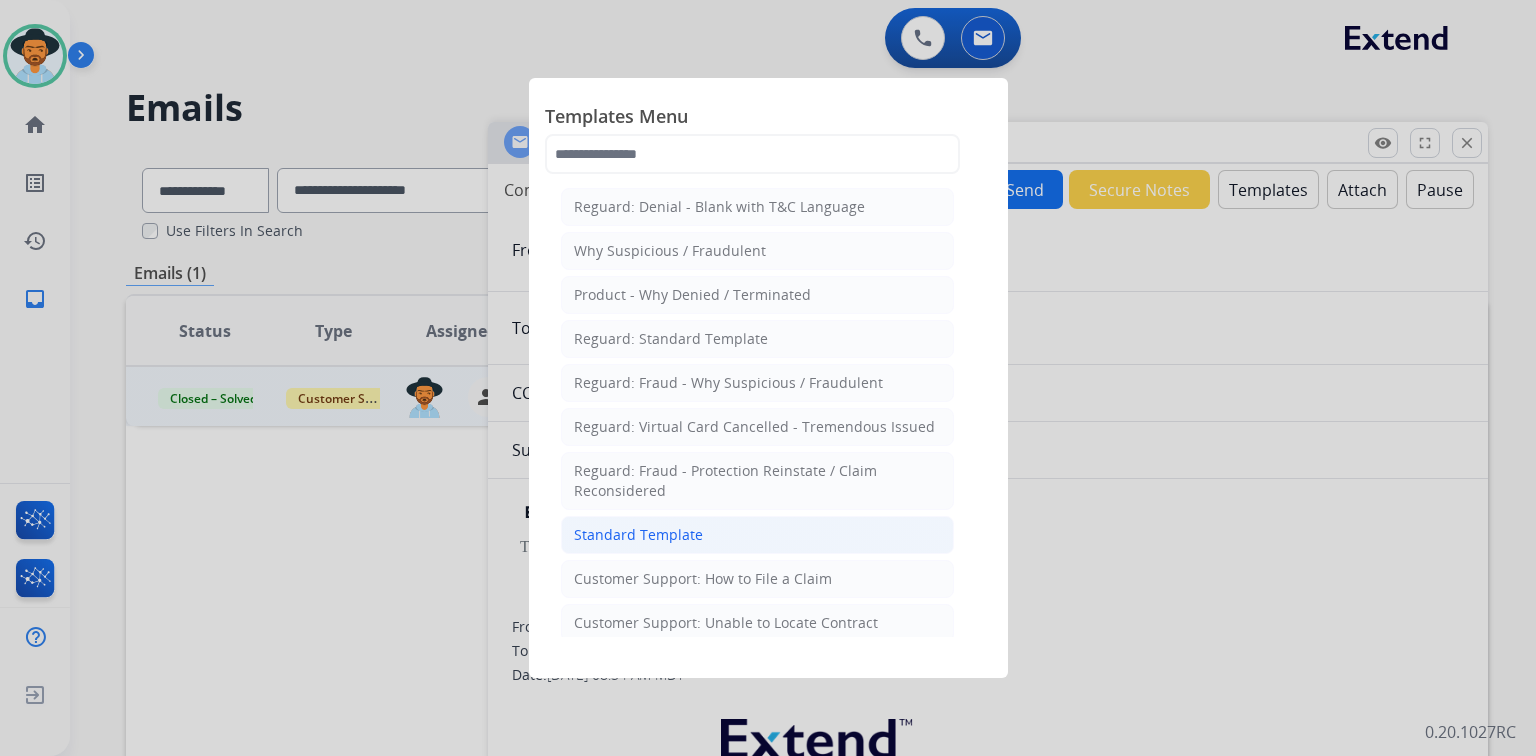 click on "Standard Template" 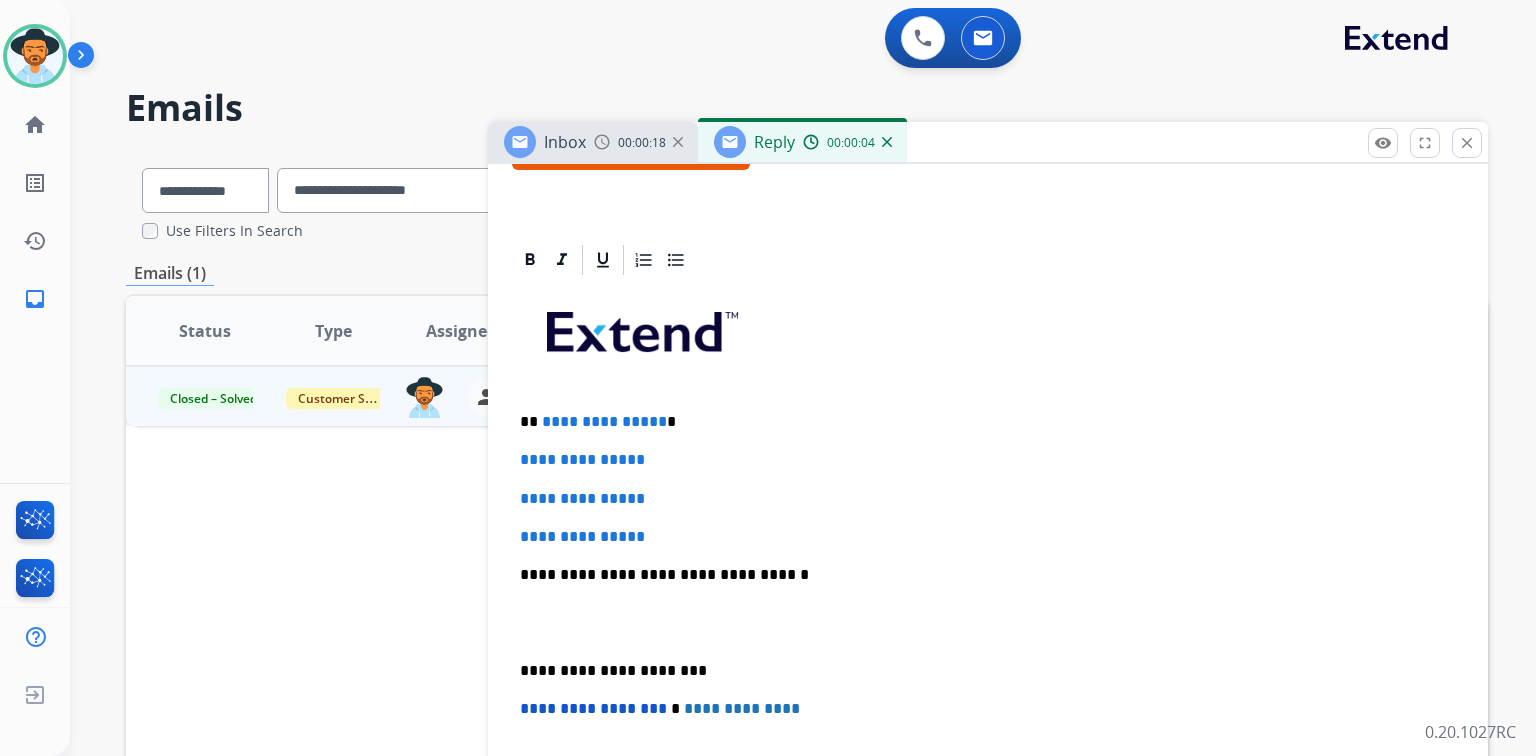 scroll, scrollTop: 400, scrollLeft: 0, axis: vertical 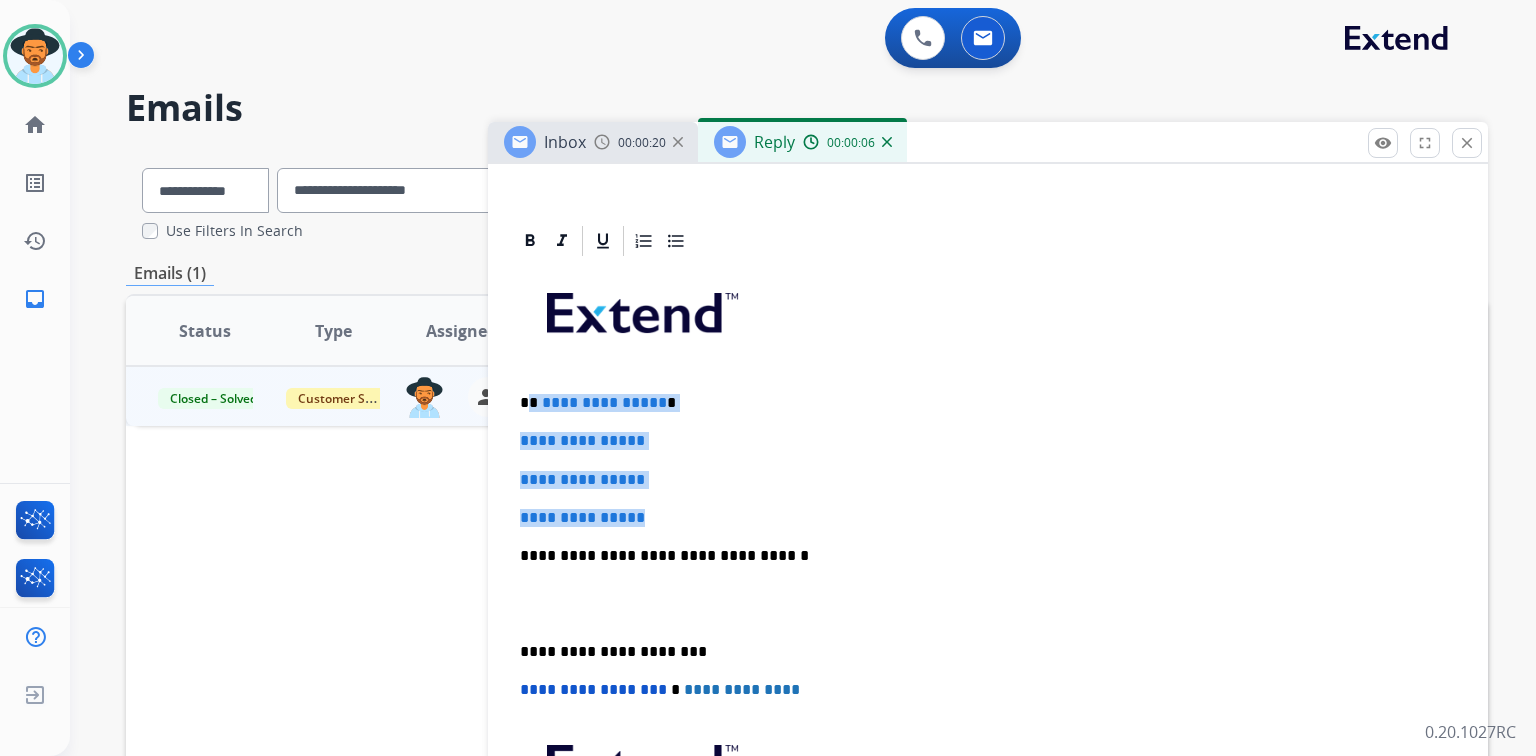 drag, startPoint x: 526, startPoint y: 393, endPoint x: 680, endPoint y: 506, distance: 191.01047 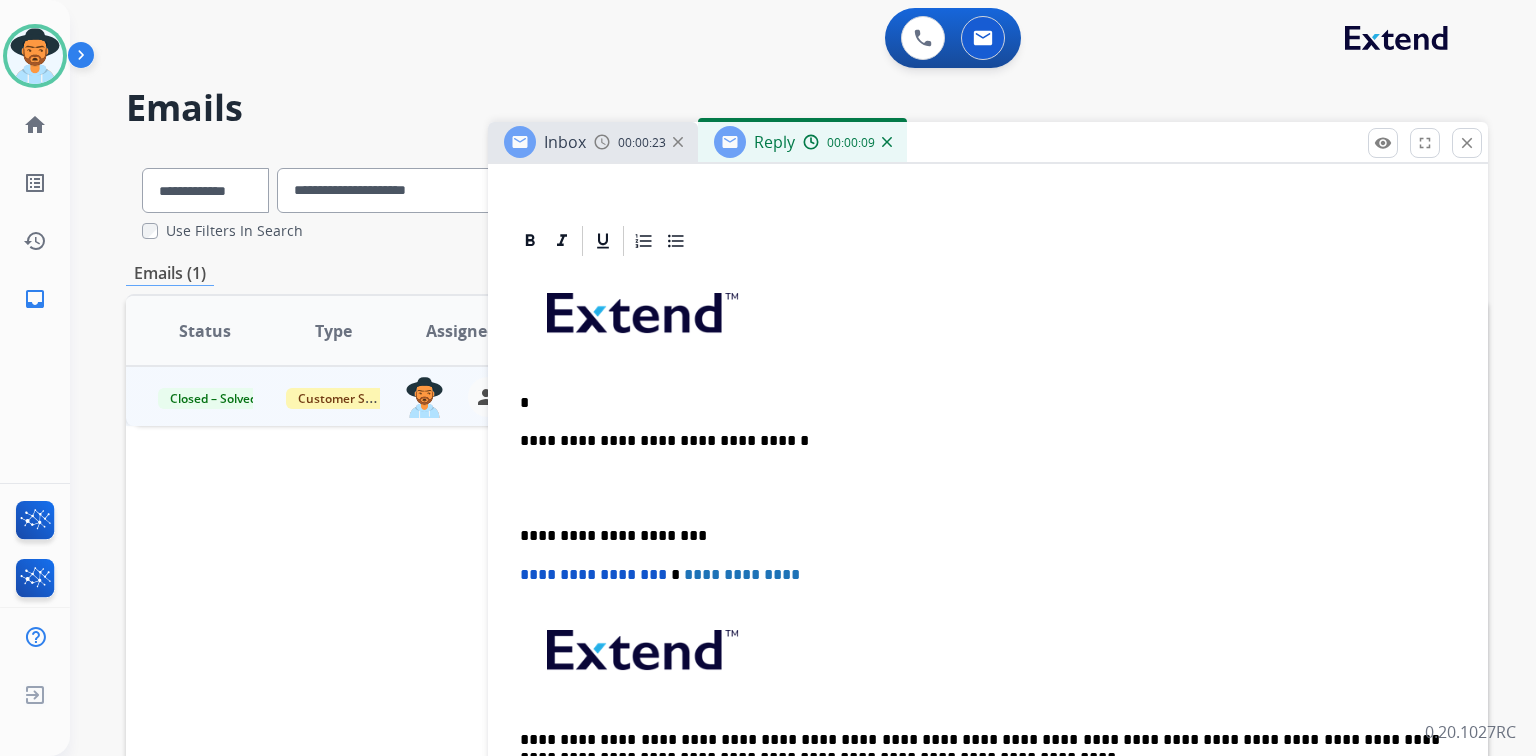 type 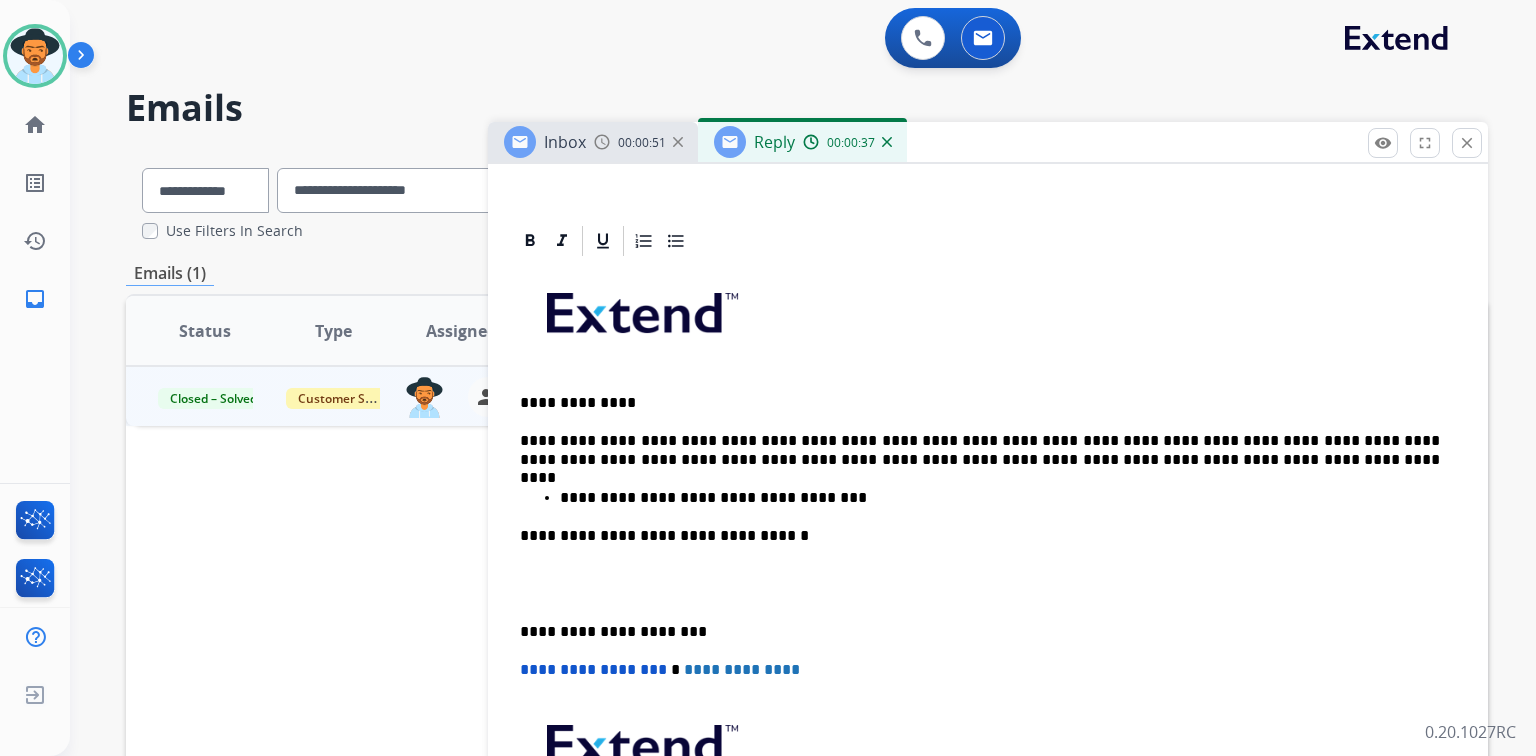 drag, startPoint x: 591, startPoint y: 590, endPoint x: 588, endPoint y: 575, distance: 15.297058 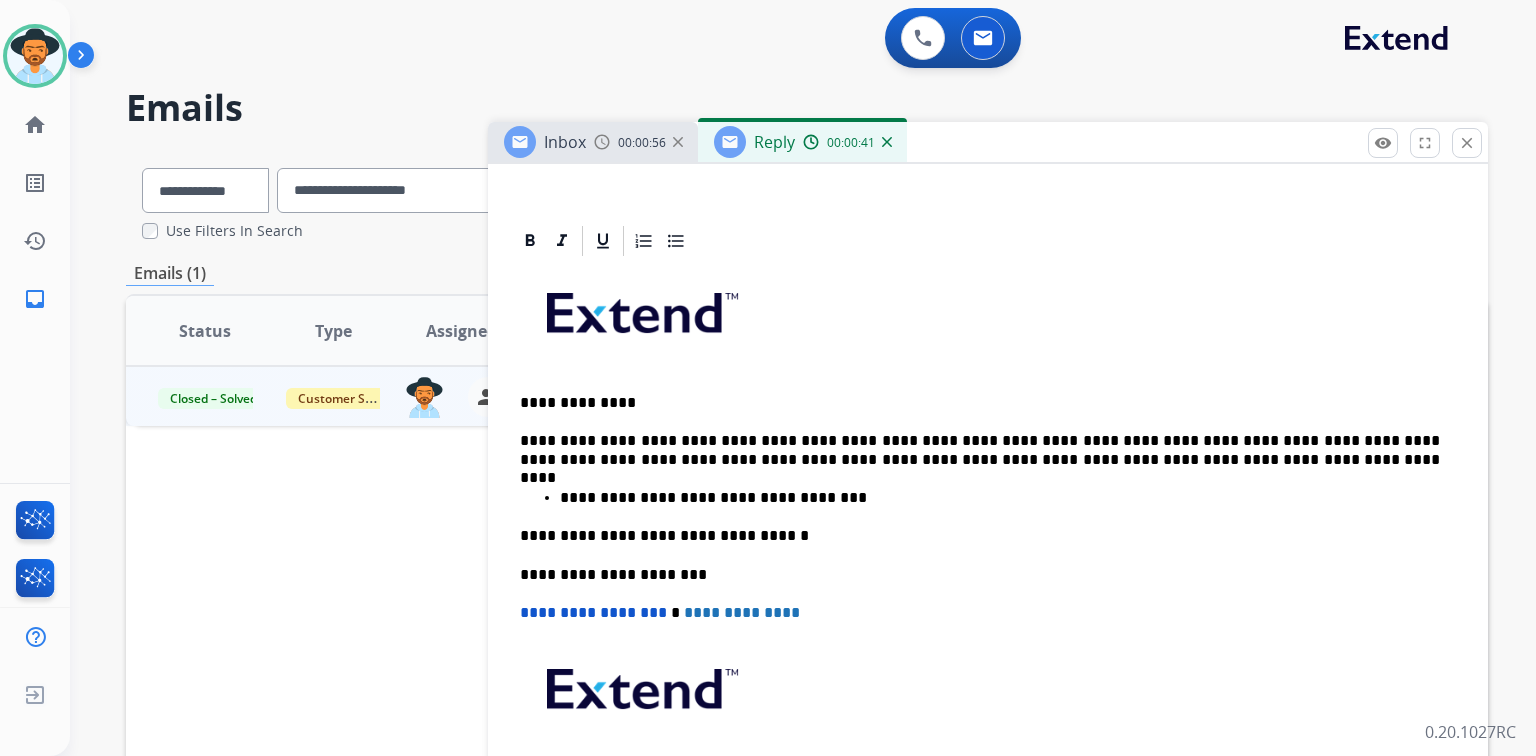 scroll, scrollTop: 0, scrollLeft: 0, axis: both 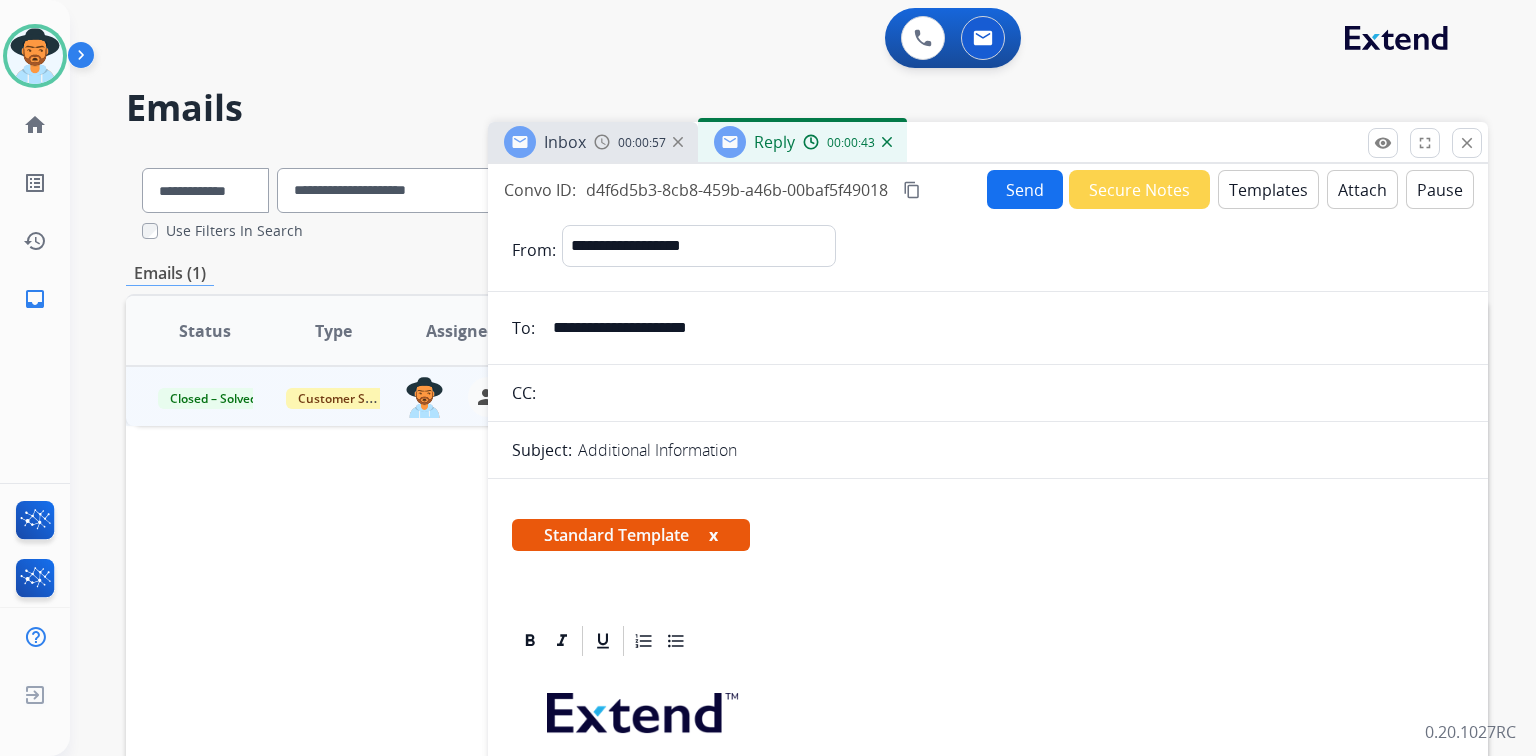 click on "Send" at bounding box center [1025, 189] 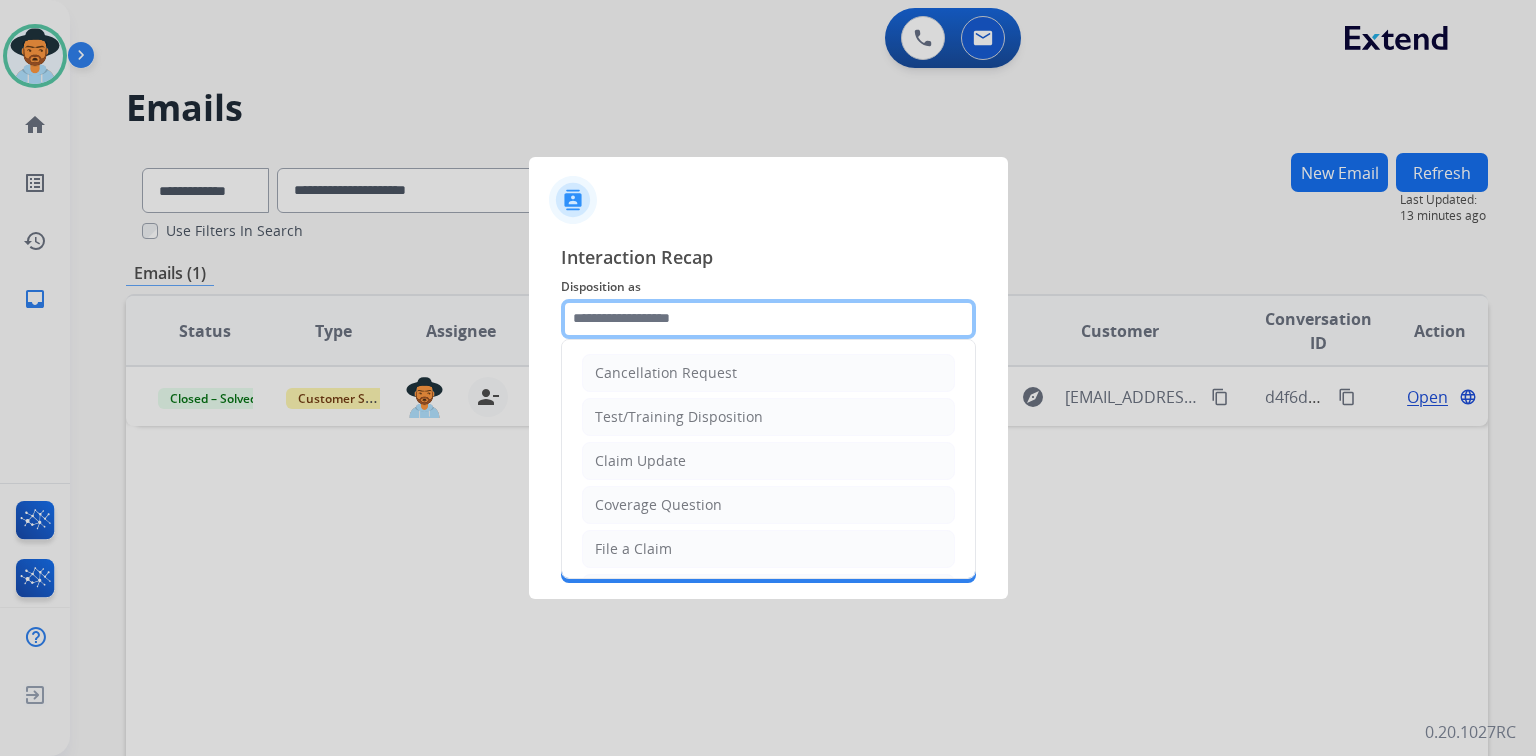 click 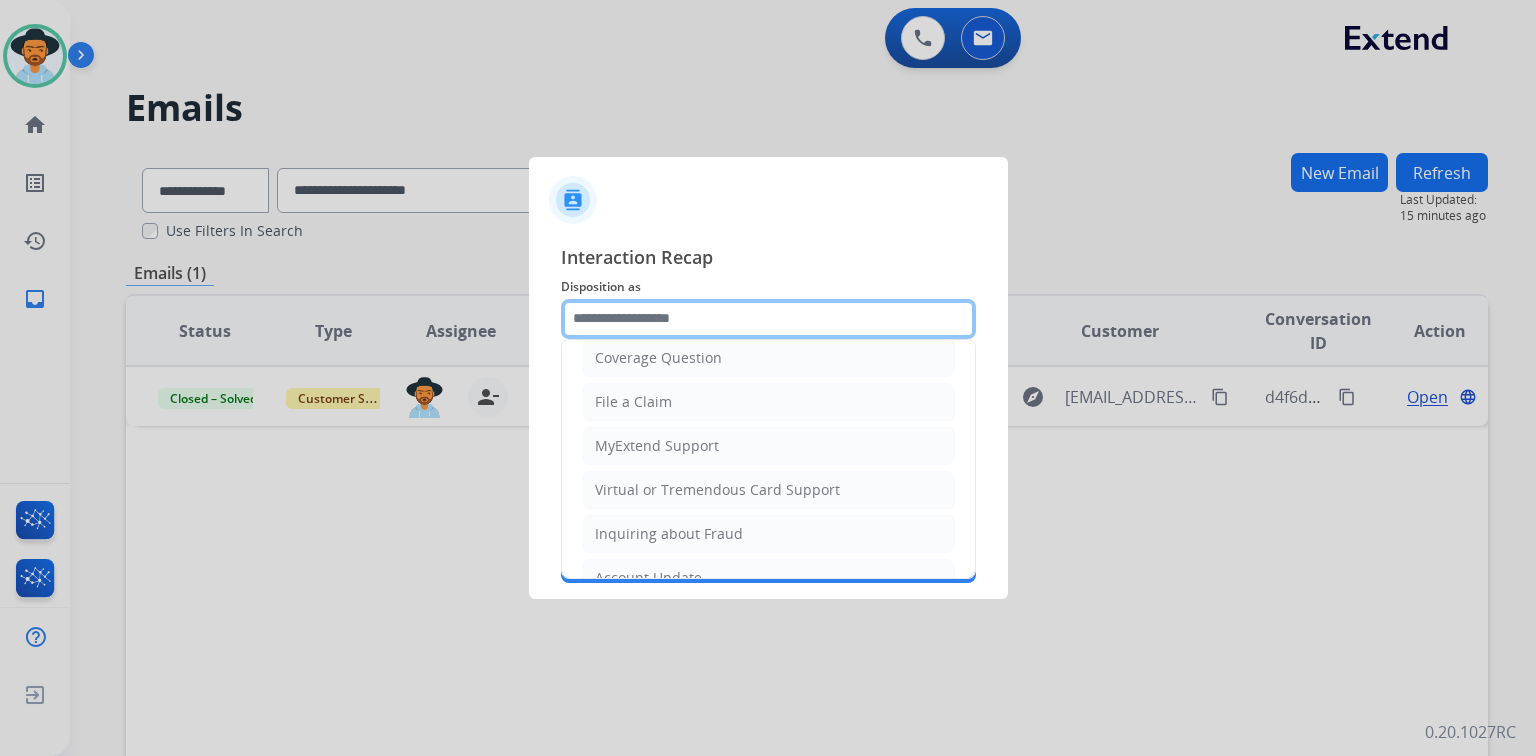 scroll, scrollTop: 0, scrollLeft: 0, axis: both 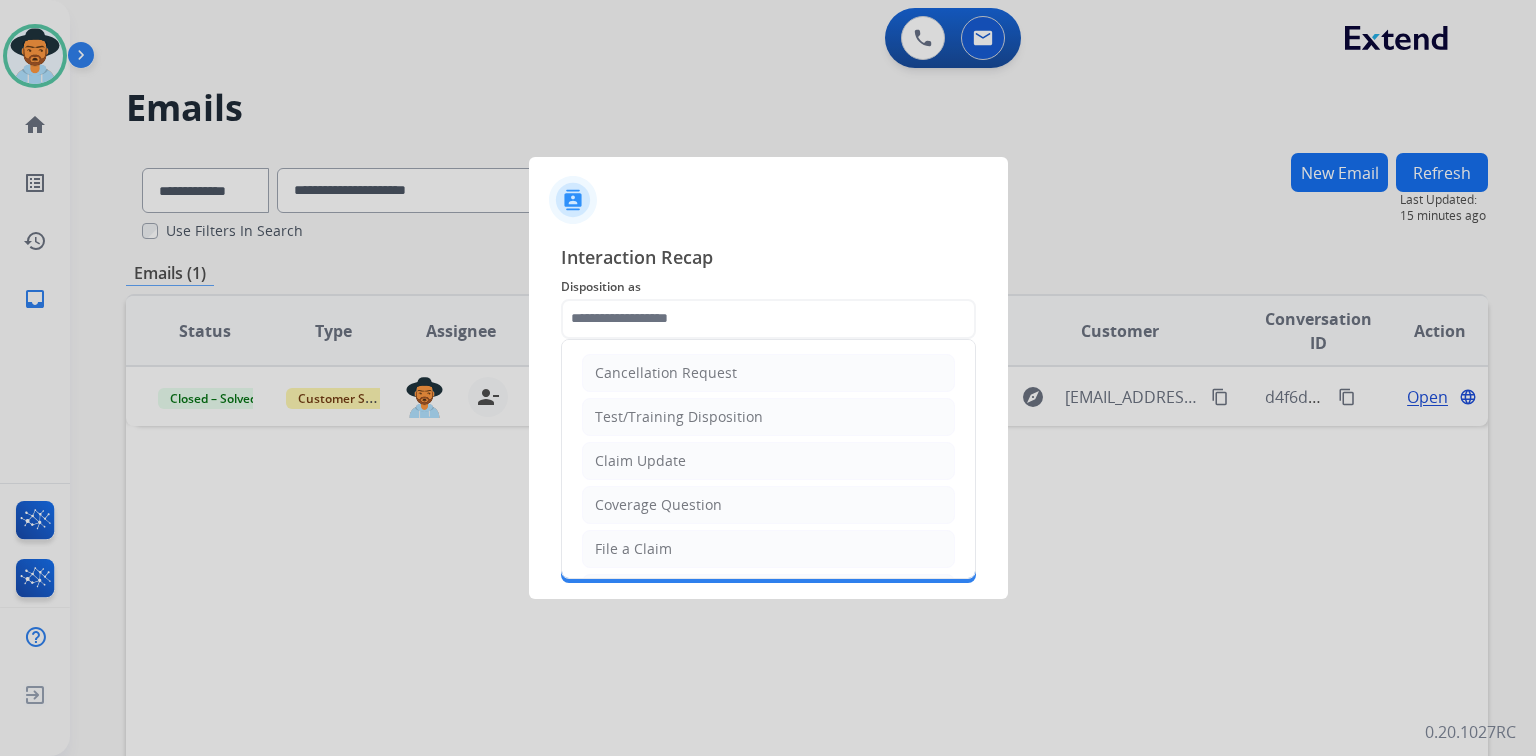 click on "Cancellation Request   Test/Training Disposition   Claim Update   Coverage Question   File a Claim   MyExtend Support   Virtual or Tremendous Card Support   Inquiring about Fraud   Account Update   Resend Contract or Shipping Label   Other   Service Support" 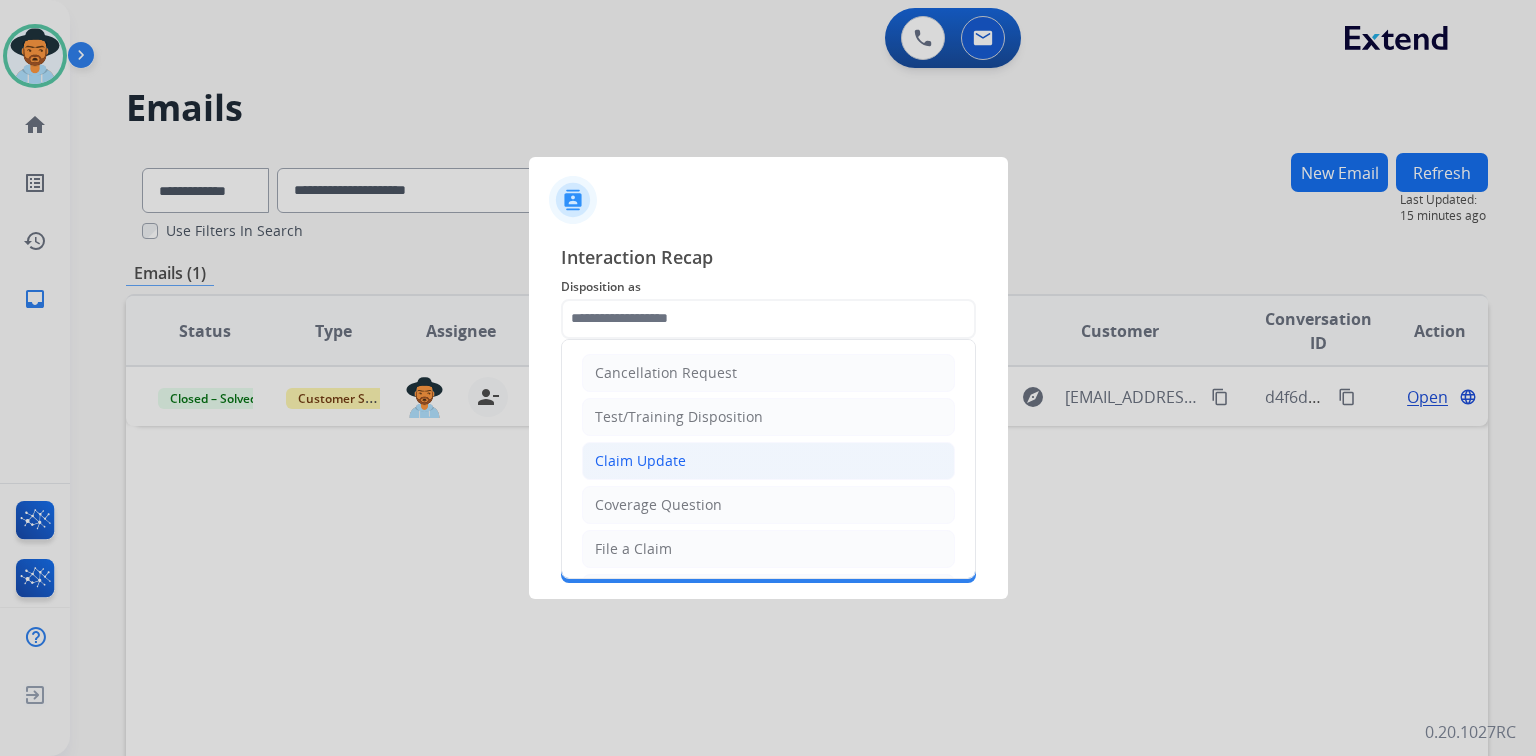 click on "Claim Update" 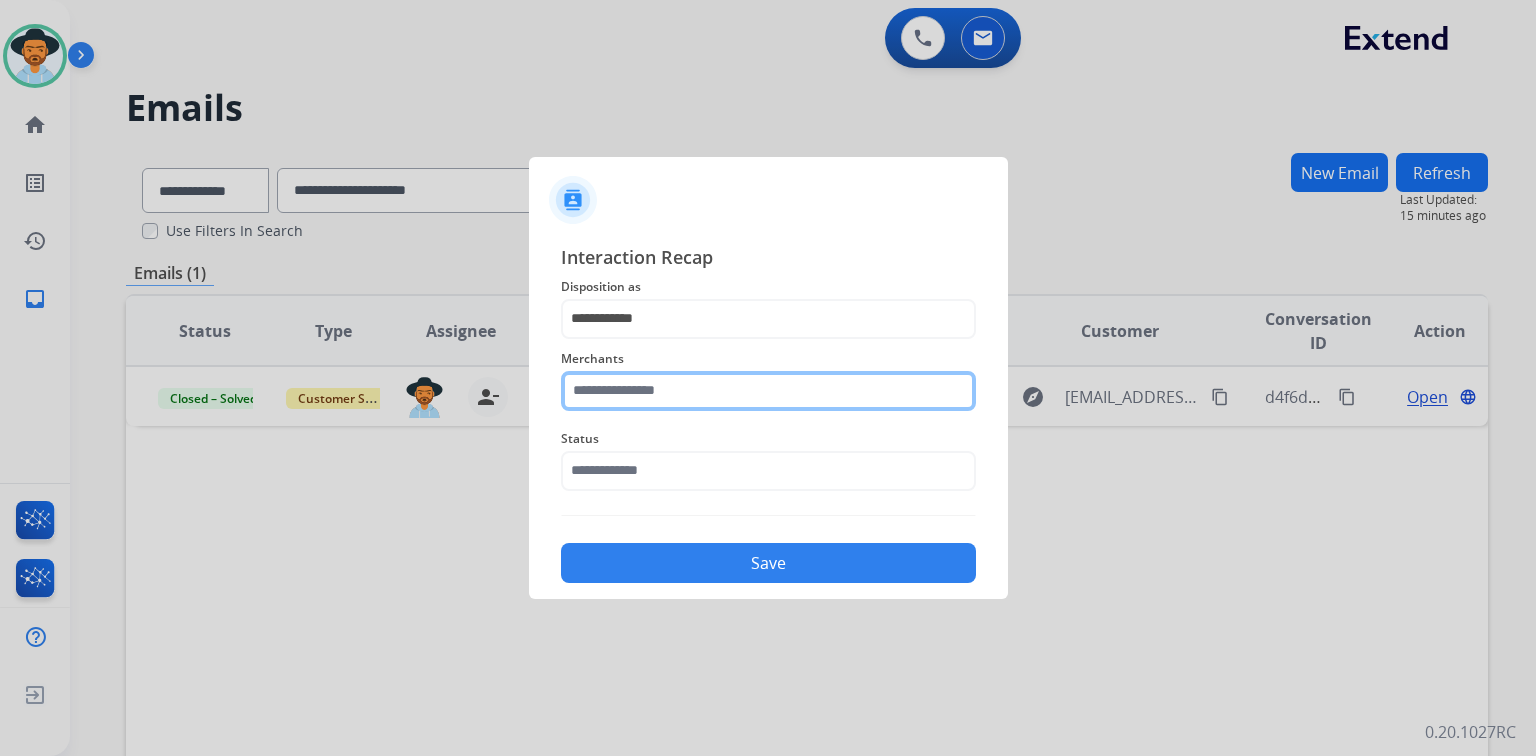 click 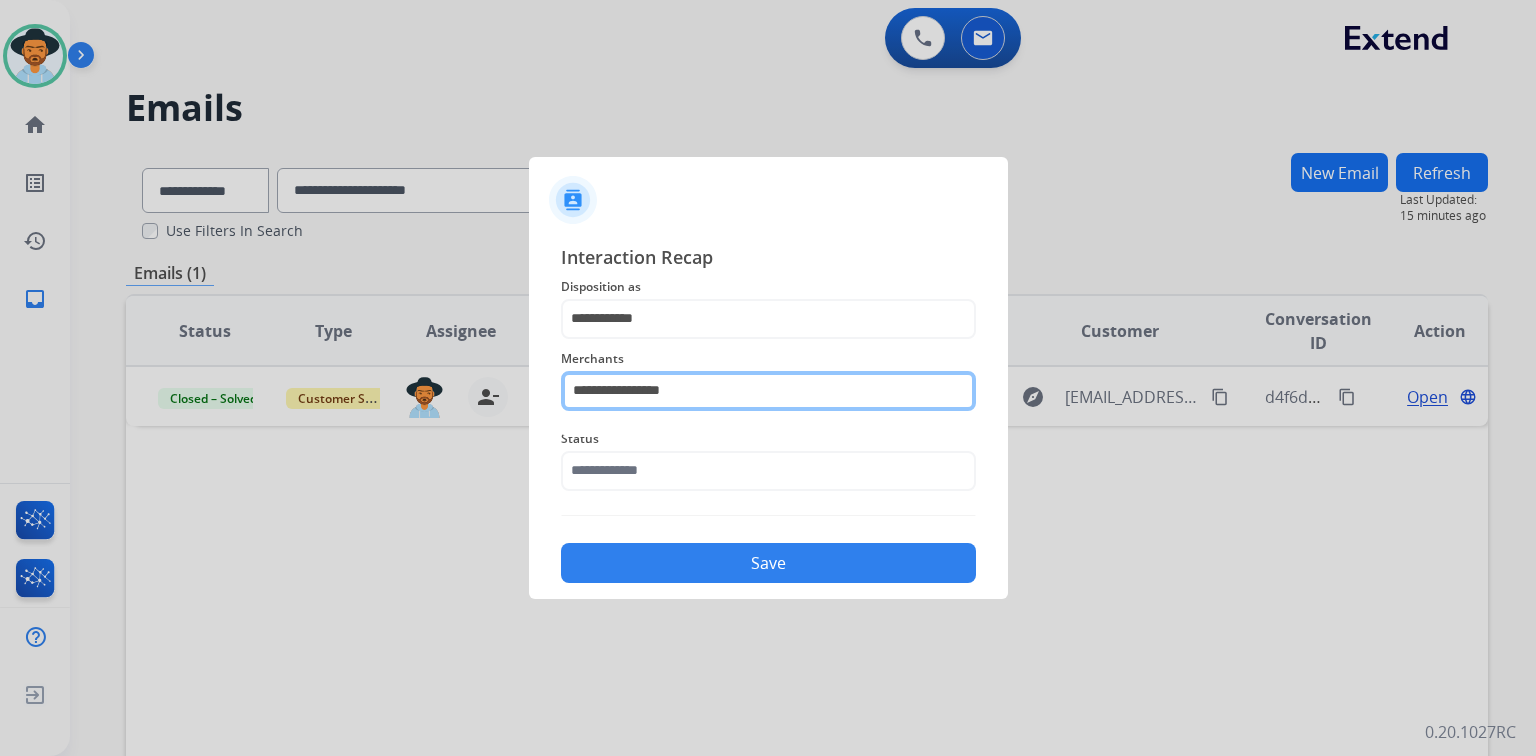 type on "**********" 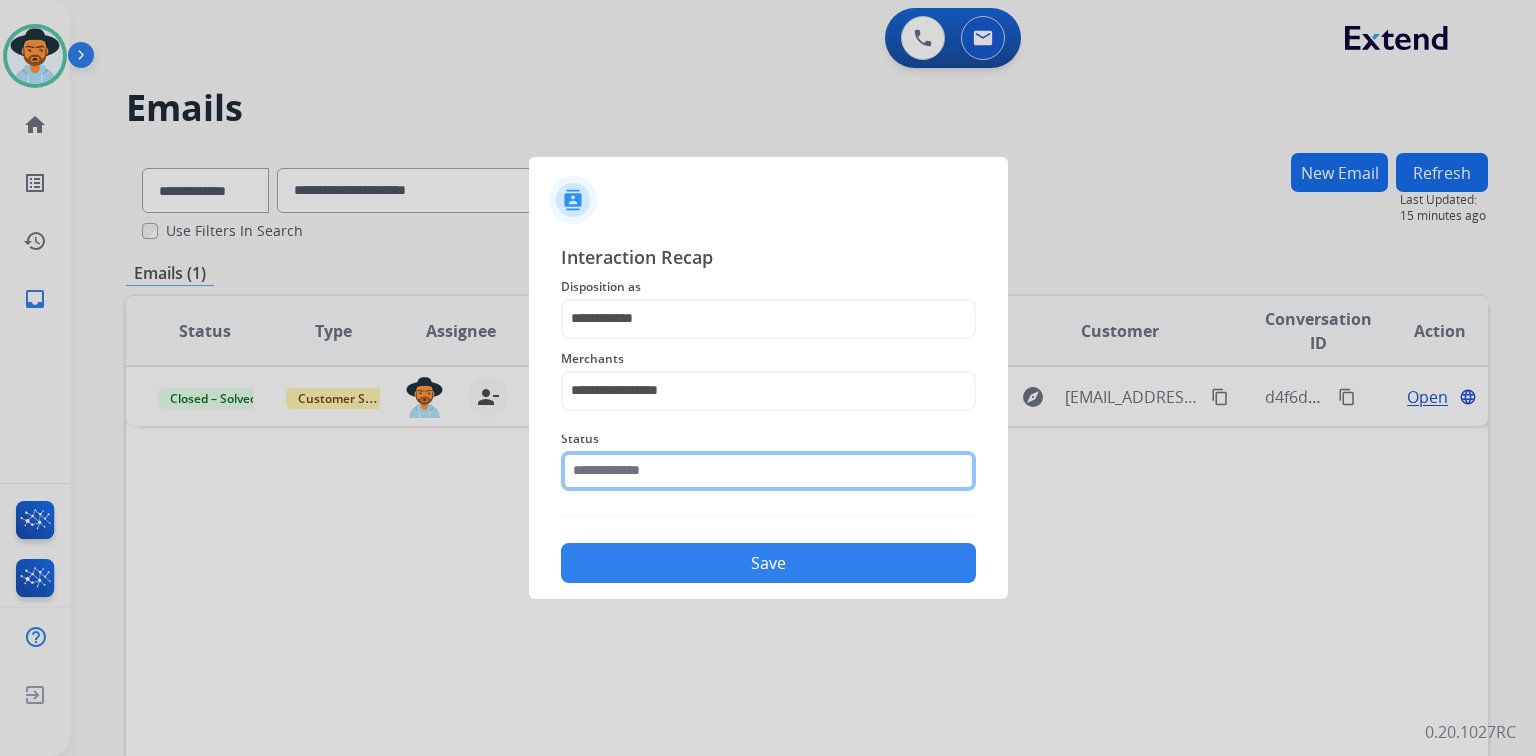 click 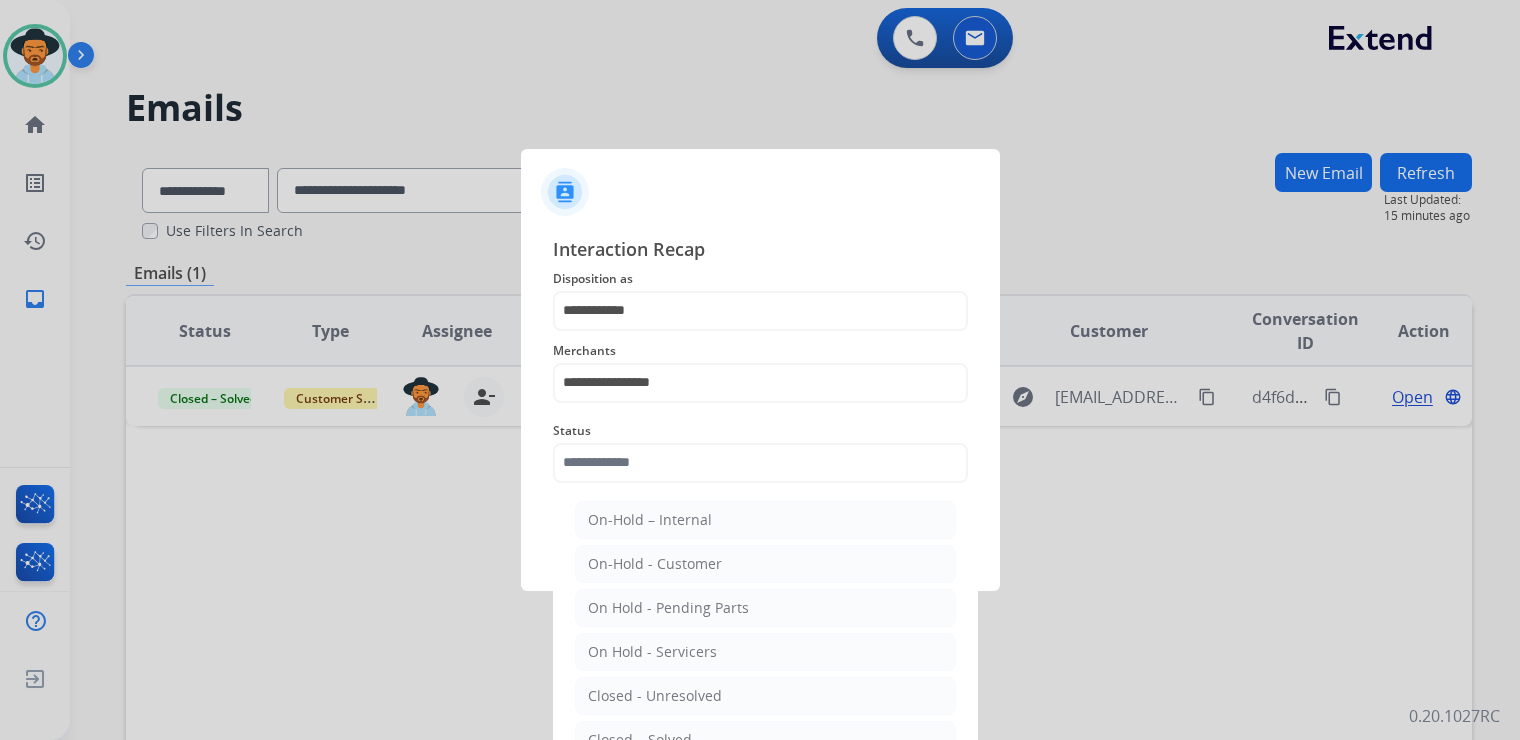 click on "Closed – Solved" 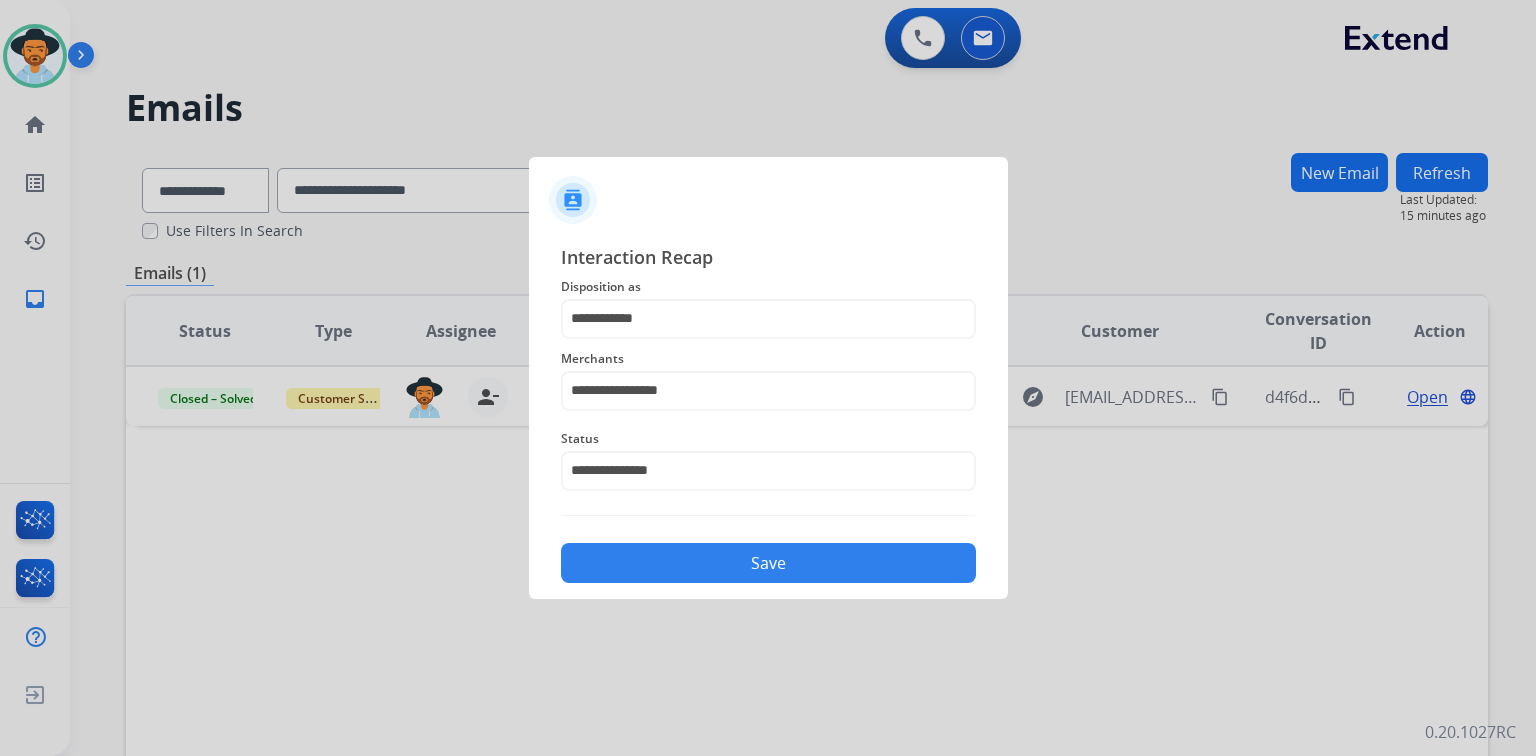 click on "Save" 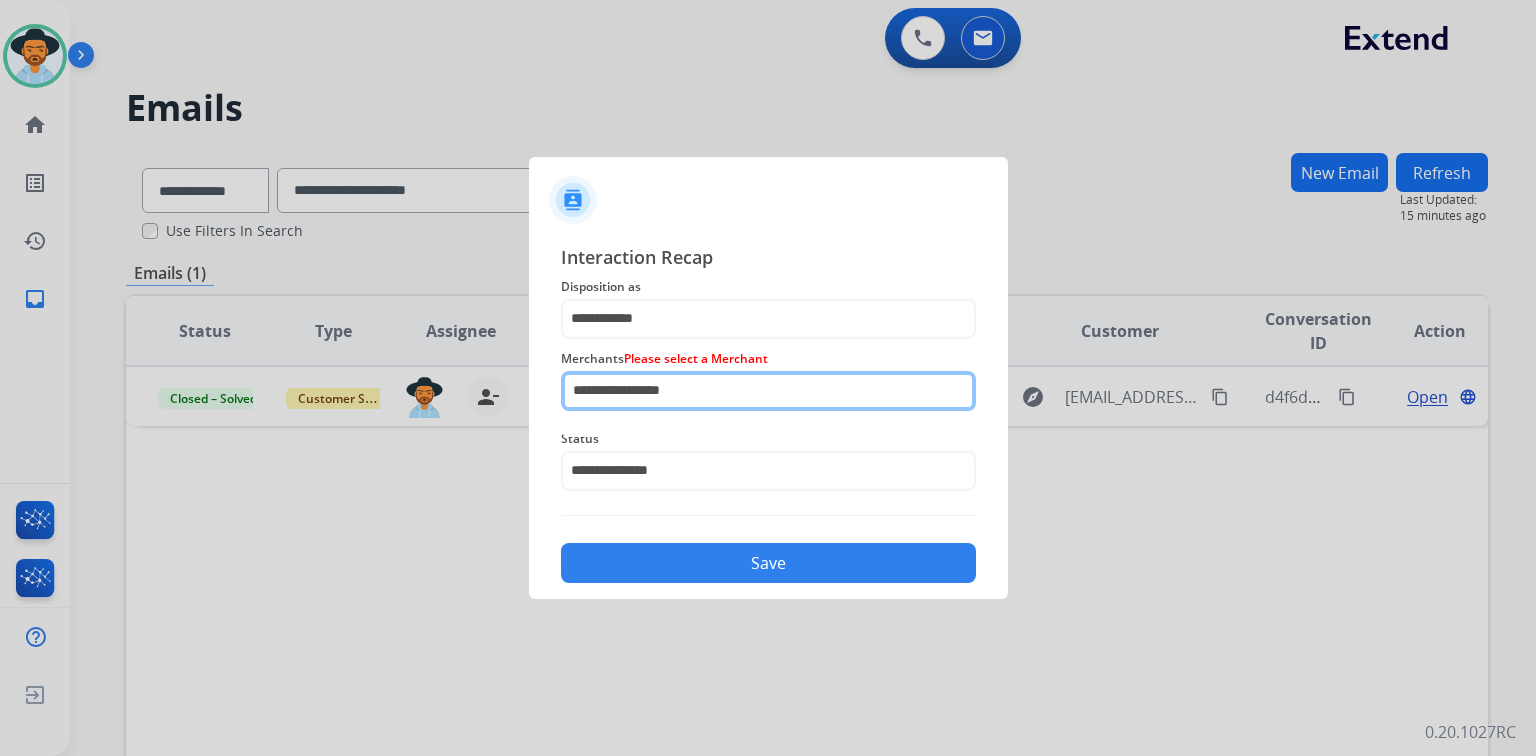 click on "**********" 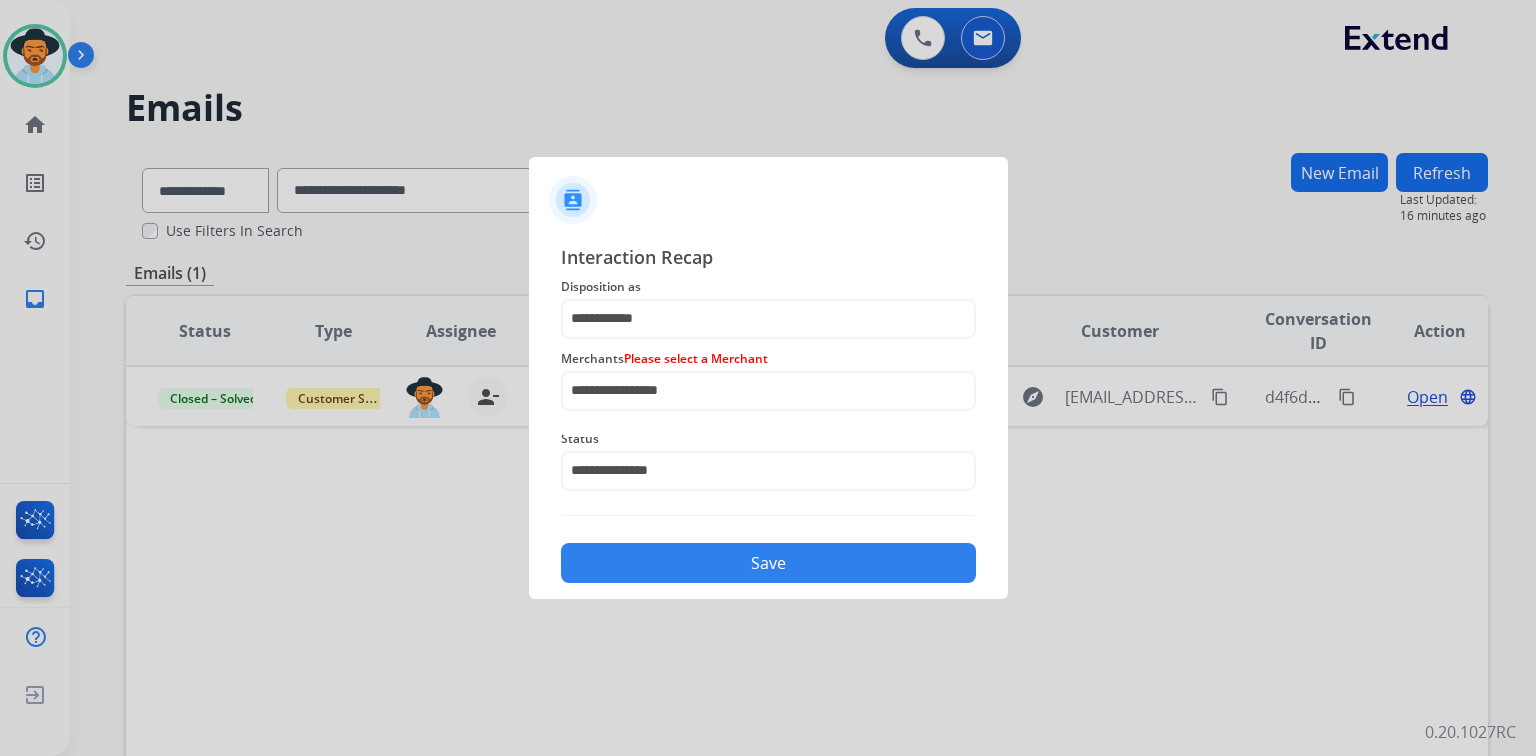 click at bounding box center (768, 378) 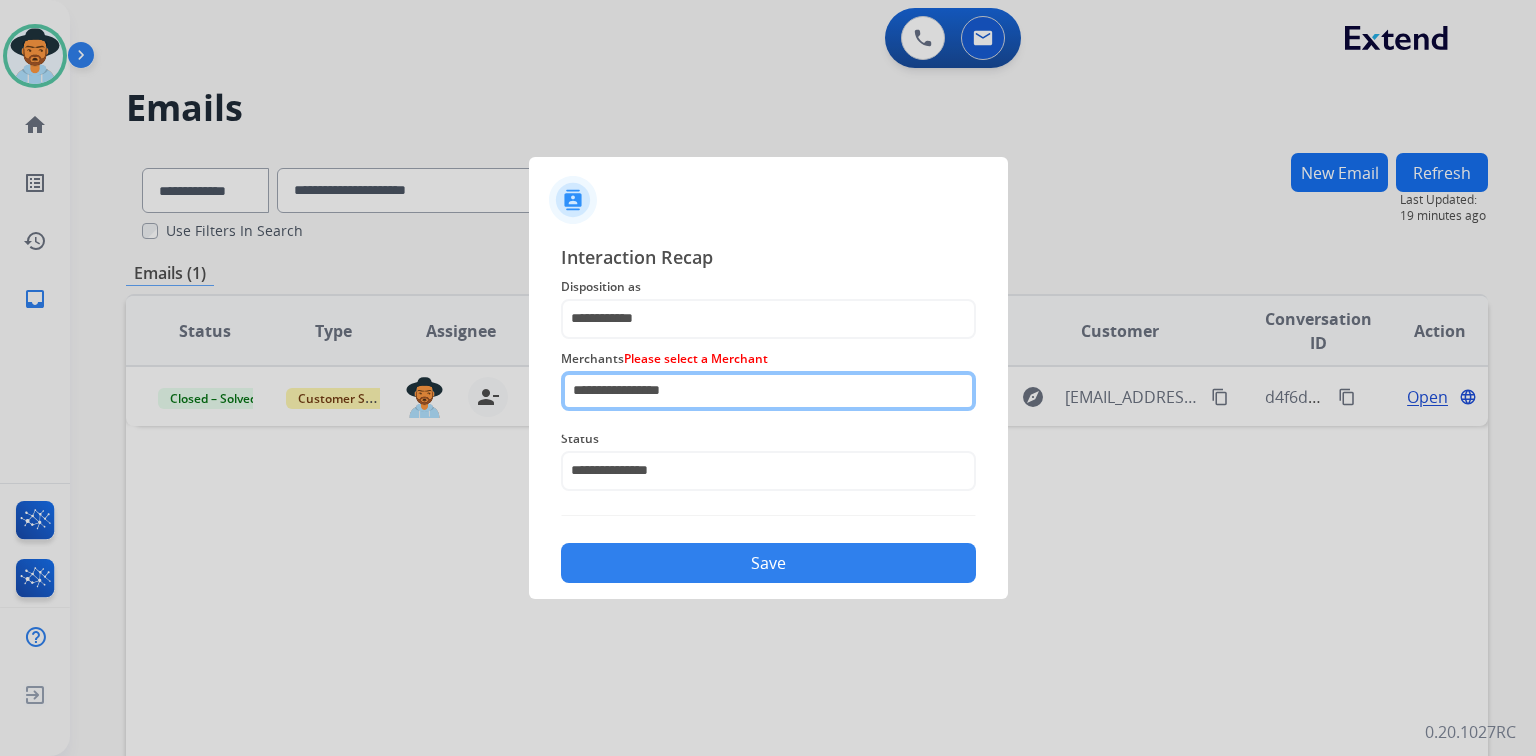 drag, startPoint x: 751, startPoint y: 399, endPoint x: 281, endPoint y: 406, distance: 470.05212 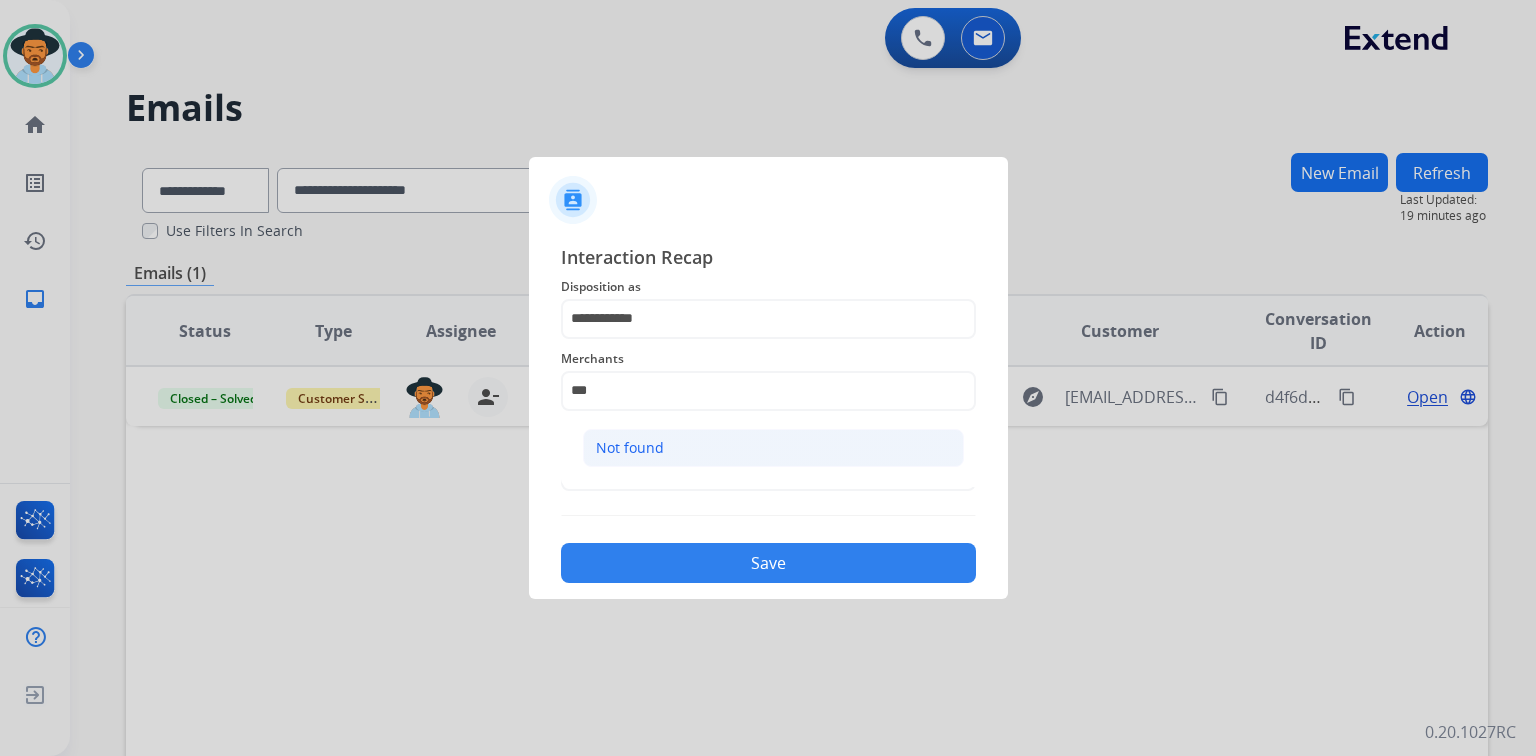 click on "Not found" 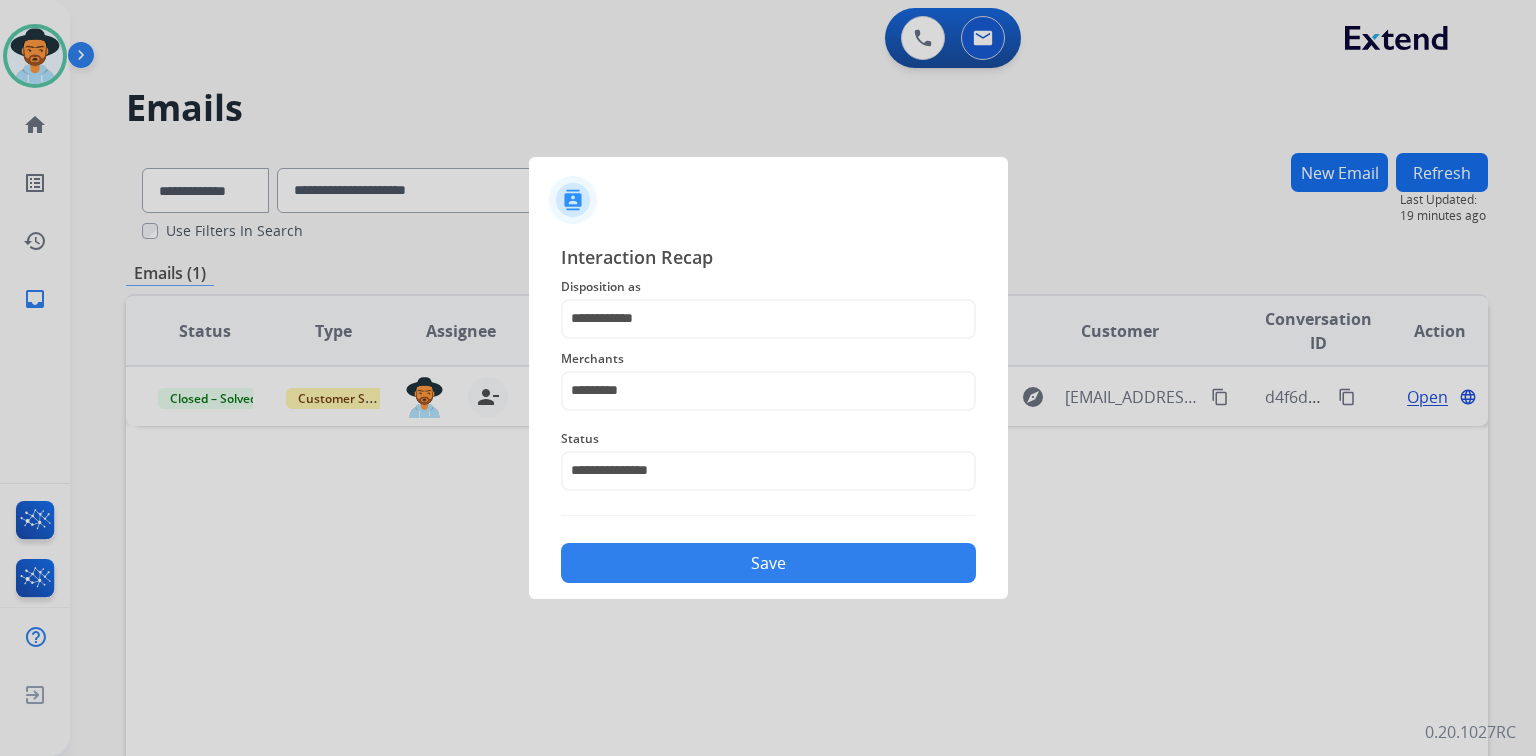 click on "Save" 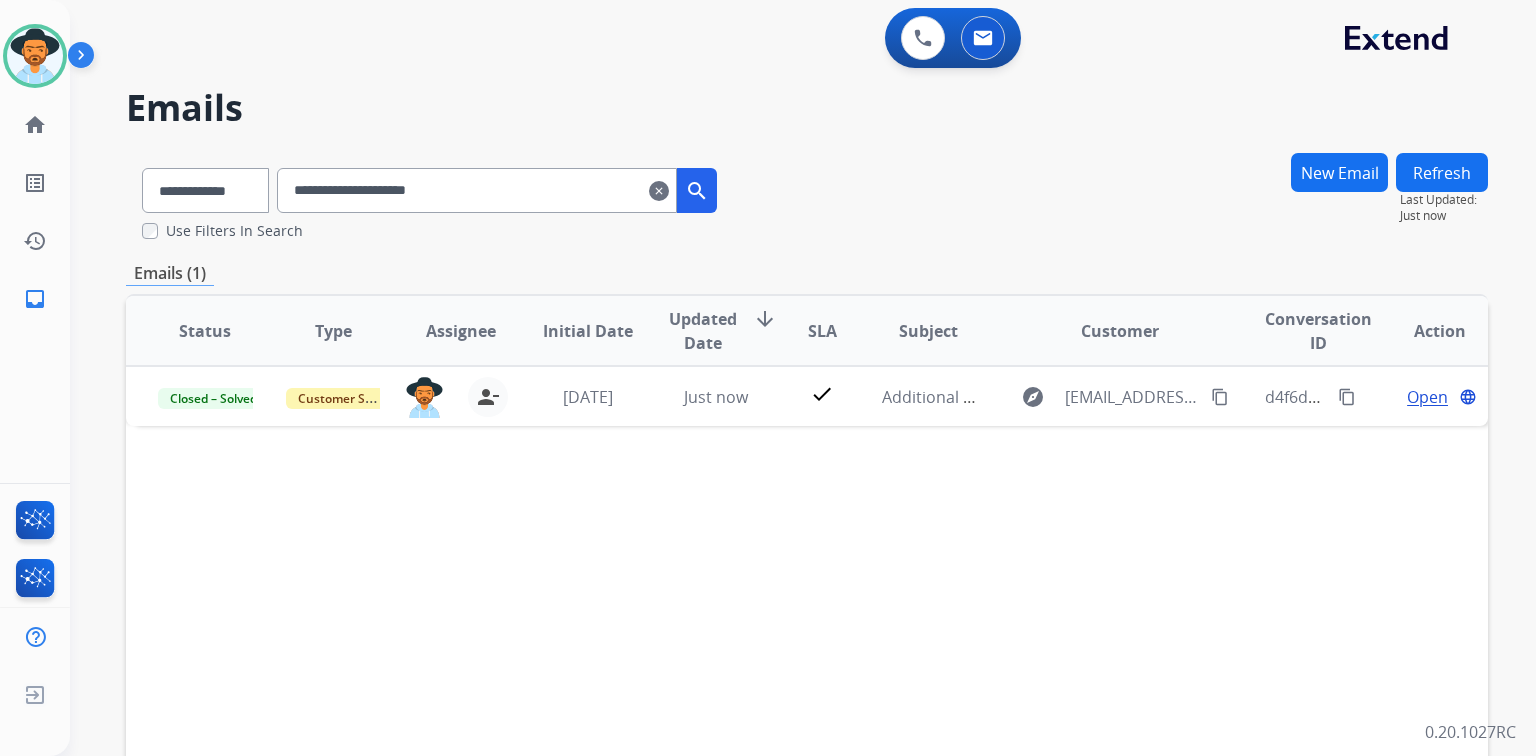 drag, startPoint x: 35, startPoint y: 60, endPoint x: 96, endPoint y: 58, distance: 61.03278 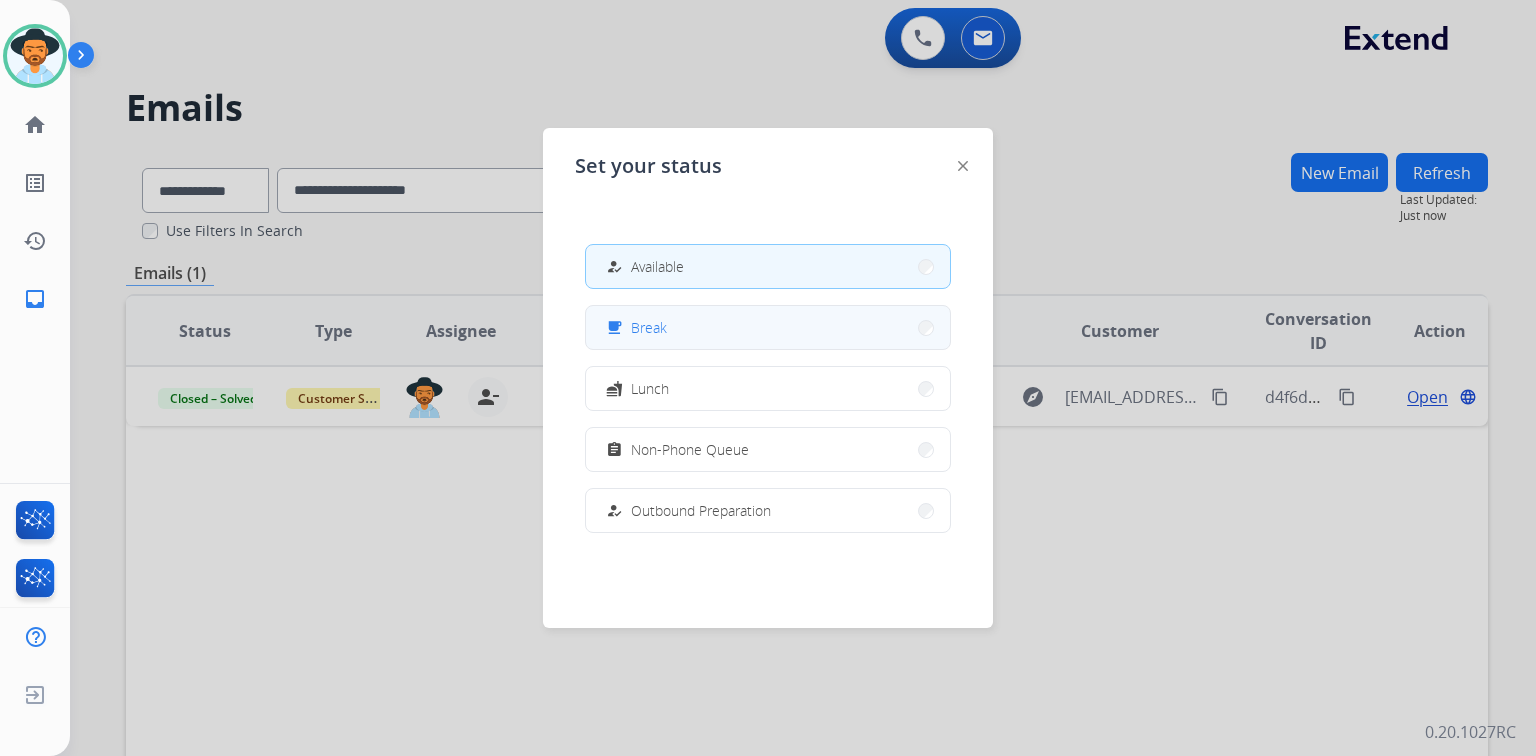 click on "Break" at bounding box center [649, 327] 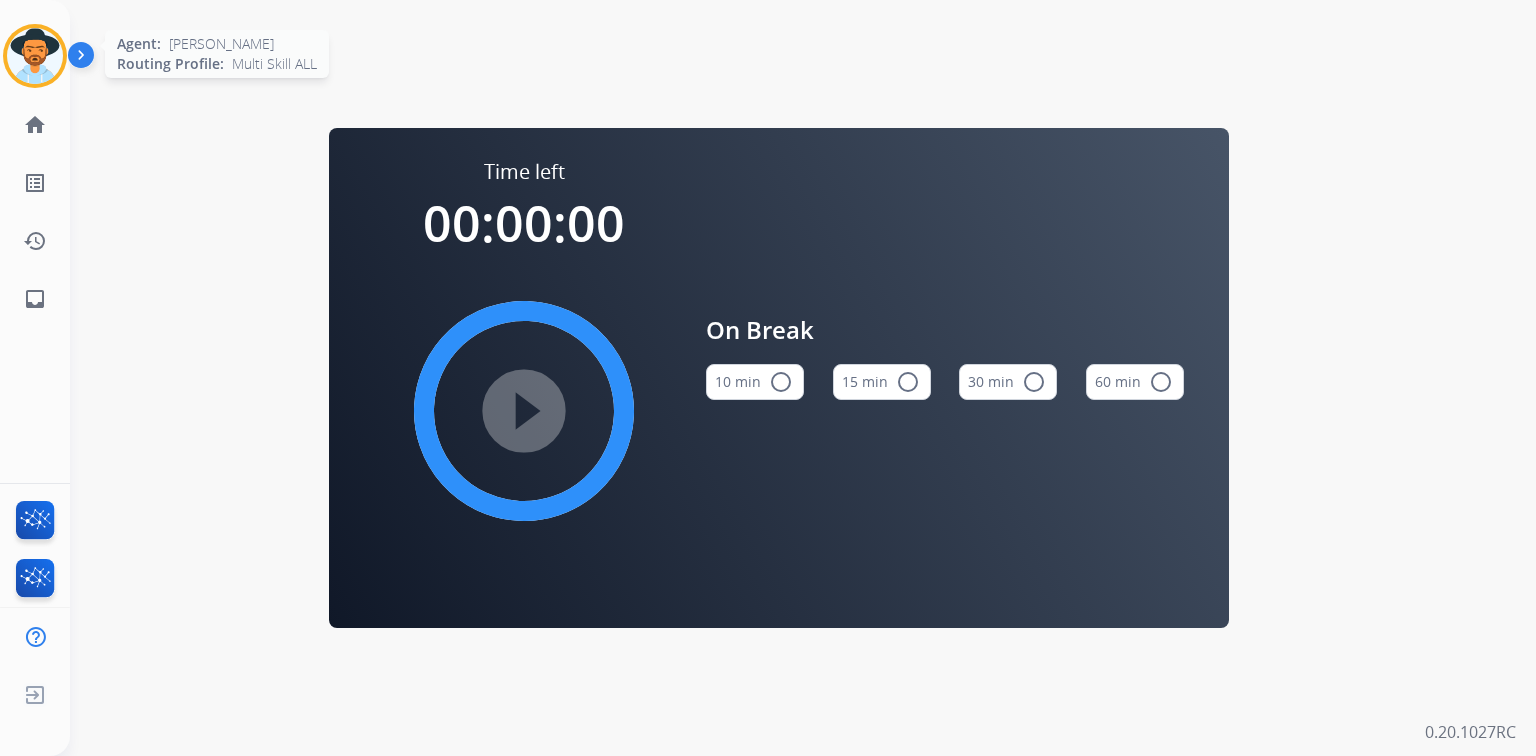 click at bounding box center [35, 56] 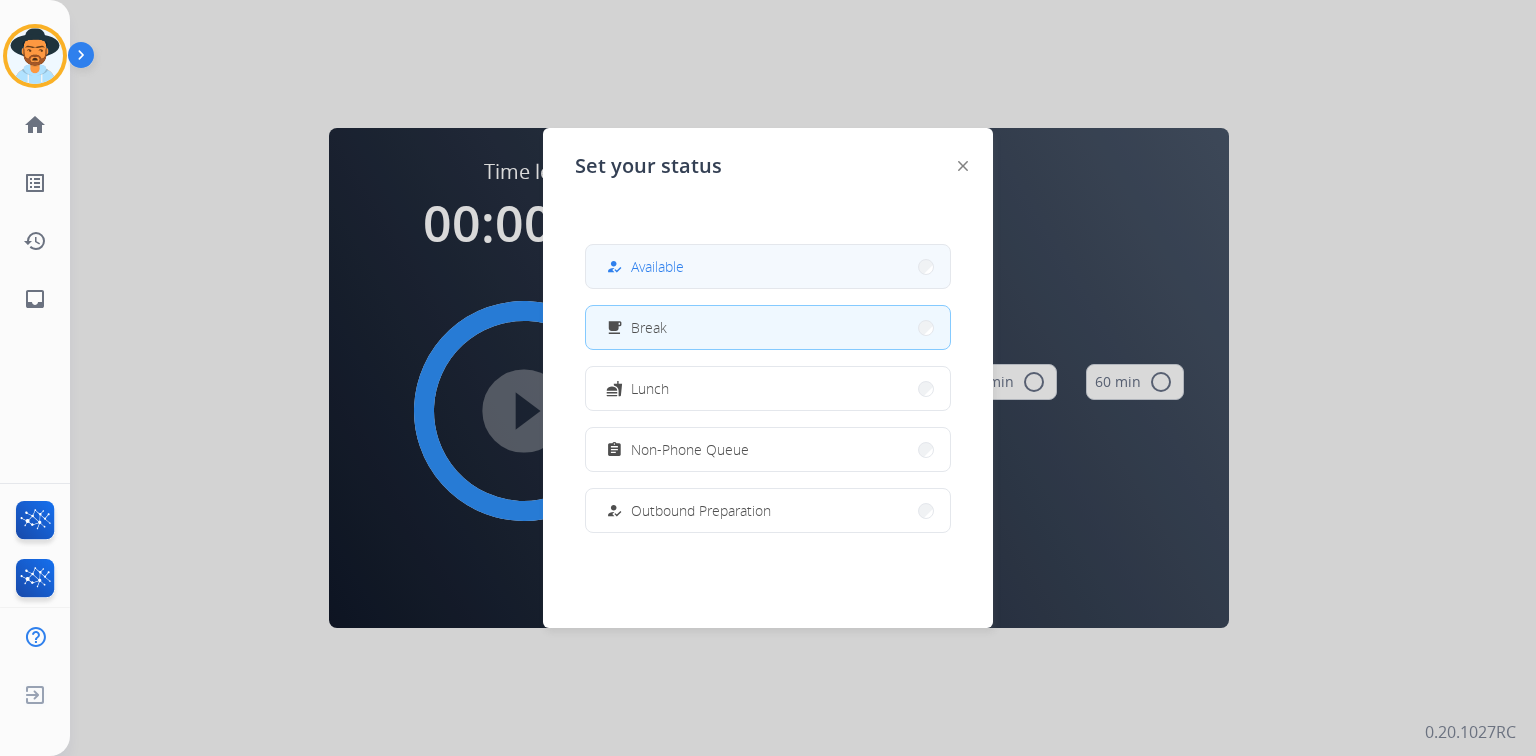 click on "how_to_reg Available" at bounding box center (768, 266) 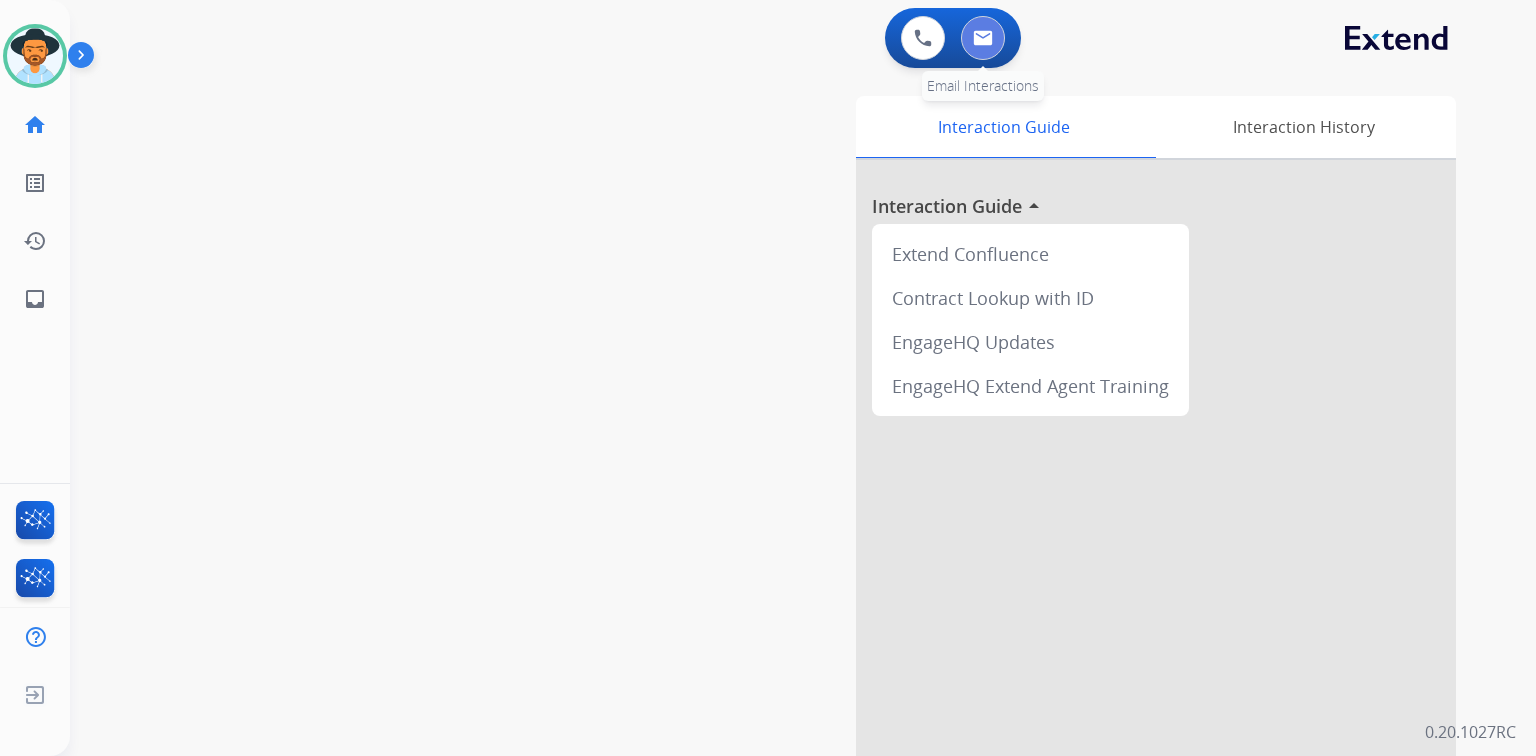 click at bounding box center (983, 38) 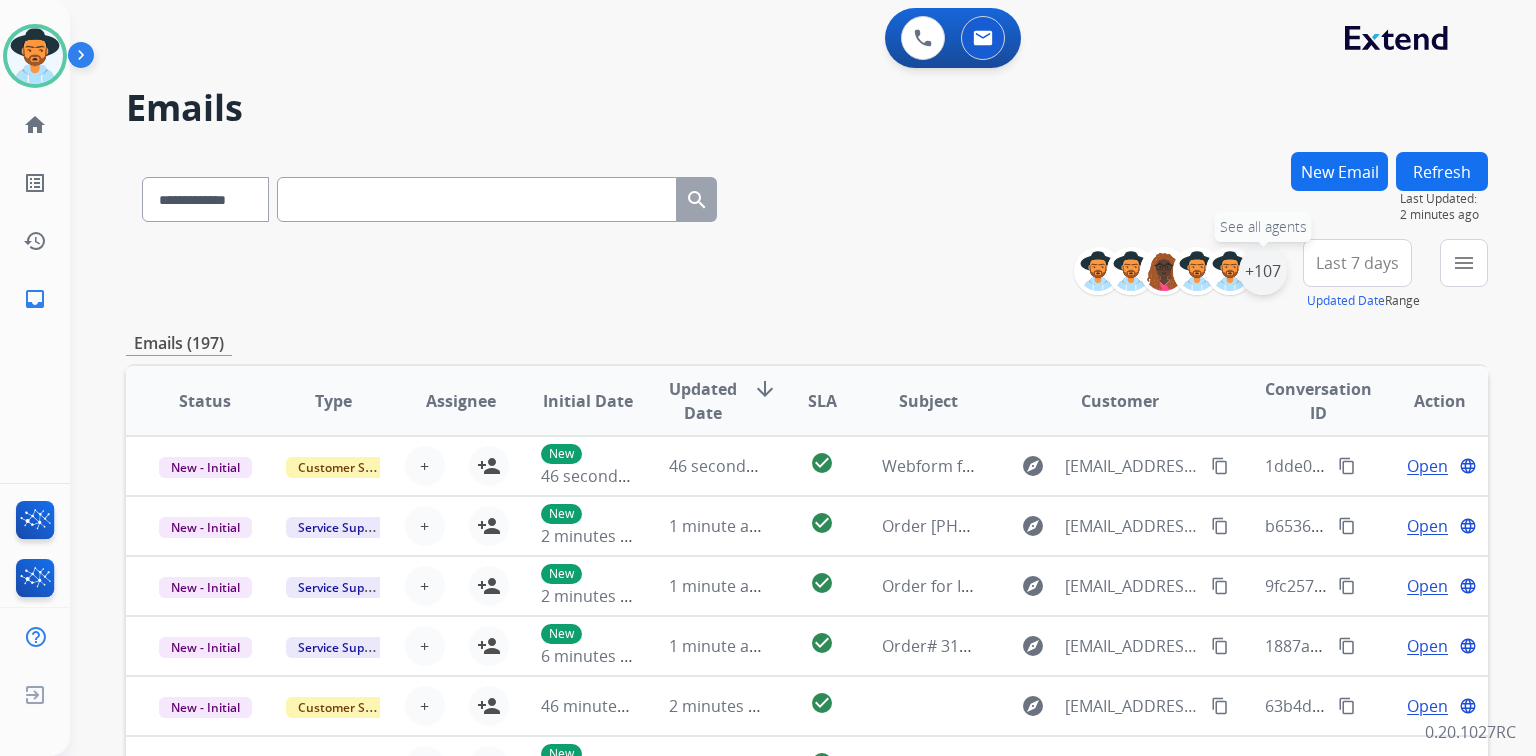 click on "+107" at bounding box center [1263, 271] 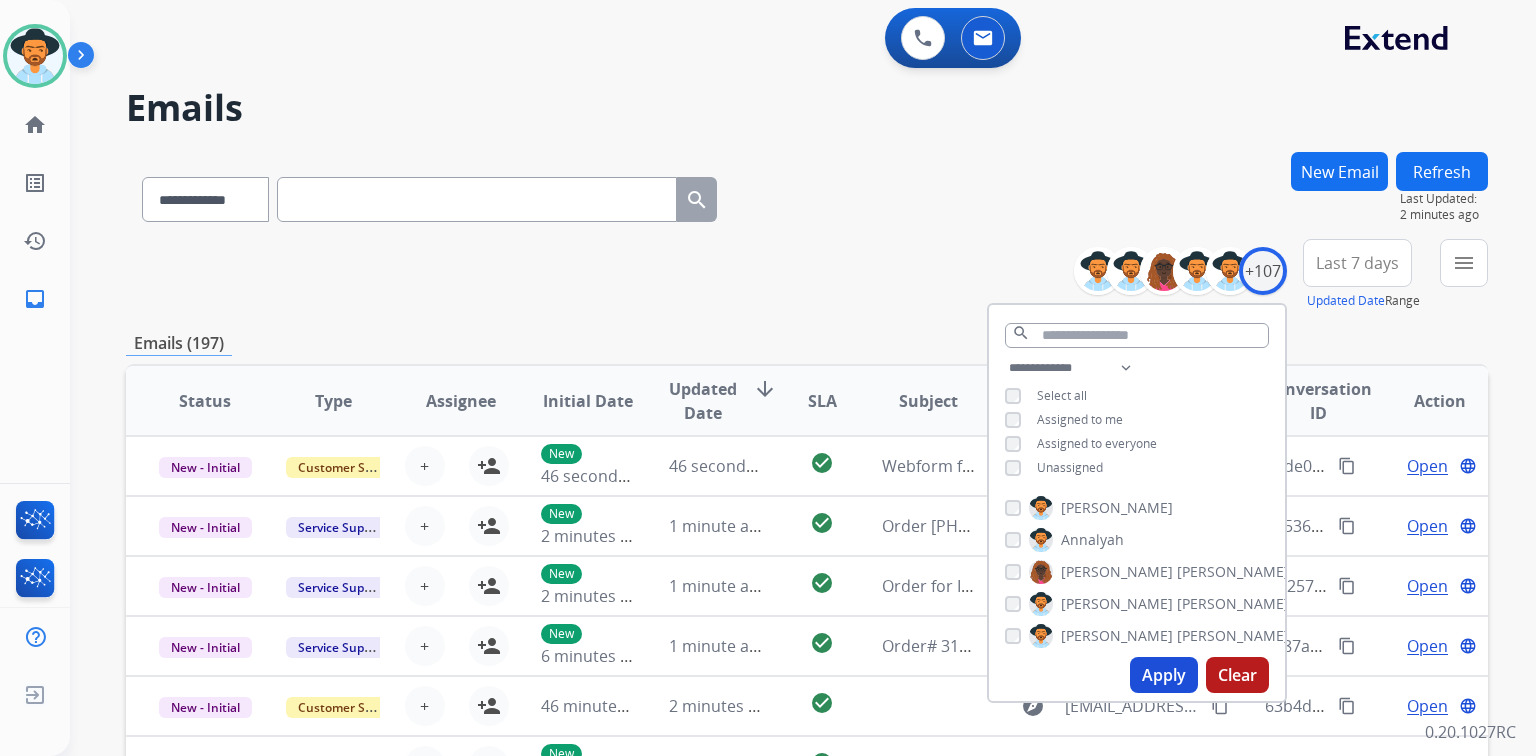 click on "Unassigned" at bounding box center (1070, 467) 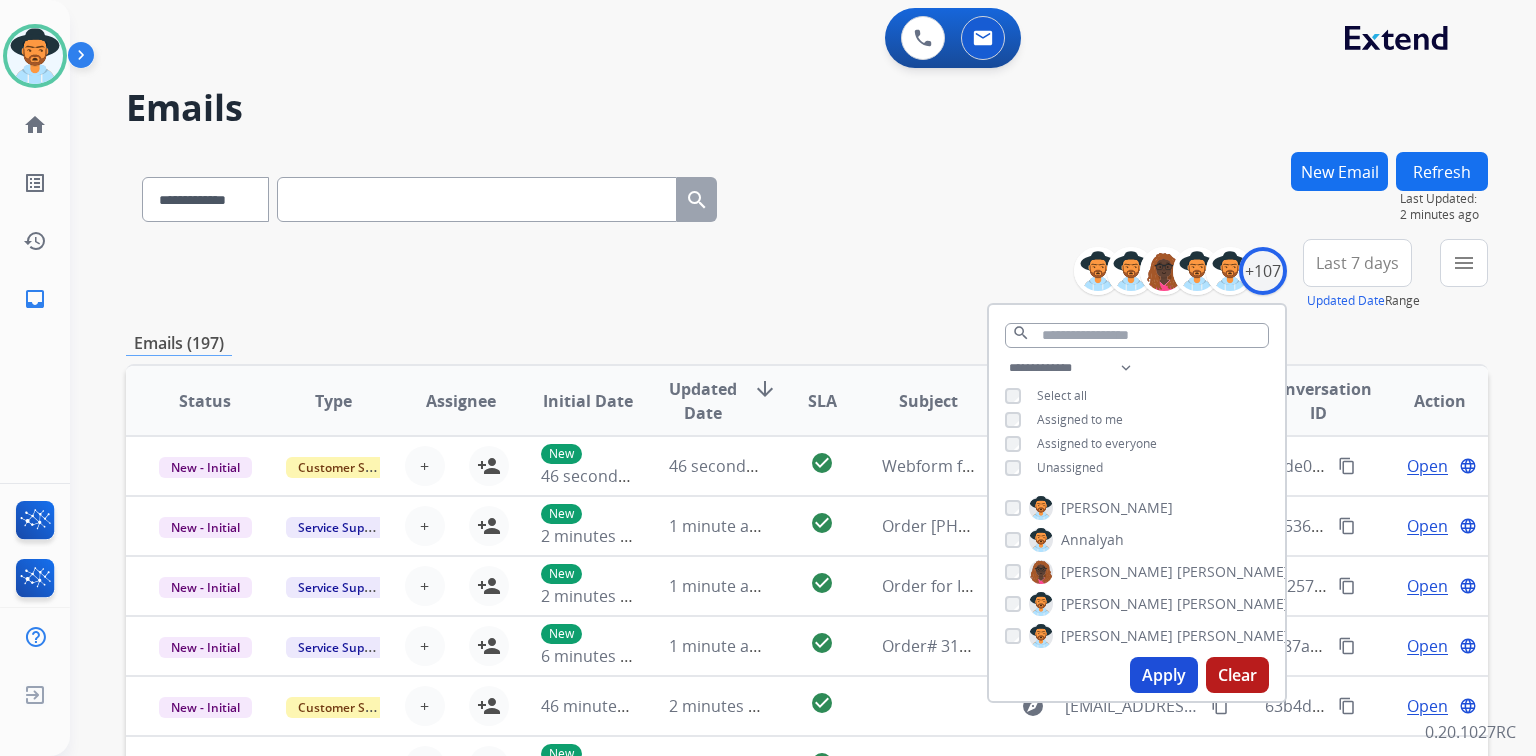 click on "Apply" at bounding box center (1164, 675) 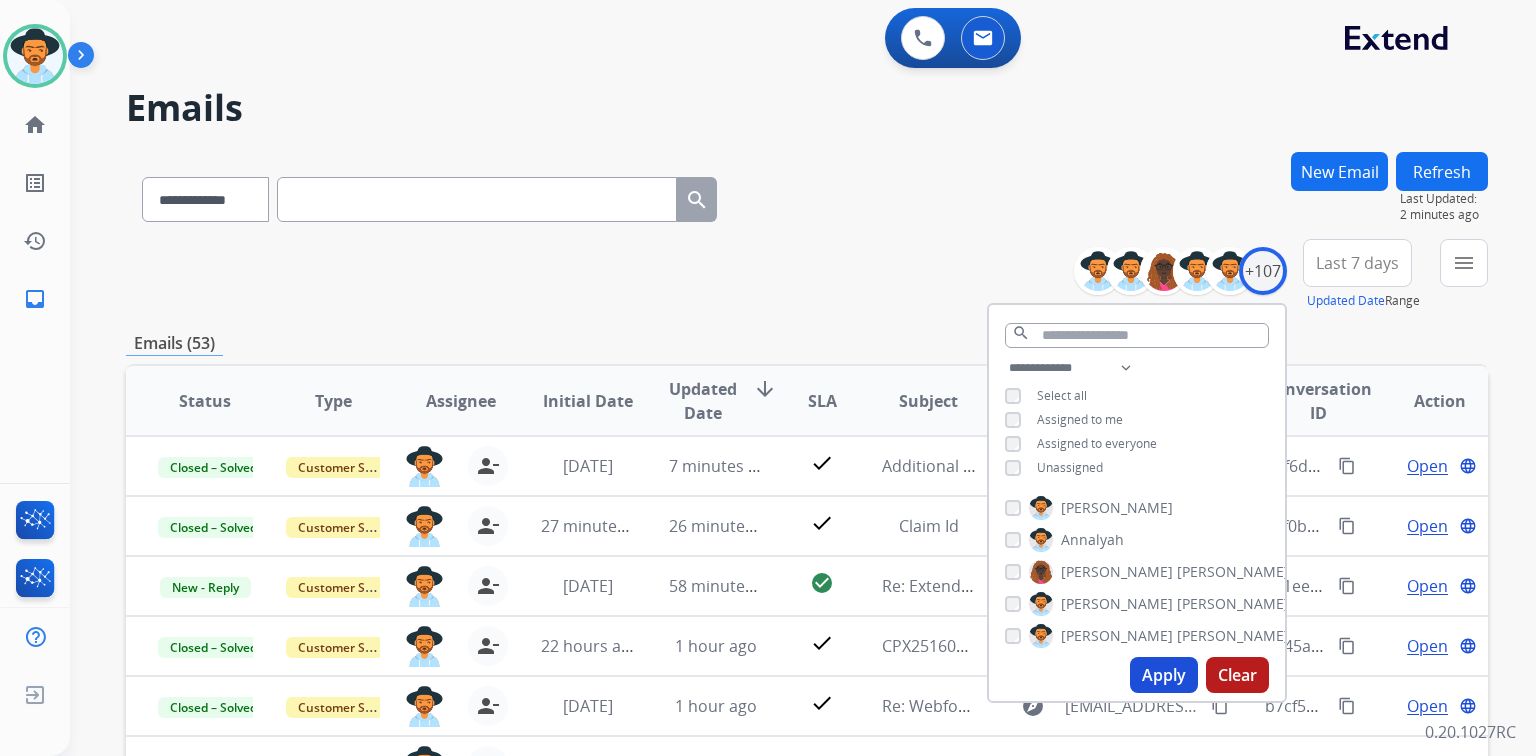 click on "**********" at bounding box center [807, 275] 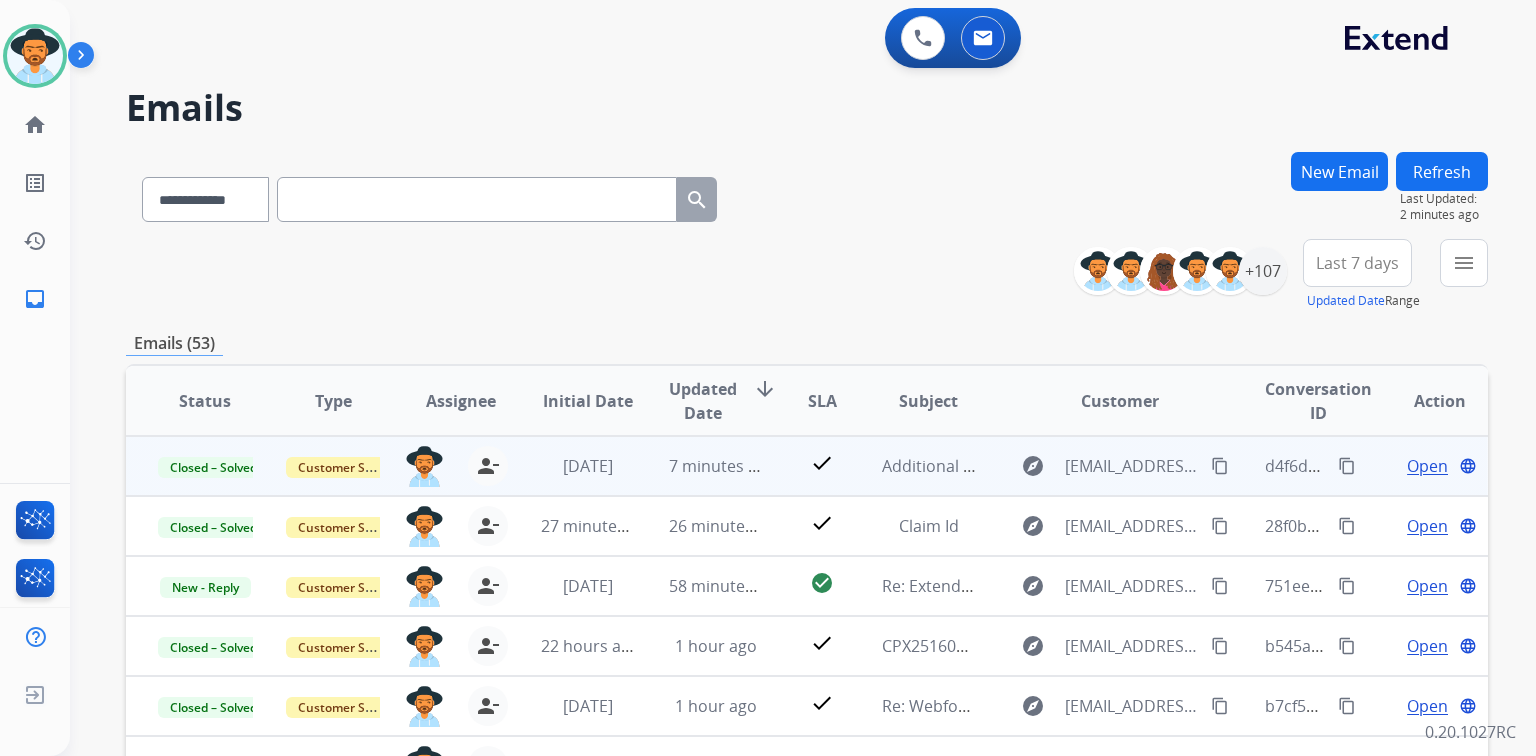 click on "content_copy" at bounding box center [1347, 466] 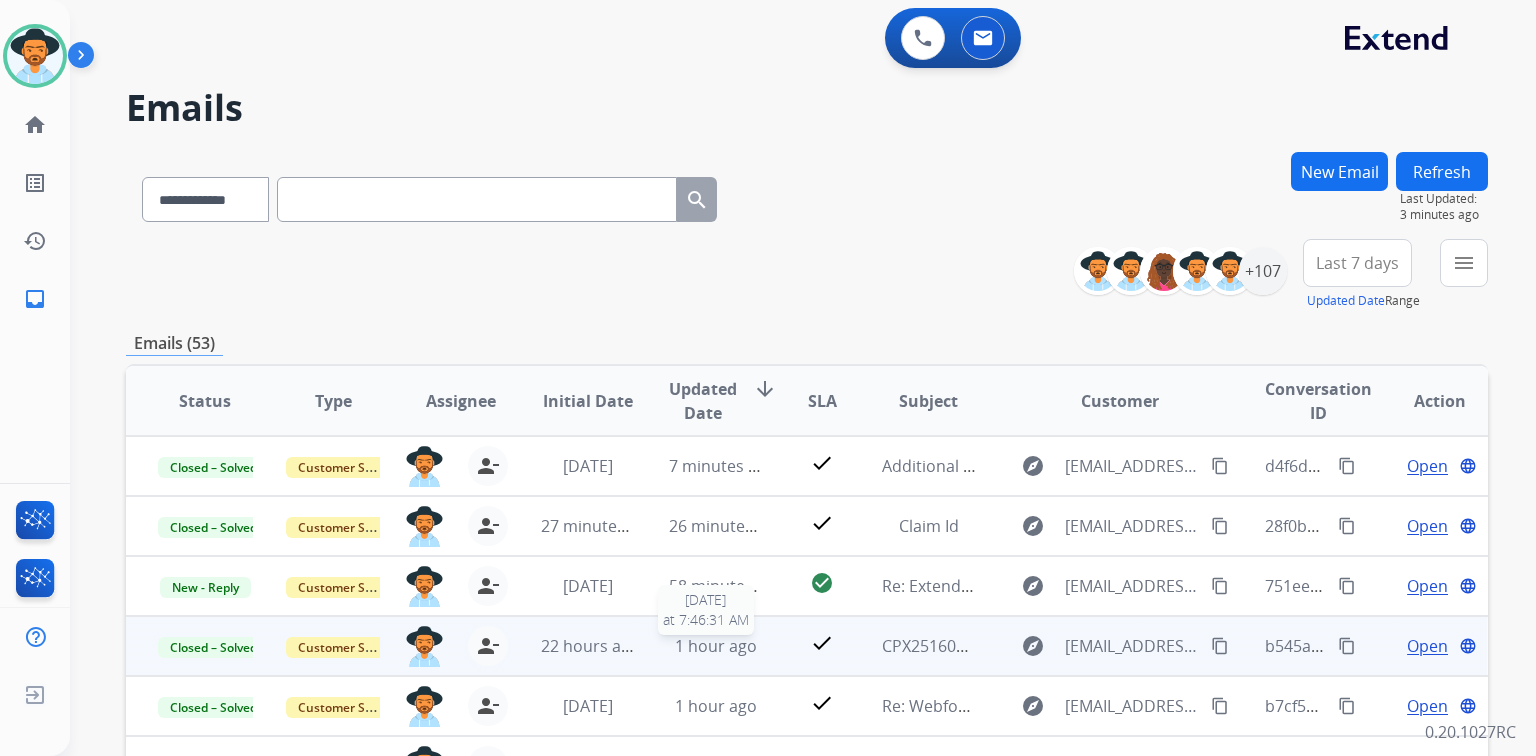 scroll, scrollTop: 1, scrollLeft: 0, axis: vertical 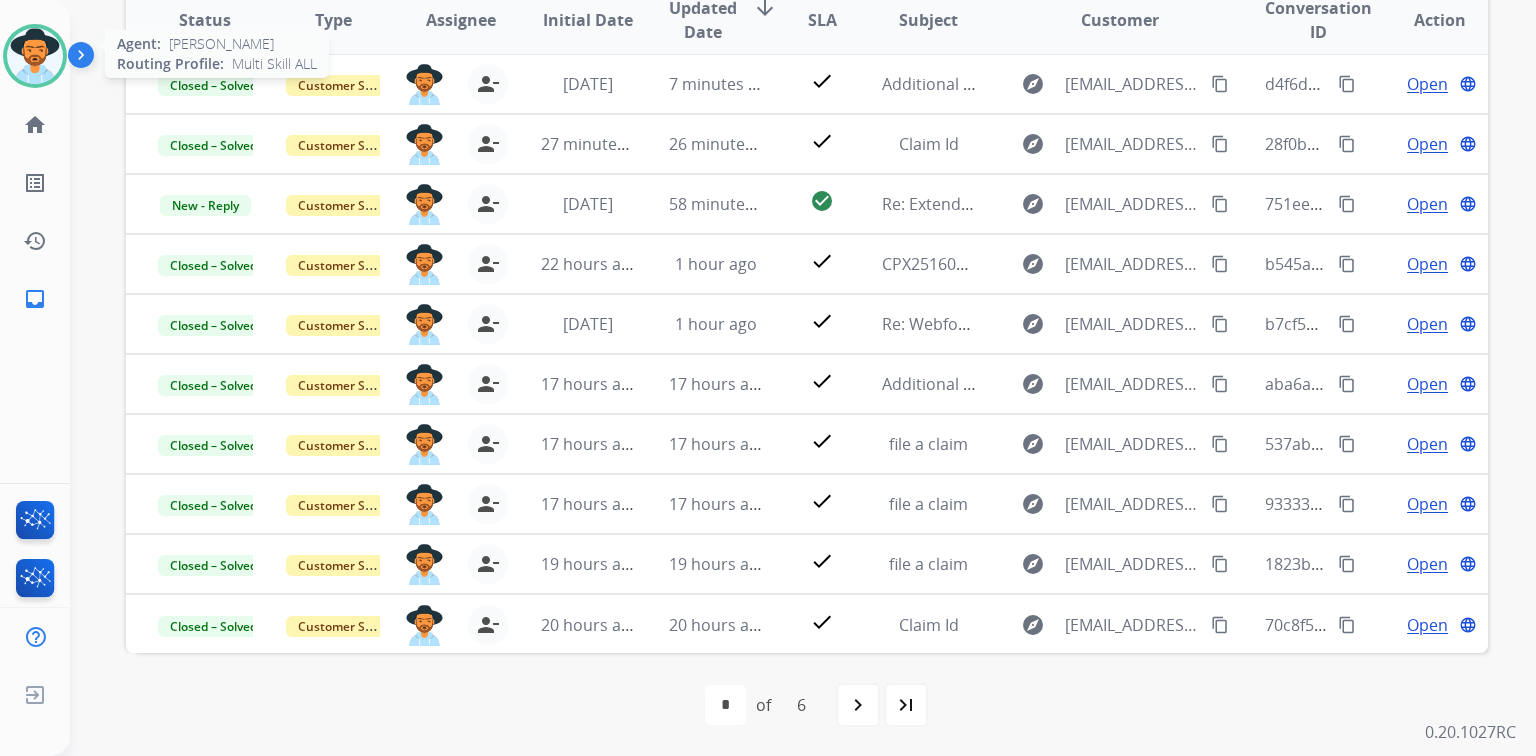 click at bounding box center [35, 56] 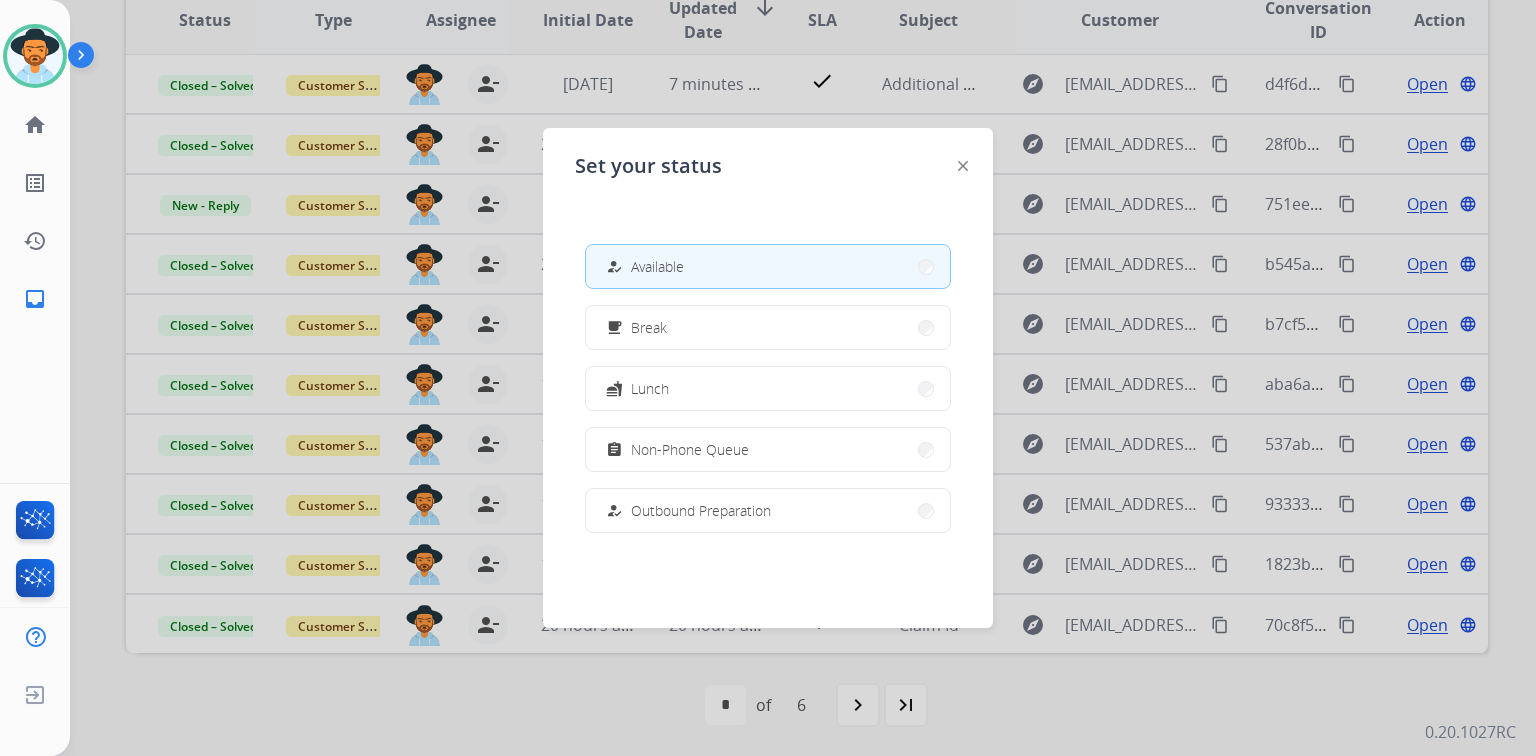 click on "how_to_reg Available free_breakfast Break fastfood Lunch assignment Non-Phone Queue how_to_reg Outbound Preparation campaign Team Huddle menu_book Training school Coaching phonelink_off System Issue login Logged In work_off Offline" at bounding box center (768, 388) 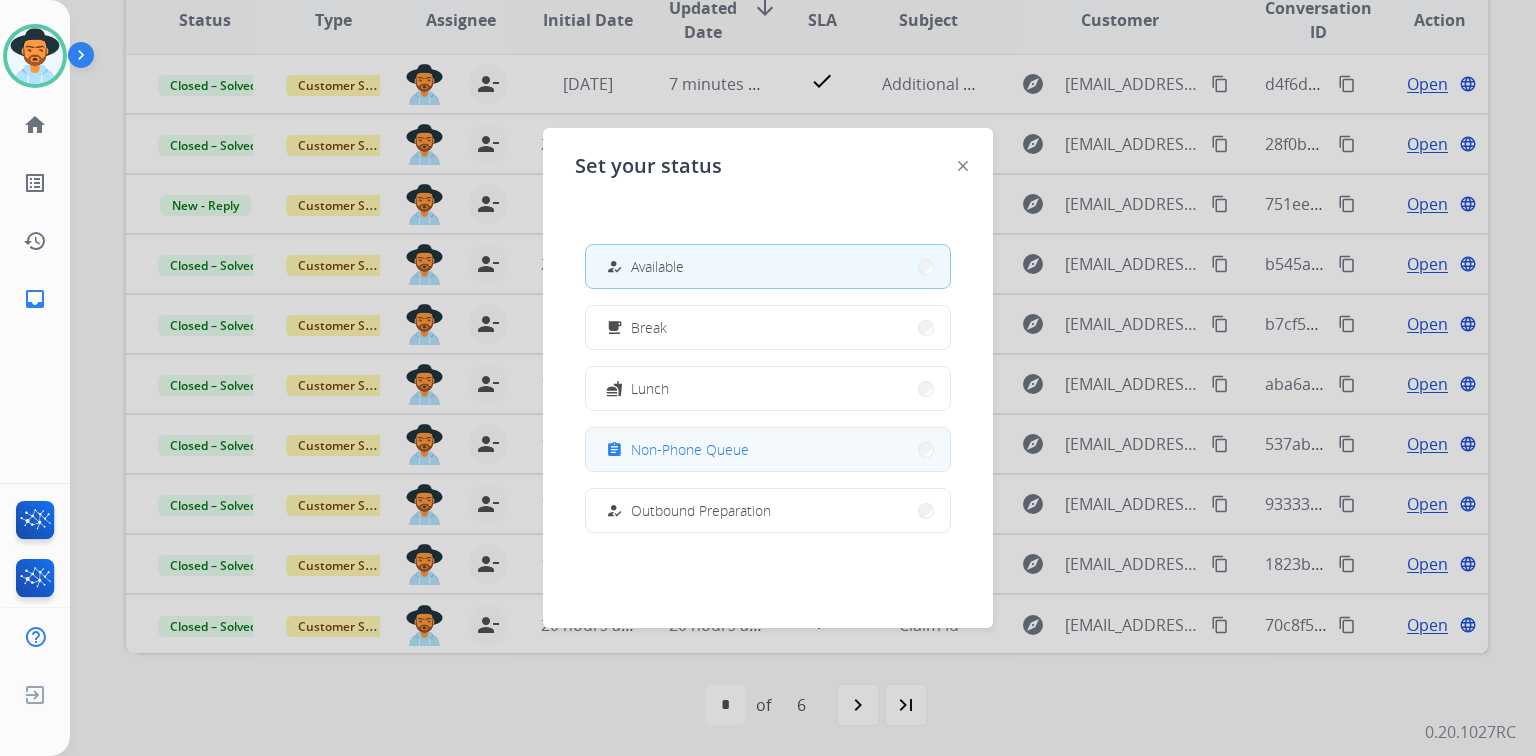 click on "assignment Non-Phone Queue" at bounding box center (768, 449) 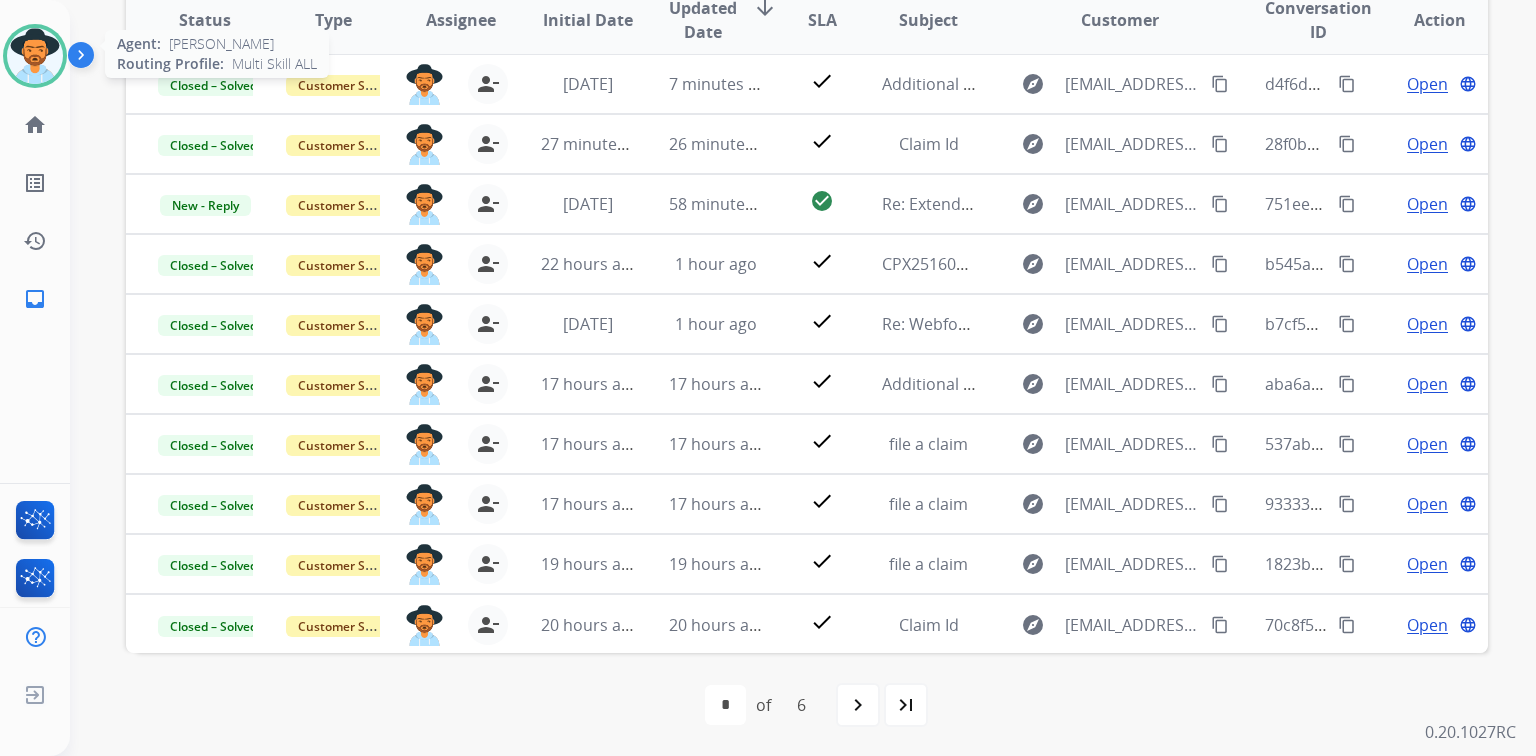 click at bounding box center (35, 56) 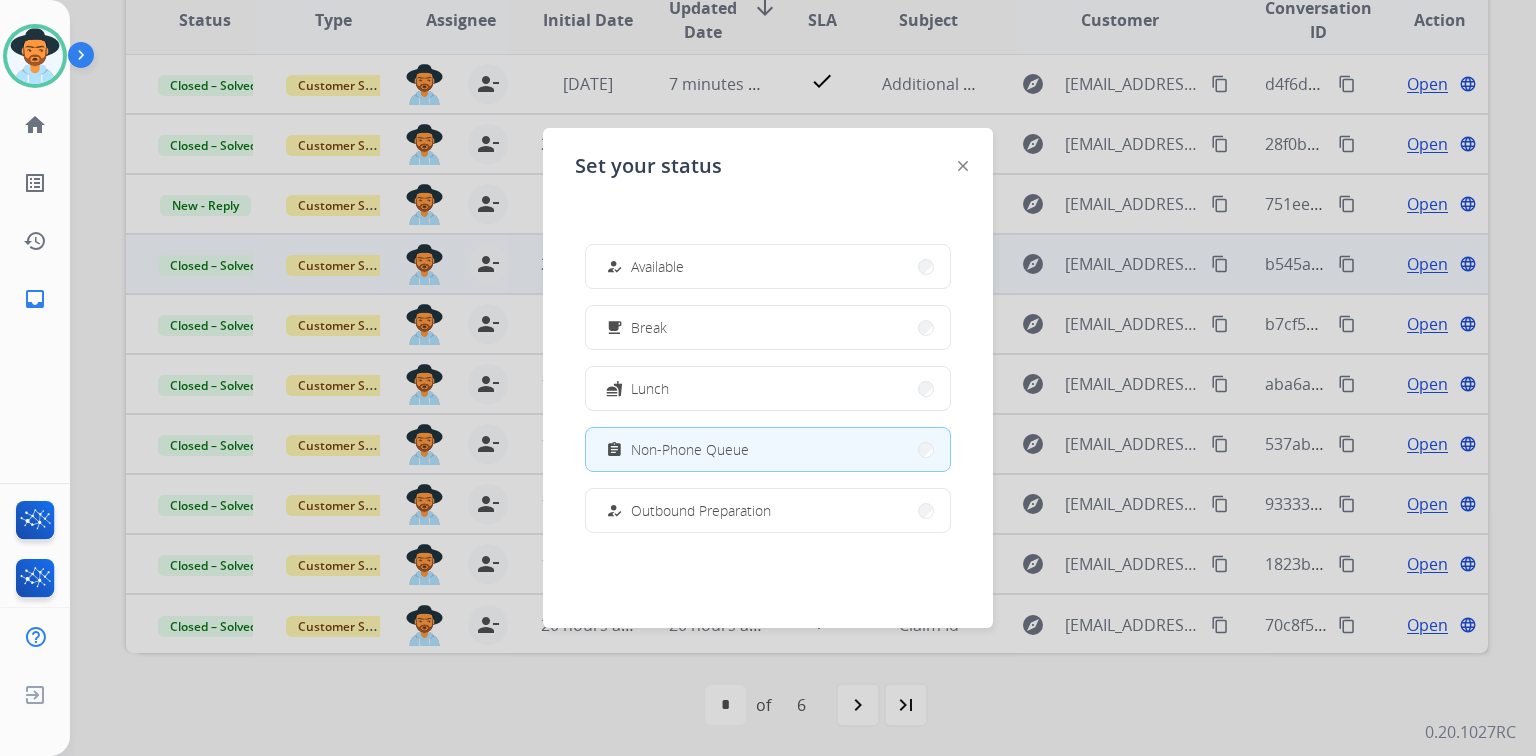 click on "how_to_reg Available" at bounding box center (768, 266) 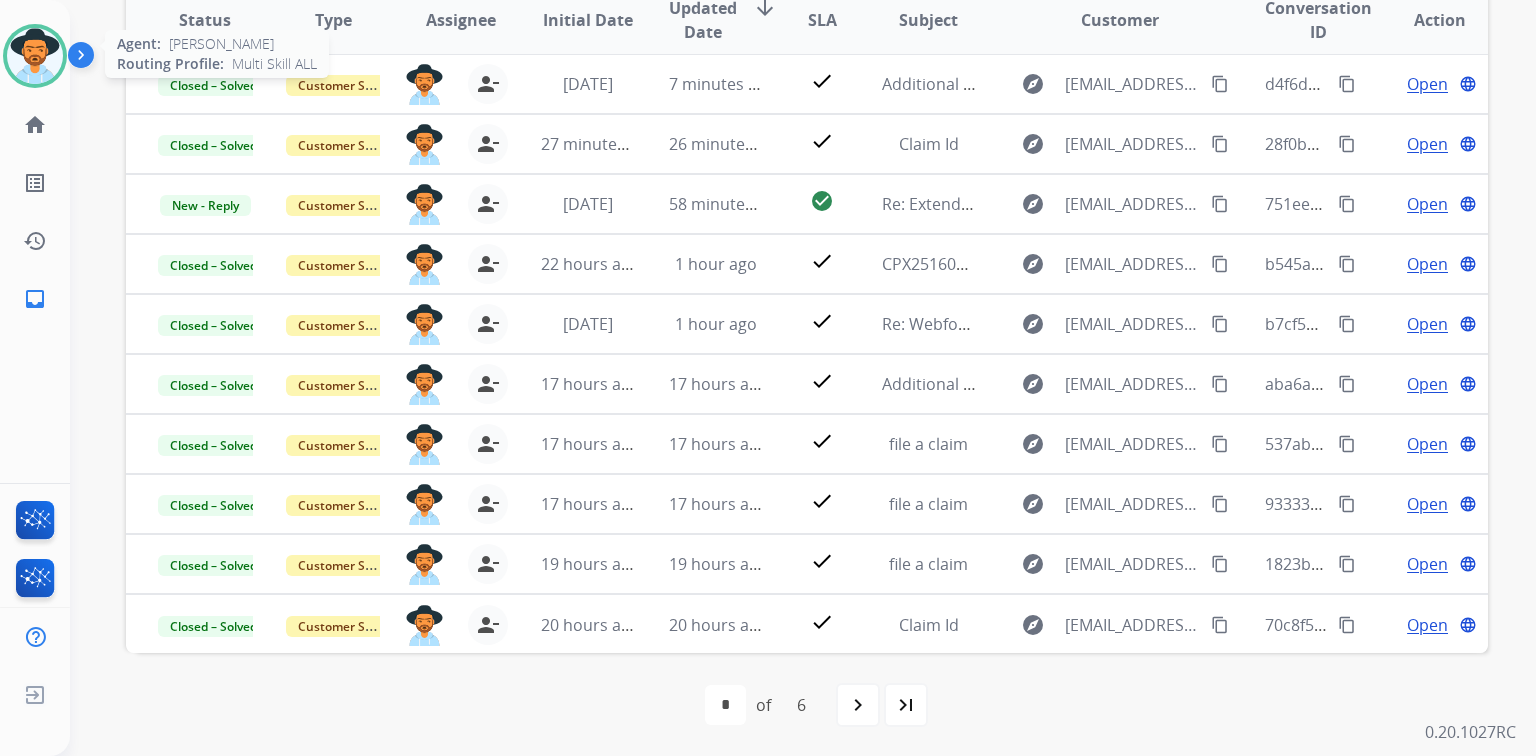 click at bounding box center [35, 56] 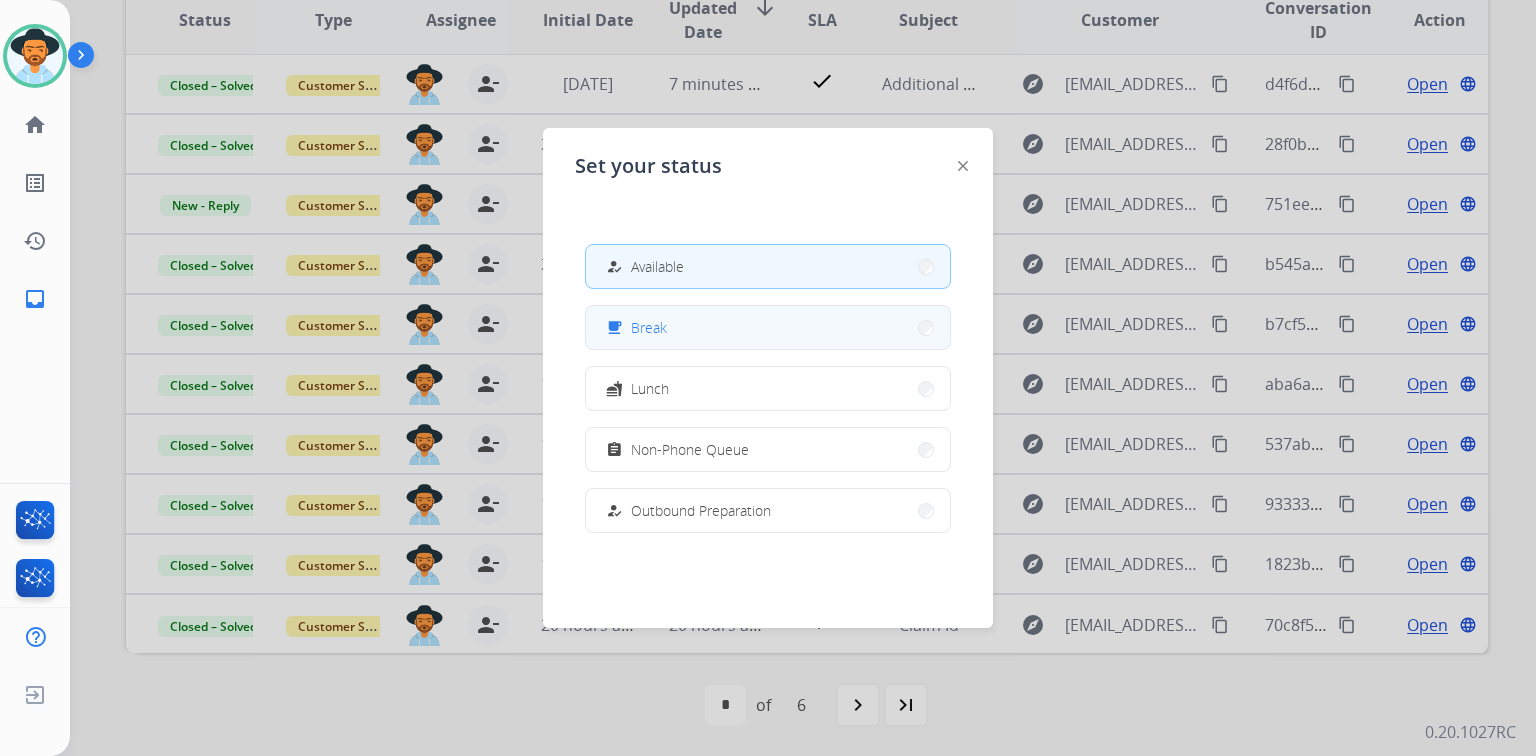click on "free_breakfast Break" at bounding box center [768, 327] 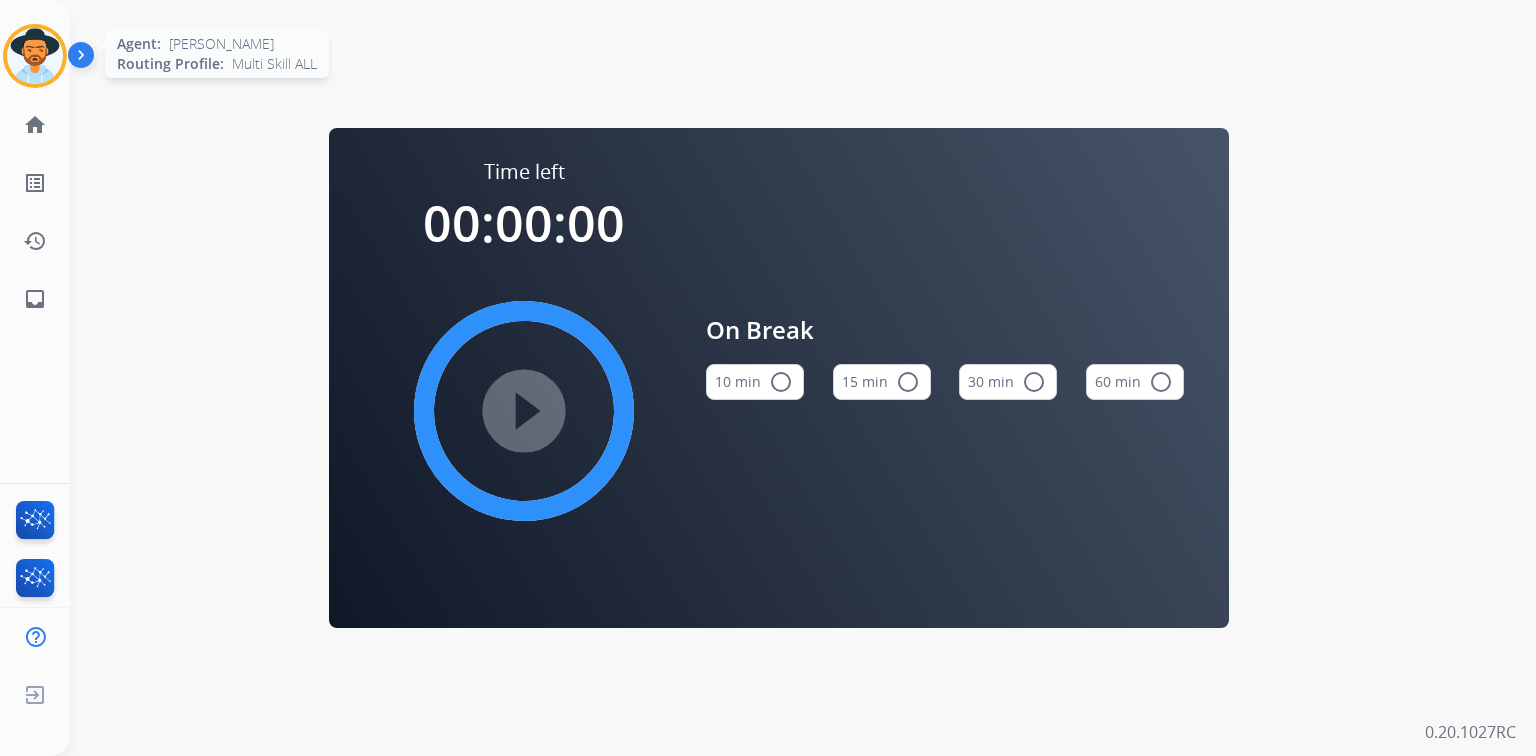 drag, startPoint x: 42, startPoint y: 60, endPoint x: 54, endPoint y: 56, distance: 12.649111 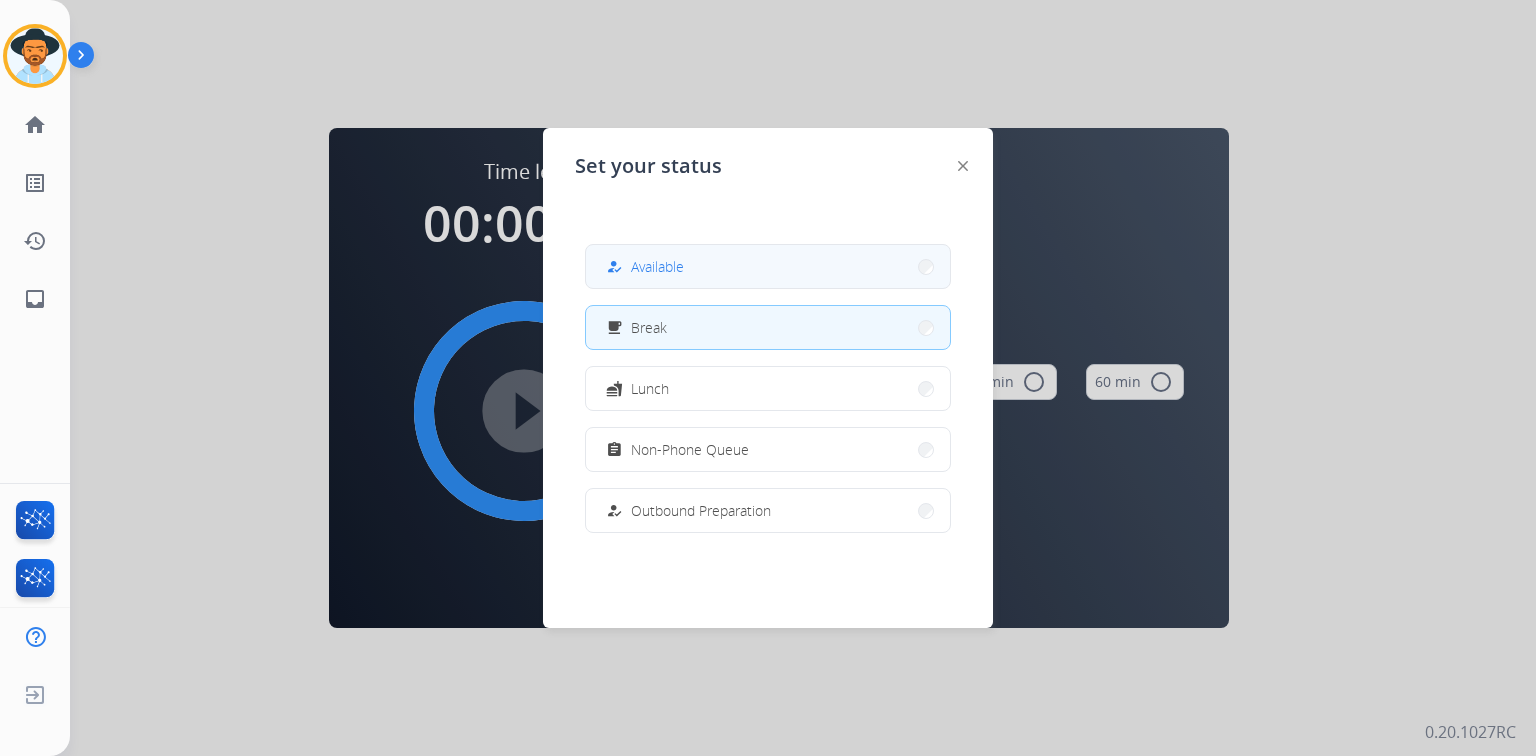 click on "how_to_reg Available" at bounding box center (768, 266) 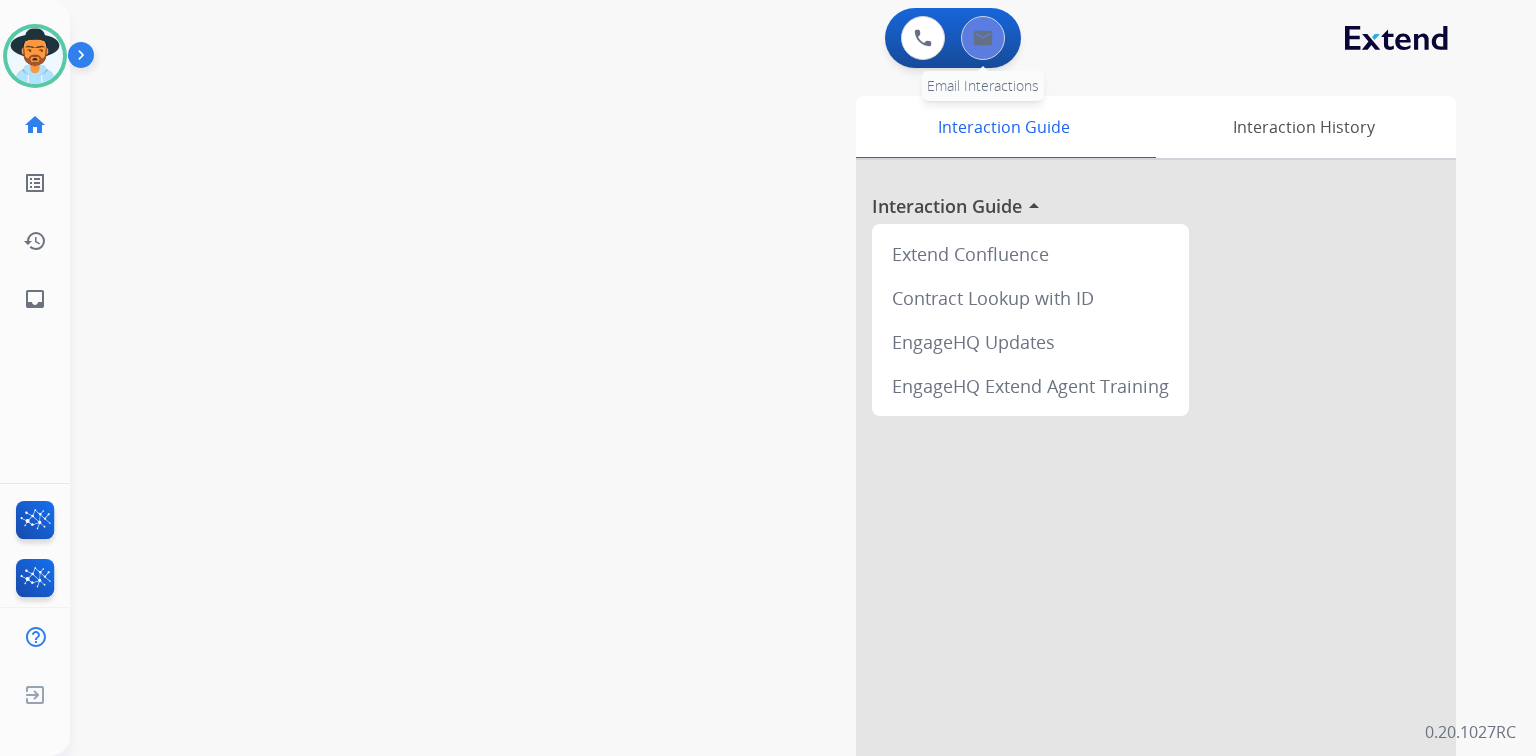 click at bounding box center (983, 38) 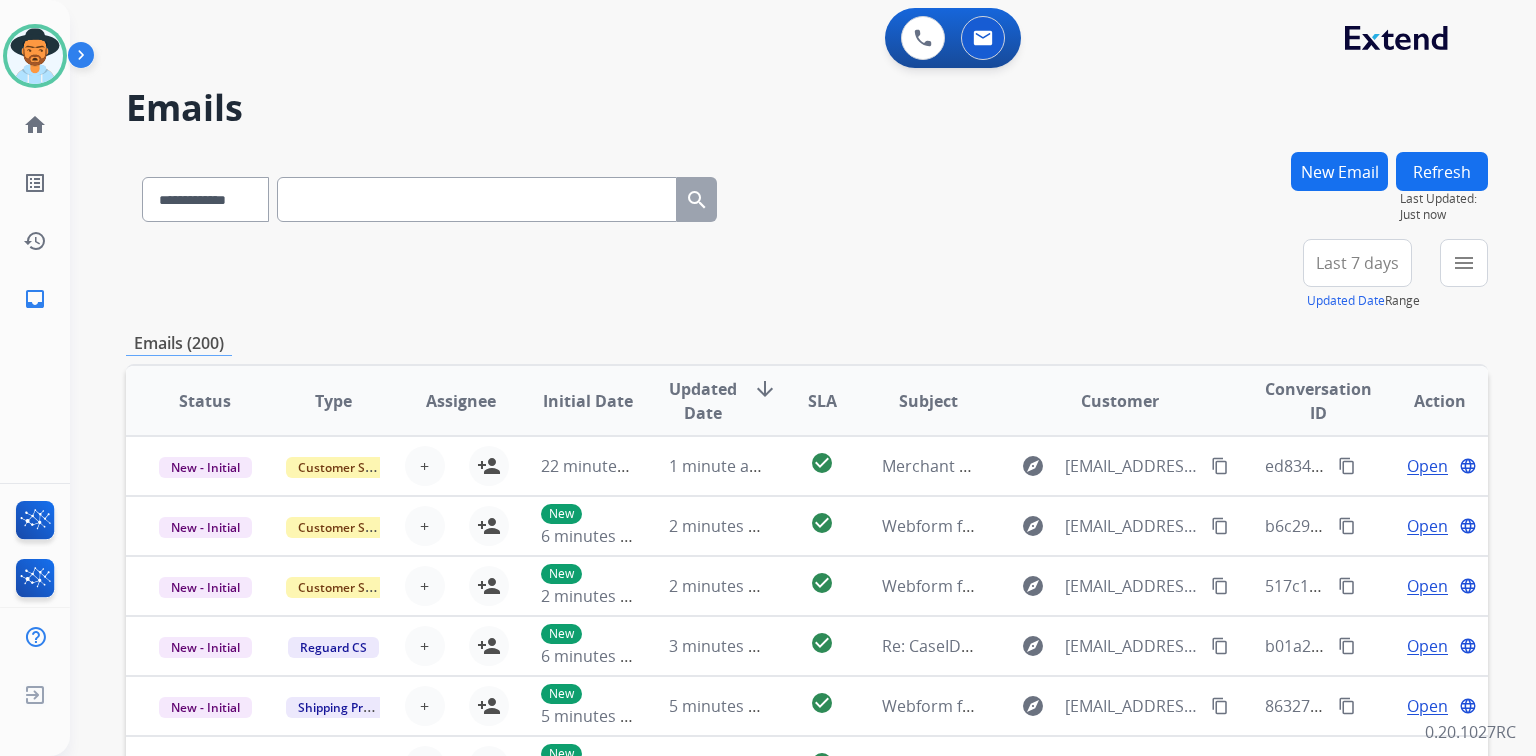 click on "New Email" at bounding box center (1339, 171) 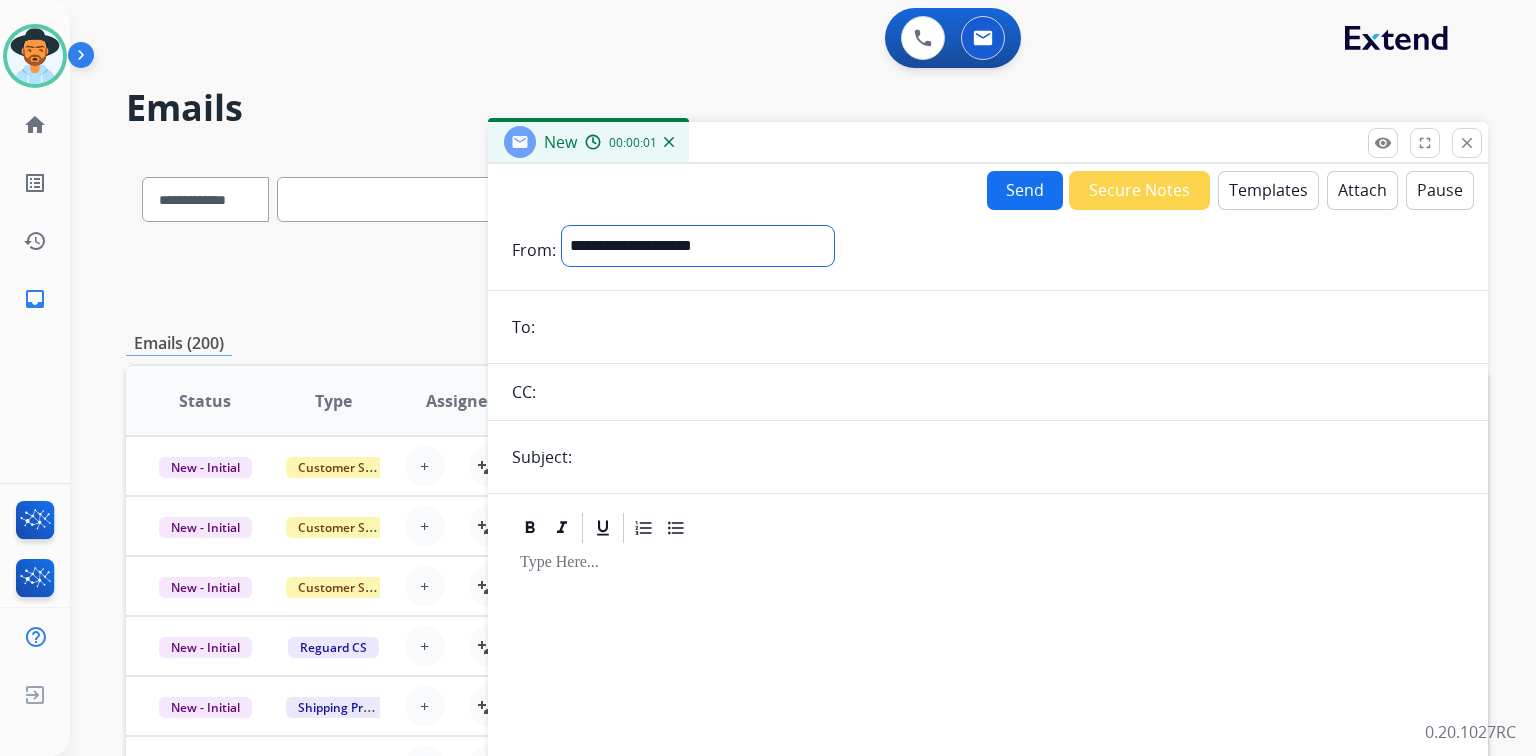 click on "**********" at bounding box center [698, 246] 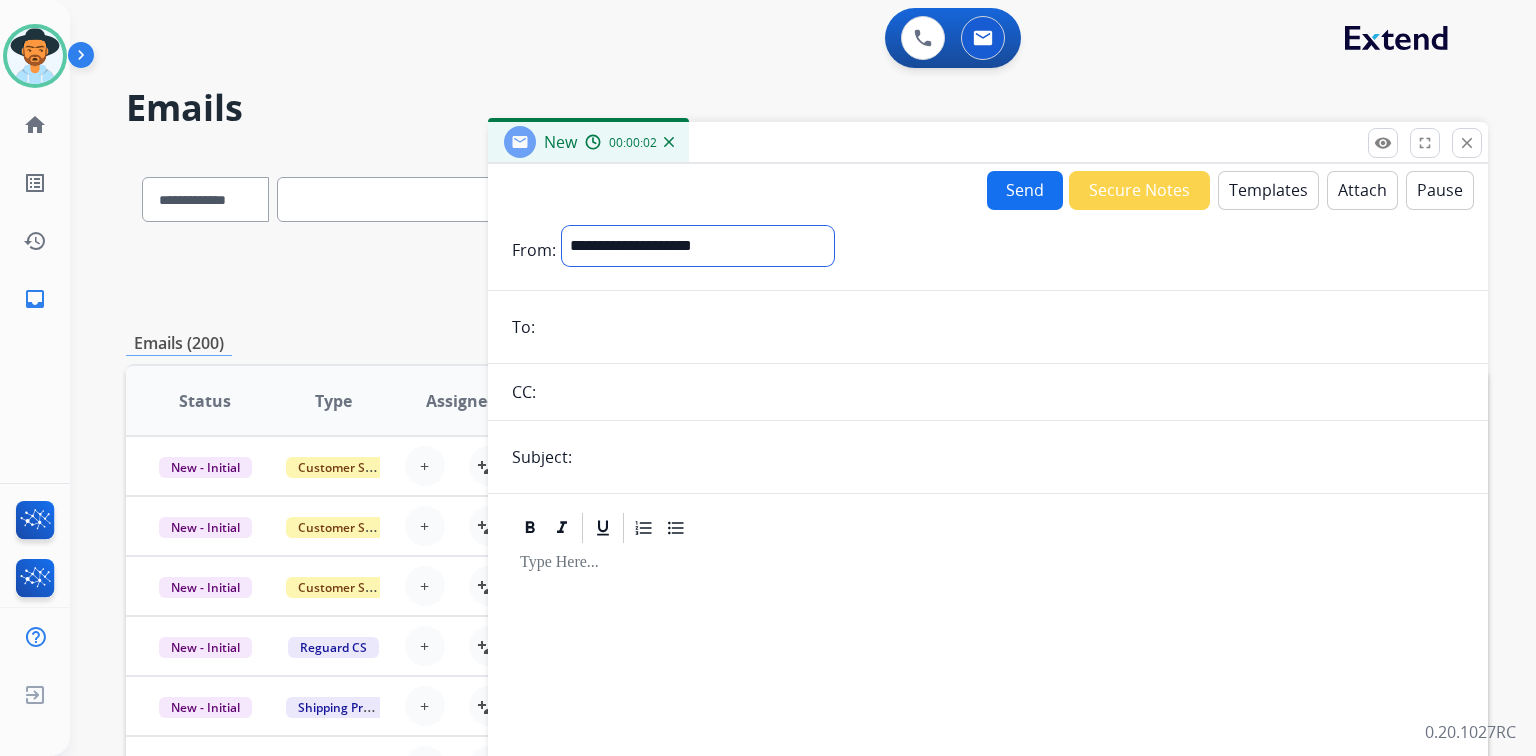 select on "**********" 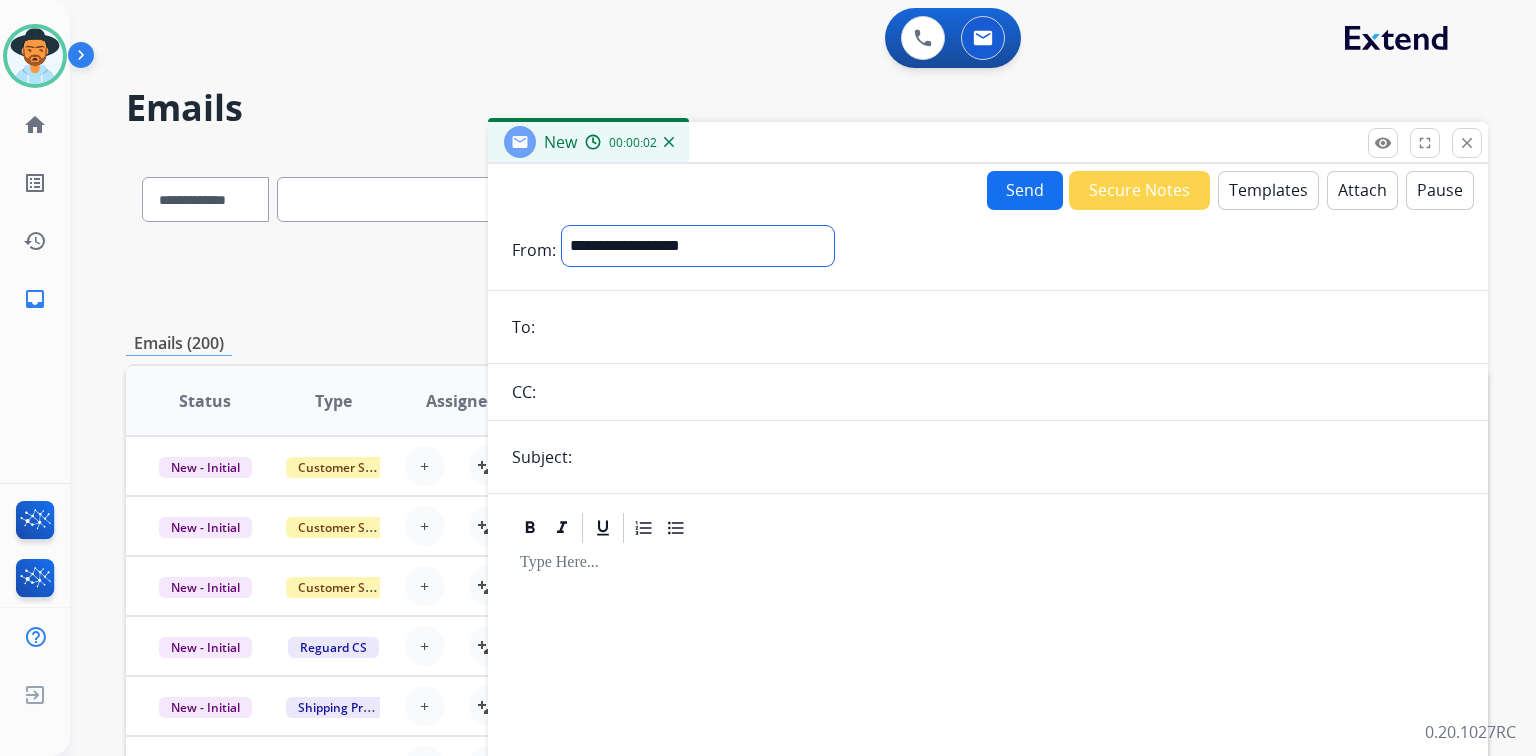 click on "**********" at bounding box center (698, 246) 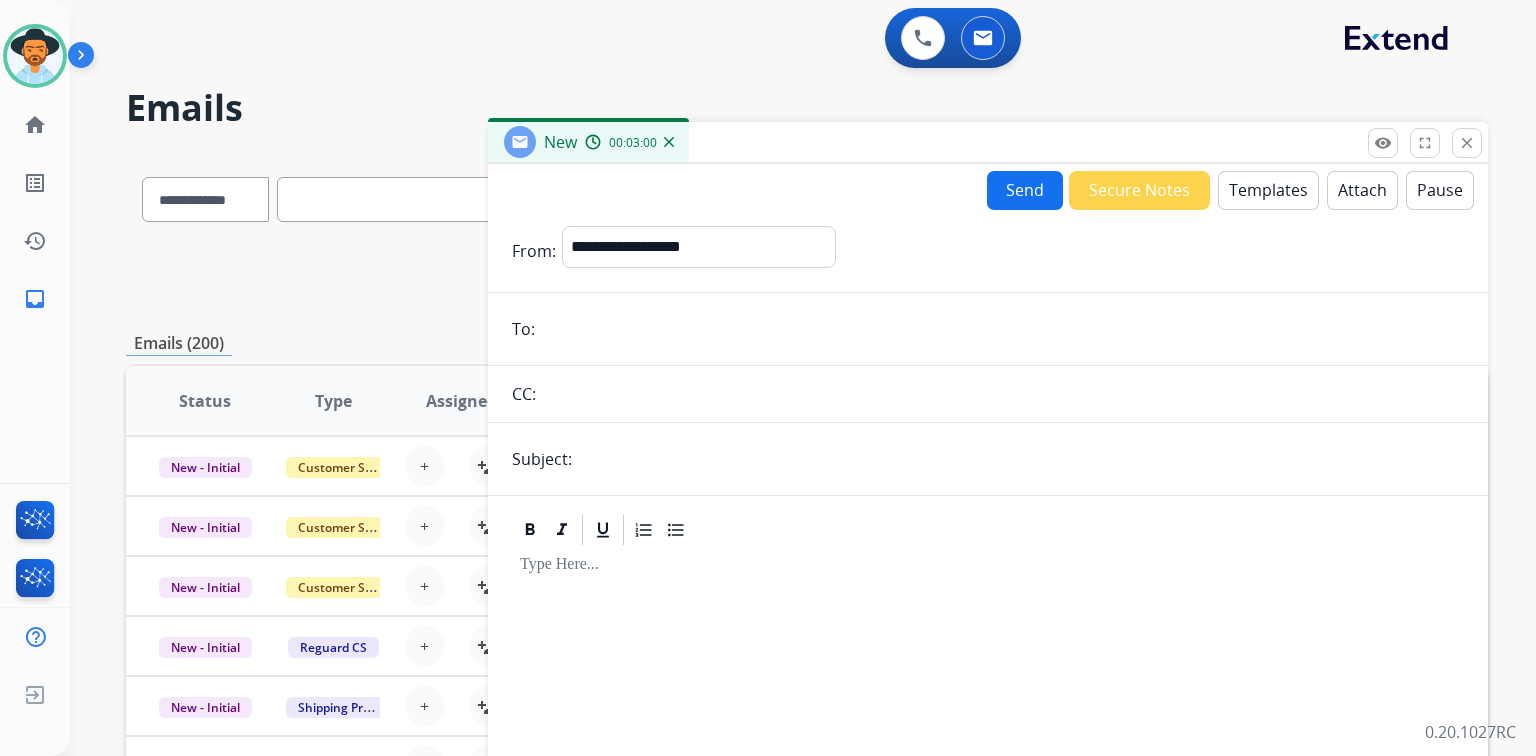 click at bounding box center [1002, 329] 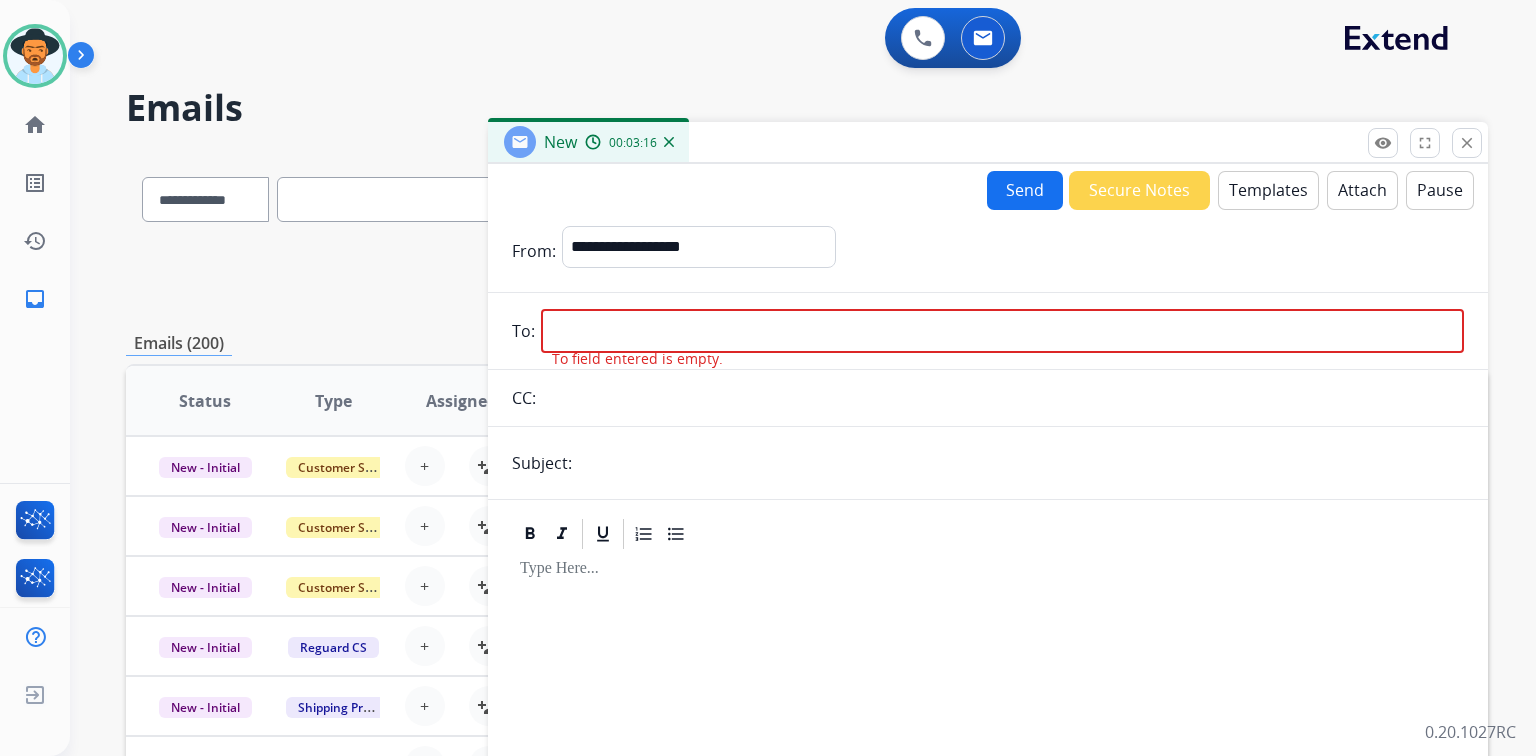 click at bounding box center [1002, 331] 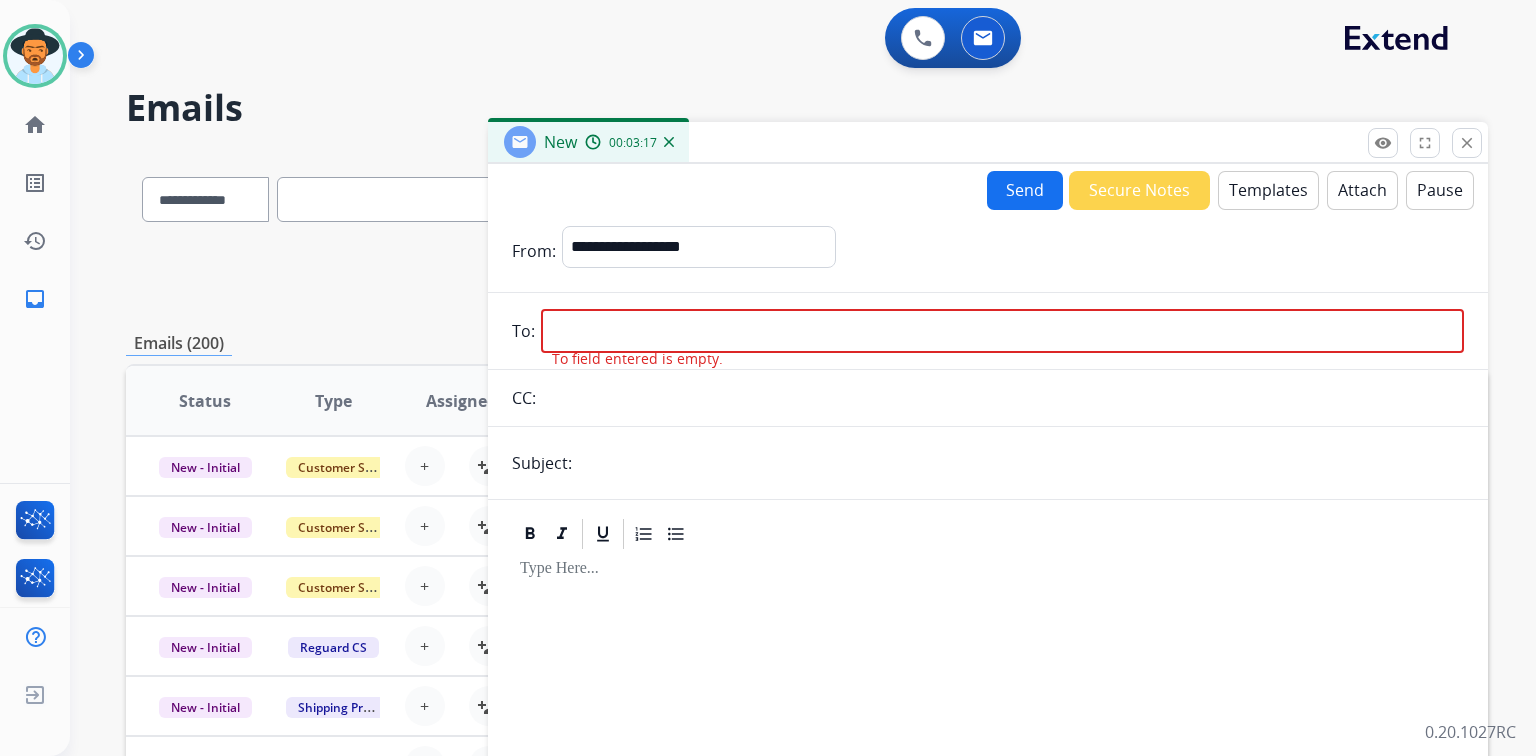 paste on "**********" 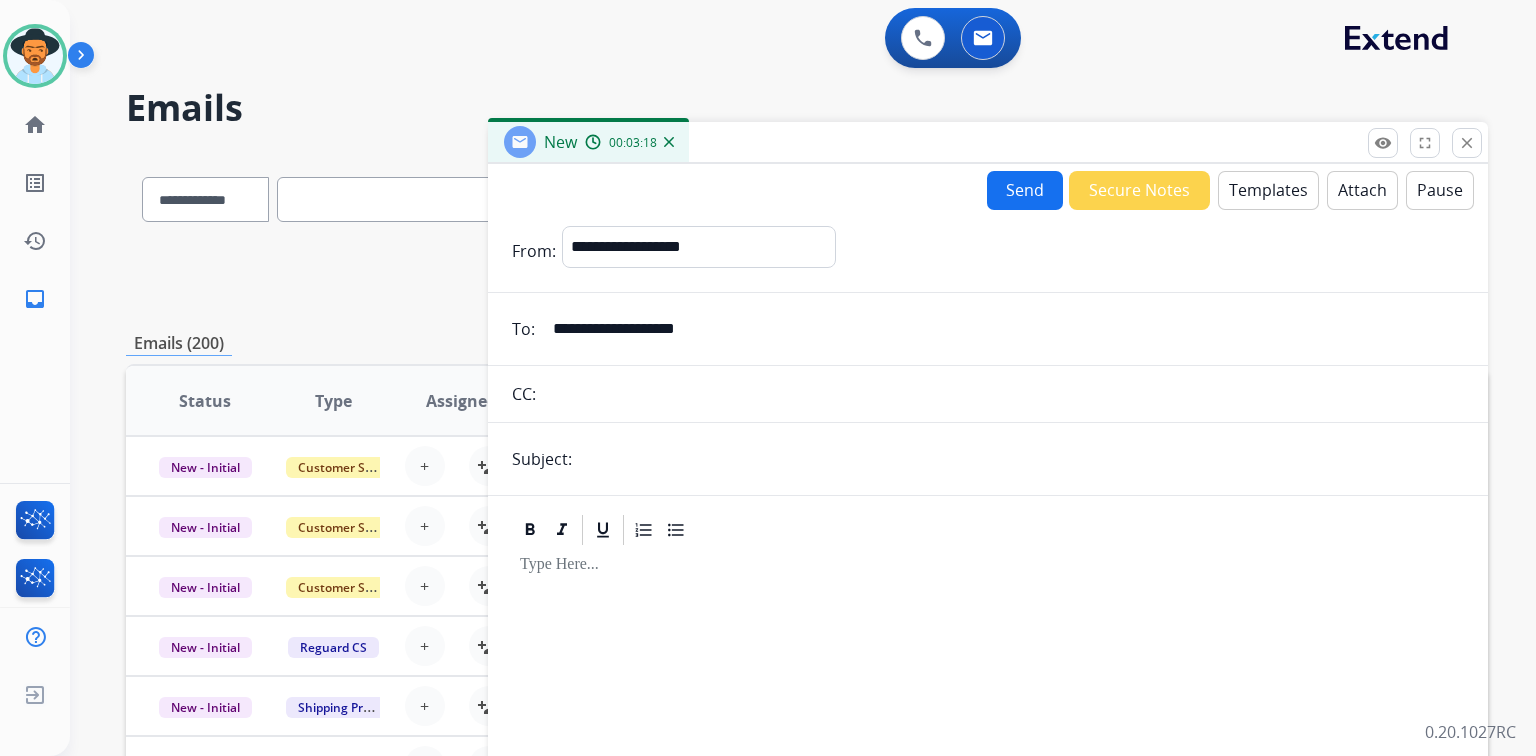 type on "**********" 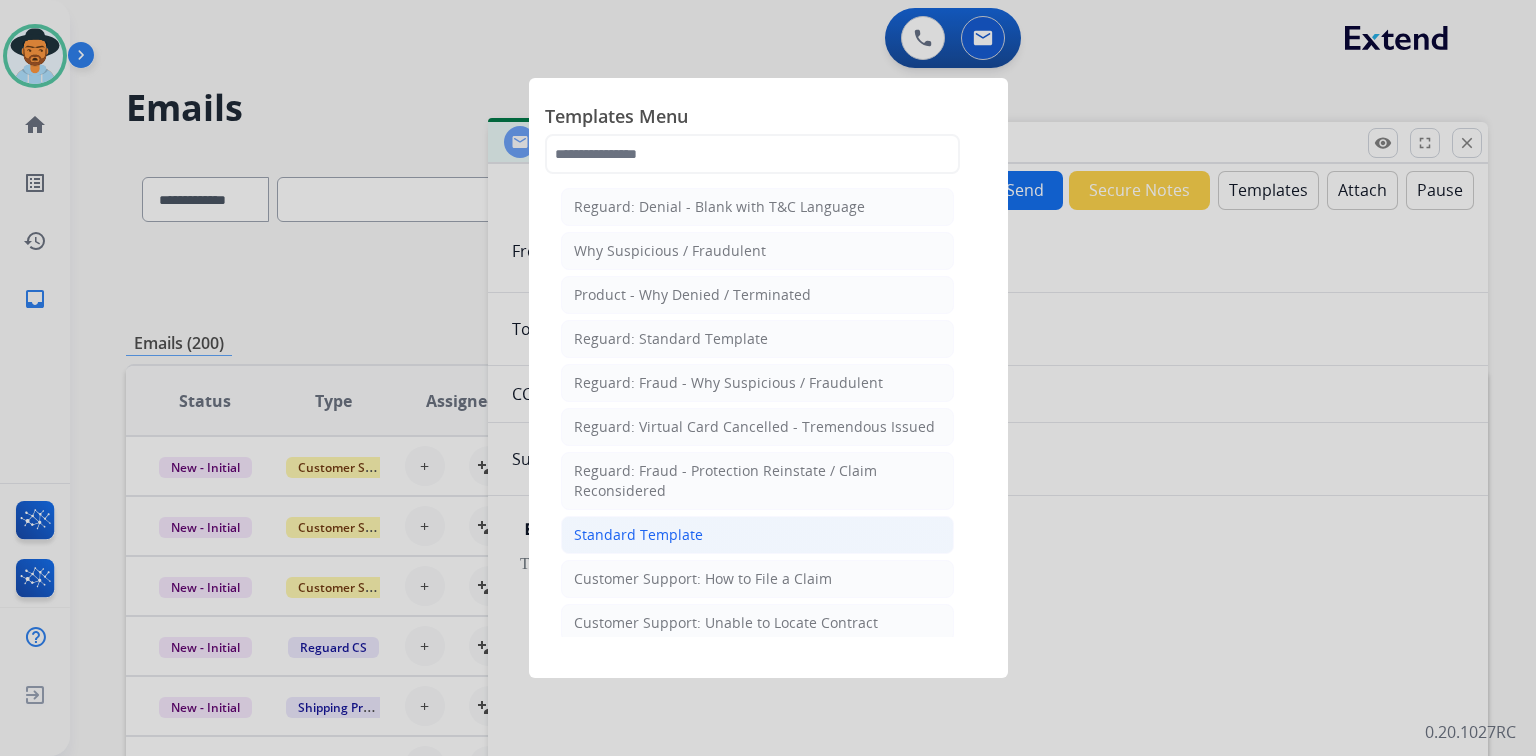 click on "Standard Template" 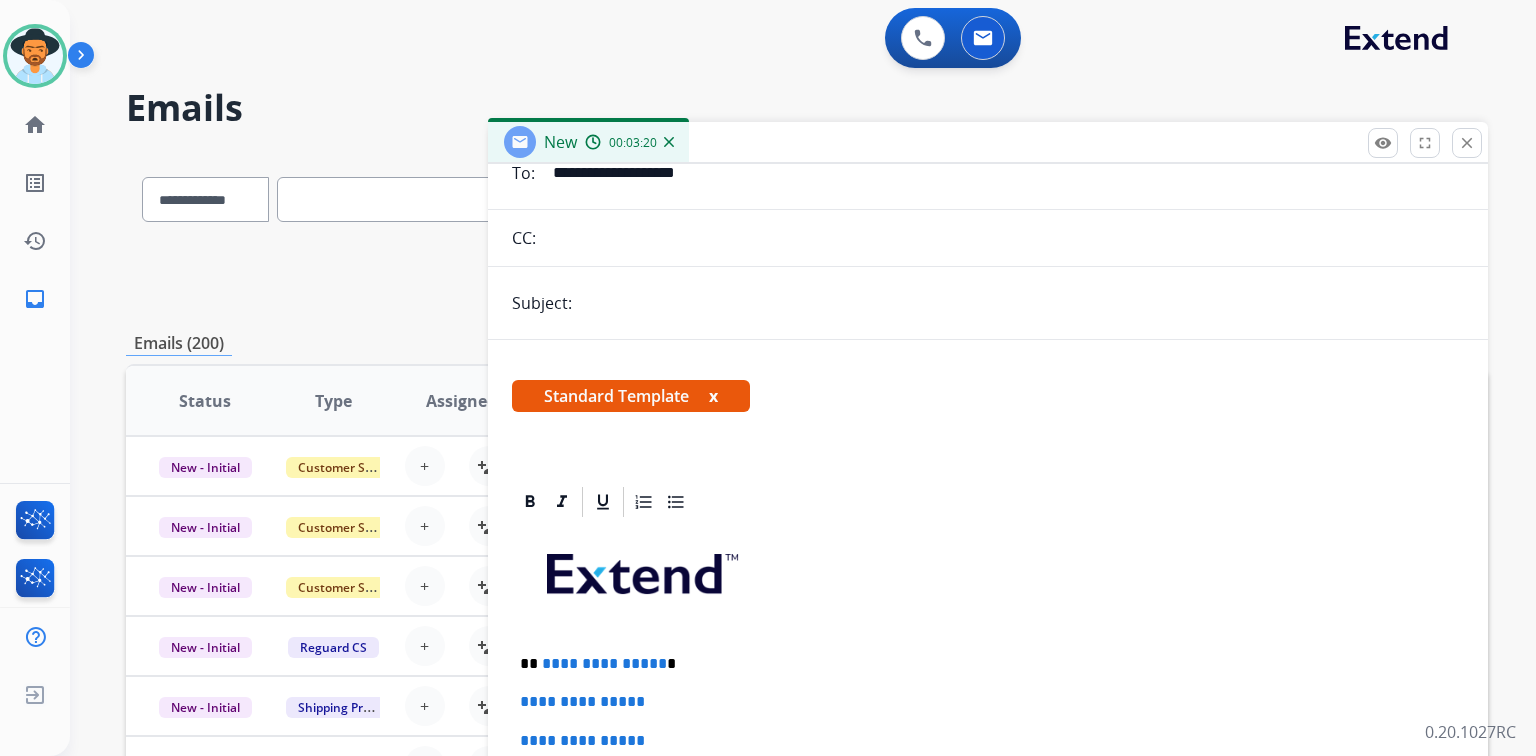 scroll, scrollTop: 400, scrollLeft: 0, axis: vertical 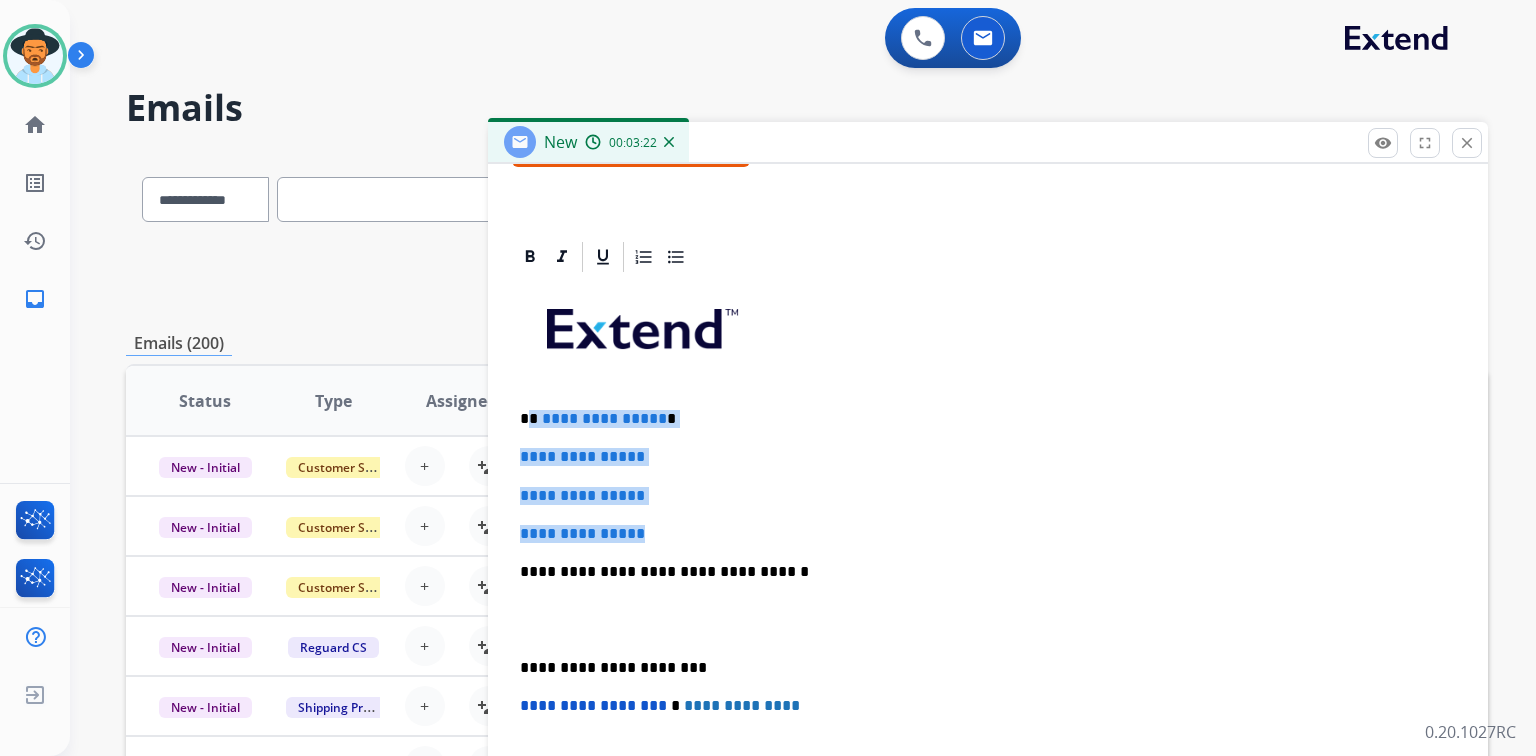 drag, startPoint x: 528, startPoint y: 416, endPoint x: 656, endPoint y: 530, distance: 171.40594 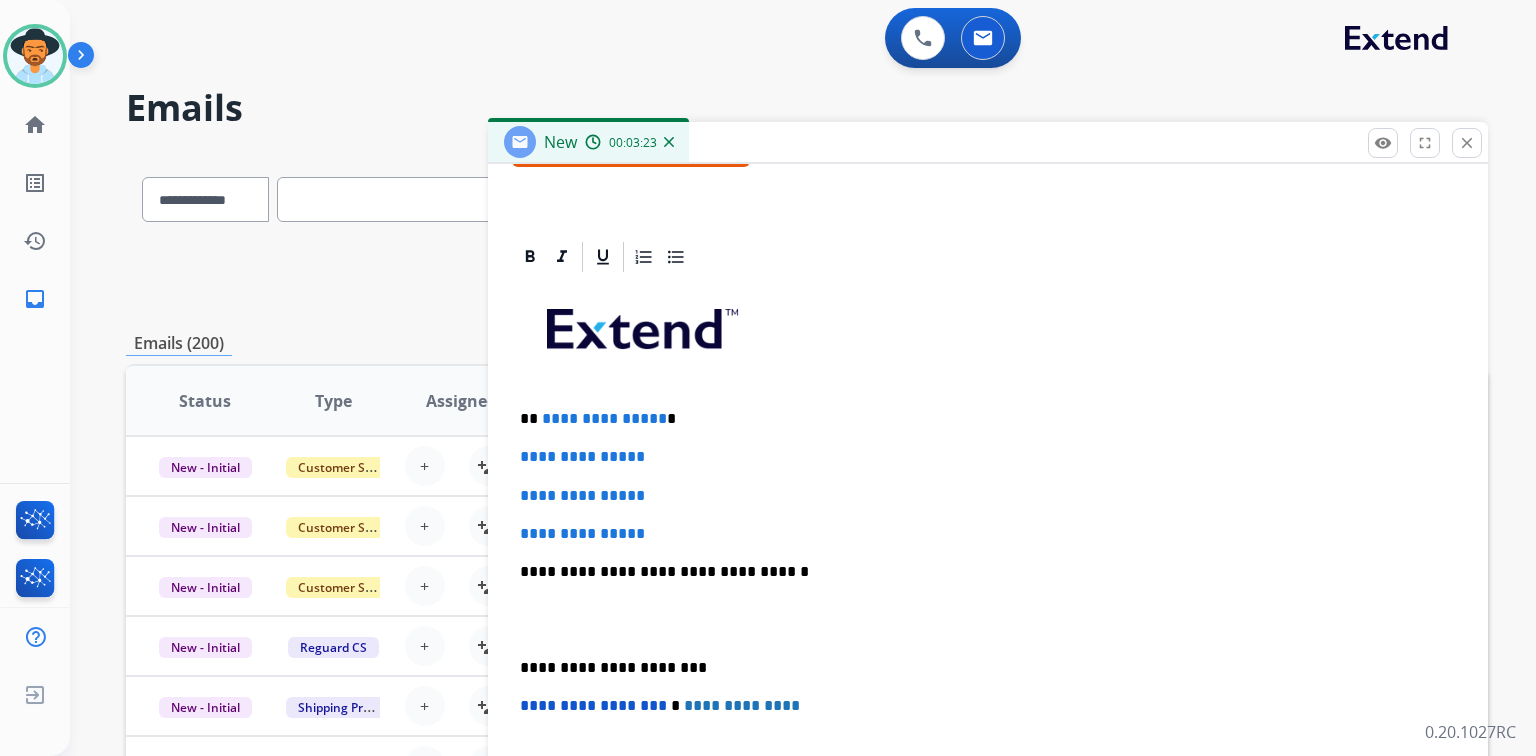 scroll, scrollTop: 344, scrollLeft: 0, axis: vertical 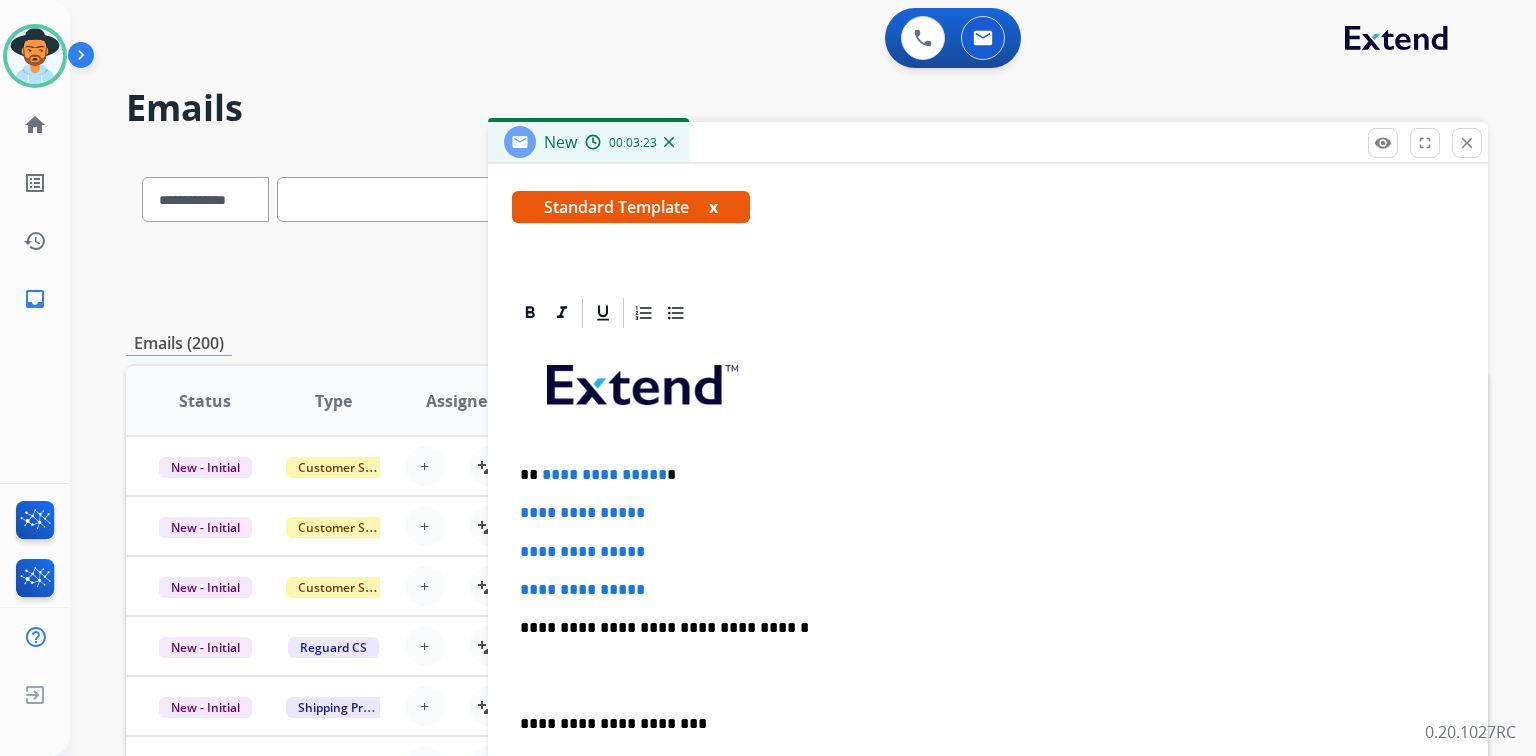 type 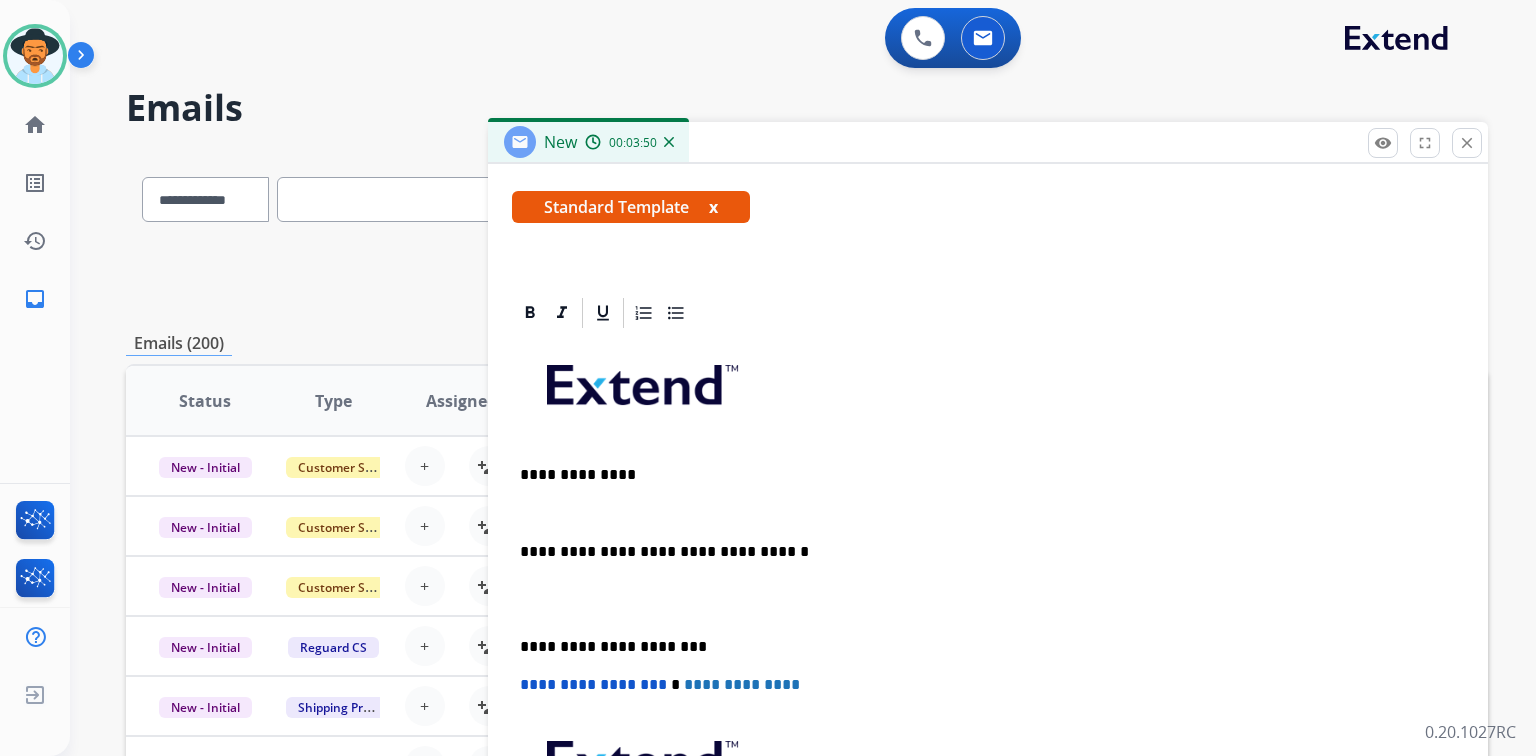 scroll, scrollTop: 383, scrollLeft: 0, axis: vertical 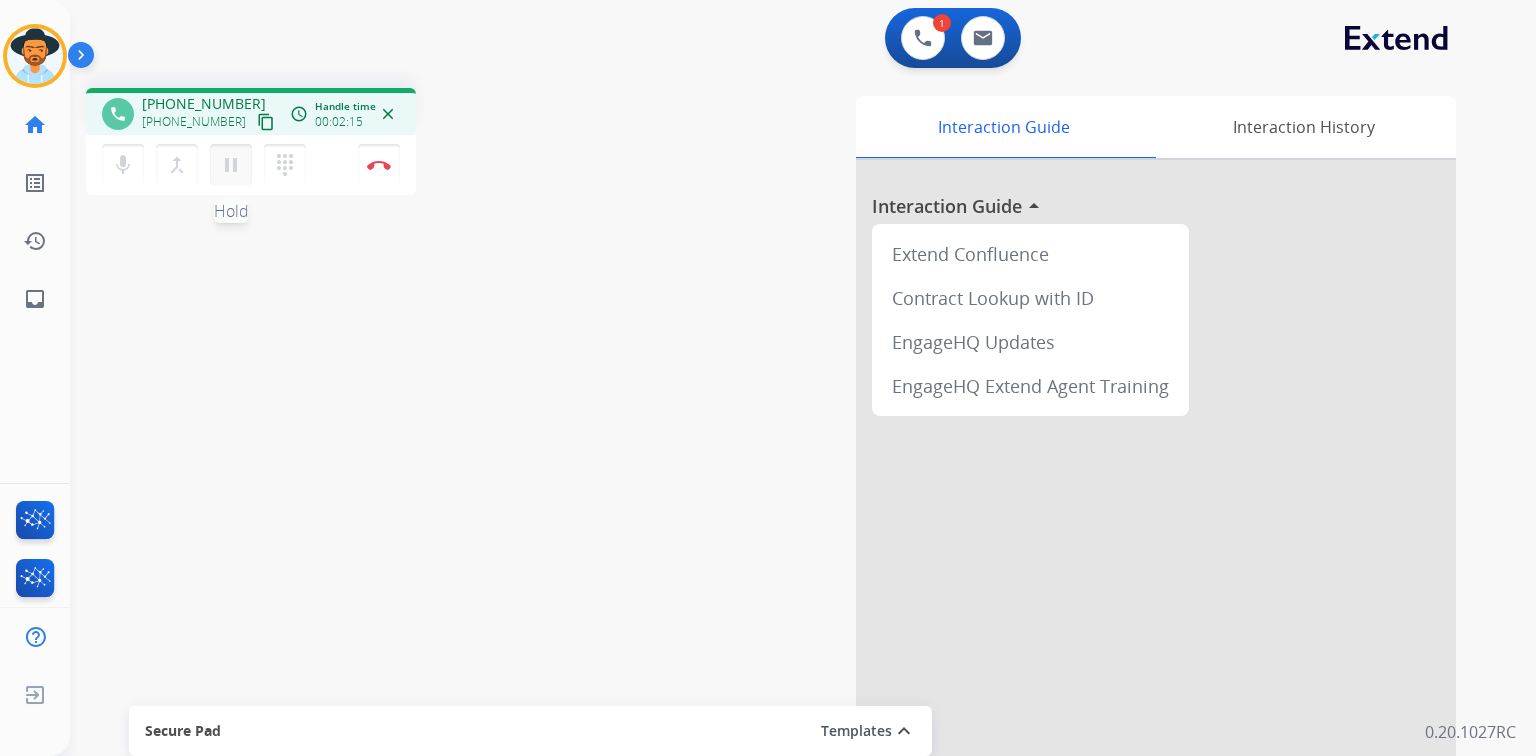 click on "pause Hold" at bounding box center (231, 165) 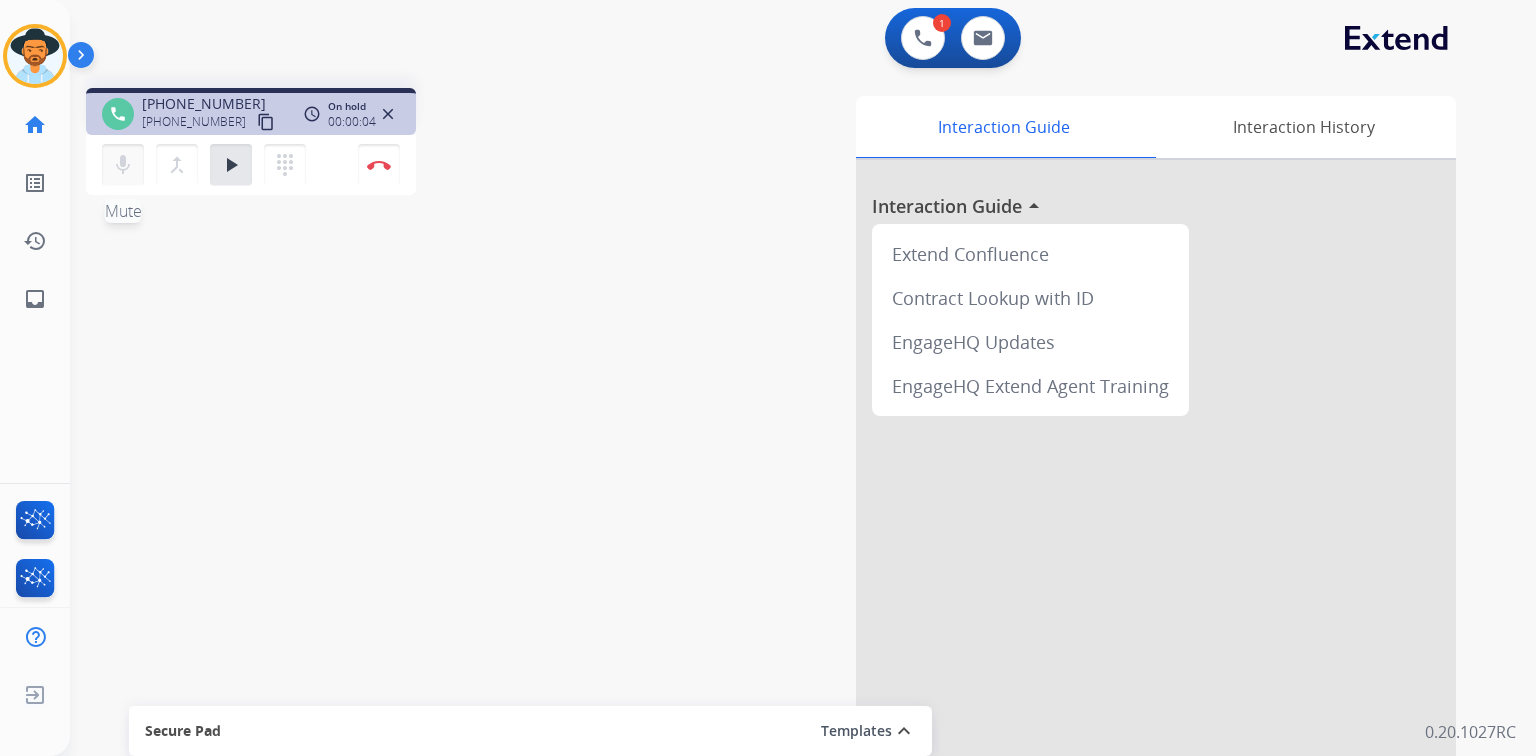 click on "mic" at bounding box center [123, 165] 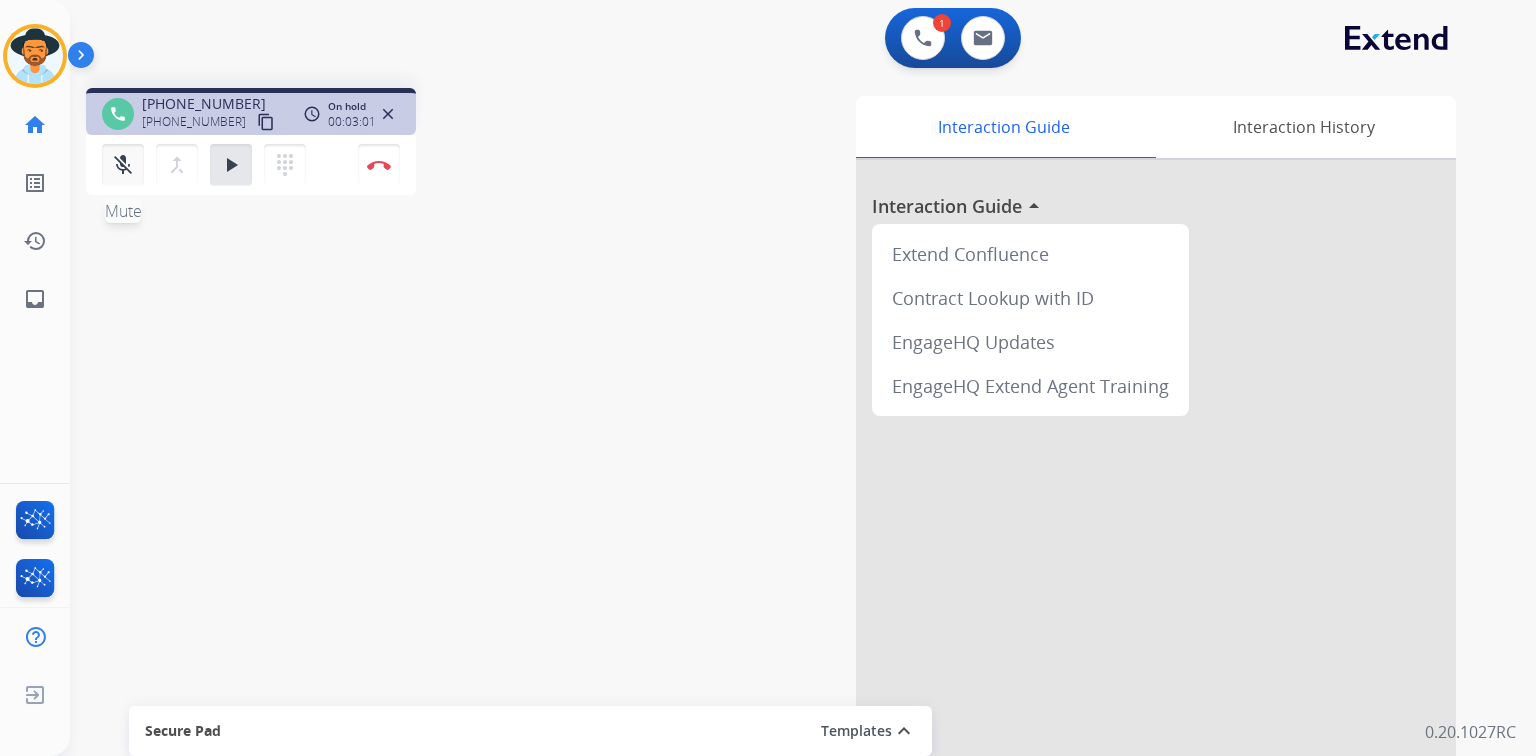 click on "mic_off" at bounding box center (123, 165) 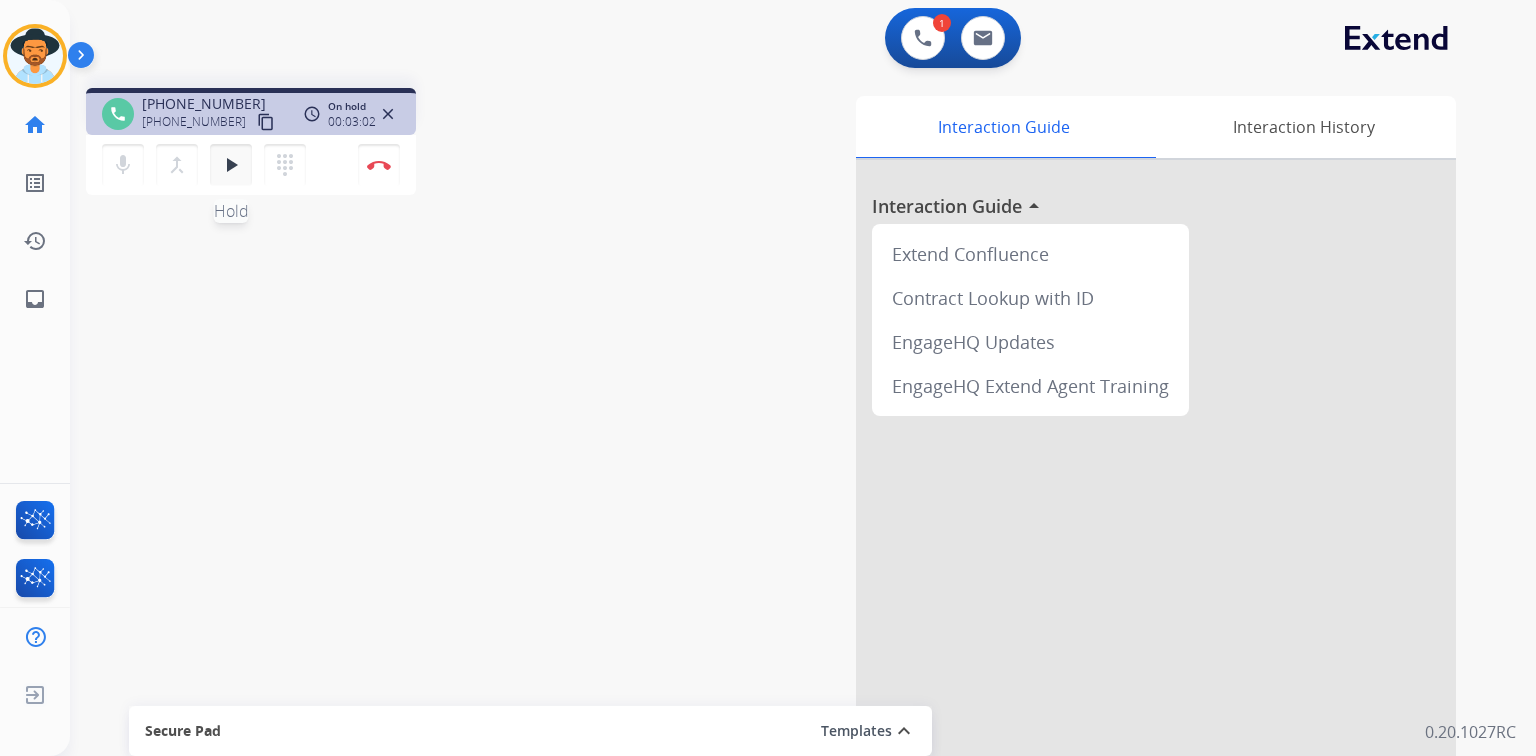 click on "play_arrow Hold" at bounding box center [231, 165] 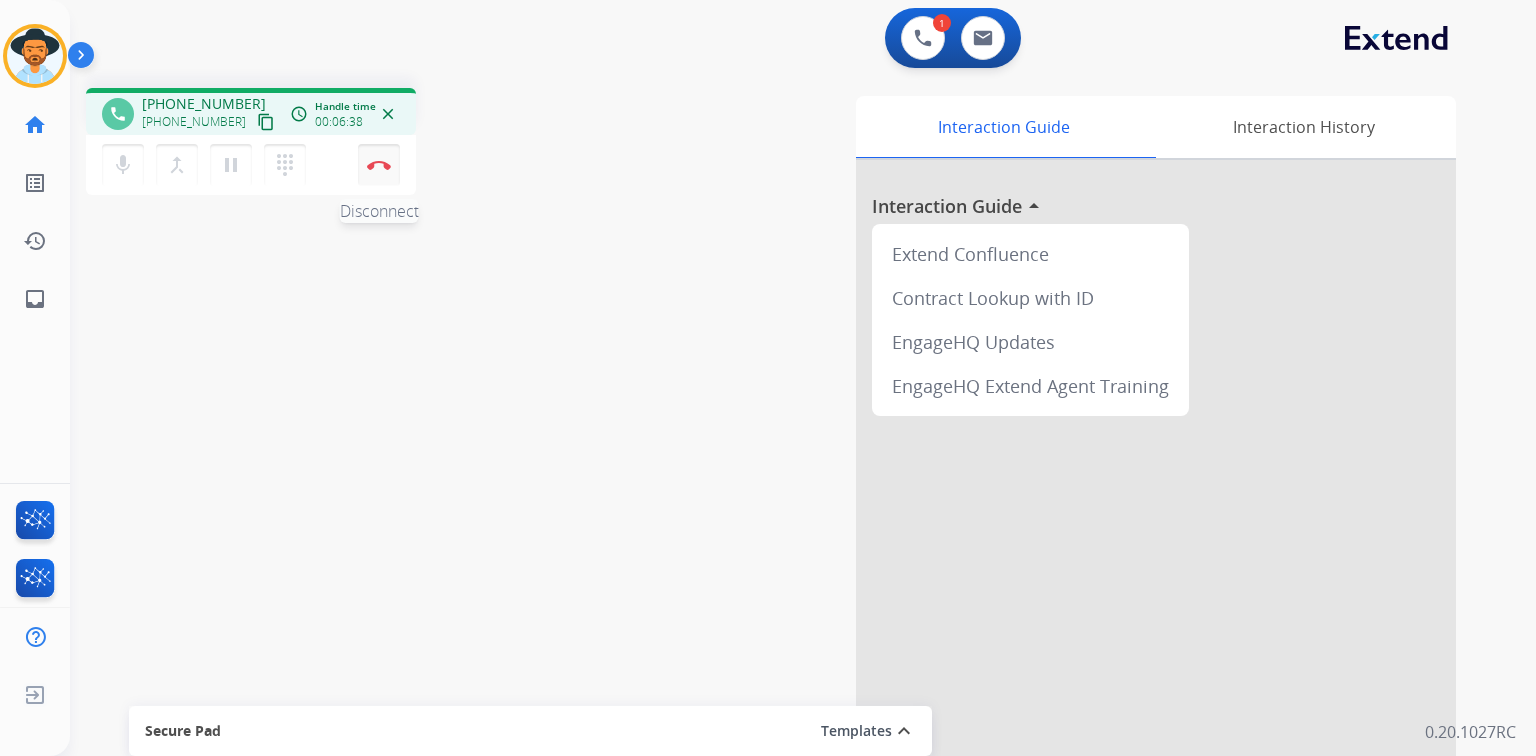 click on "Disconnect" at bounding box center [379, 165] 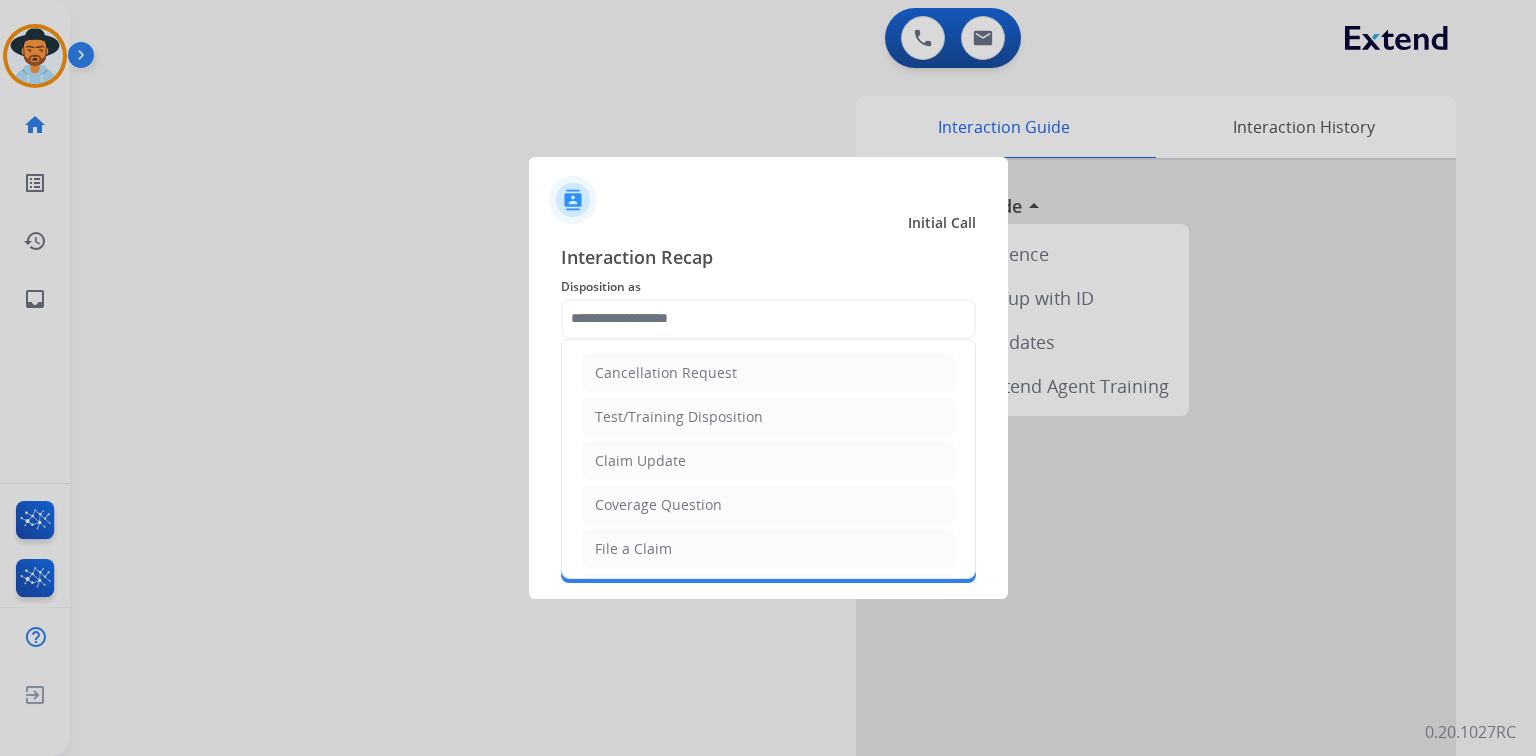 click 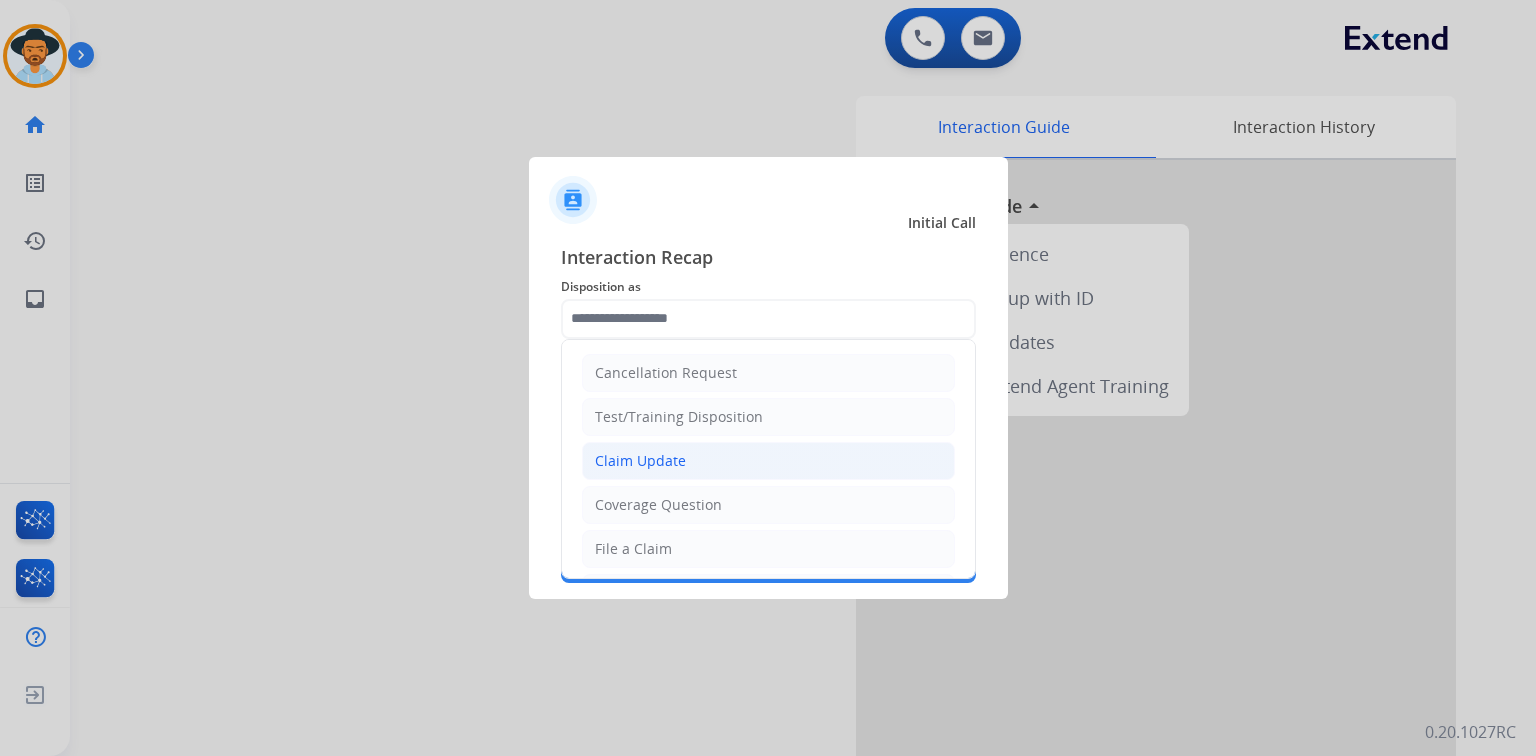click on "Claim Update" 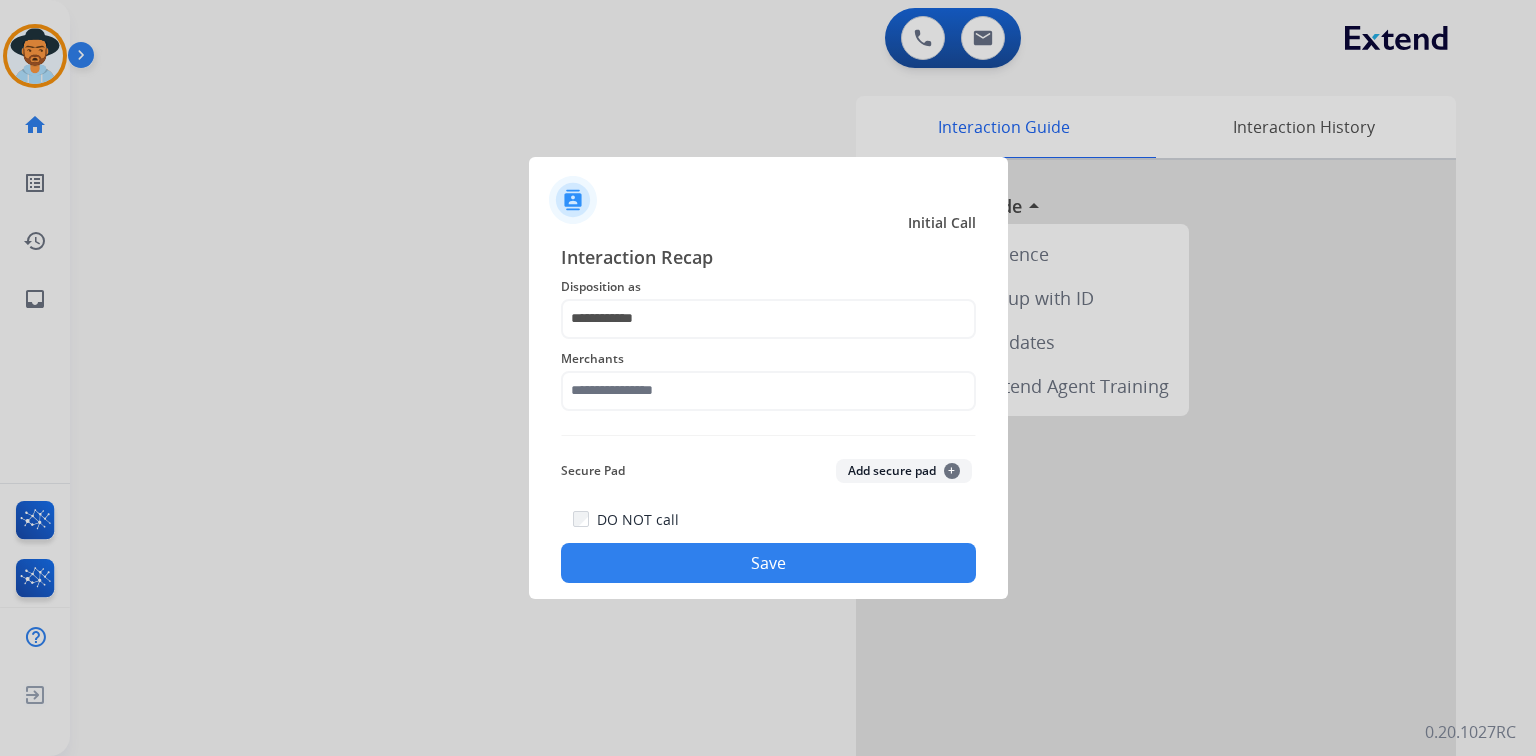 drag, startPoint x: 678, startPoint y: 348, endPoint x: 680, endPoint y: 365, distance: 17.117243 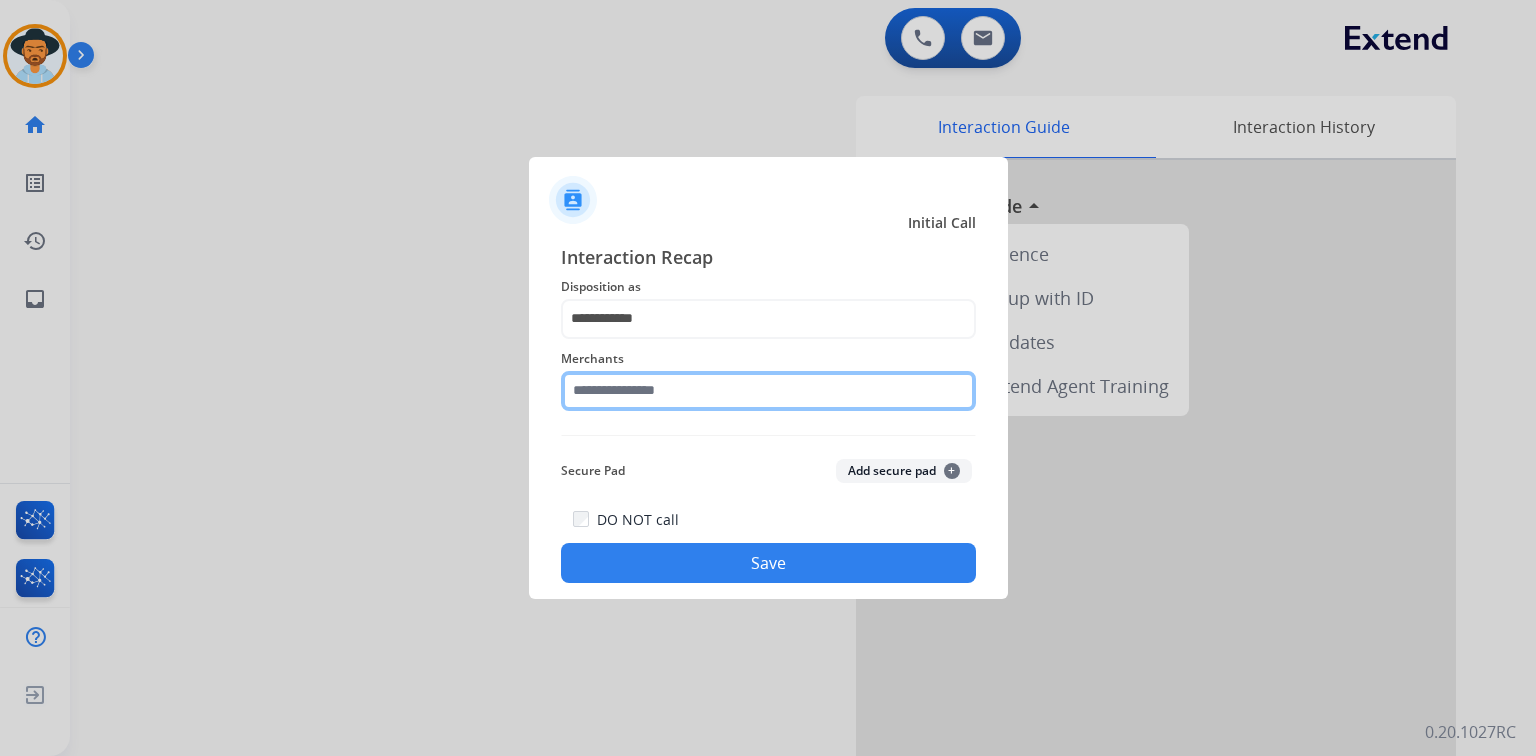 click 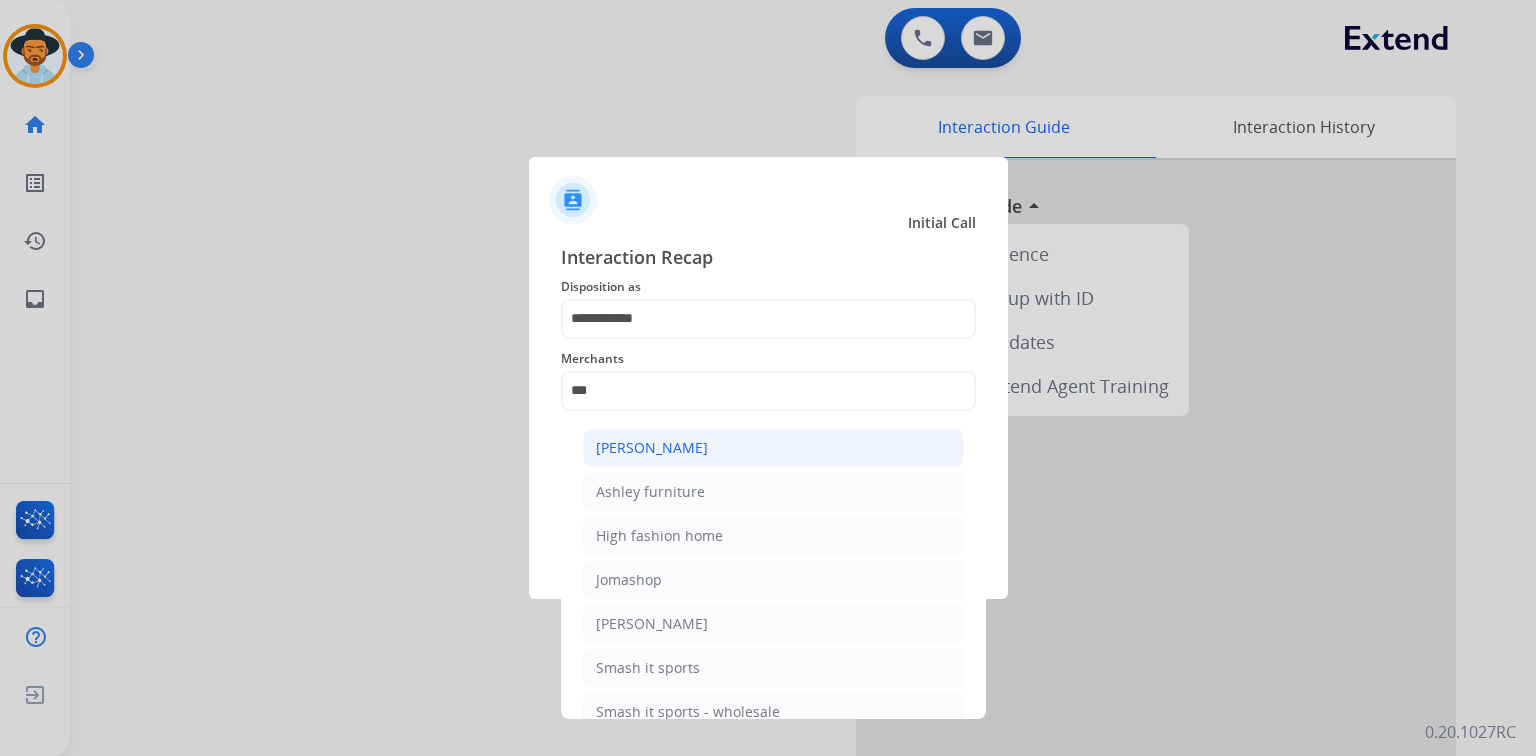 click on "[PERSON_NAME]" 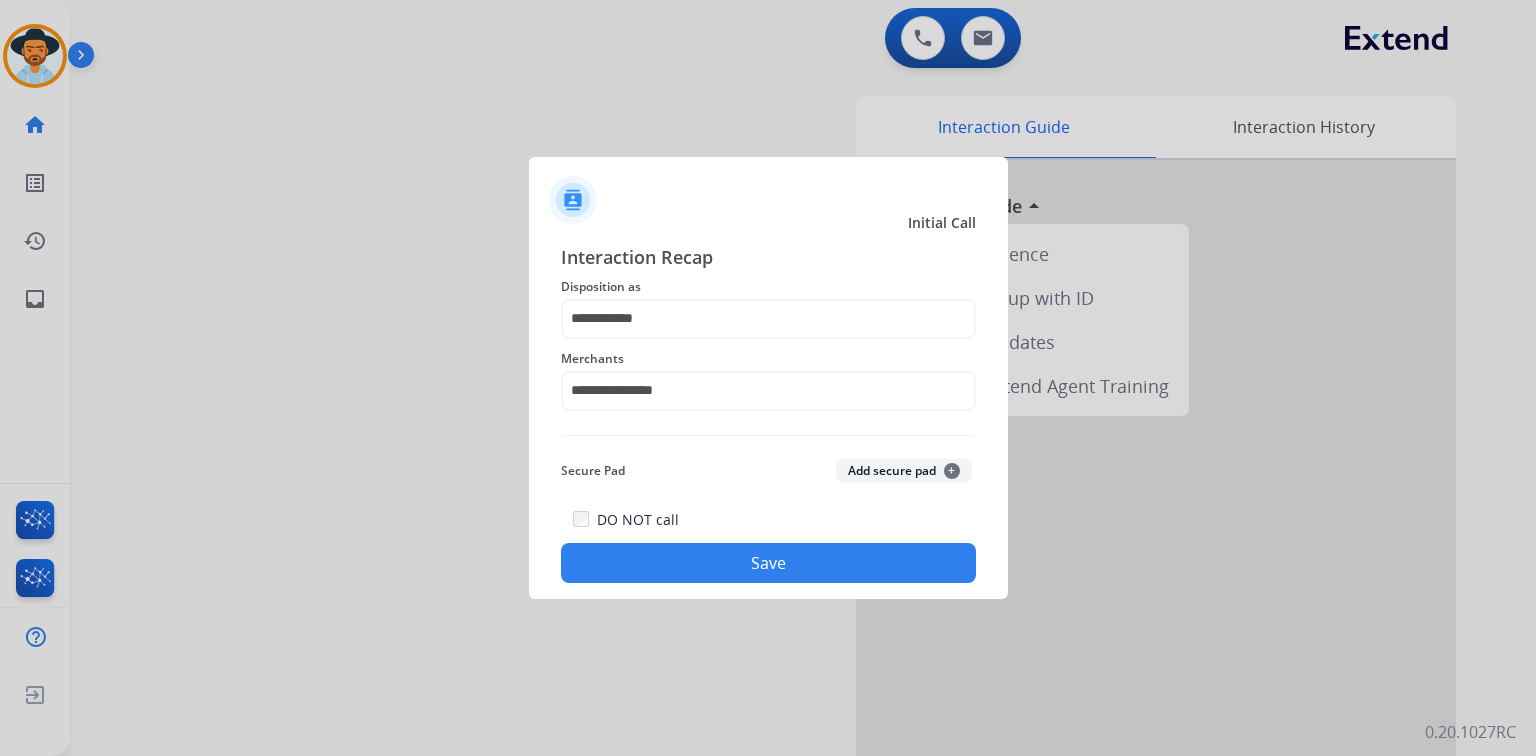 click on "Save" 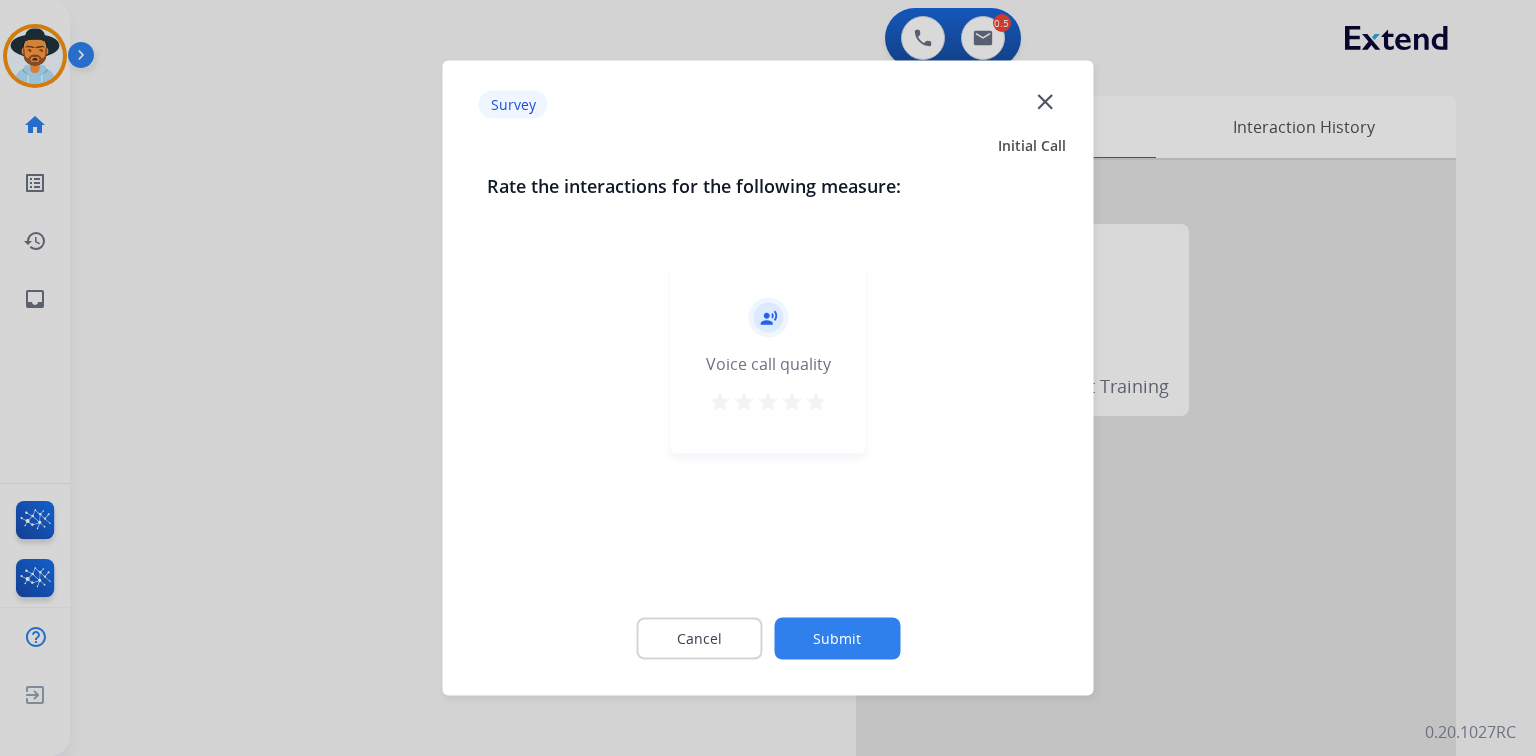 click on "star" at bounding box center [816, 402] 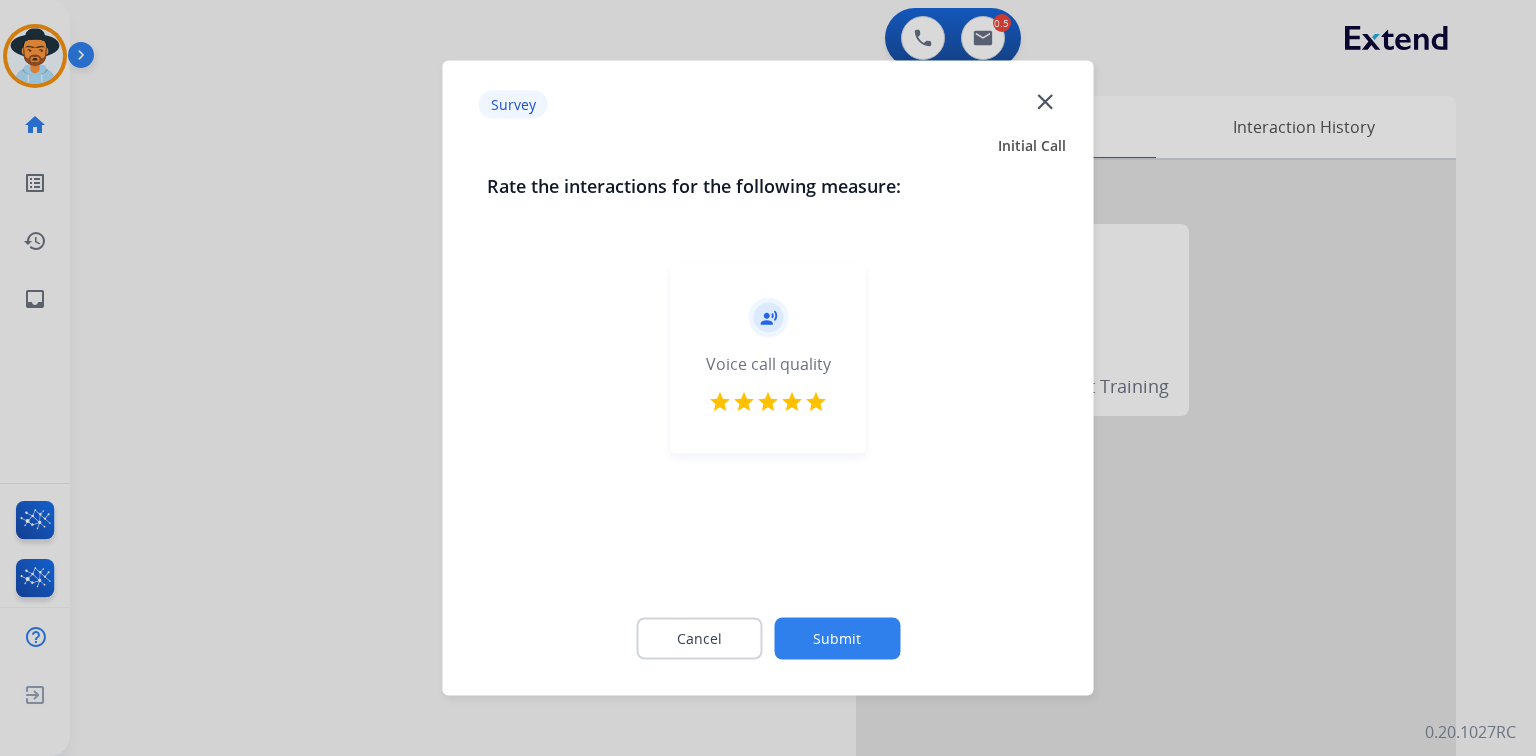 click on "Submit" 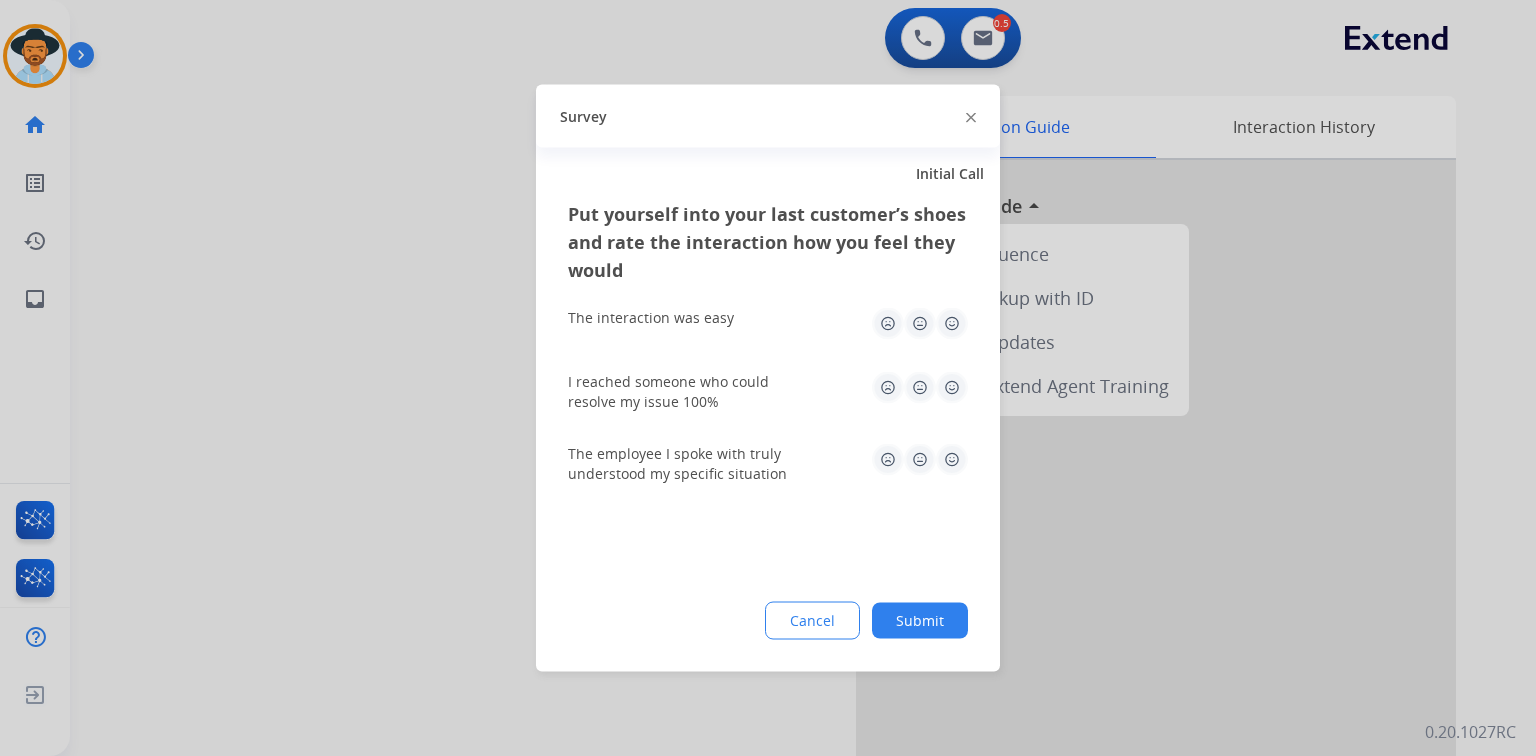 click 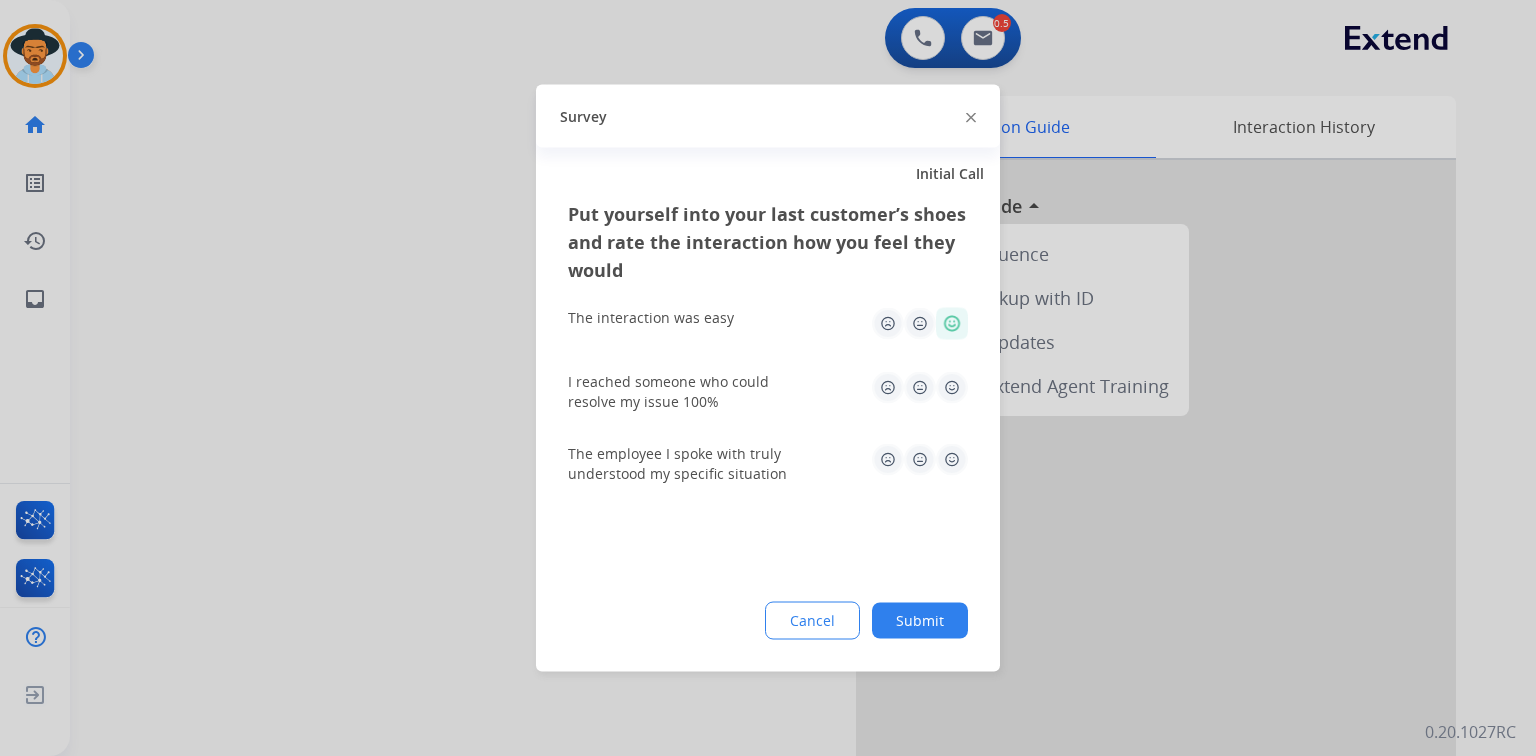 click 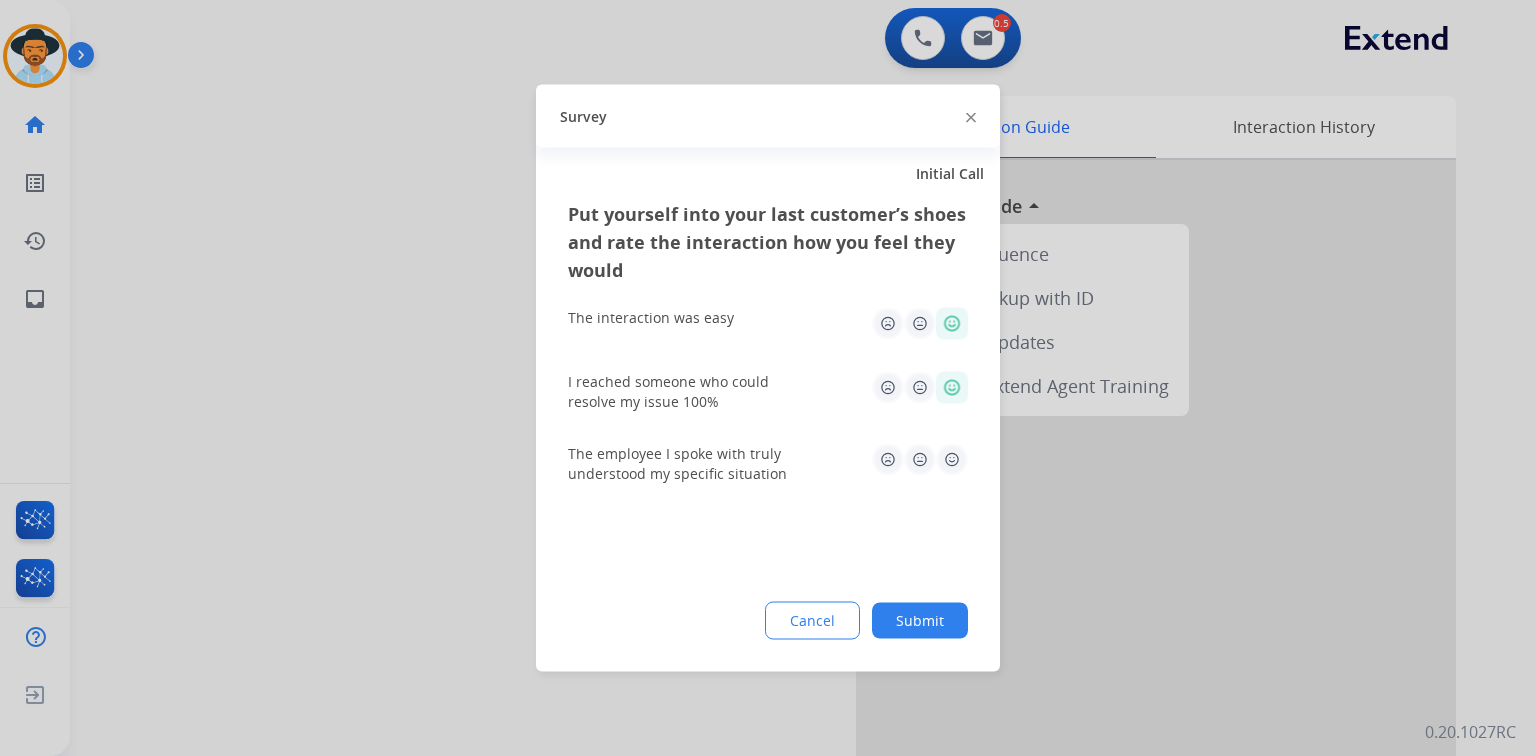 click 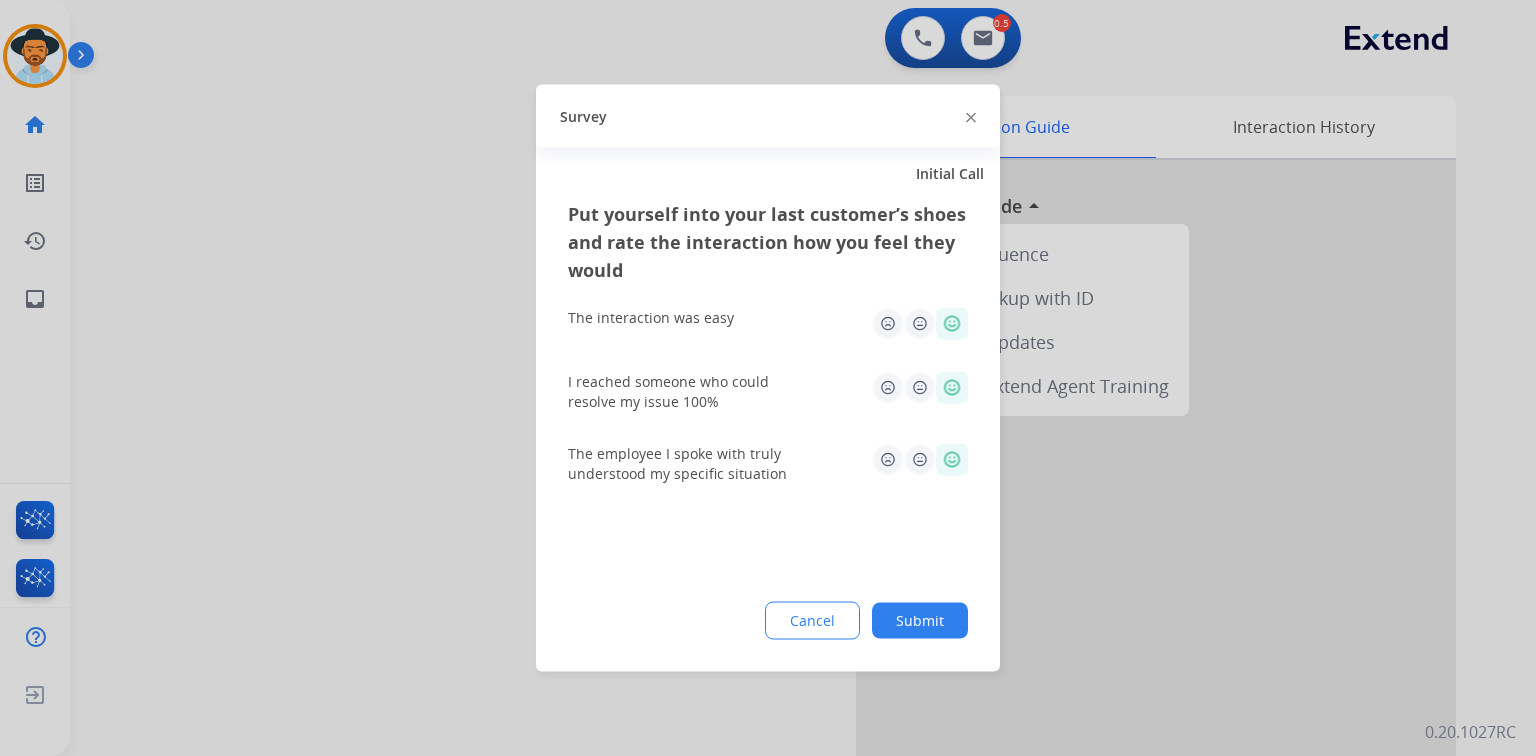 click on "Submit" 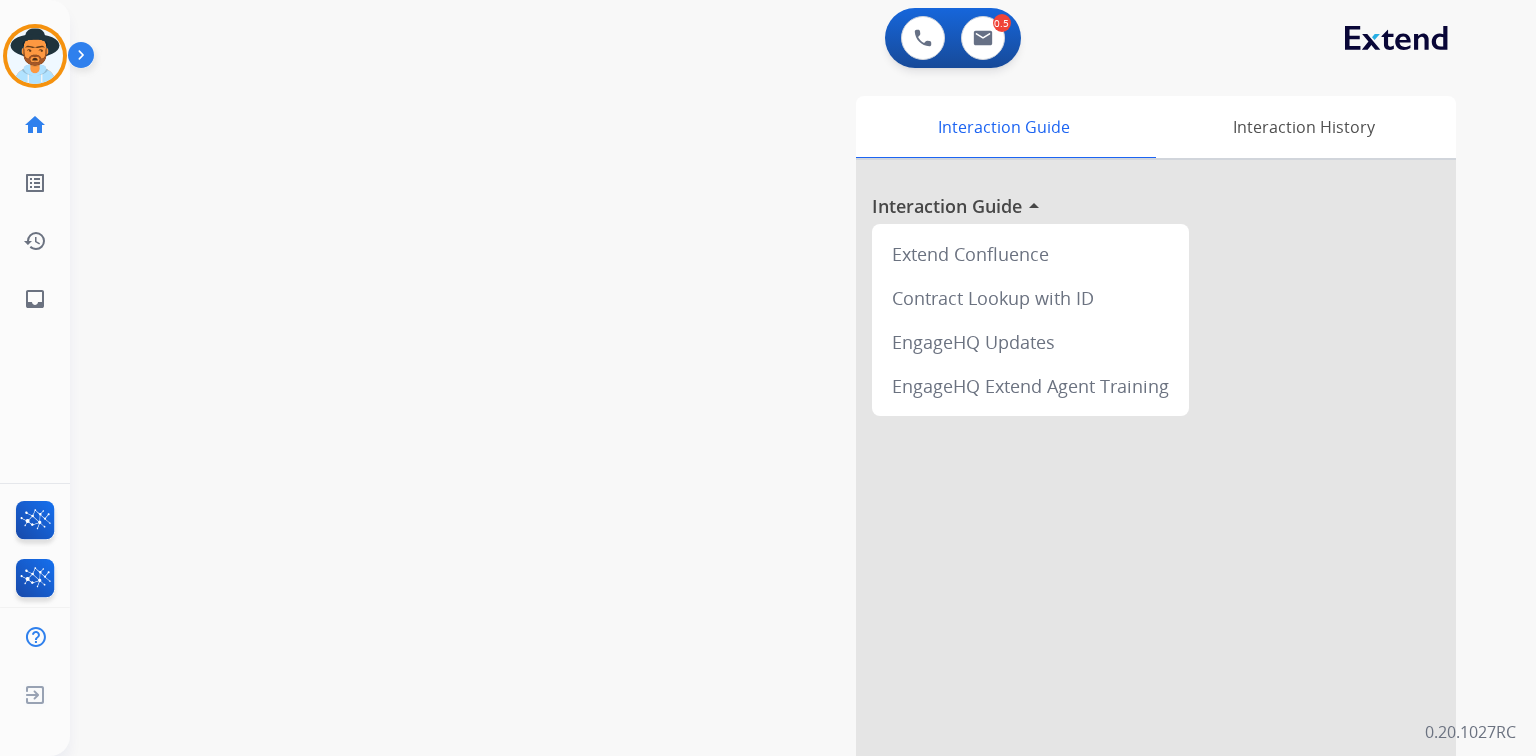 drag, startPoint x: 27, startPoint y: 58, endPoint x: 55, endPoint y: 92, distance: 44.04543 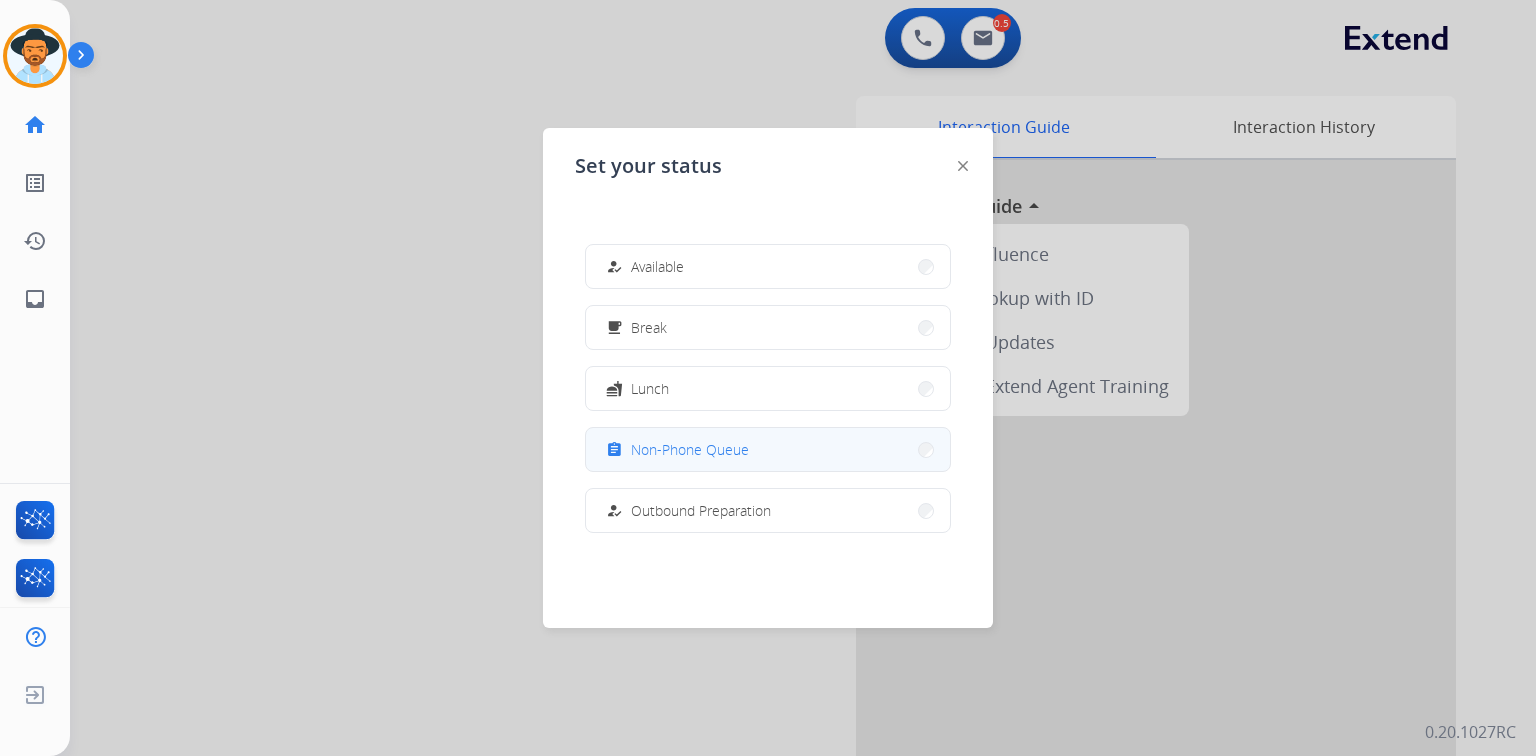 click on "Non-Phone Queue" at bounding box center [690, 449] 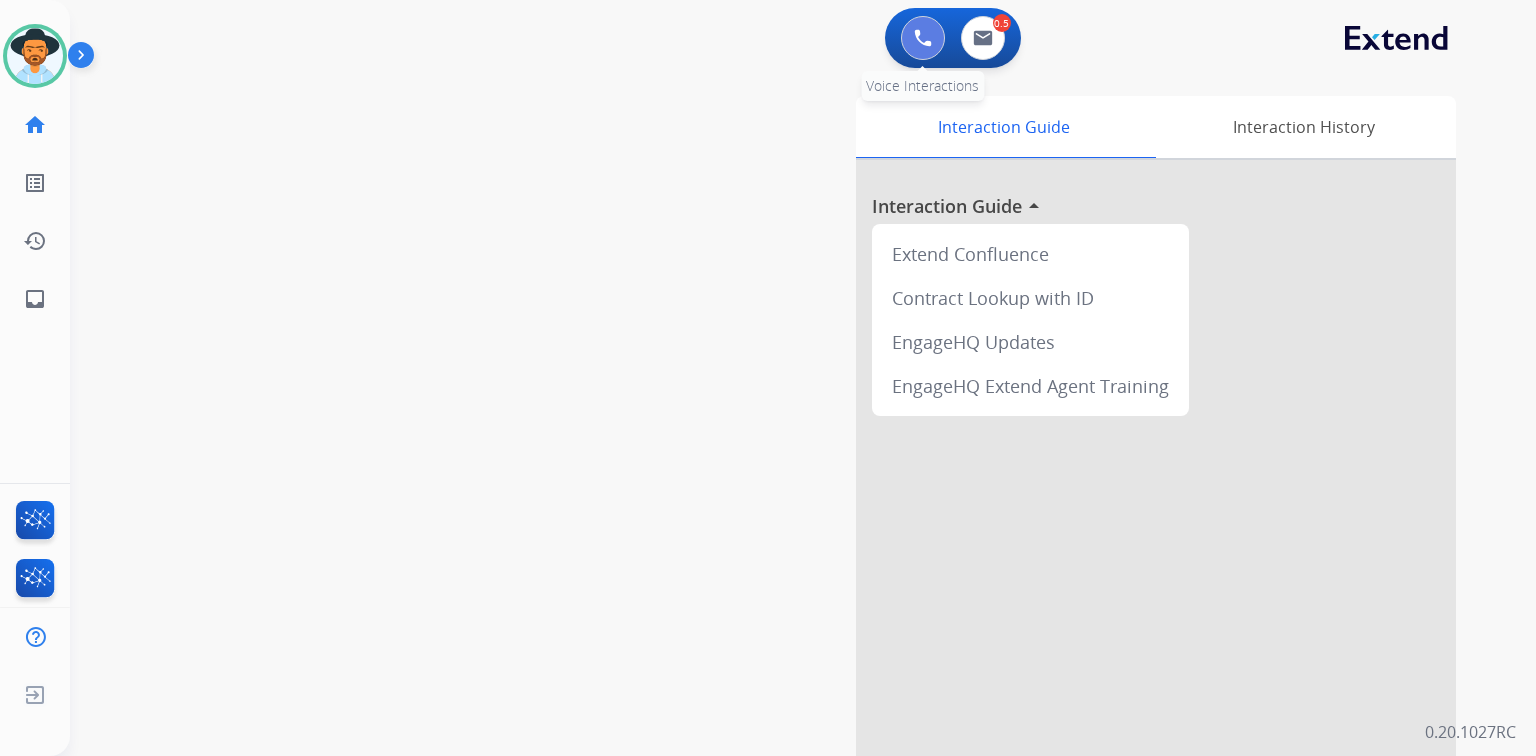 click at bounding box center (923, 38) 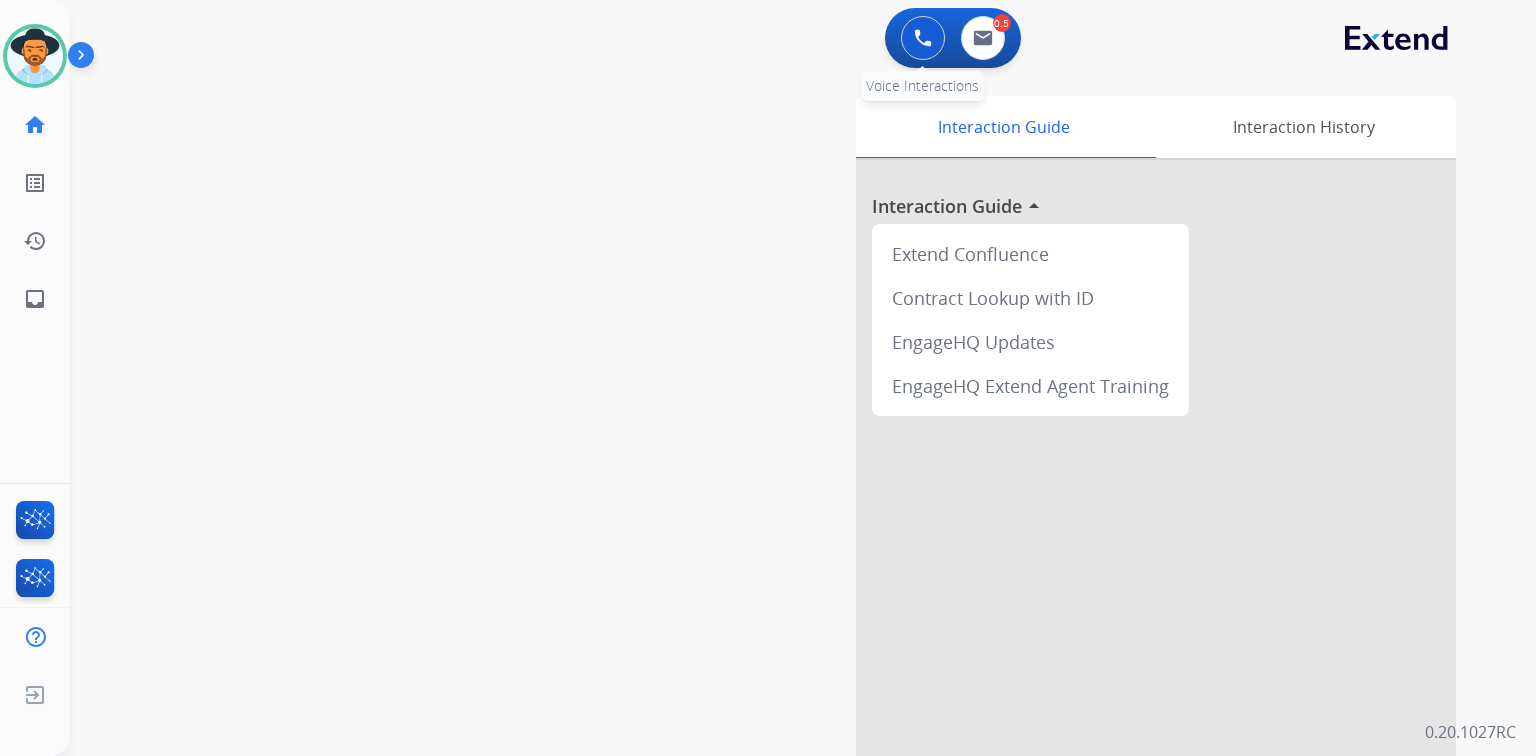 click at bounding box center (923, 38) 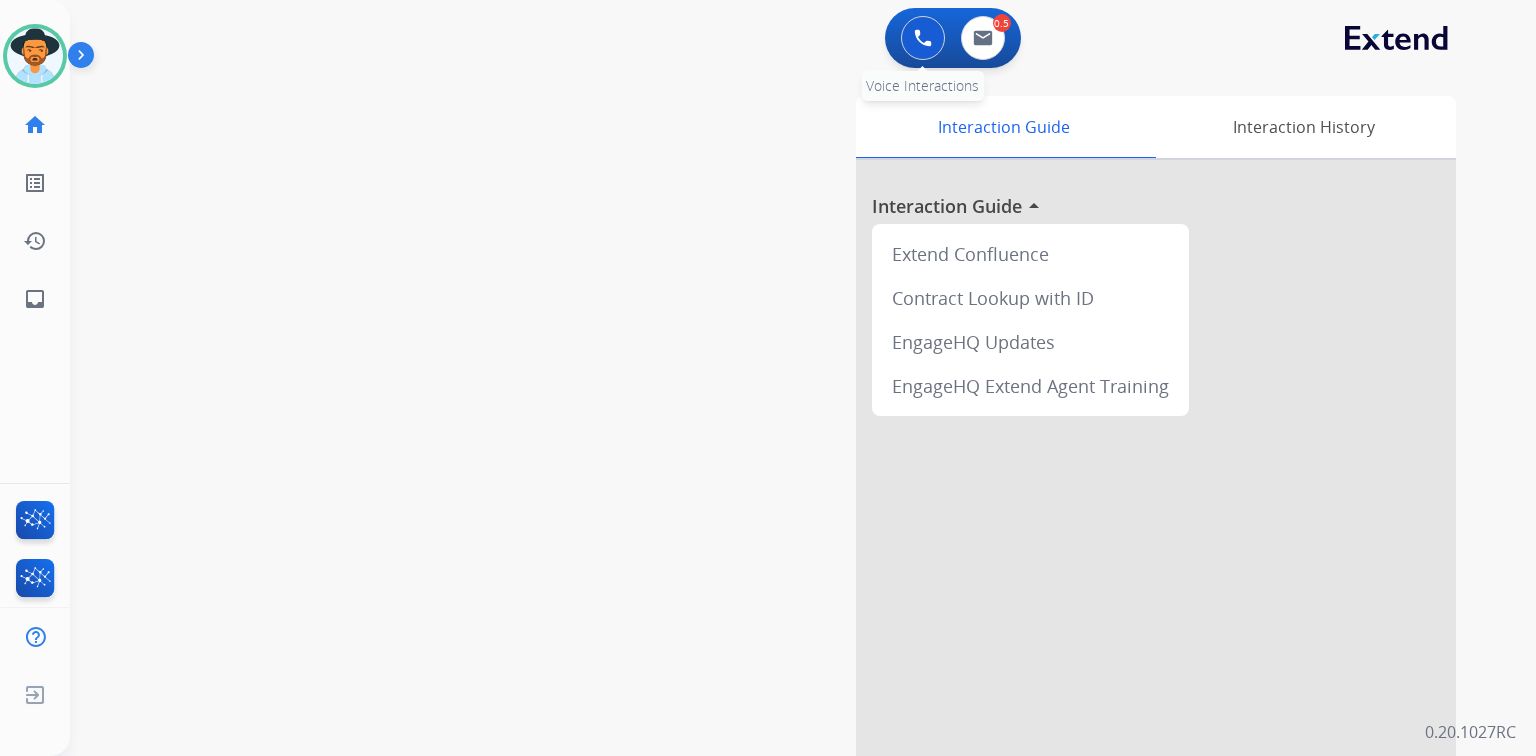 click at bounding box center (923, 38) 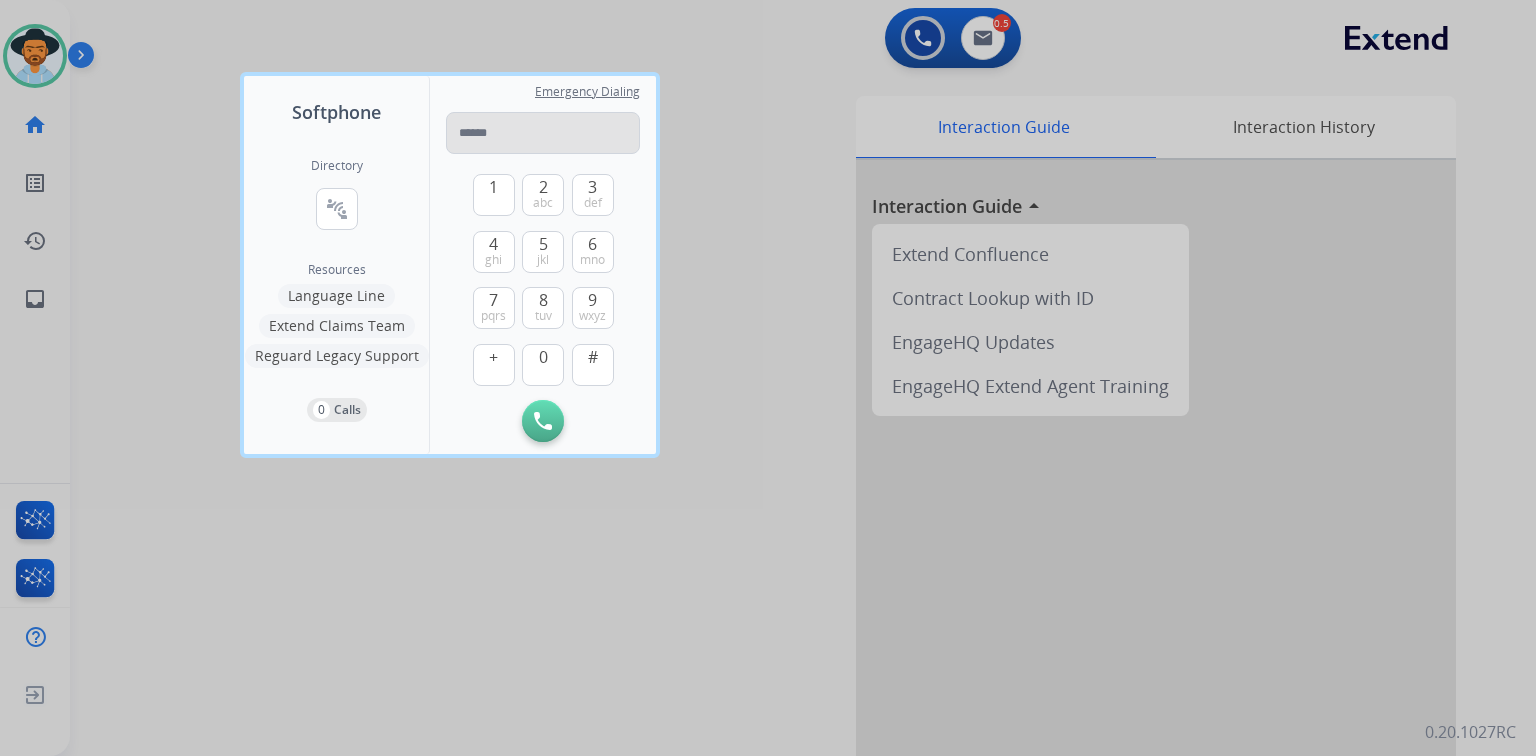click at bounding box center [543, 133] 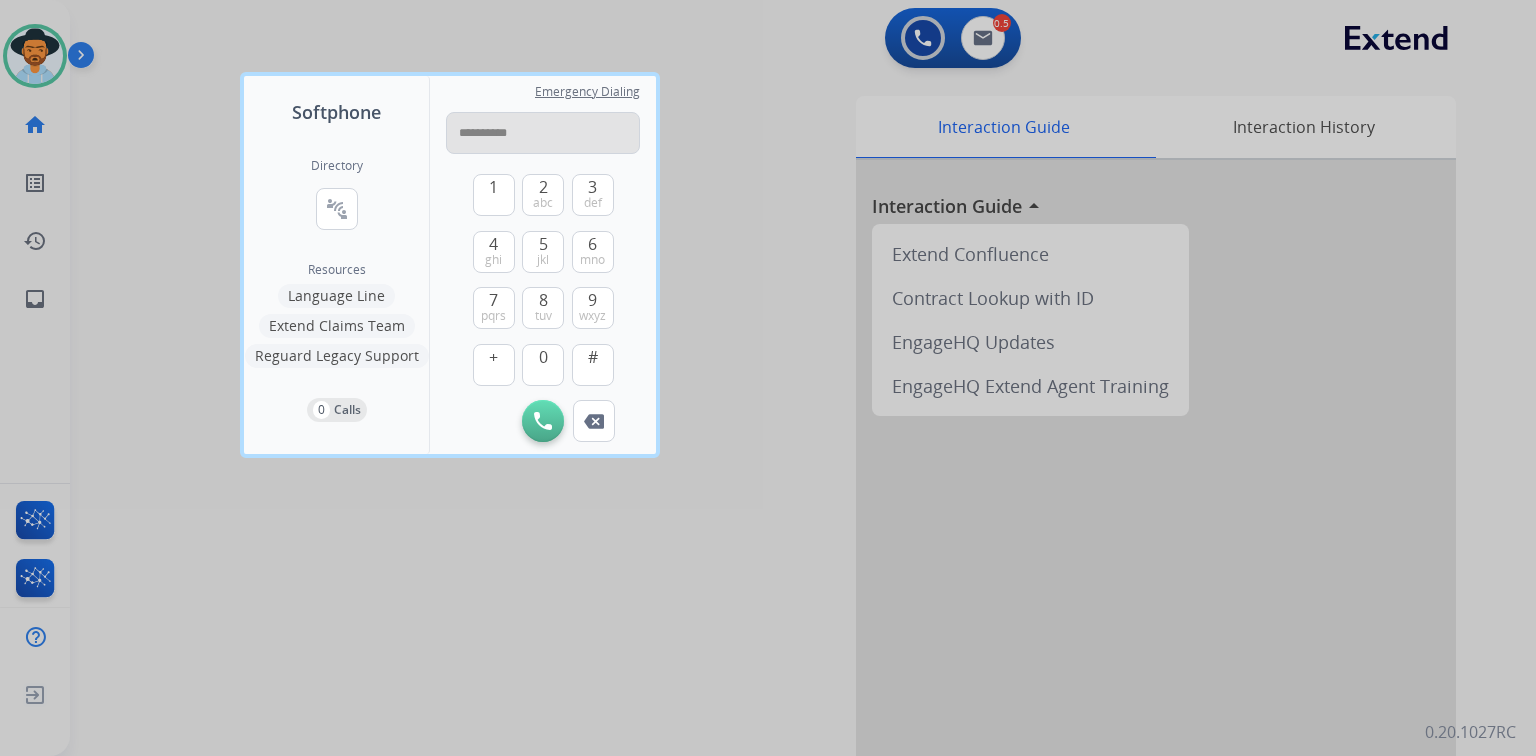 type on "**********" 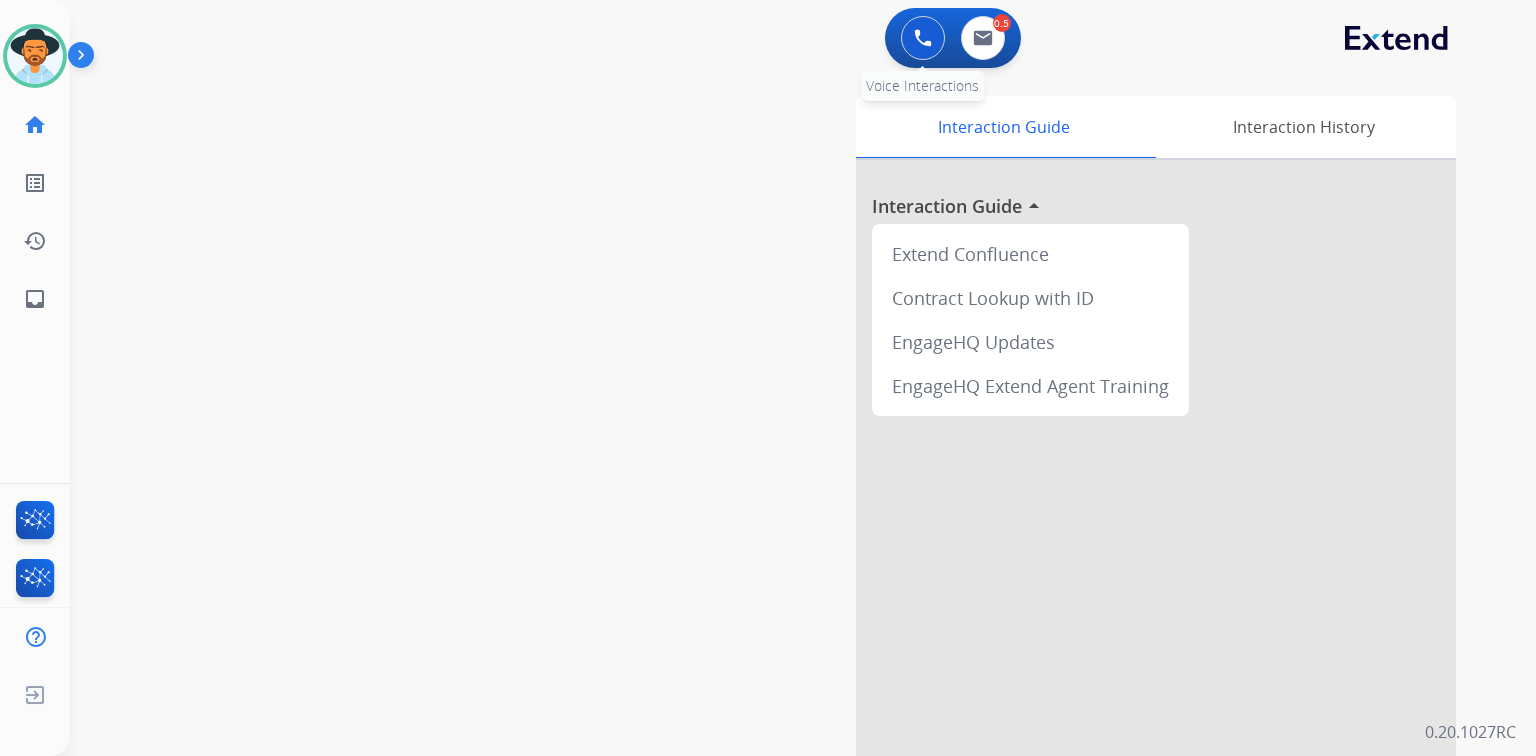 click at bounding box center (923, 38) 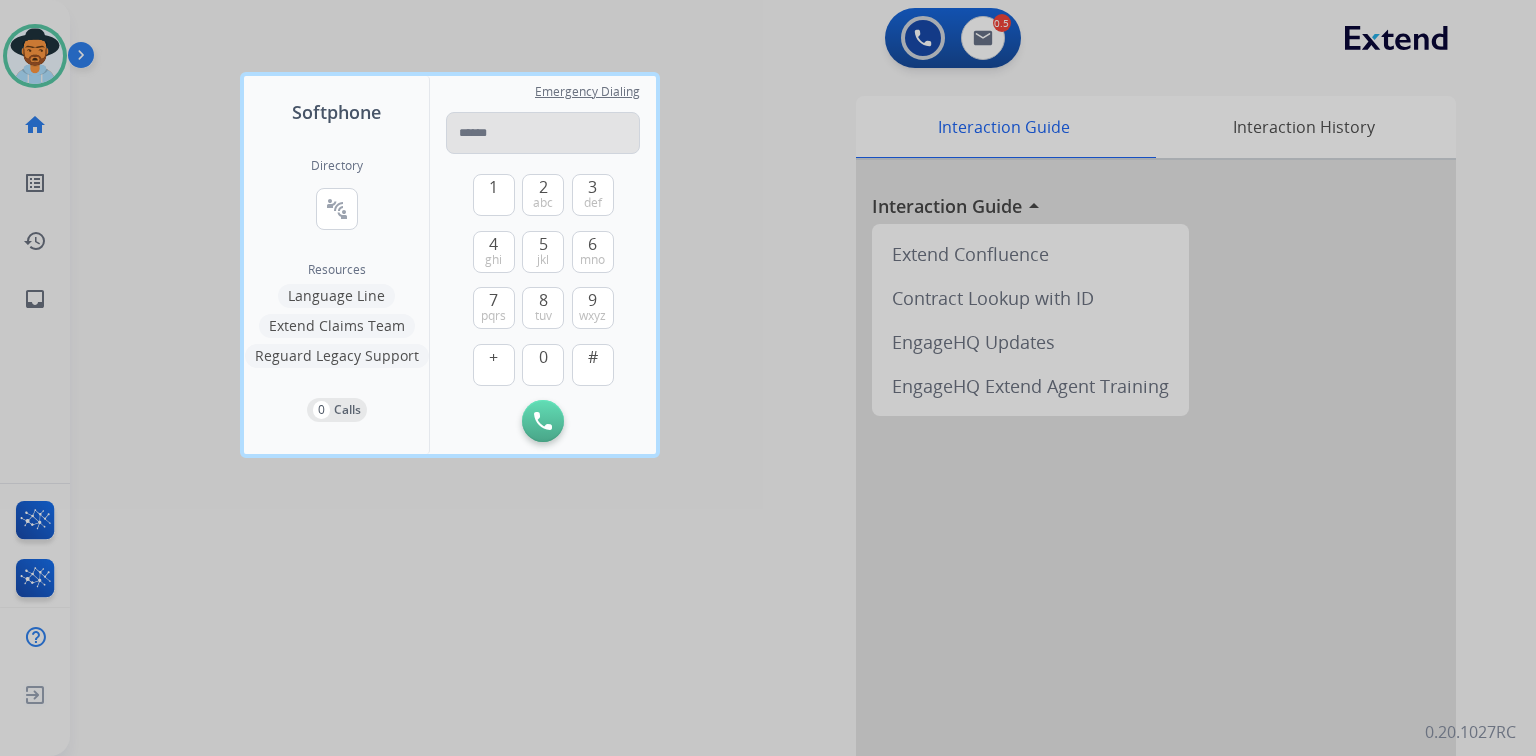 click at bounding box center [543, 133] 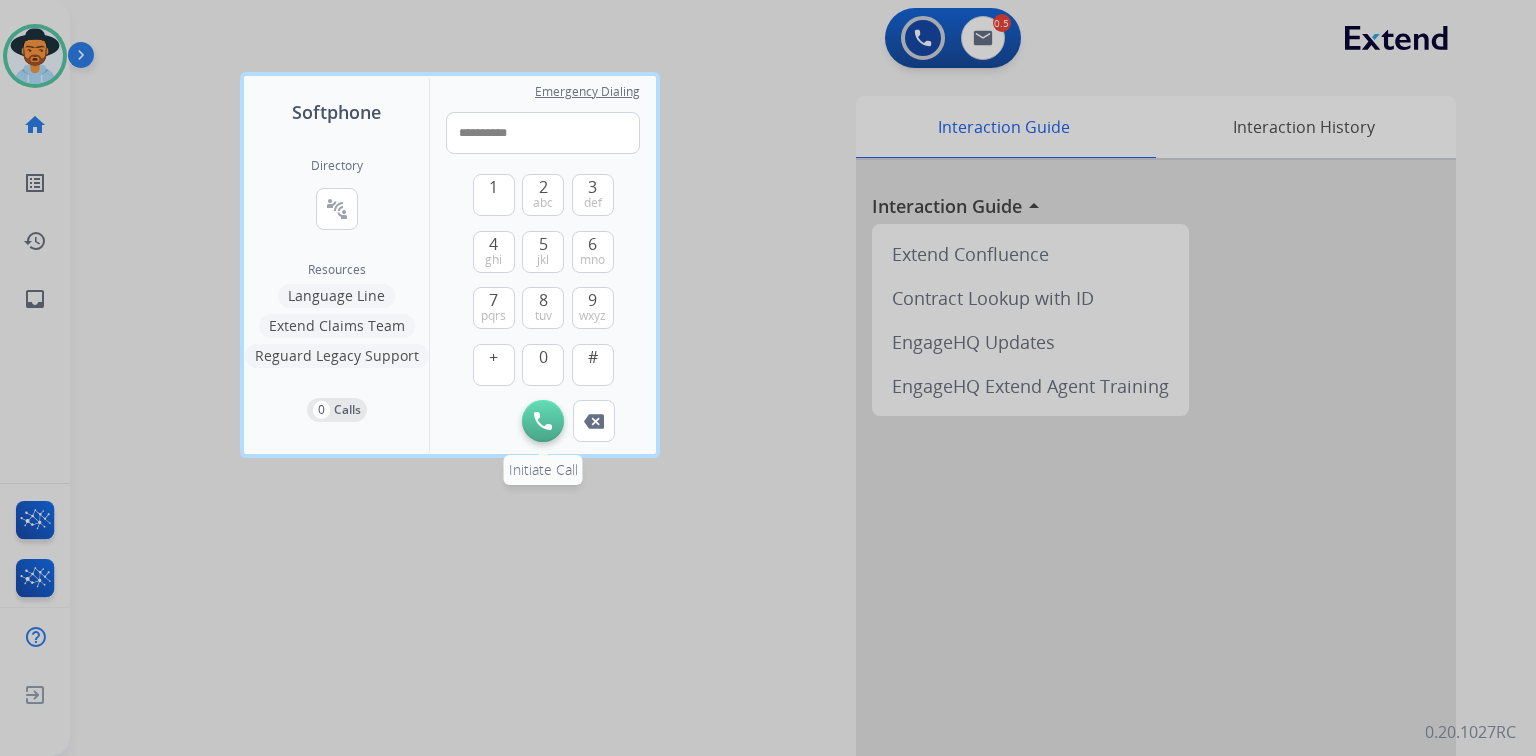 type on "**********" 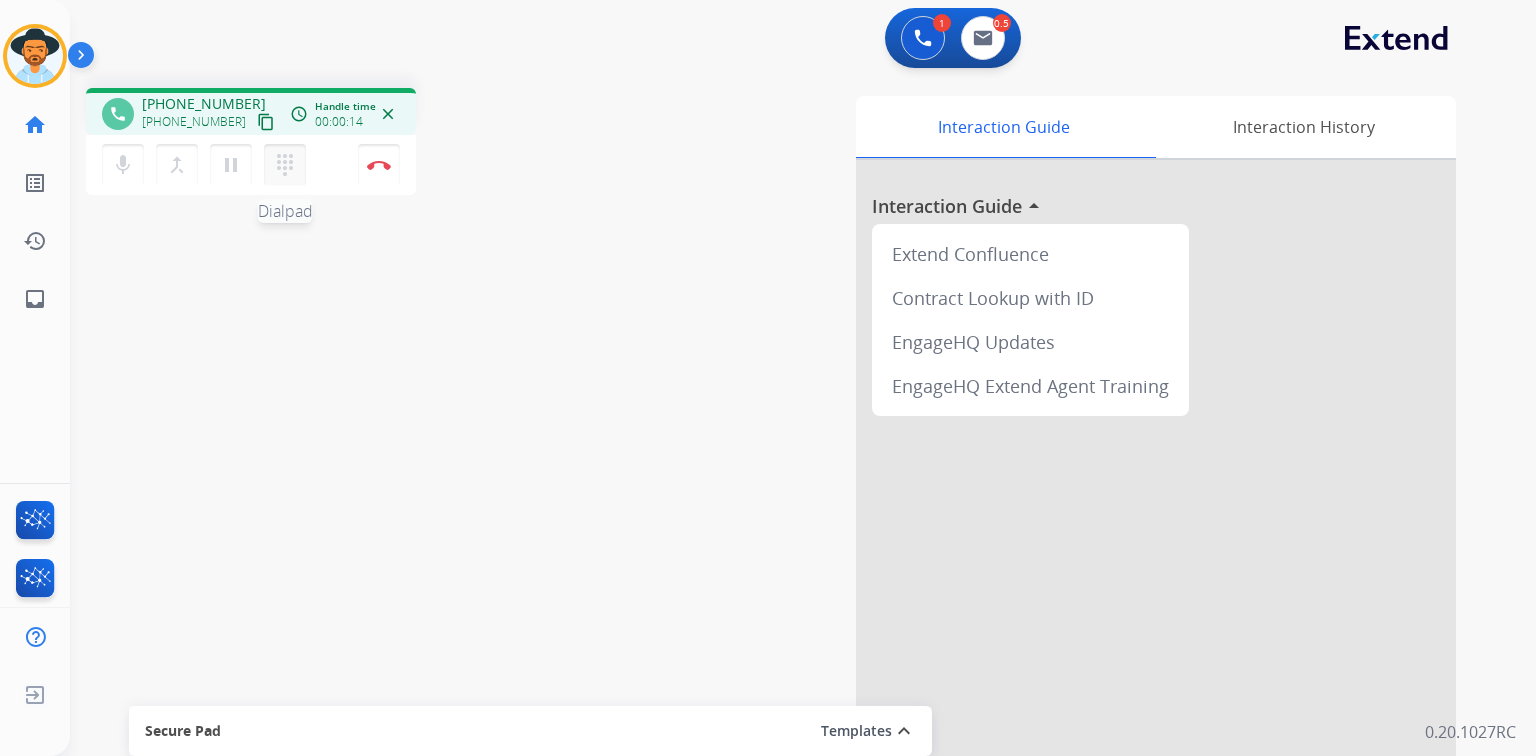 click on "dialpad" at bounding box center (285, 165) 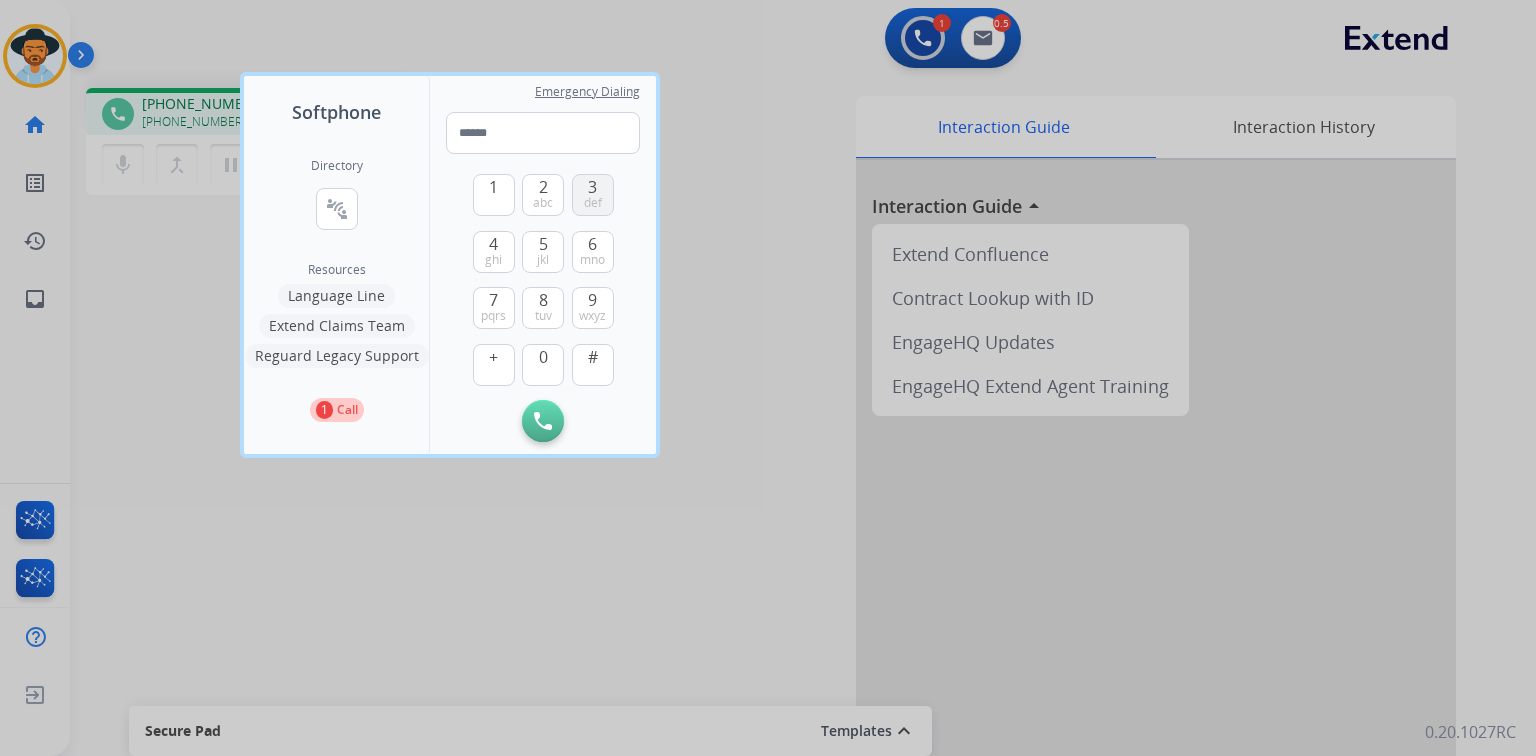 click on "3 def" at bounding box center (593, 195) 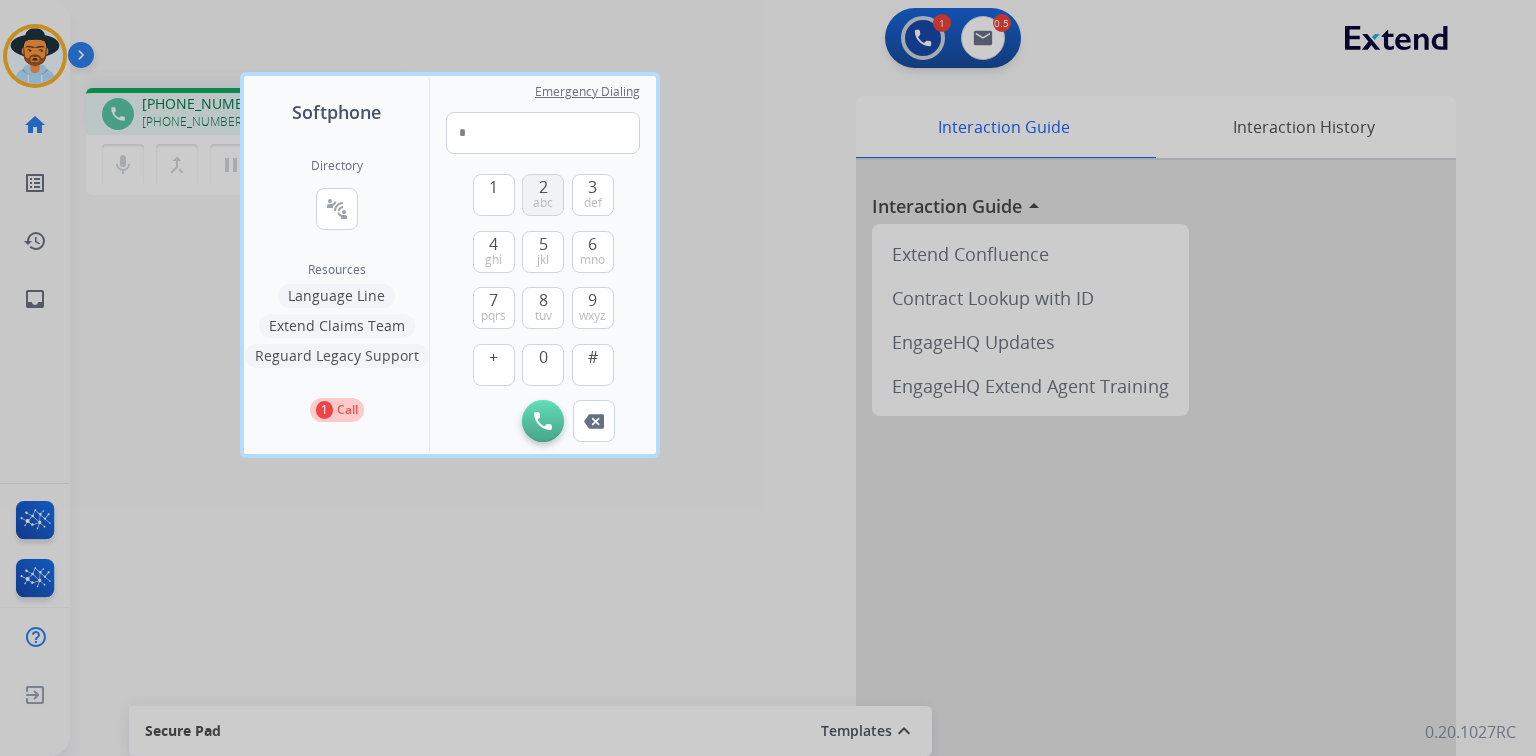 click on "abc" at bounding box center [543, 203] 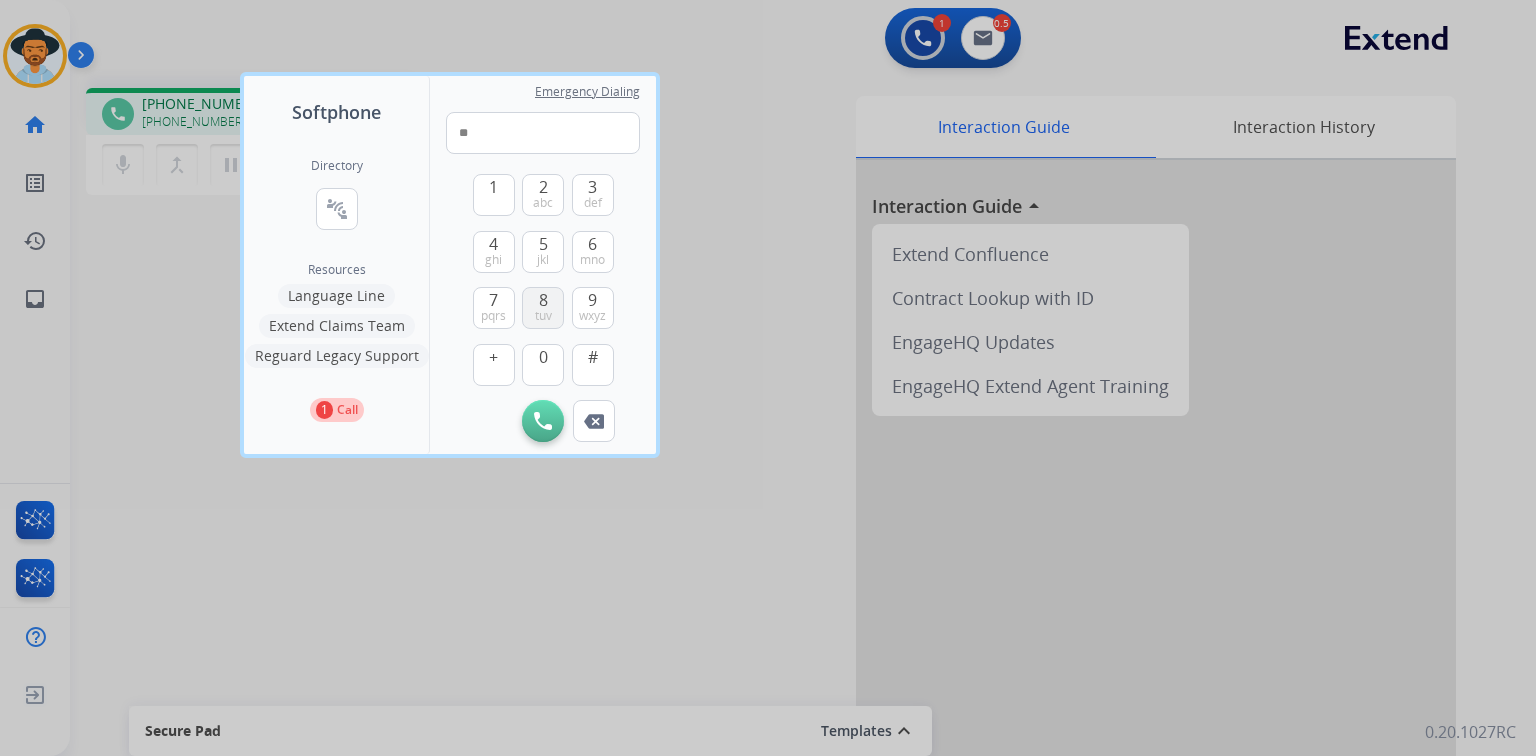click on "8 tuv" at bounding box center (543, 308) 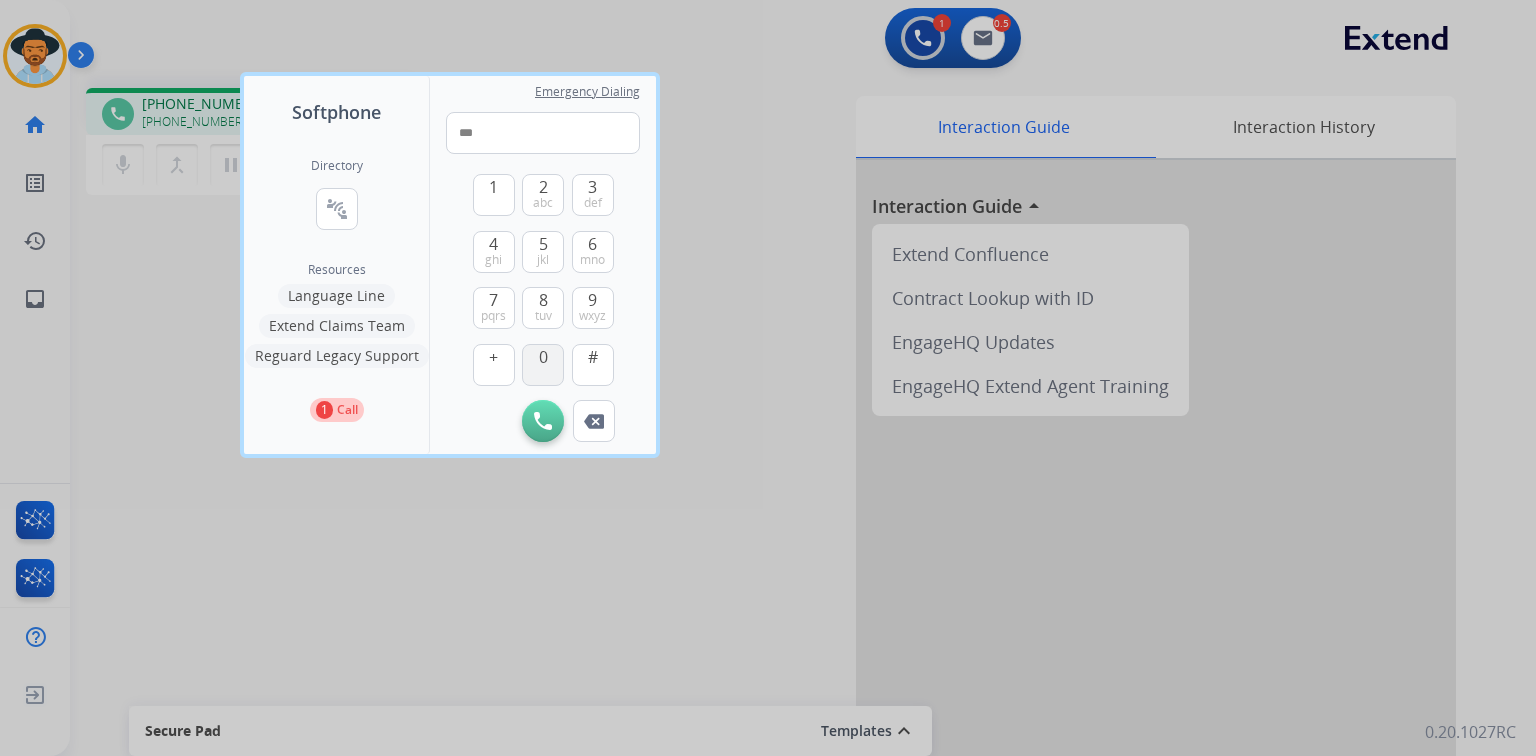 click on "0" at bounding box center (543, 357) 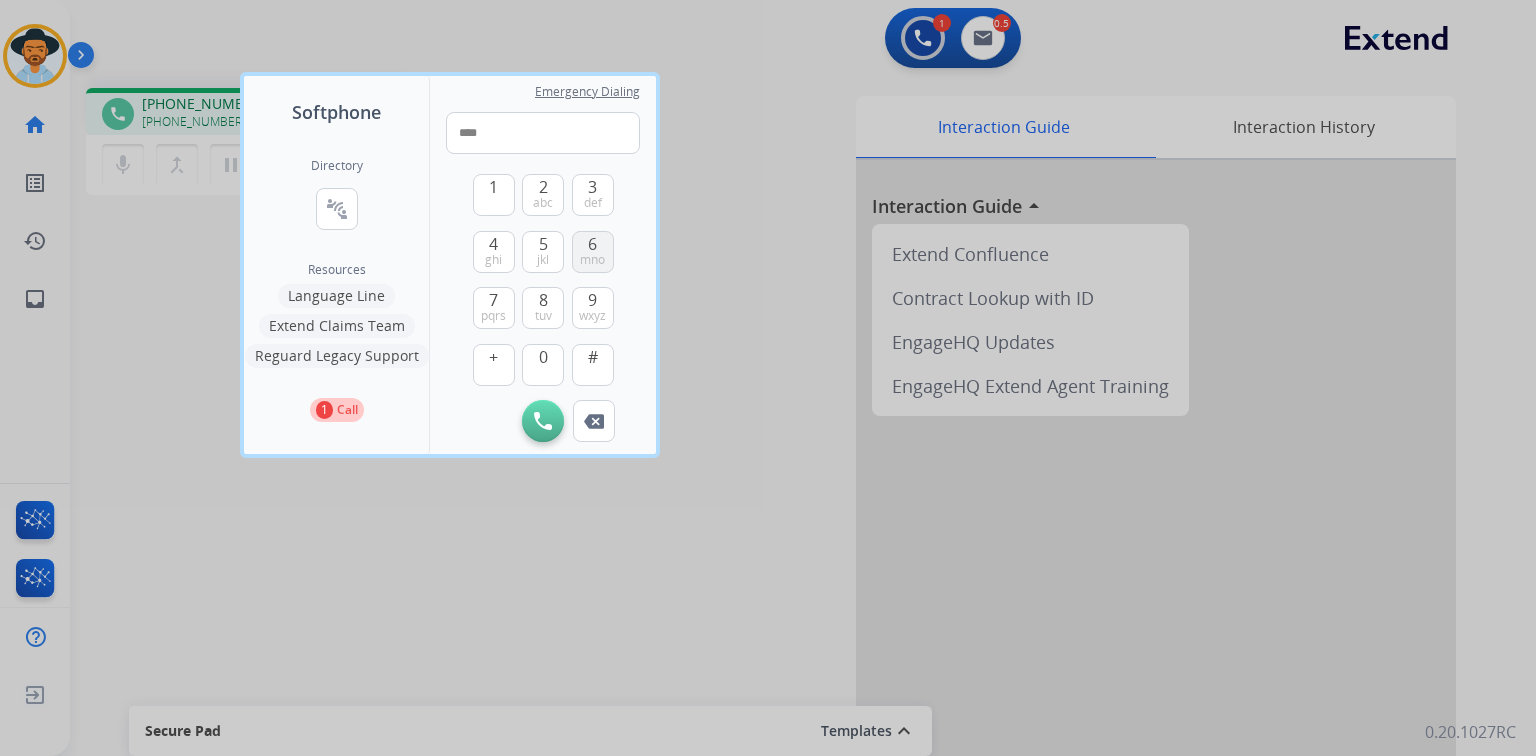 click on "6" at bounding box center [592, 244] 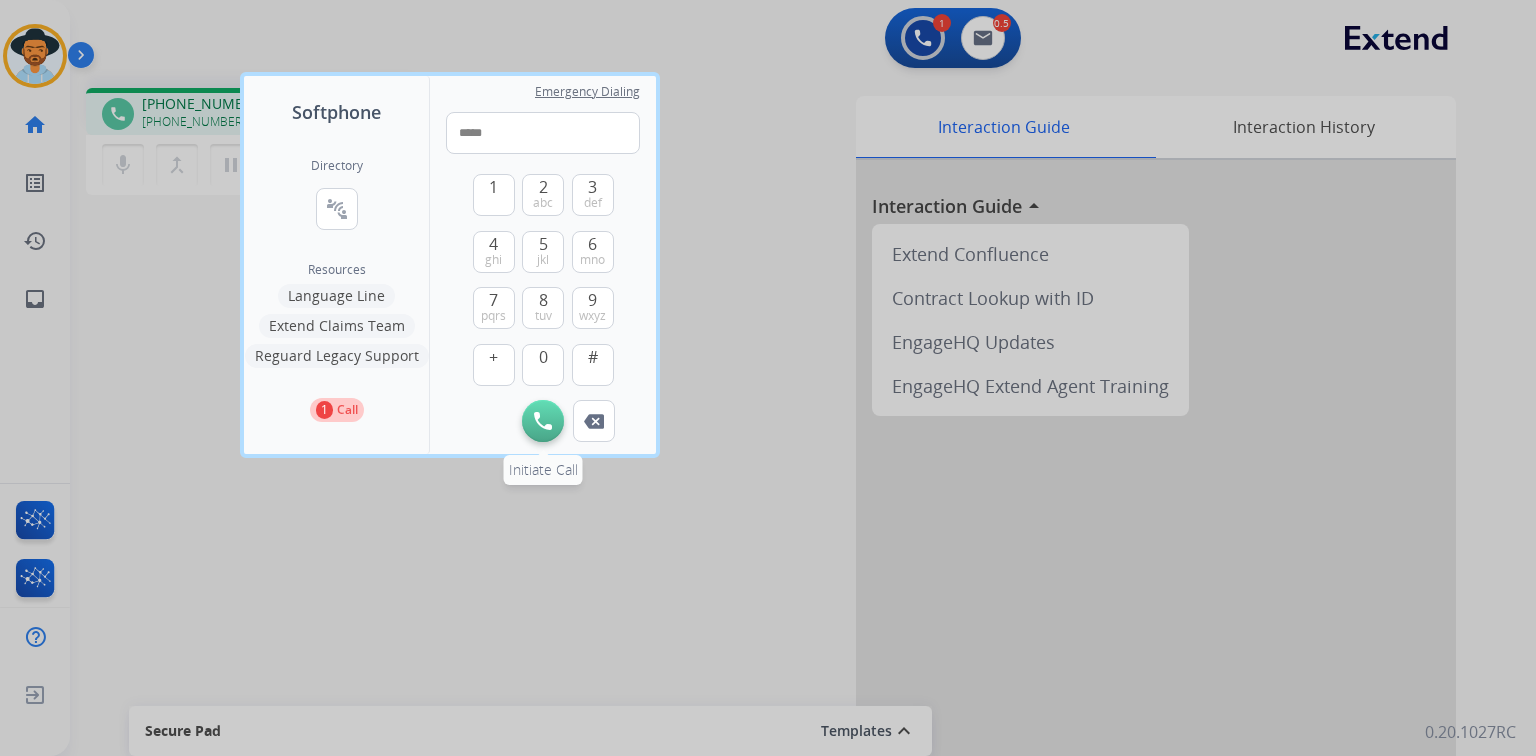 click on "Initiate Call" at bounding box center [543, 421] 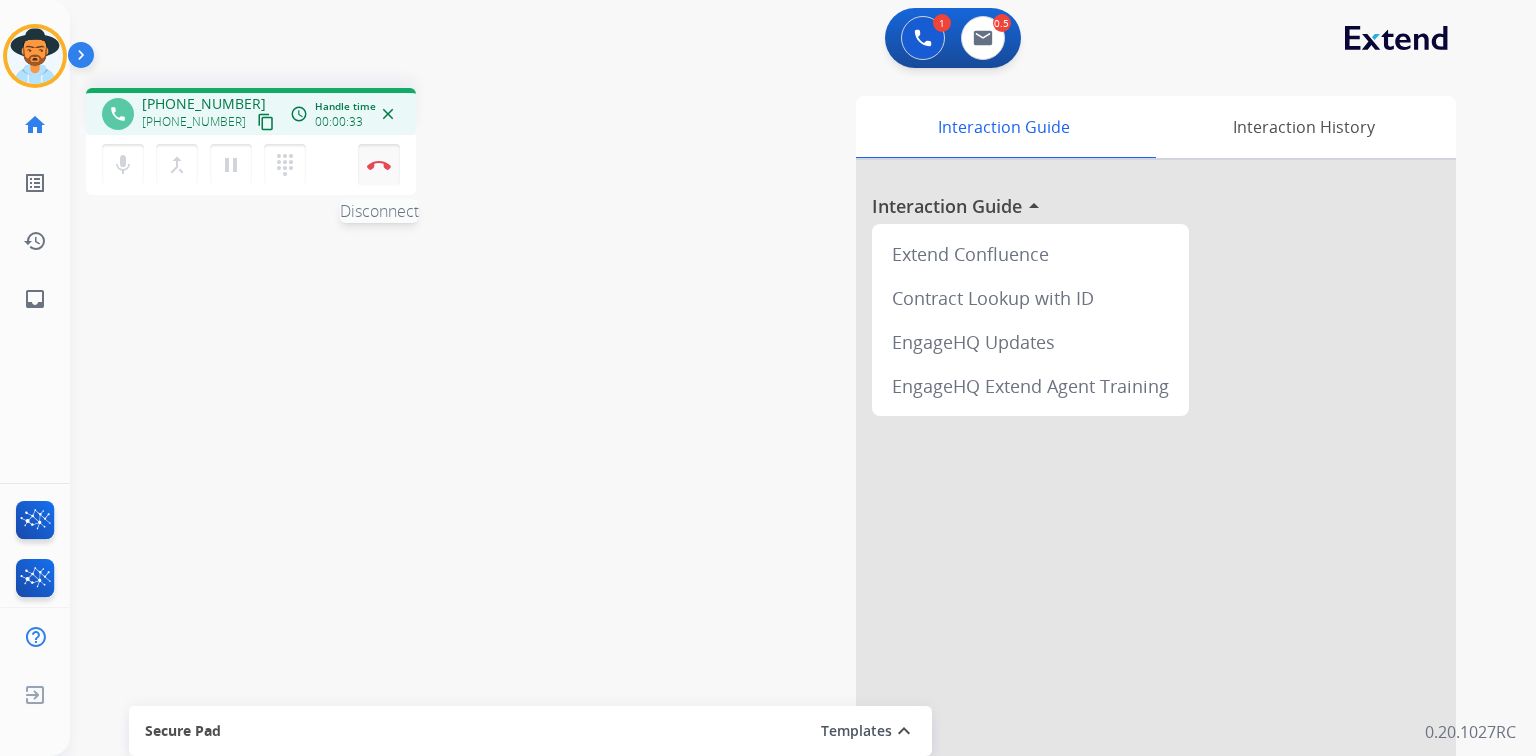 click on "Disconnect" at bounding box center (379, 165) 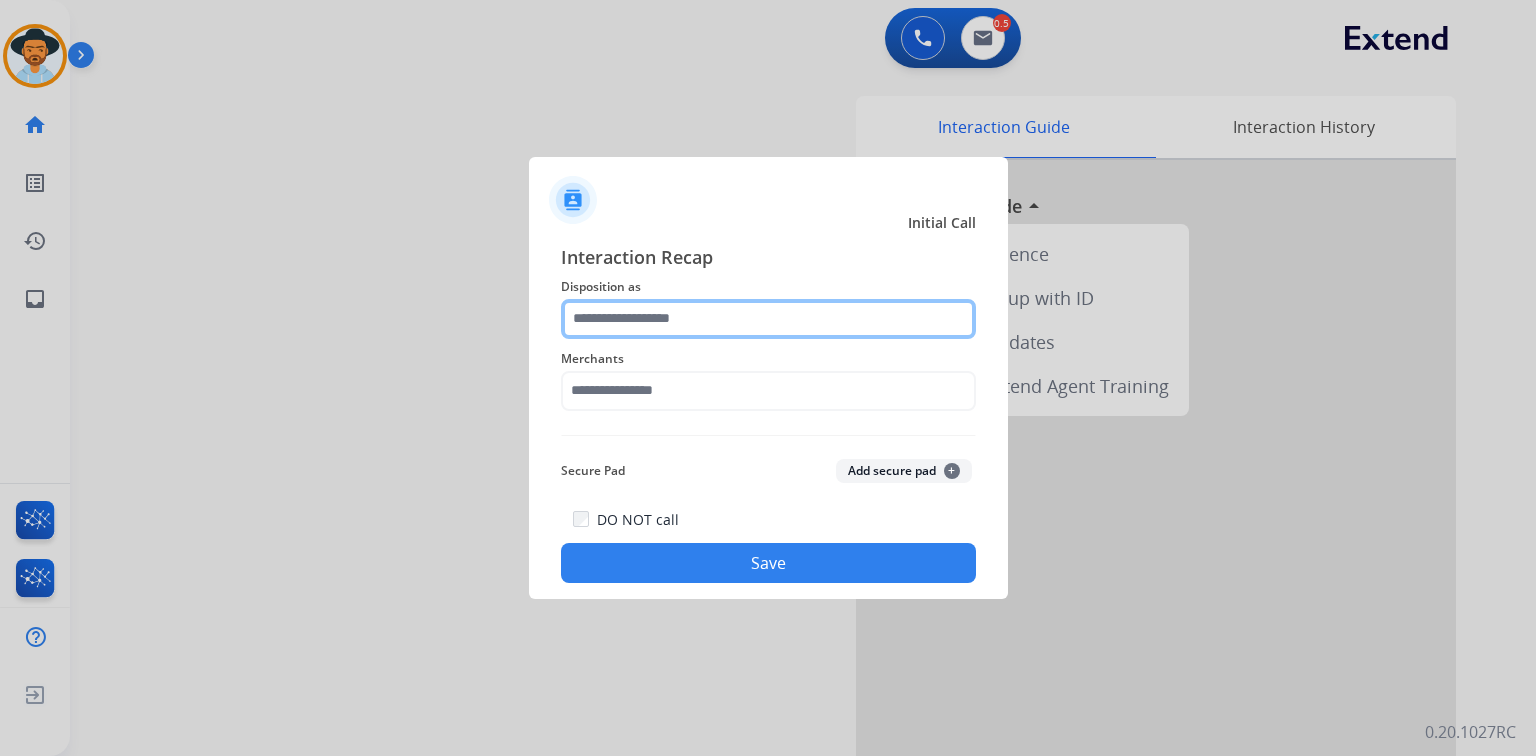 click 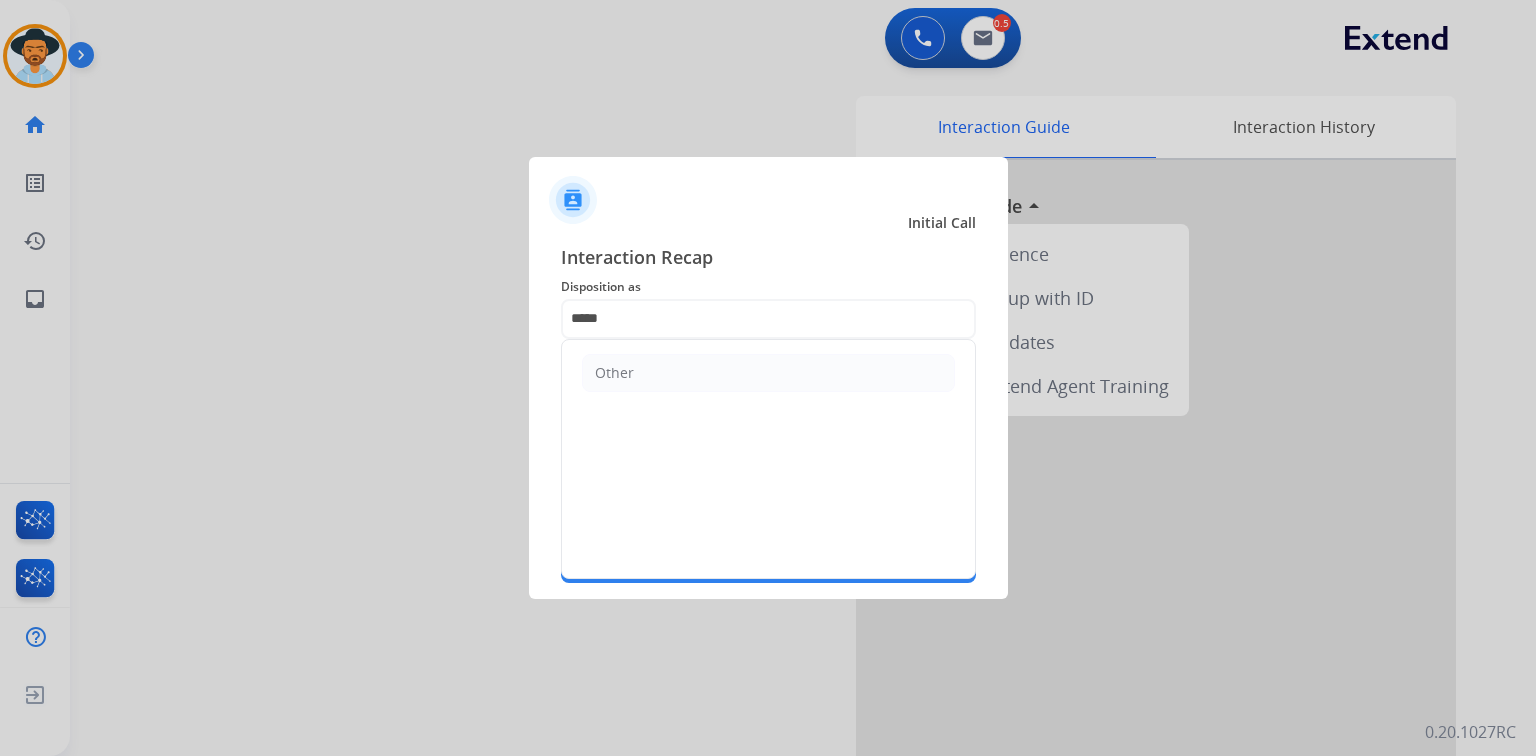 click on "Other" 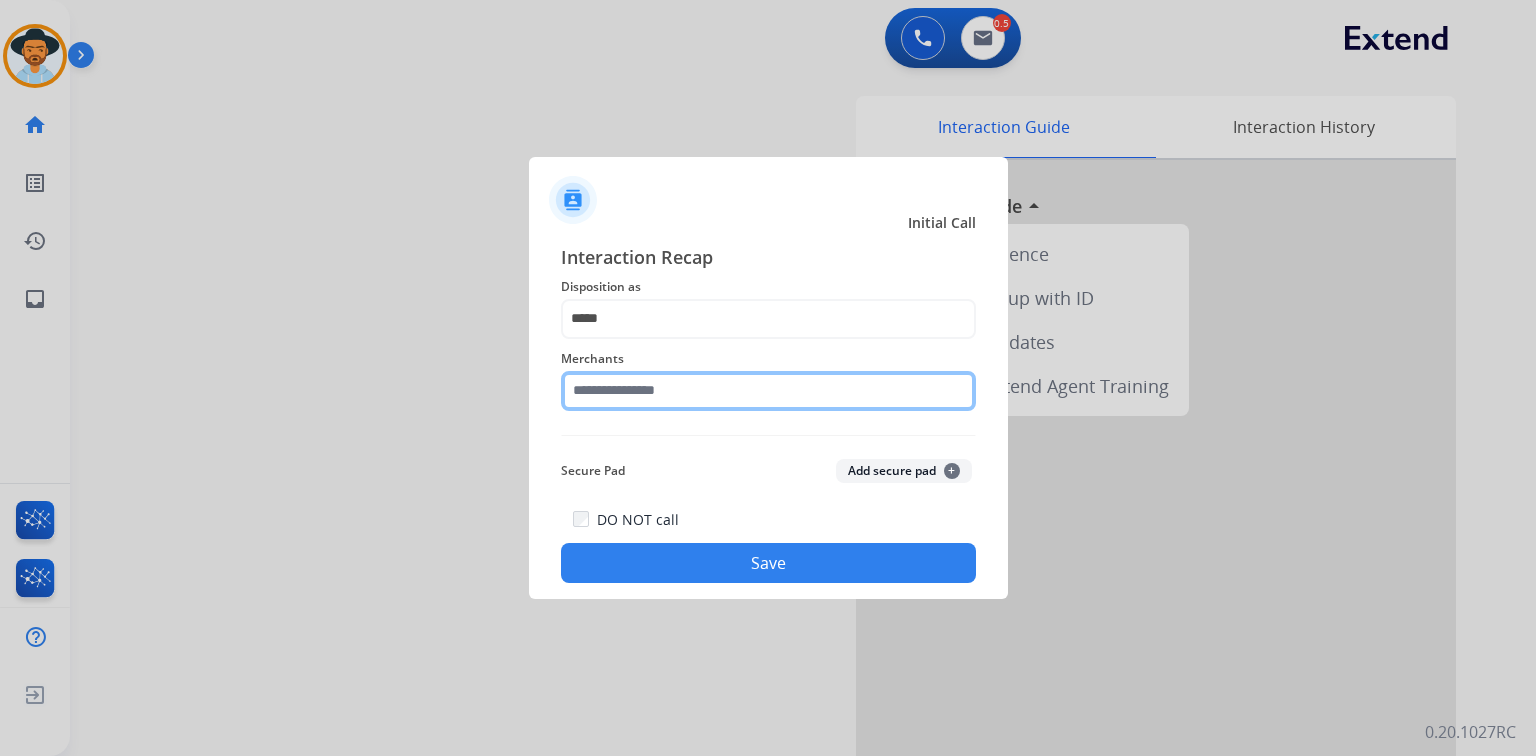 click 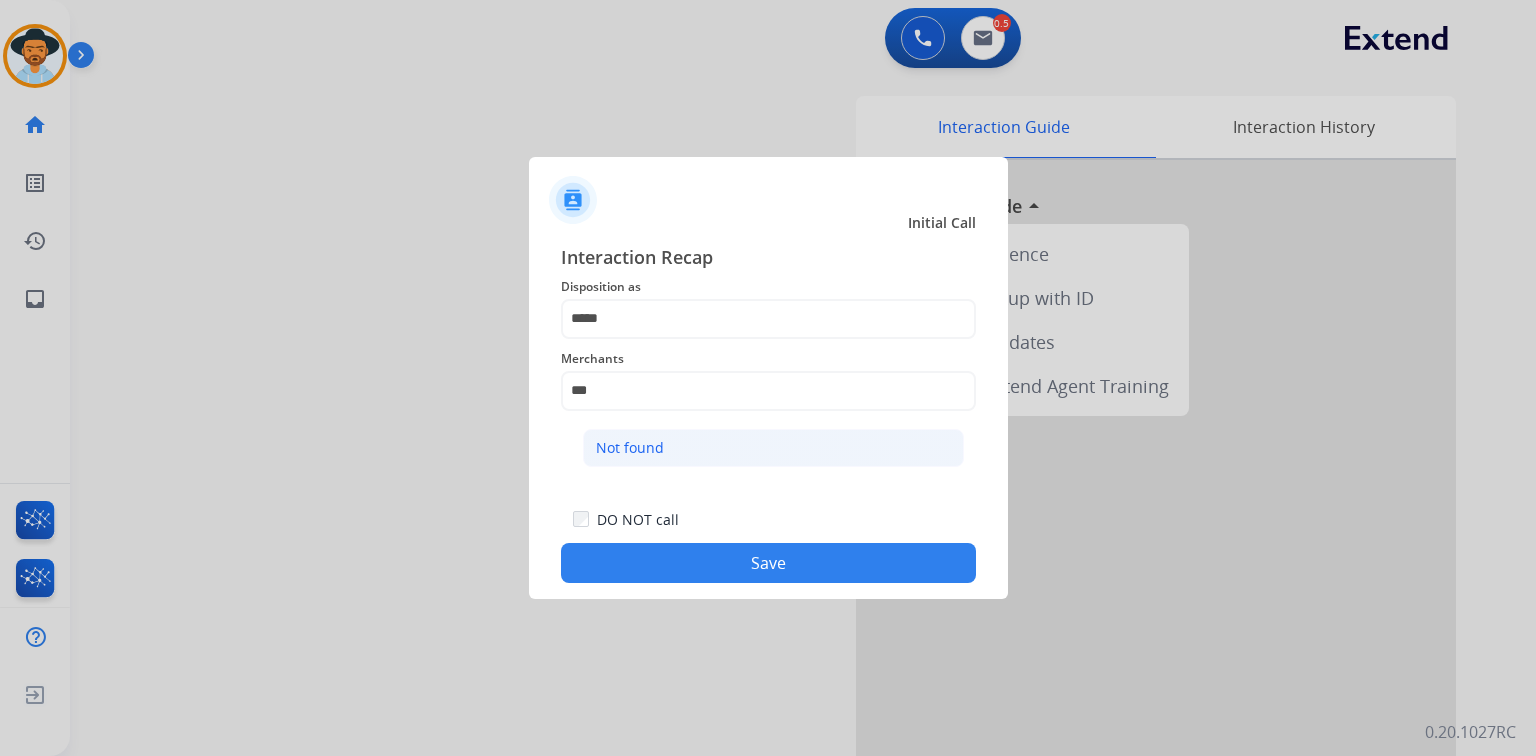 click on "Not found" 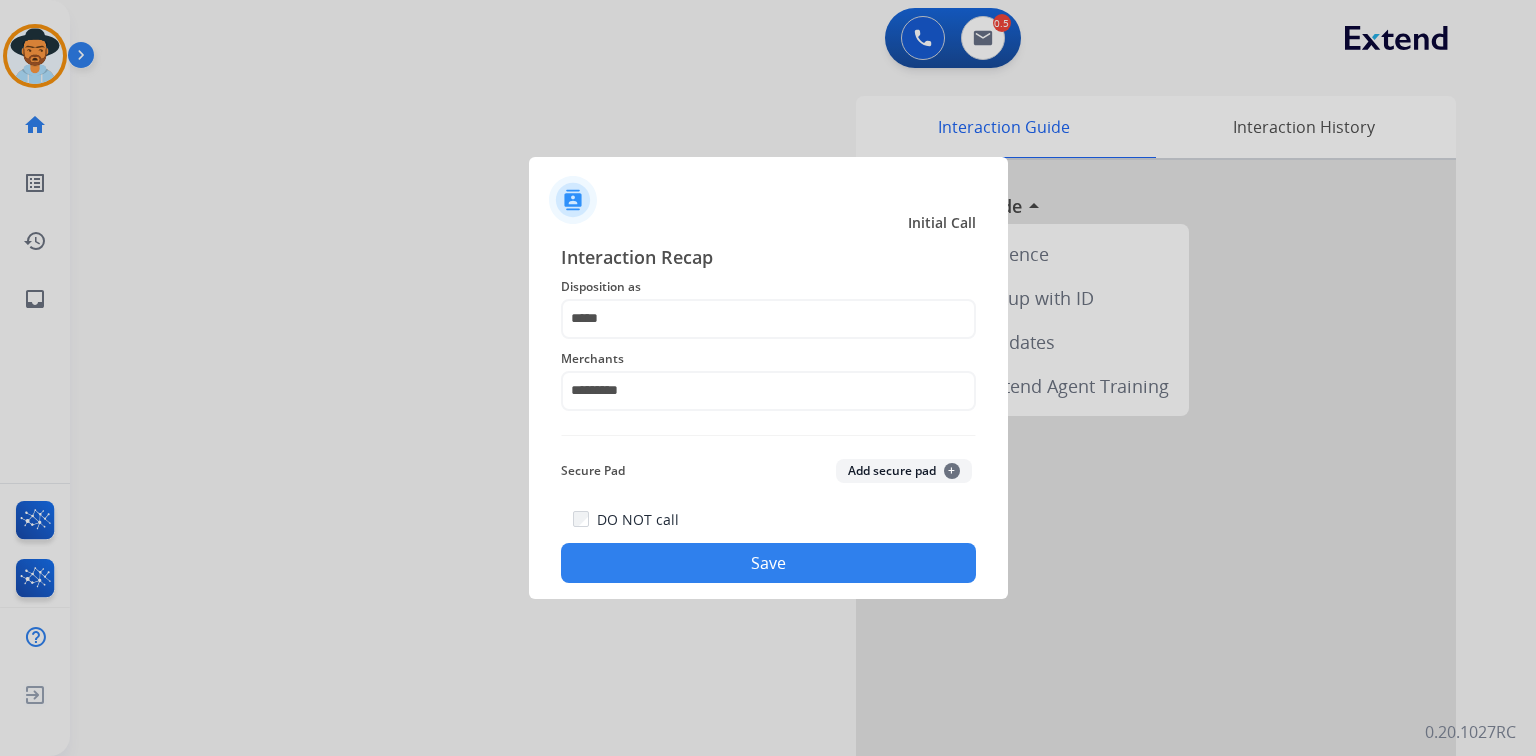 click on "Save" 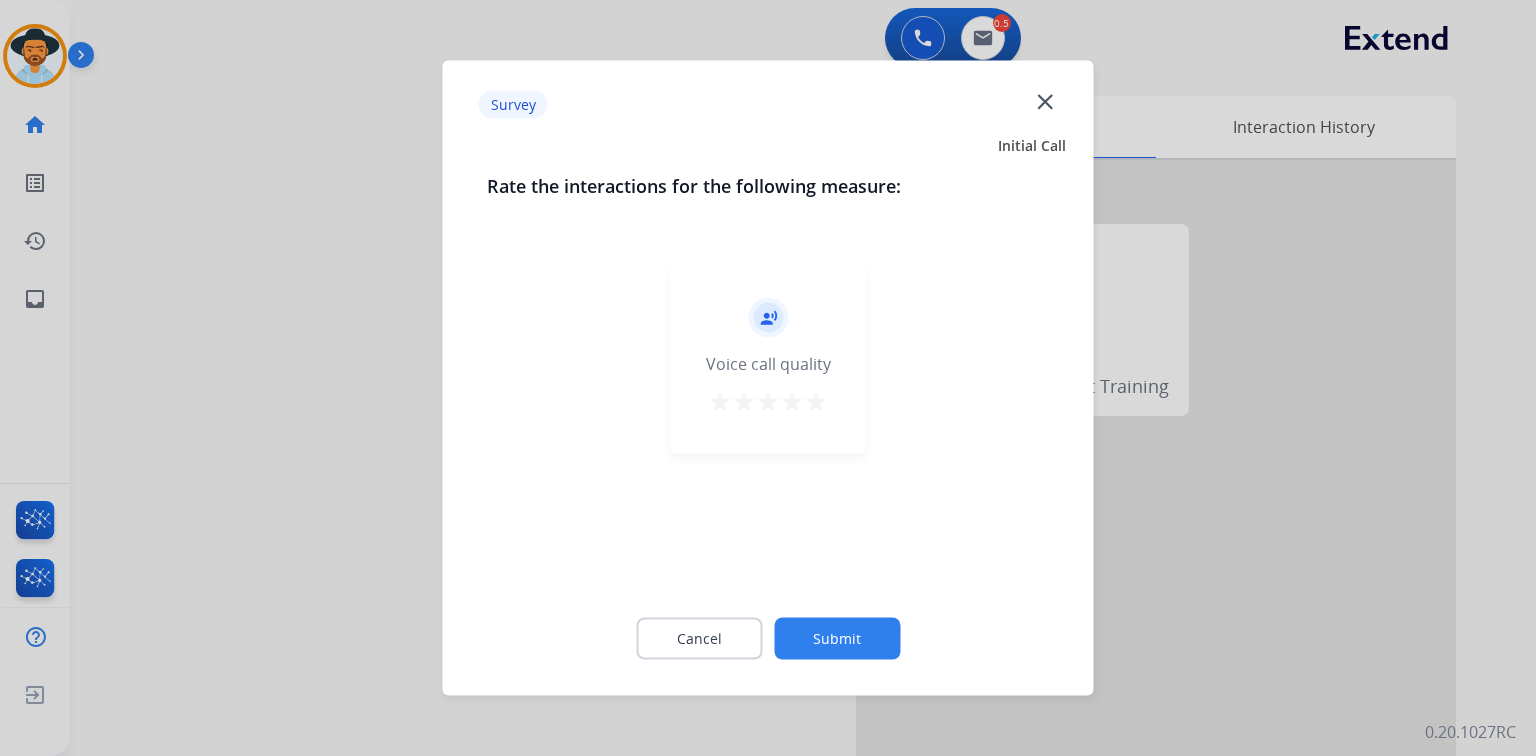 drag, startPoint x: 824, startPoint y: 398, endPoint x: 818, endPoint y: 417, distance: 19.924858 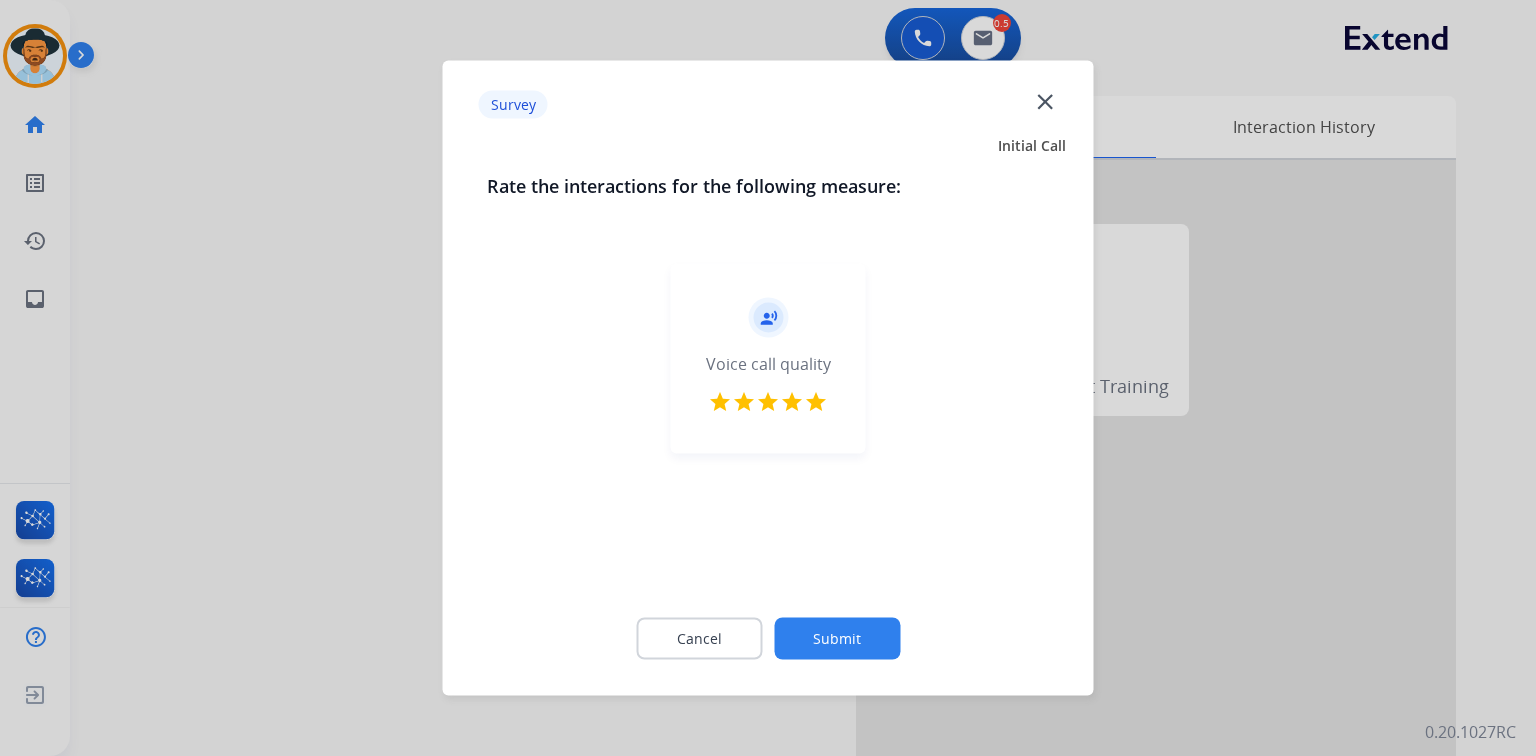 click on "Submit" 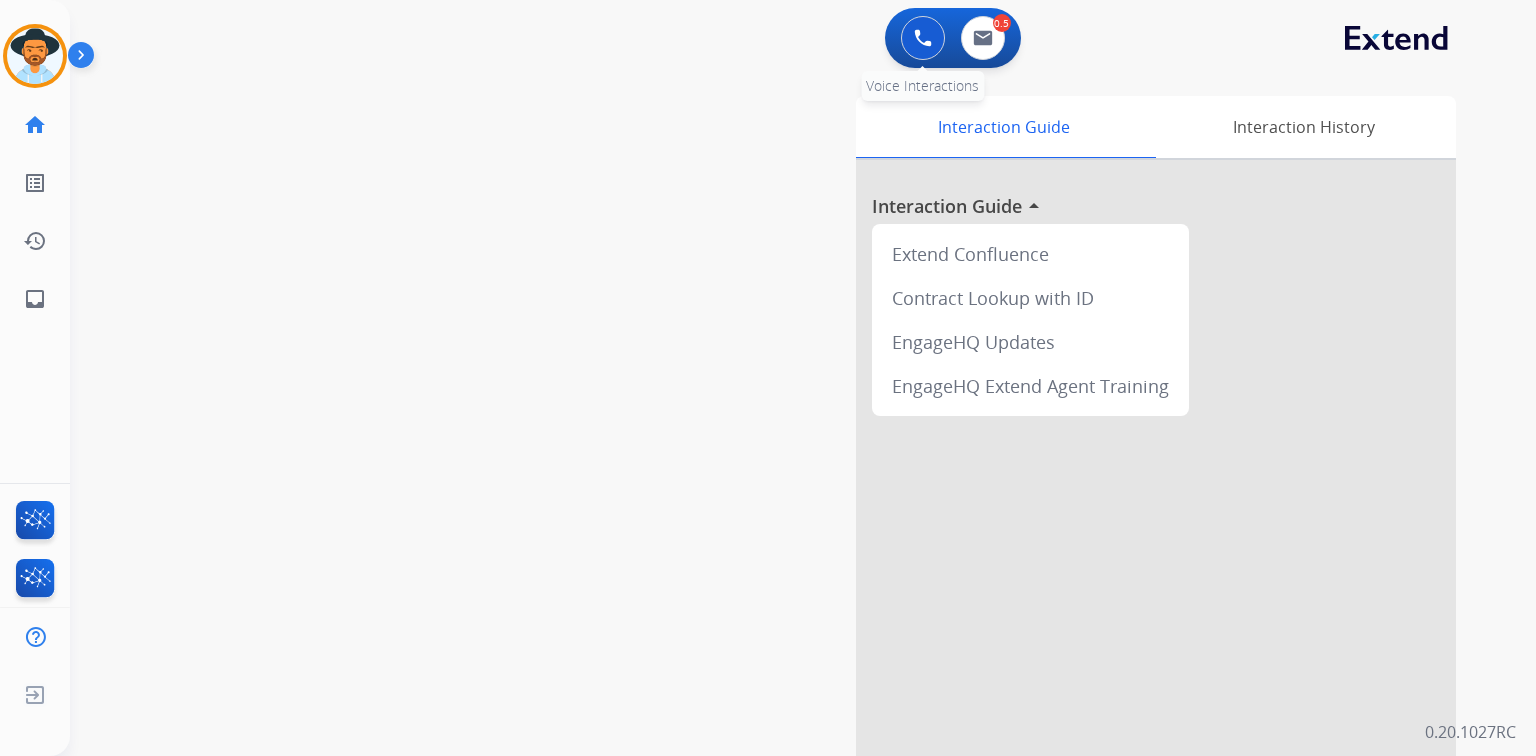 click at bounding box center [923, 38] 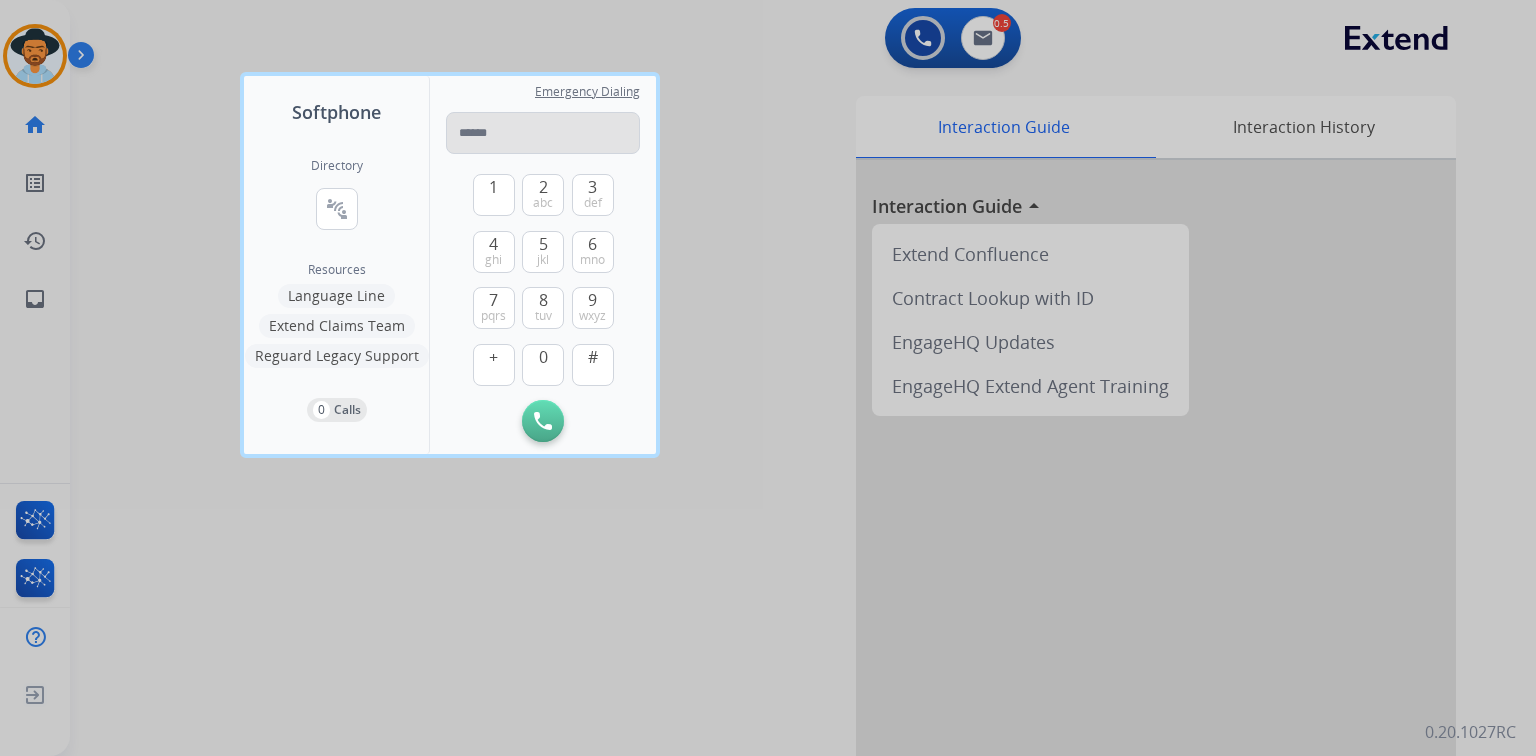 click at bounding box center (543, 133) 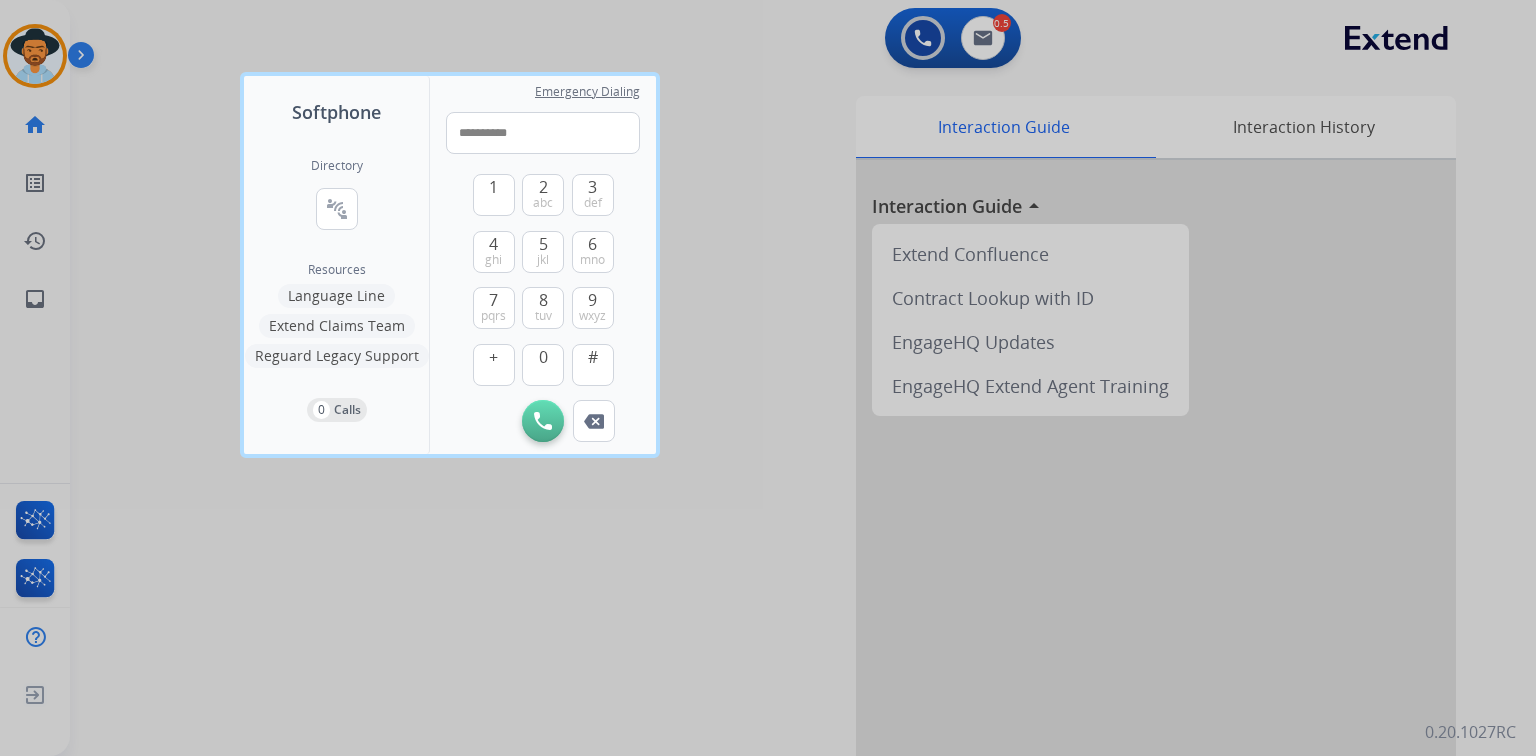 type on "**********" 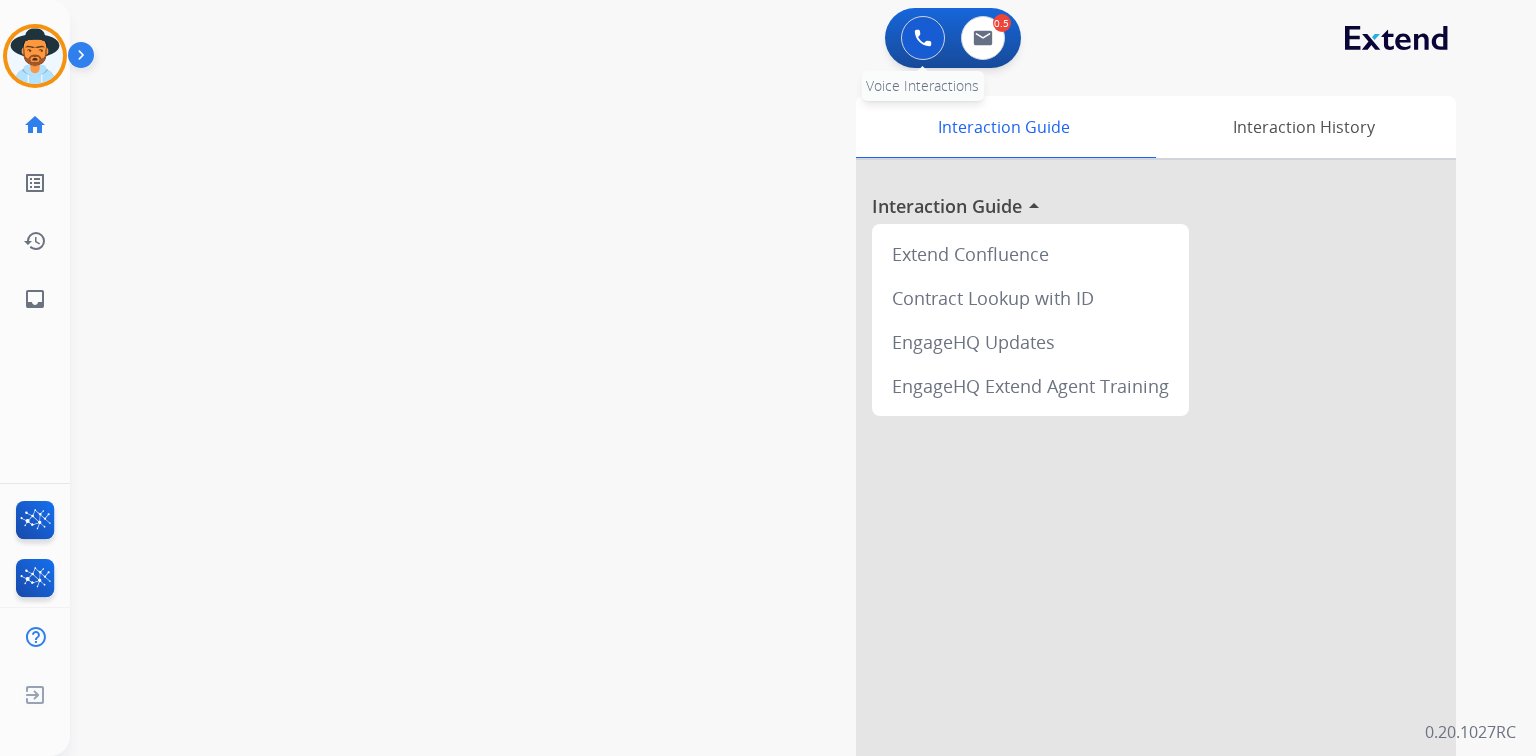 click at bounding box center [923, 38] 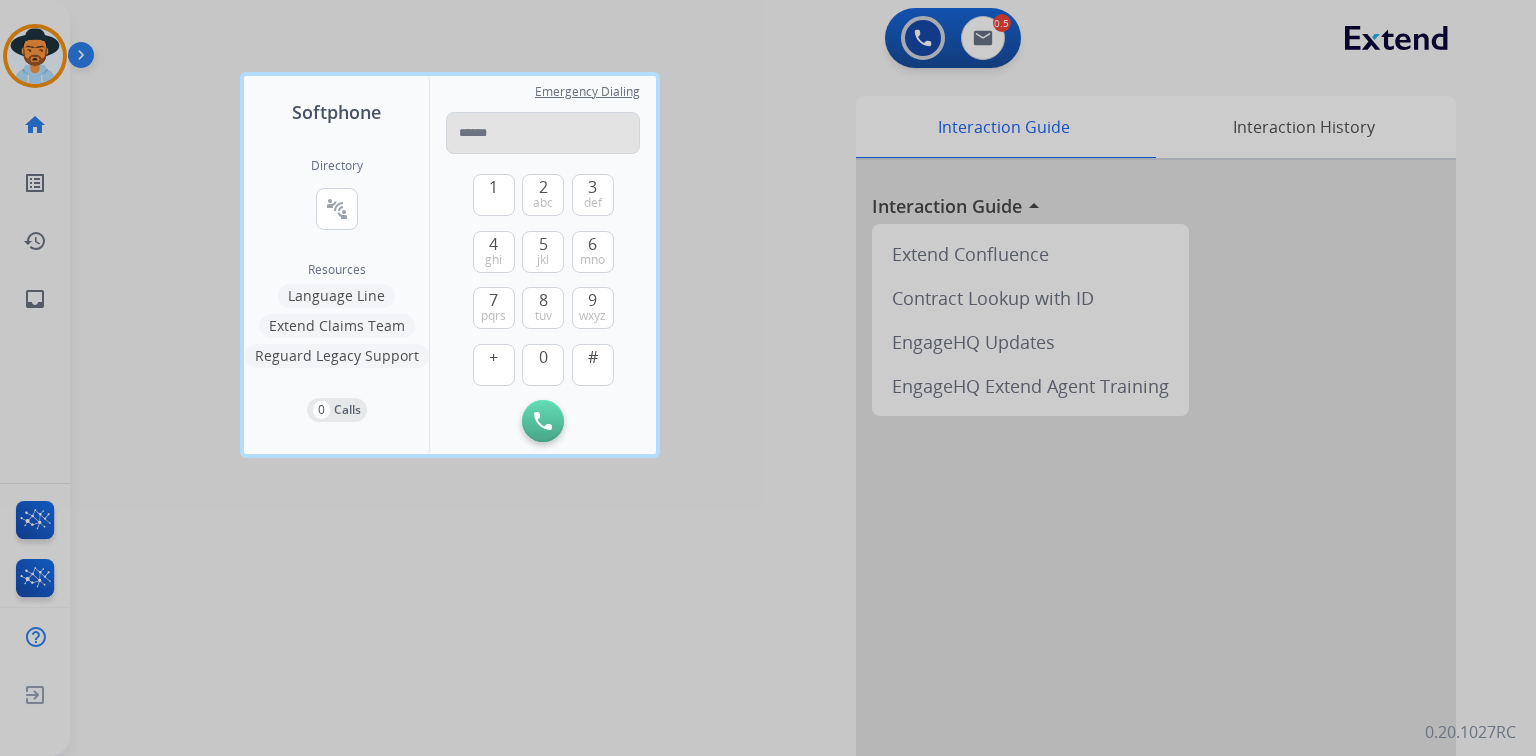 click at bounding box center [543, 133] 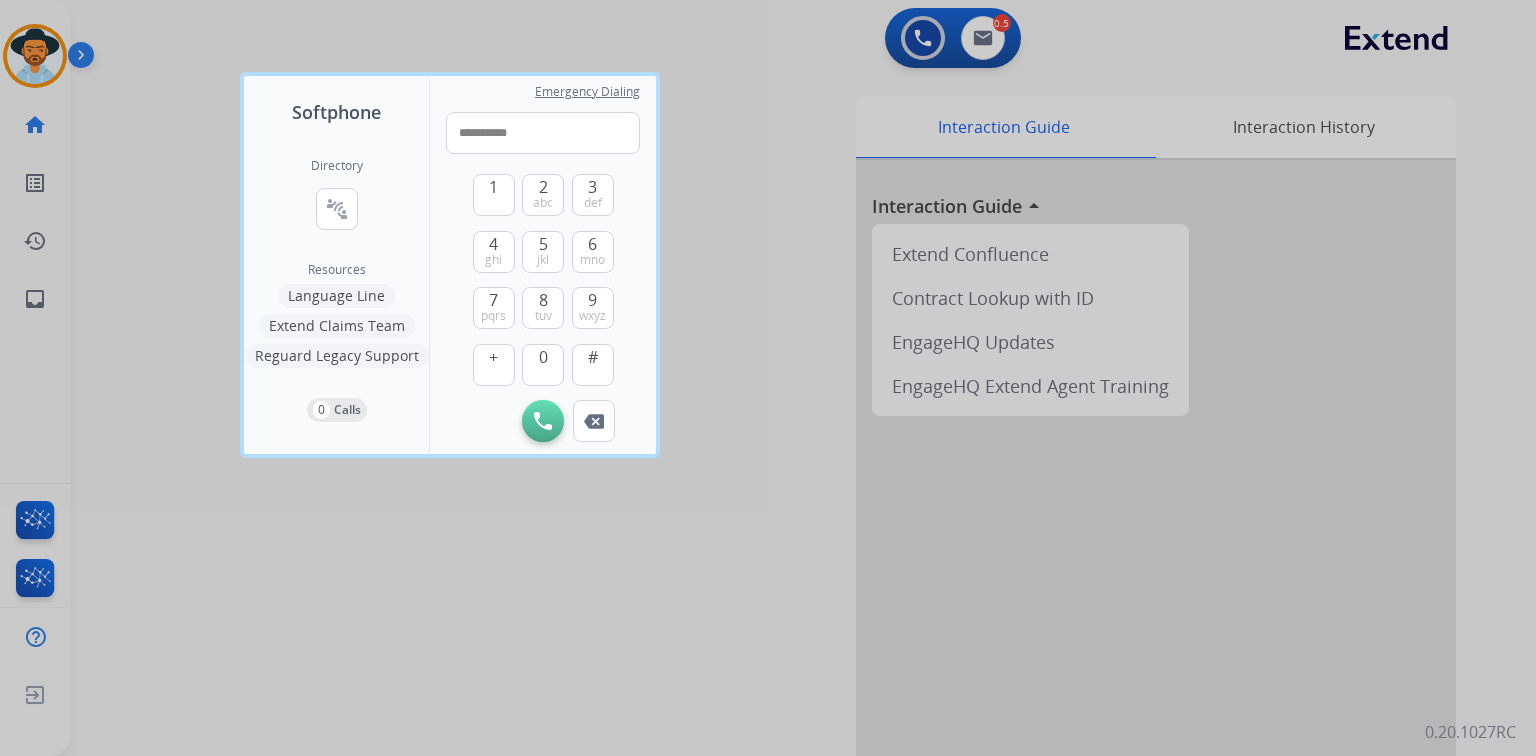type on "**********" 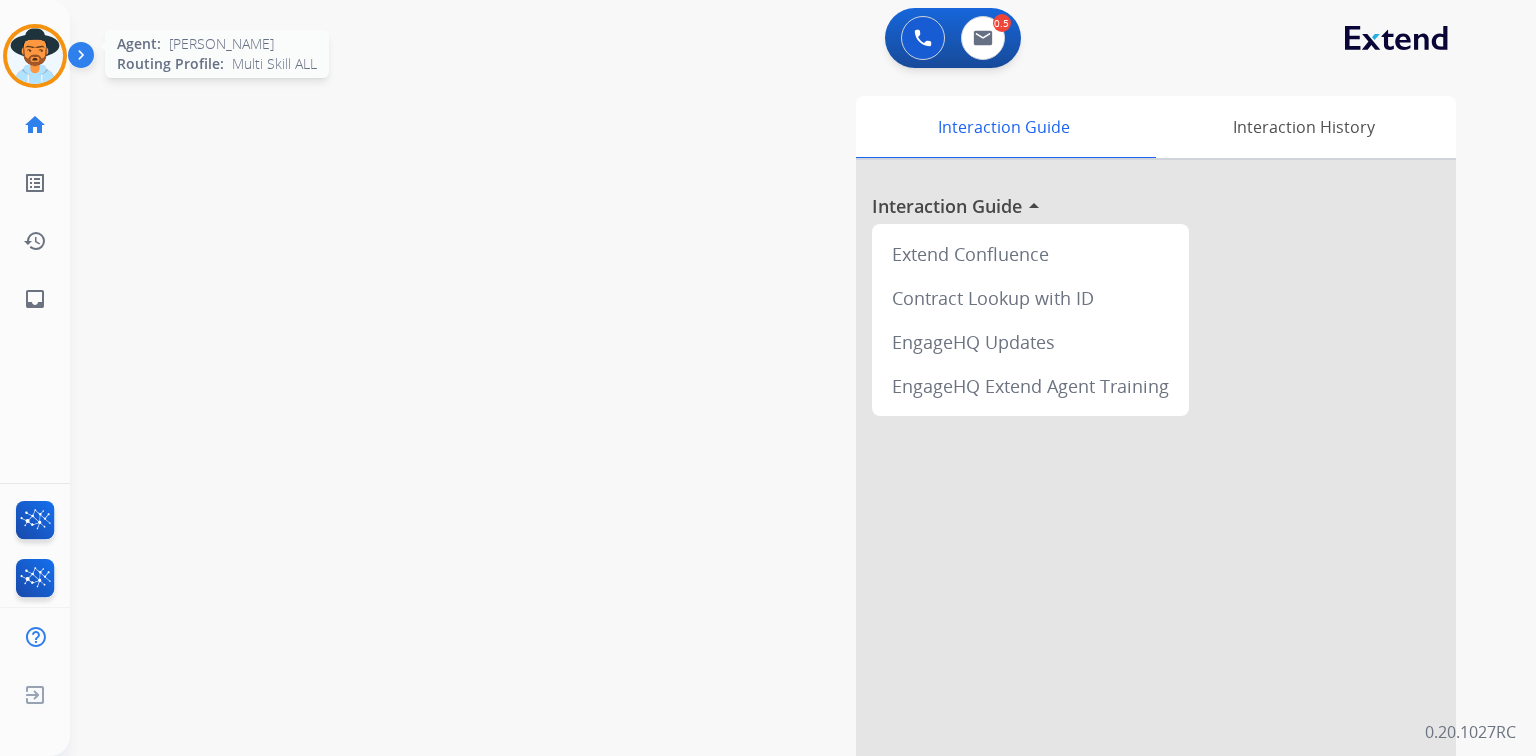 click at bounding box center (35, 56) 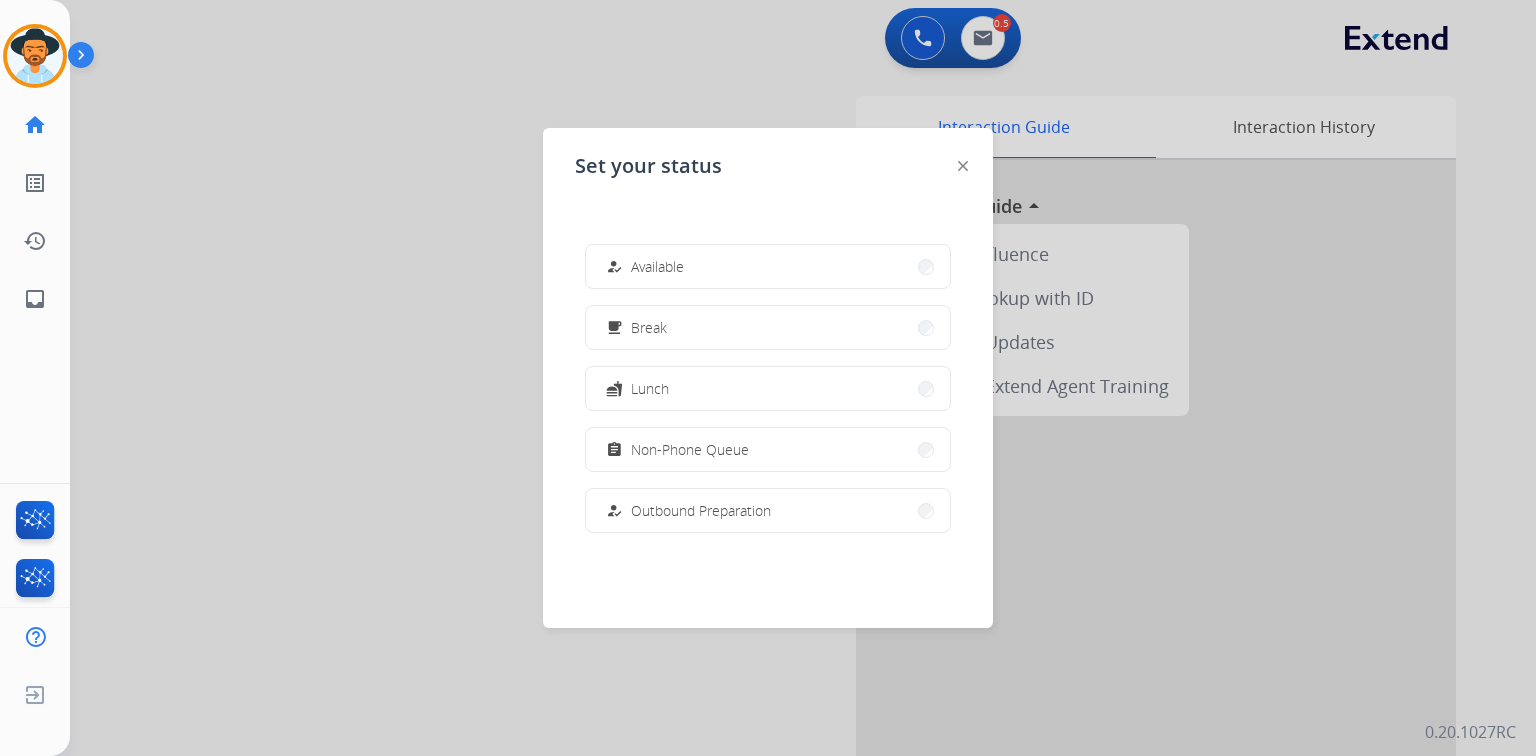 click on "how_to_reg Available free_breakfast Break fastfood Lunch assignment Non-Phone Queue how_to_reg Outbound Preparation campaign Team Huddle menu_book Training school Coaching phonelink_off System Issue login Logged In work_off Offline" at bounding box center [768, 388] 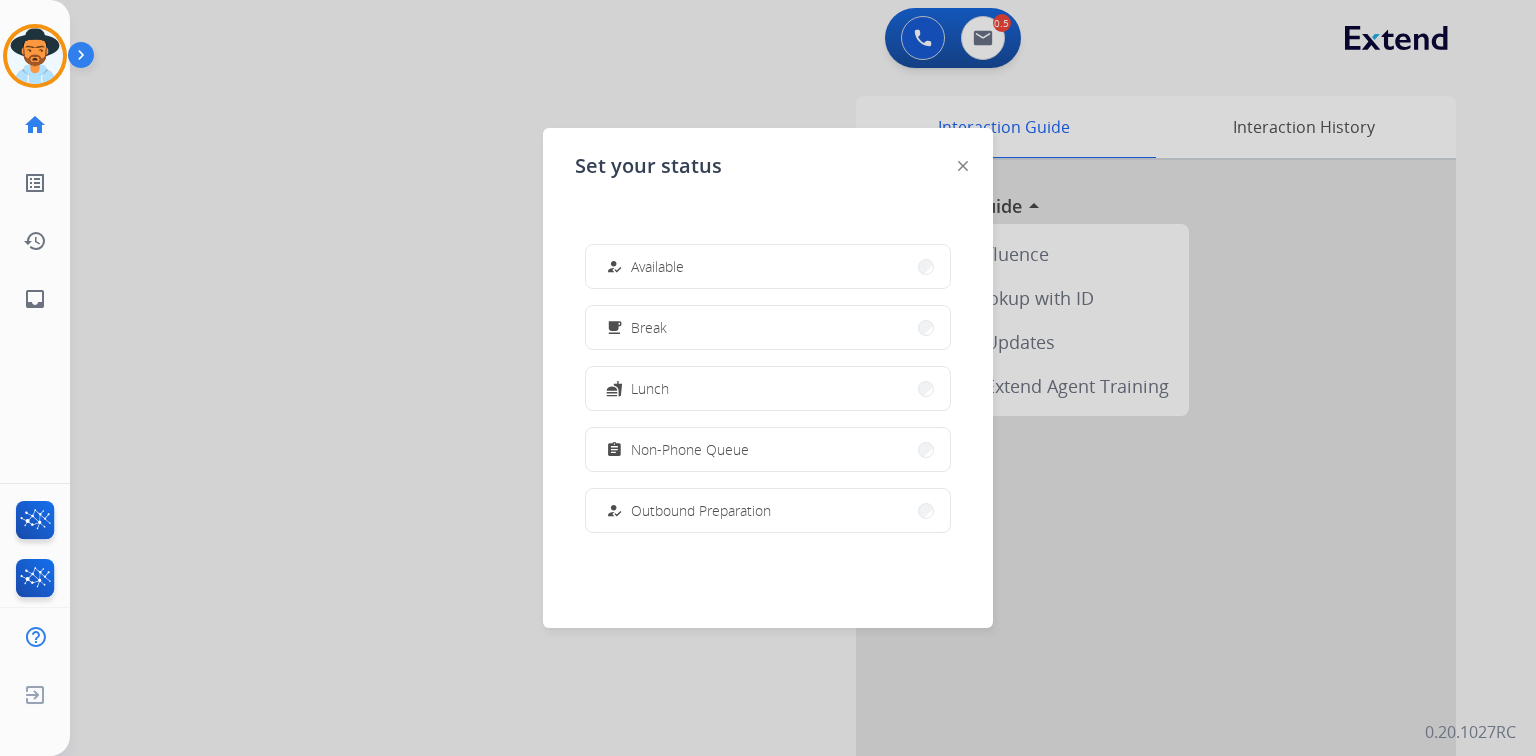 click on "how_to_reg Available" at bounding box center [768, 266] 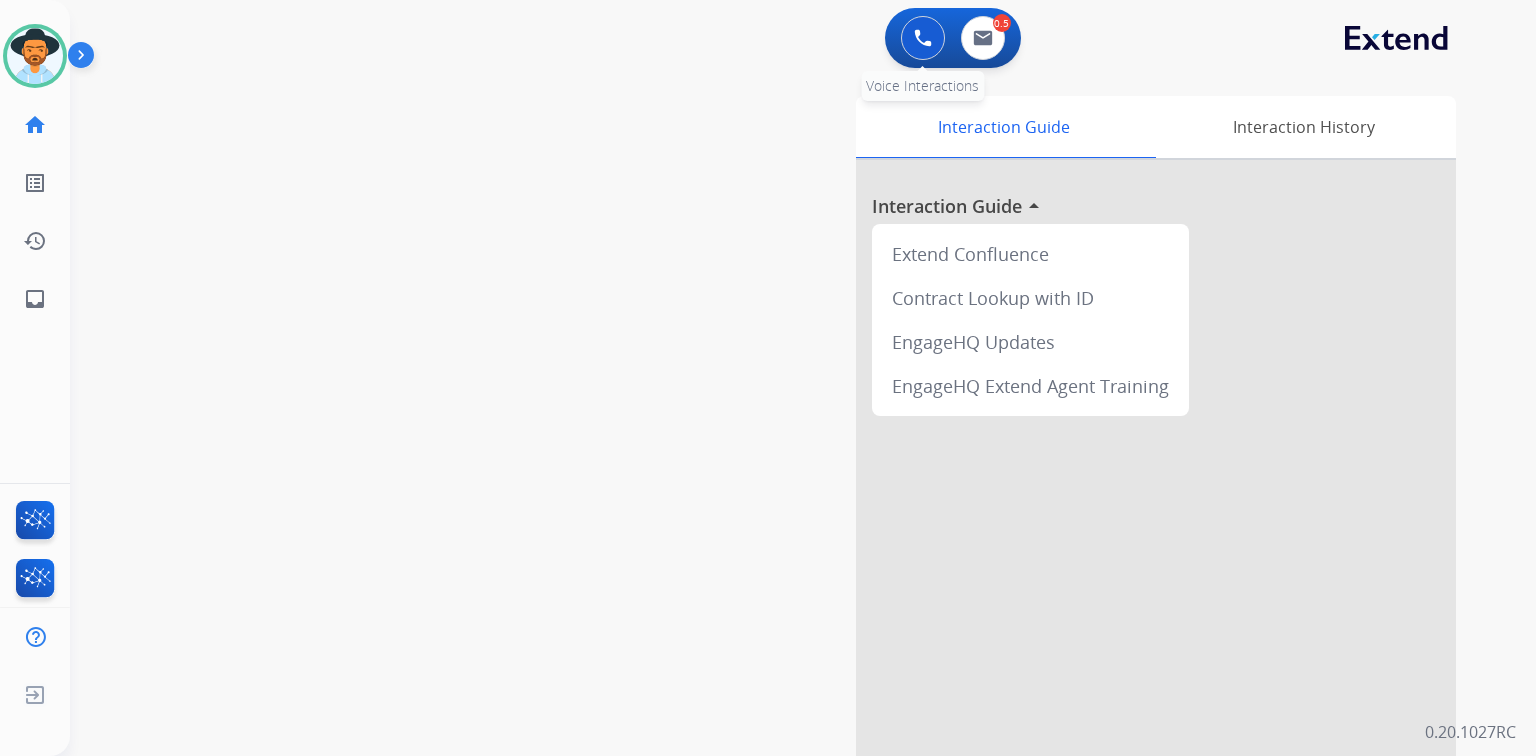 click at bounding box center (923, 38) 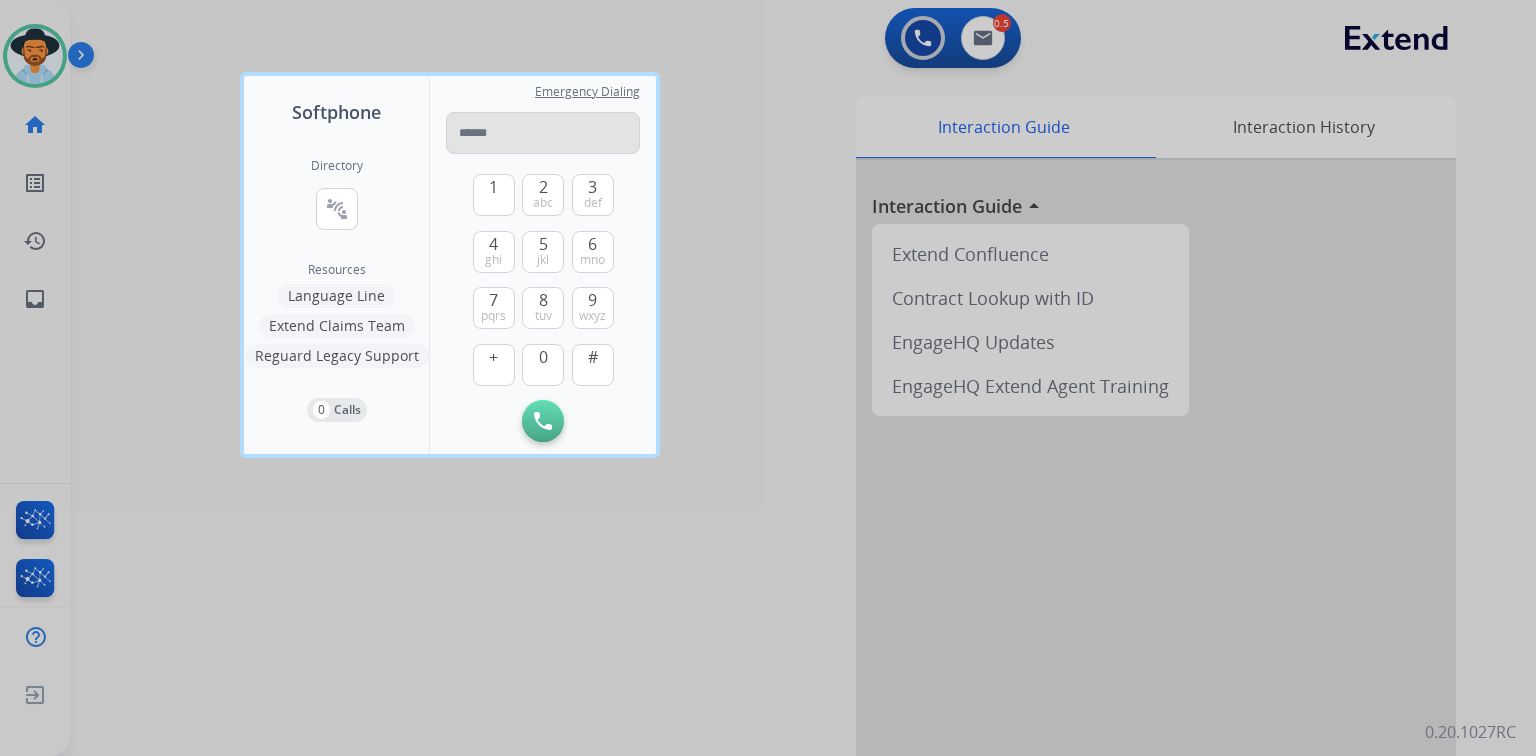 click at bounding box center (543, 133) 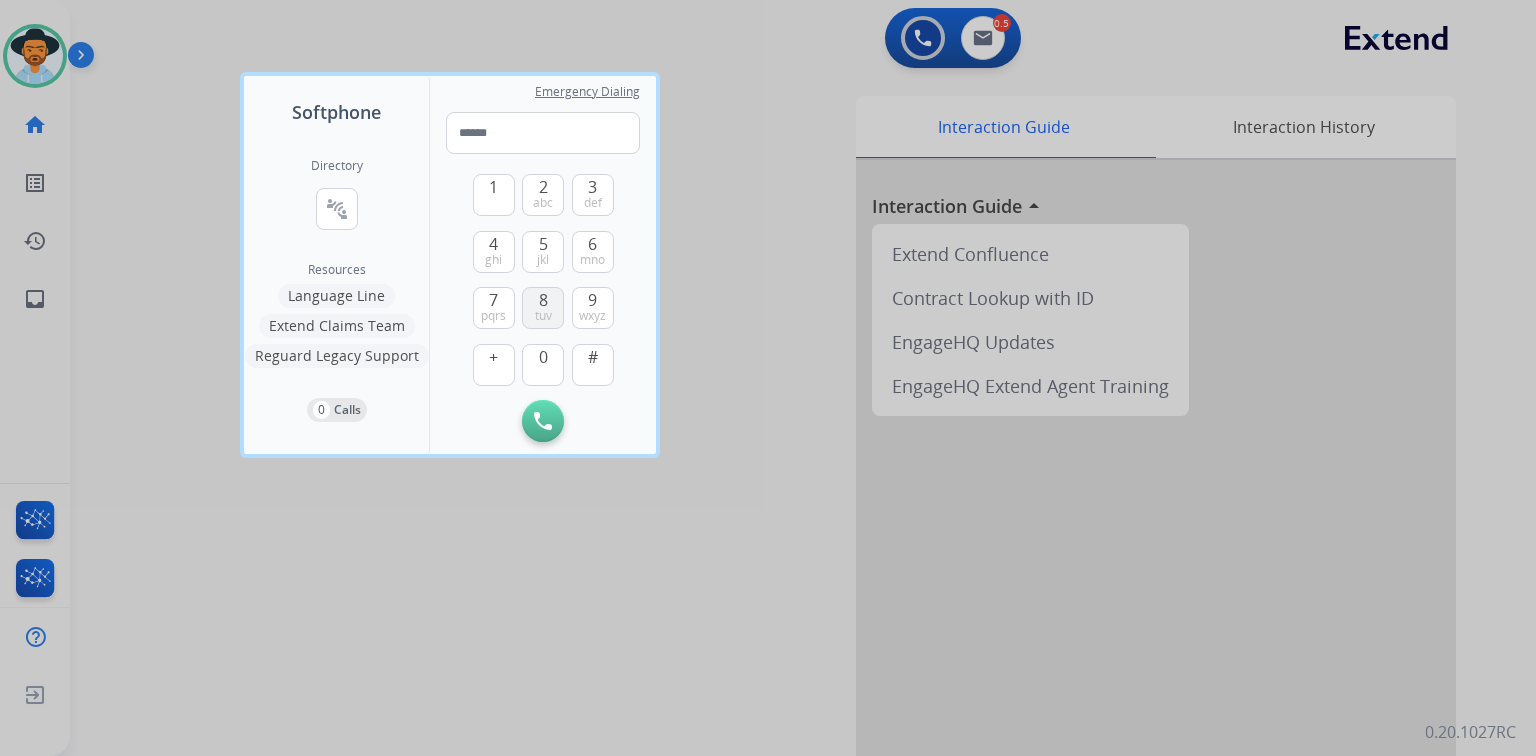 click on "8" at bounding box center [543, 300] 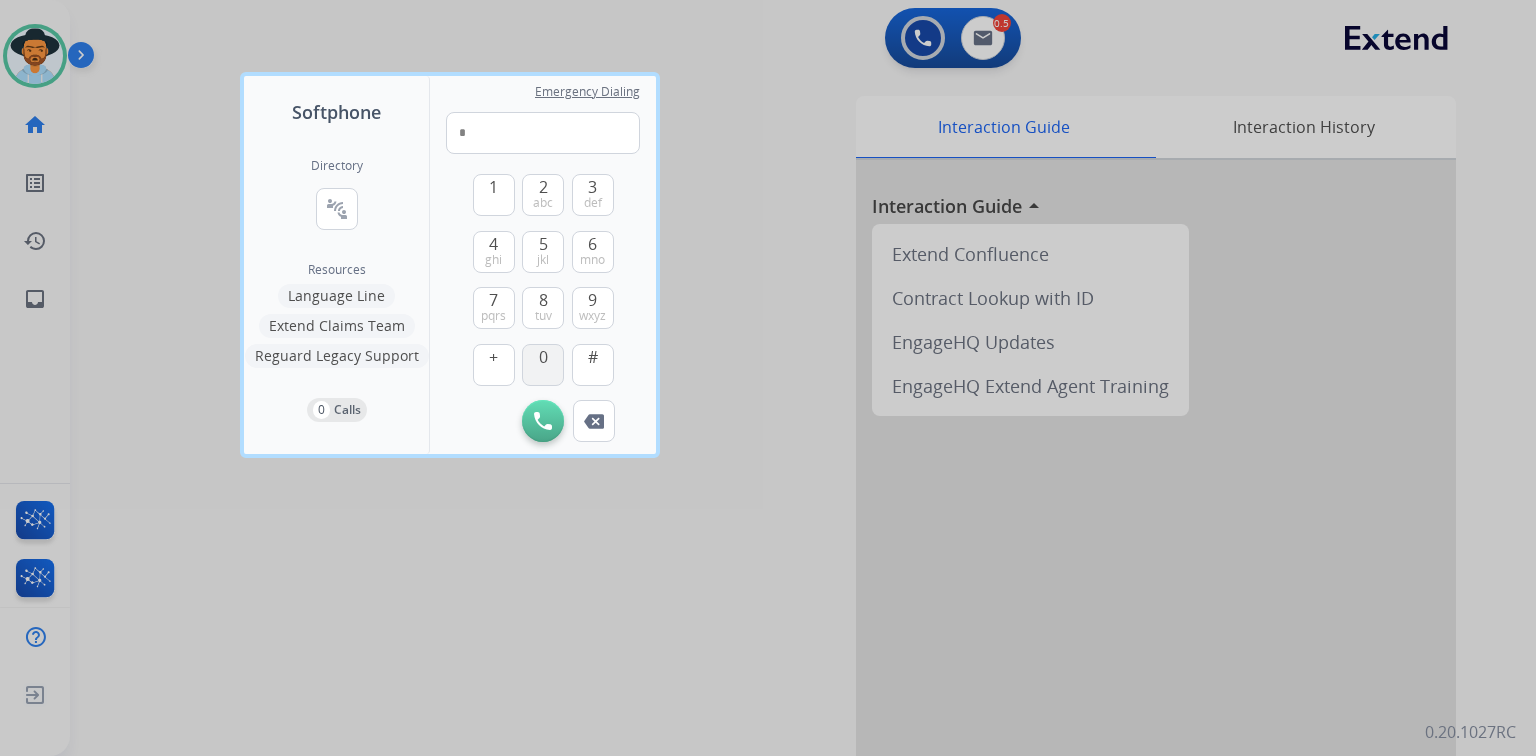 click on "0" at bounding box center [543, 357] 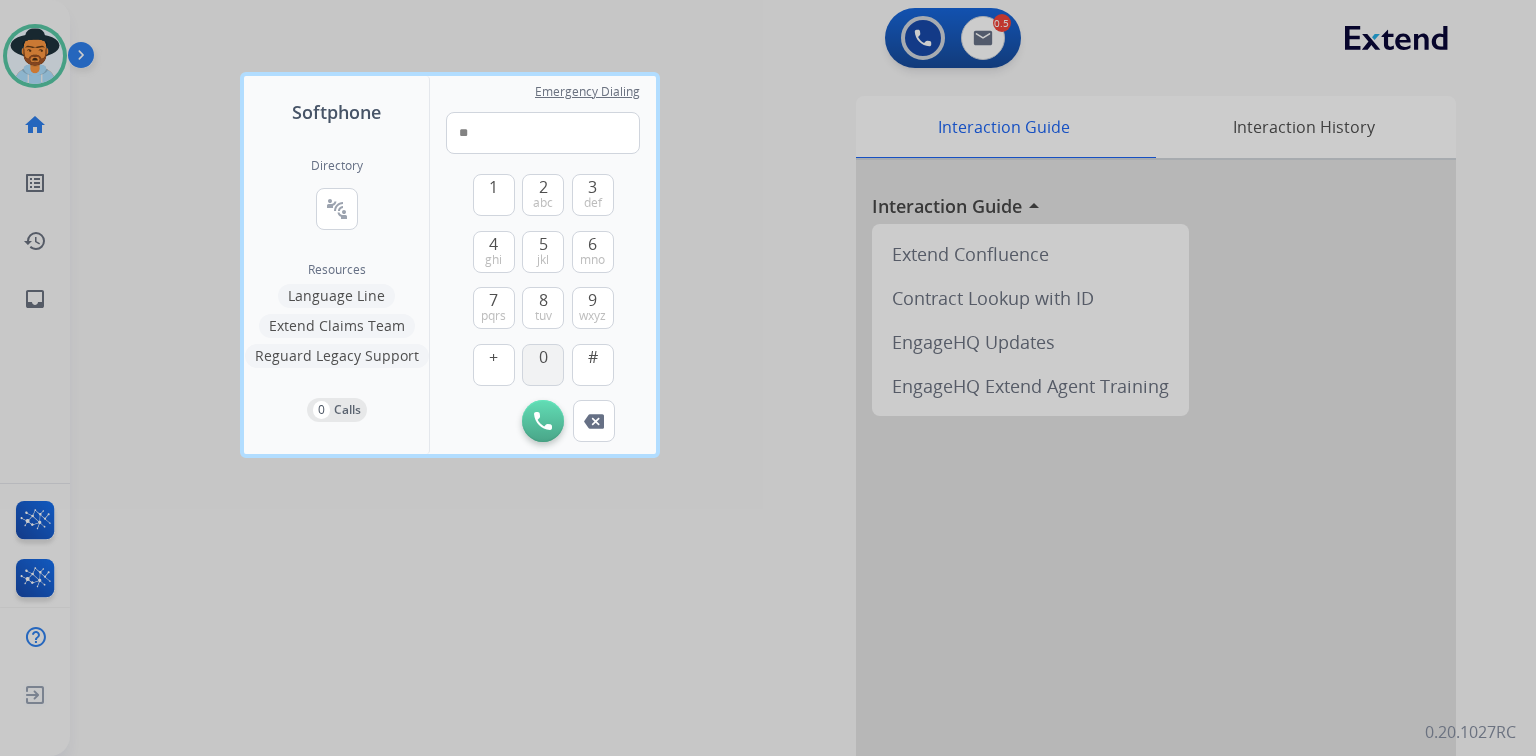 click on "0" at bounding box center [543, 357] 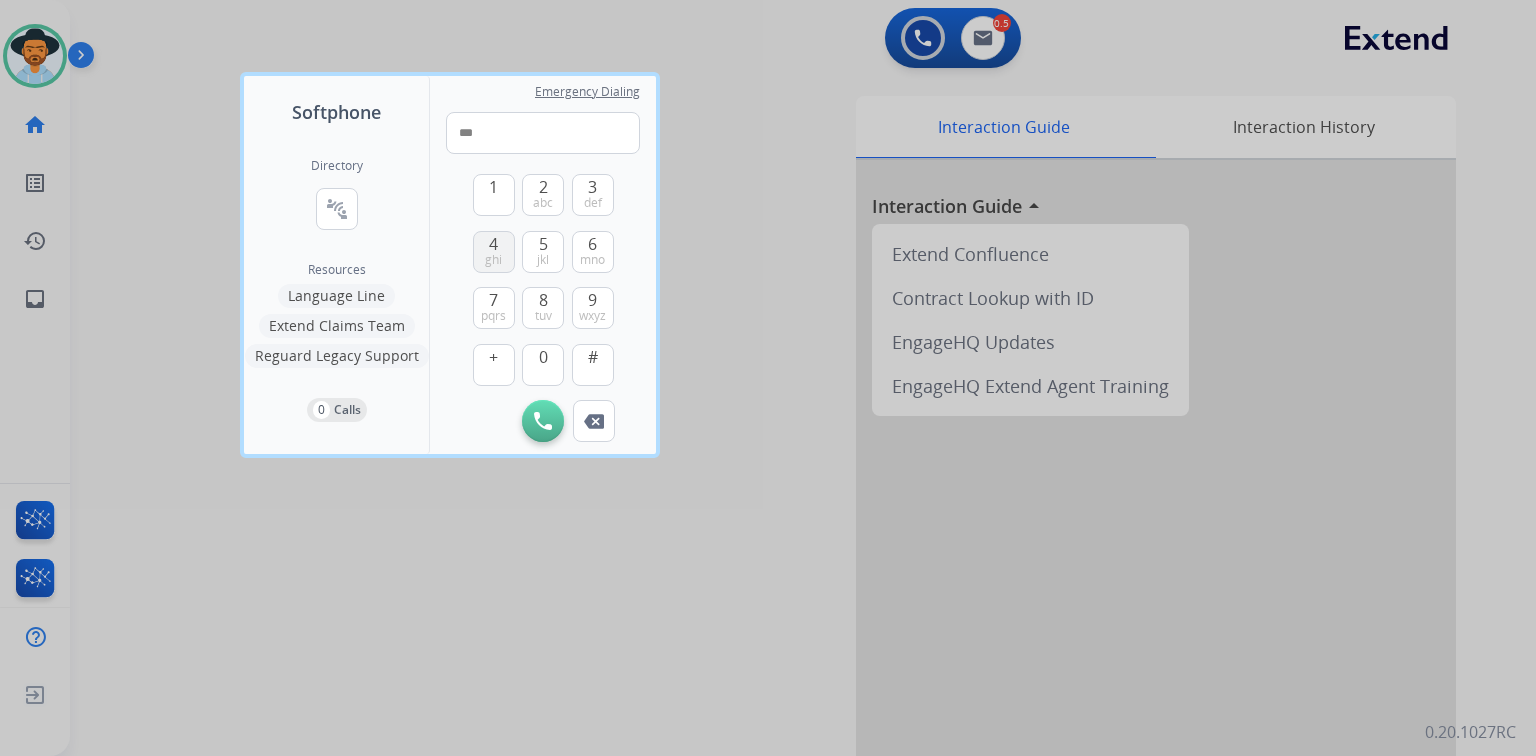 click on "ghi" at bounding box center [493, 260] 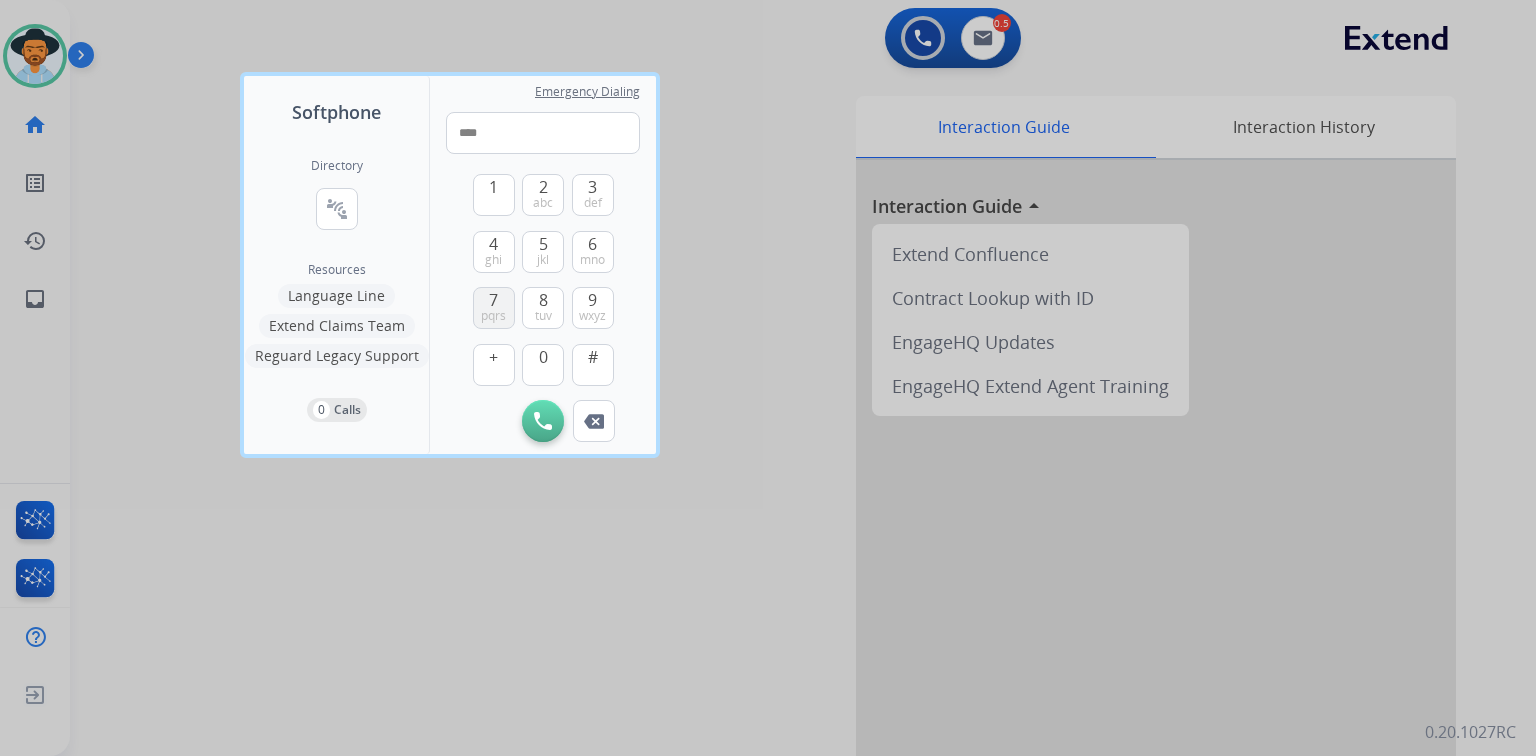 click on "7" at bounding box center (493, 300) 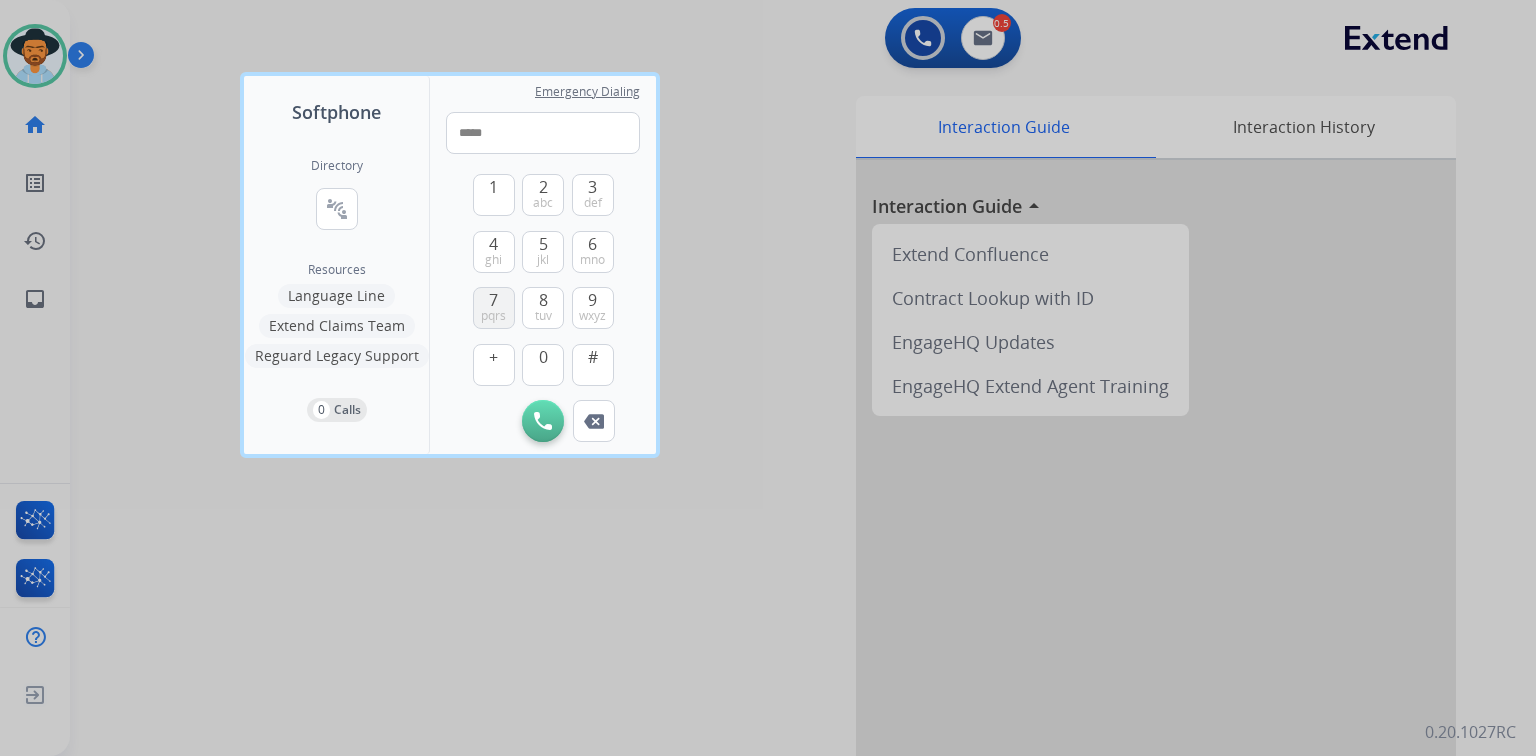 click on "7" at bounding box center (493, 300) 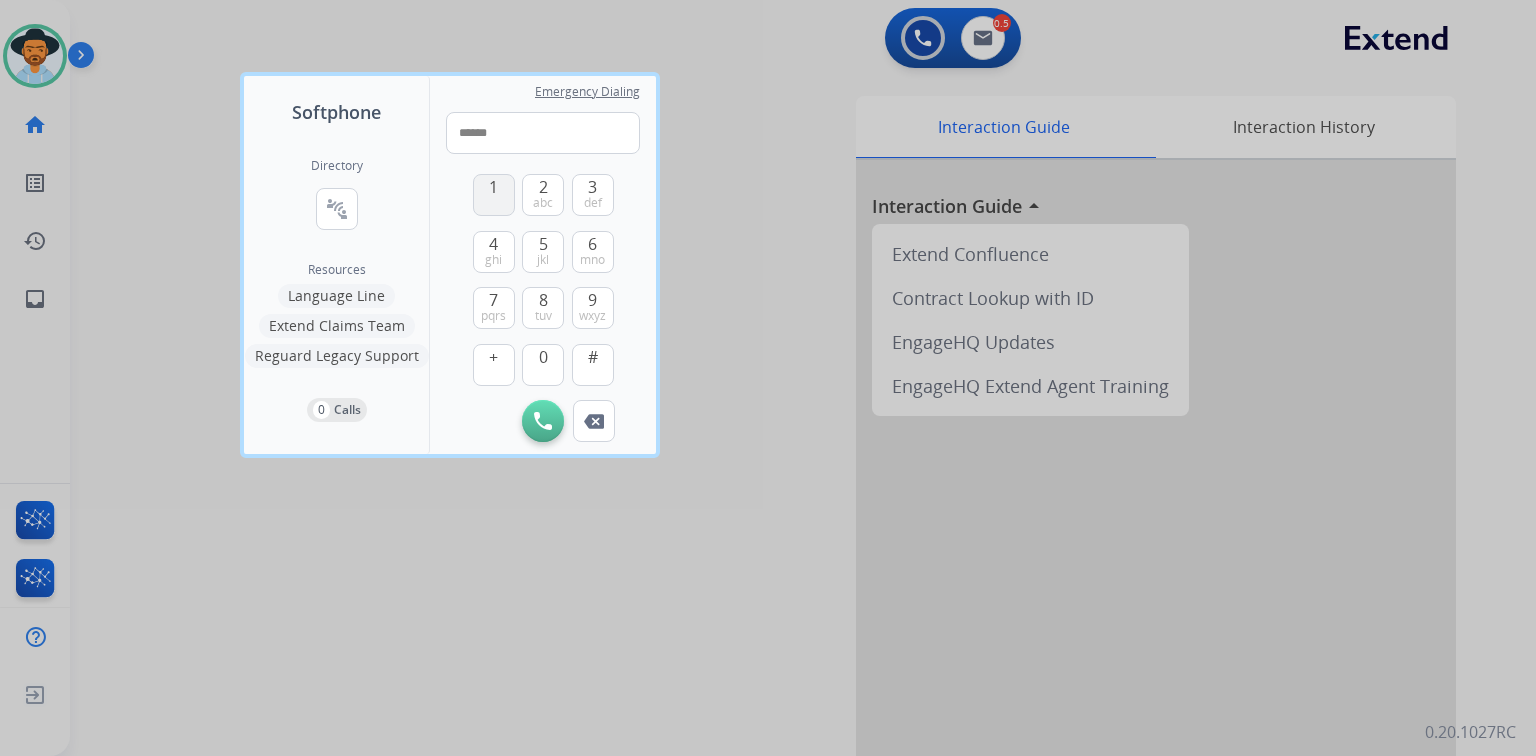 click on "1" at bounding box center [494, 195] 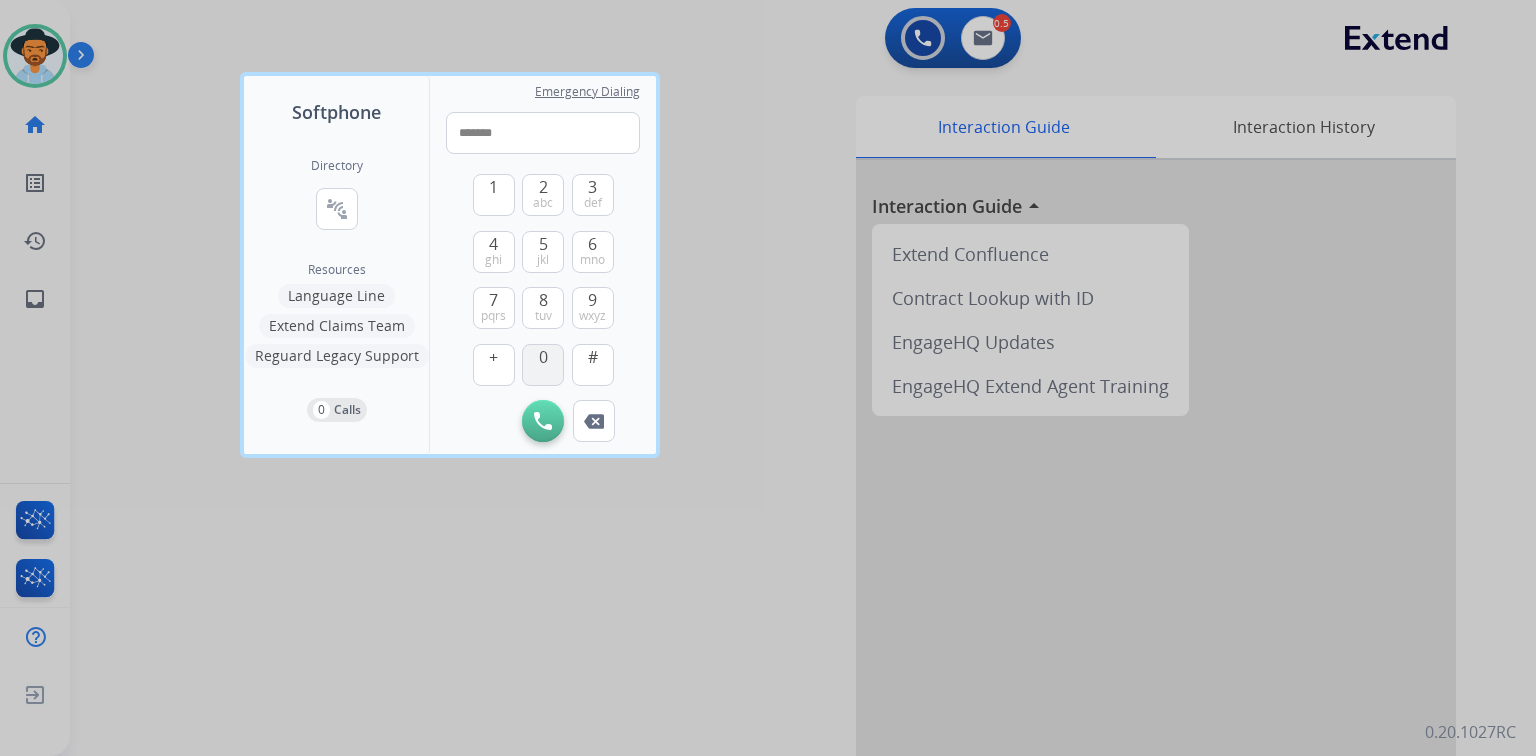 click on "0" at bounding box center (543, 365) 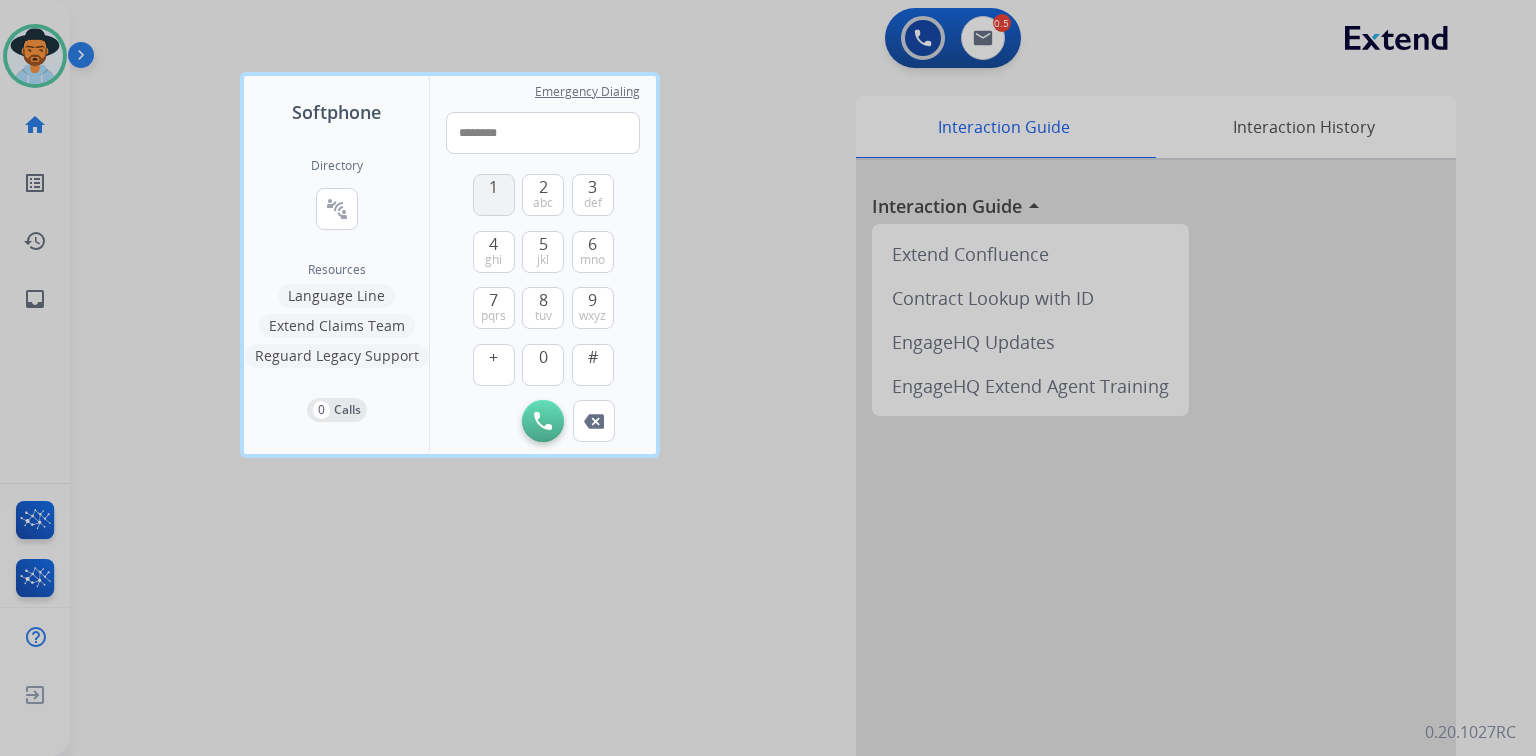 click on "1" at bounding box center [494, 195] 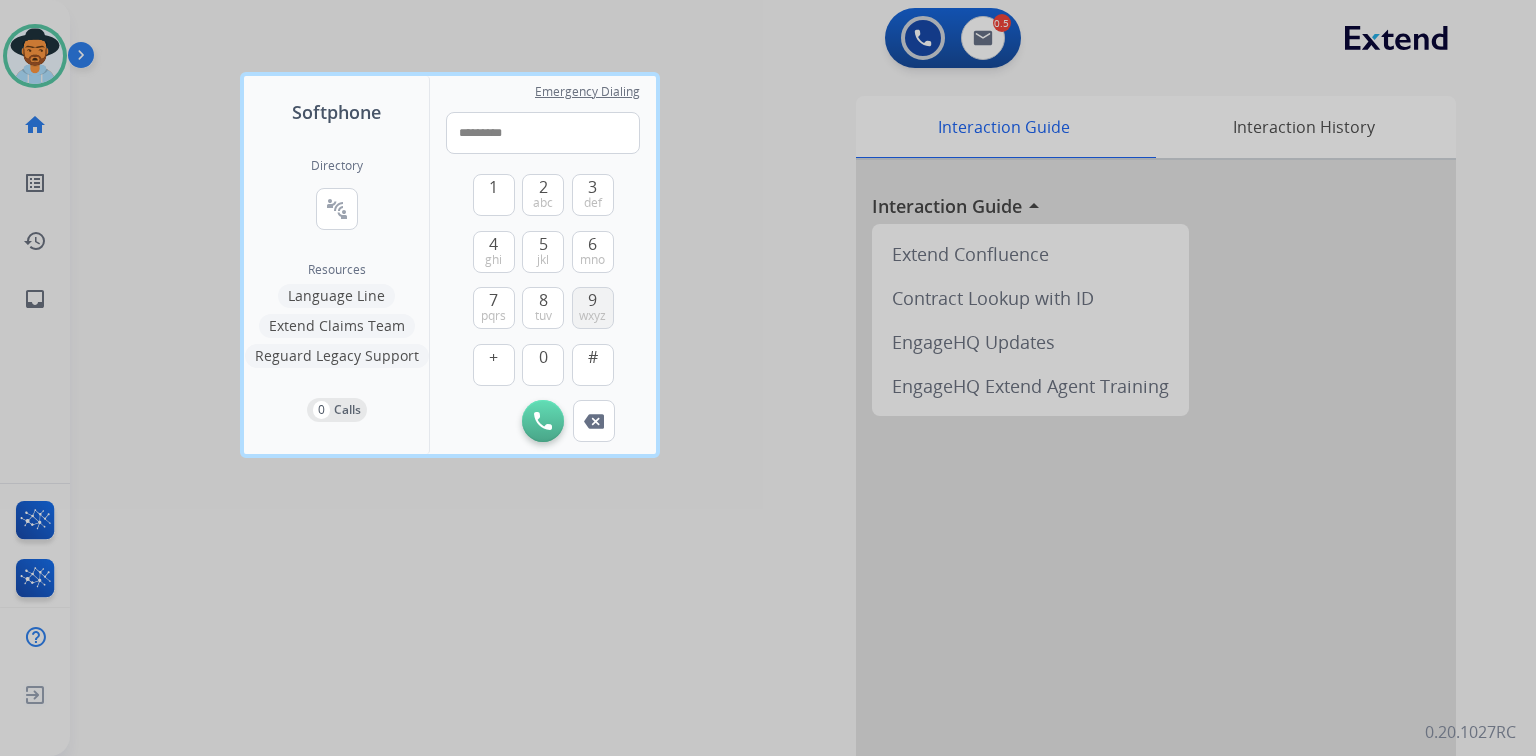 click on "9 wxyz" at bounding box center [593, 308] 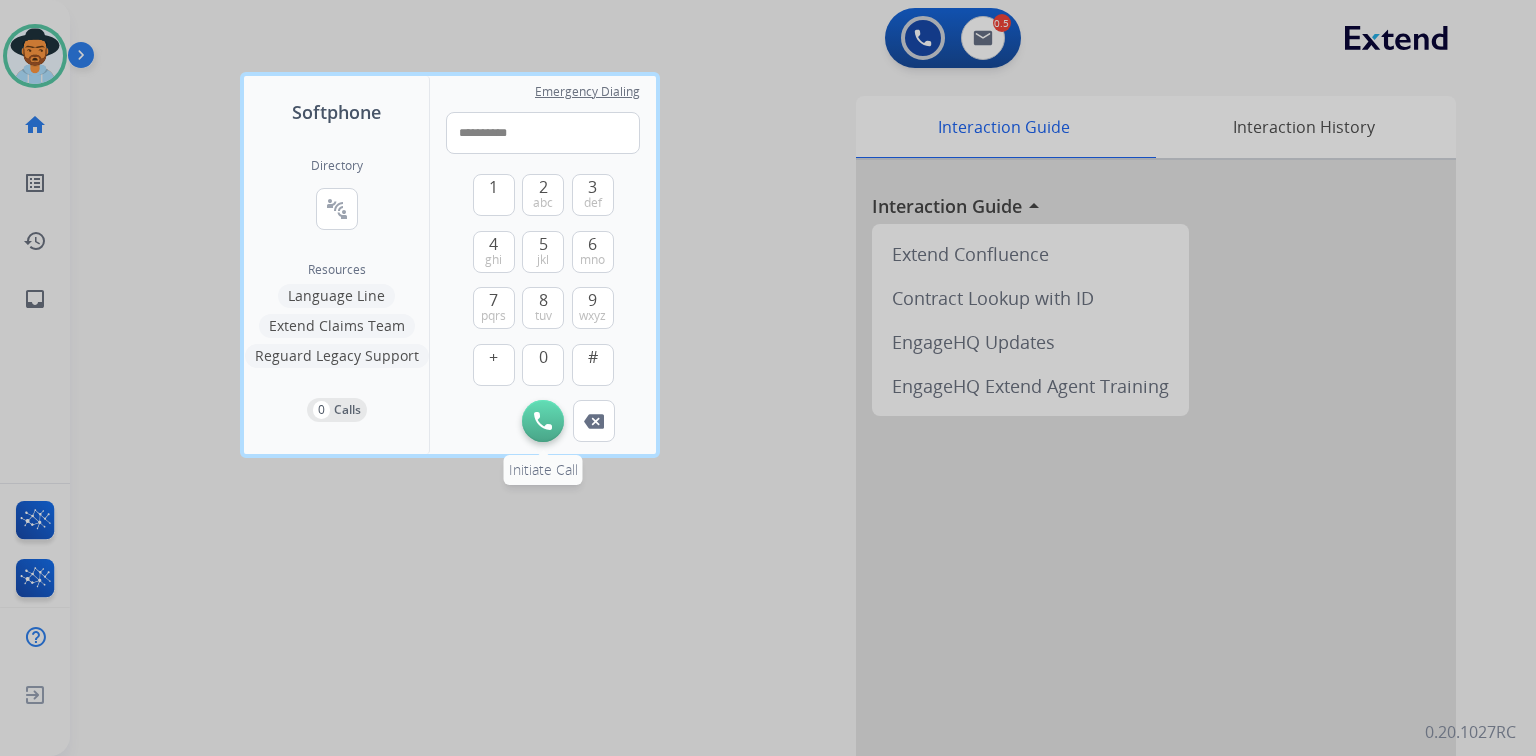 click at bounding box center (543, 421) 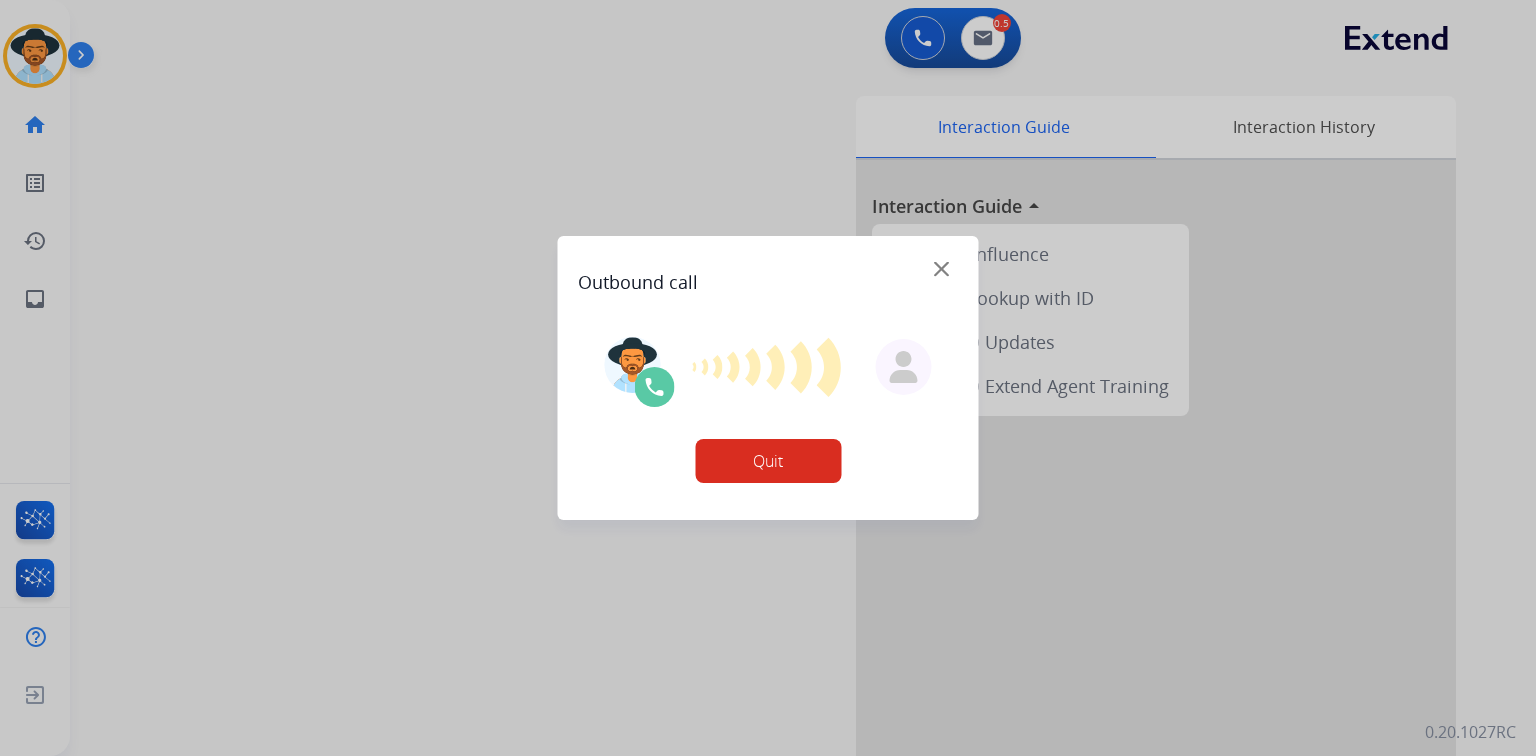 click on "Quit" at bounding box center [768, 461] 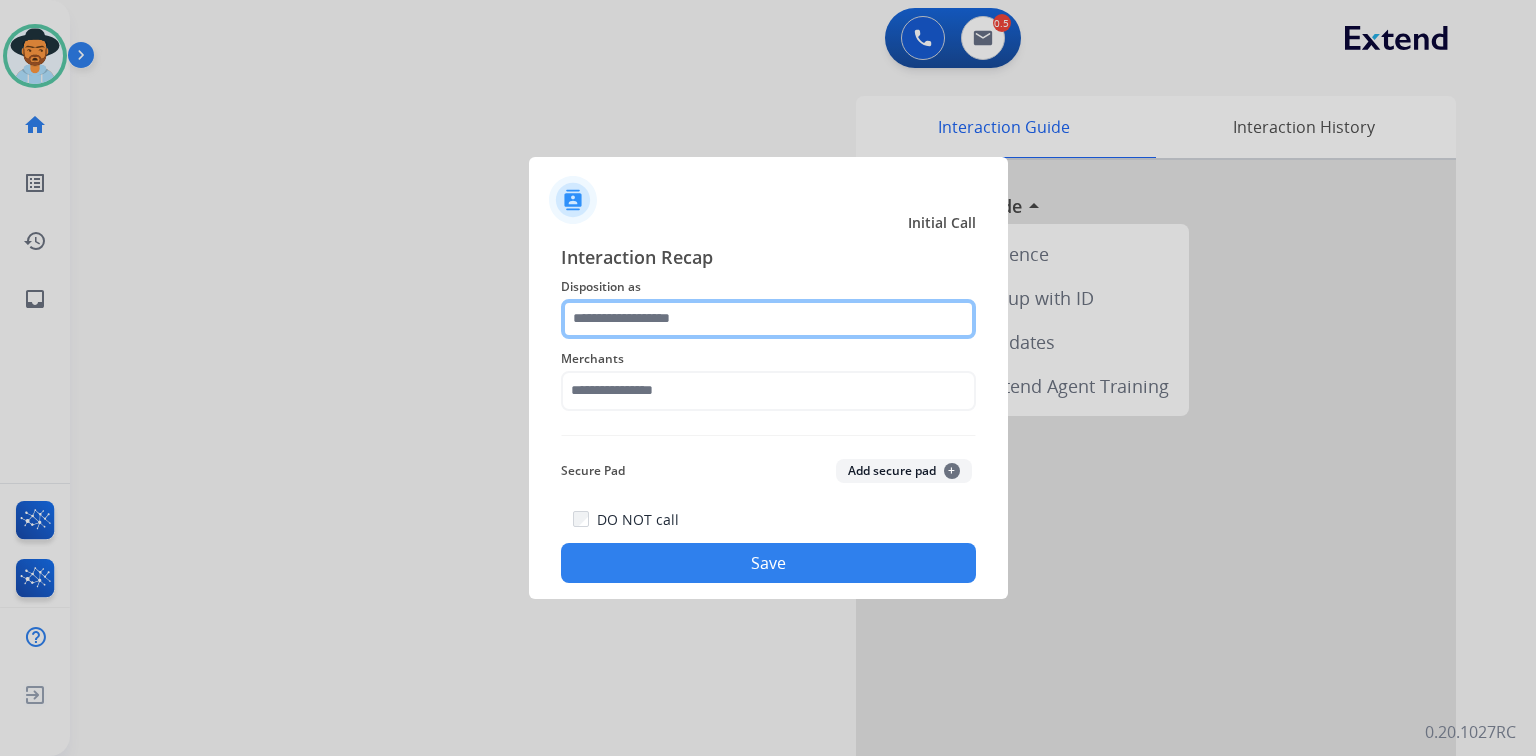 click 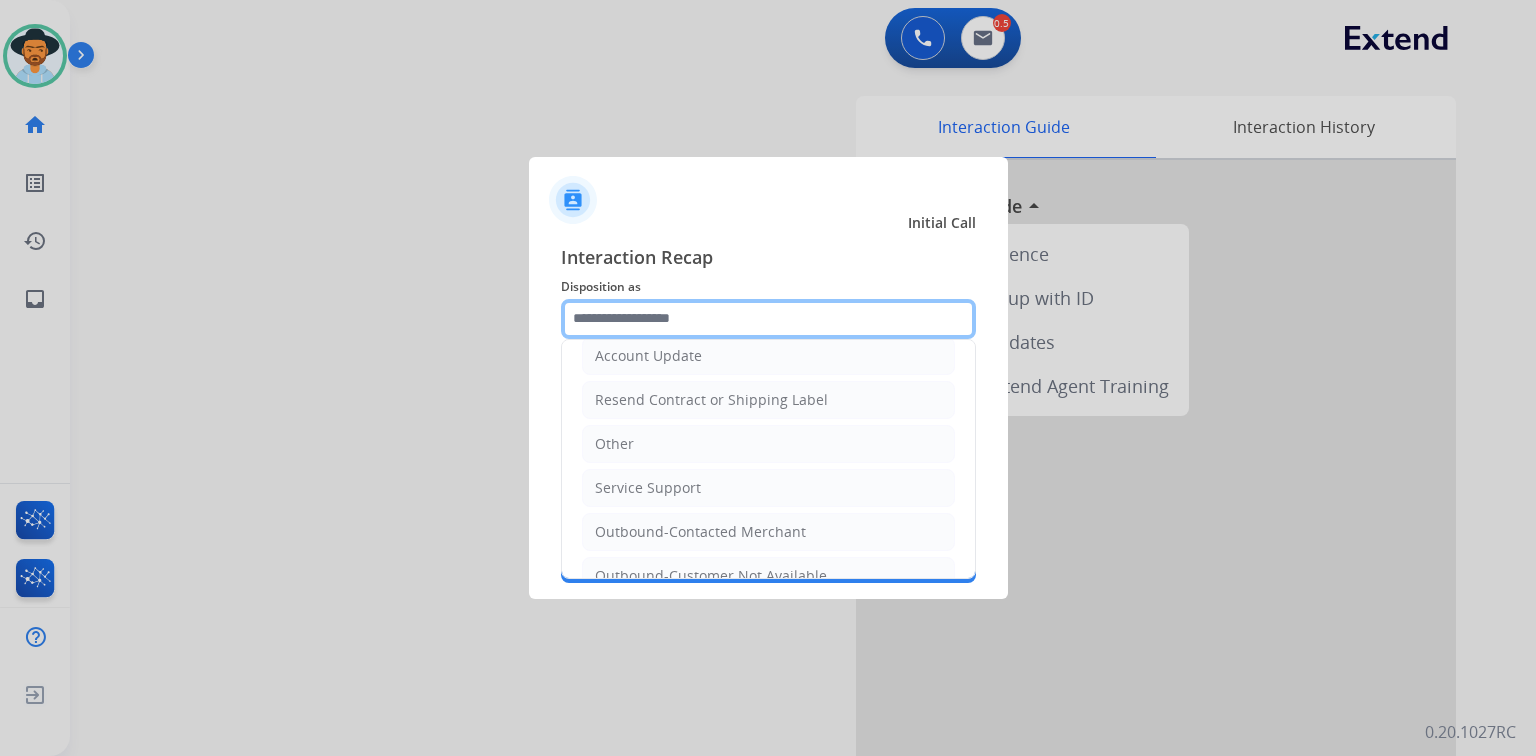 scroll, scrollTop: 394, scrollLeft: 0, axis: vertical 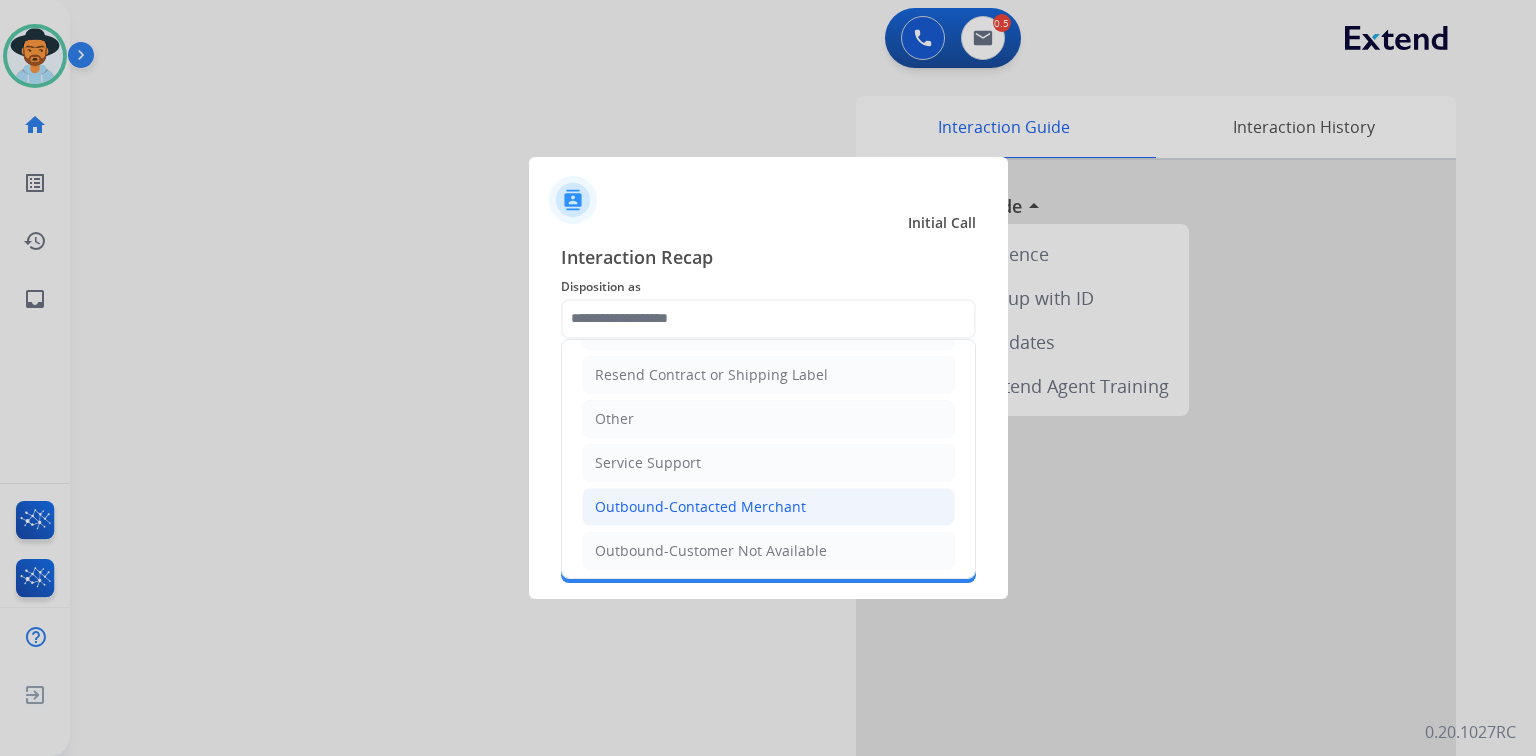 click on "Outbound-Contacted Merchant" 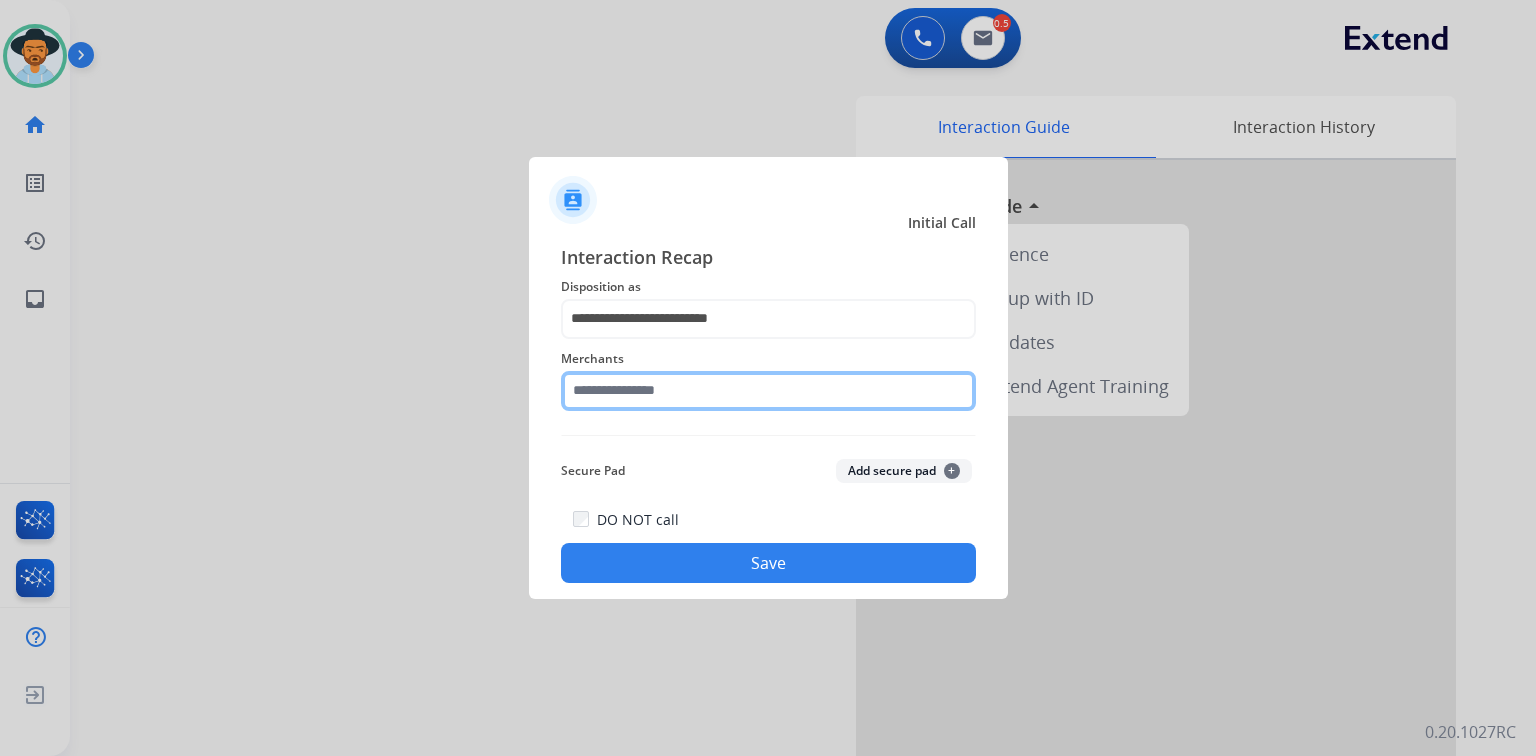 click 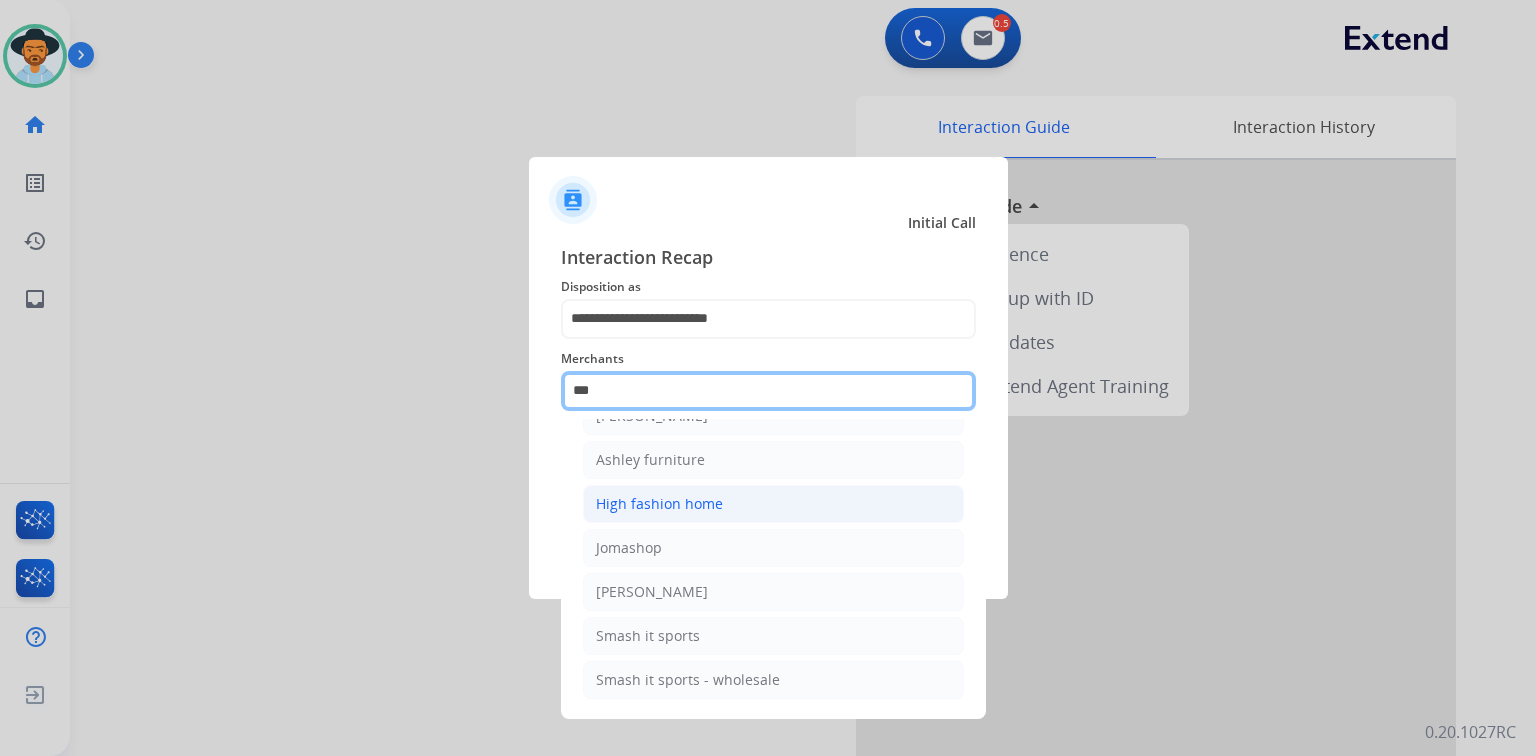 scroll, scrollTop: 29, scrollLeft: 0, axis: vertical 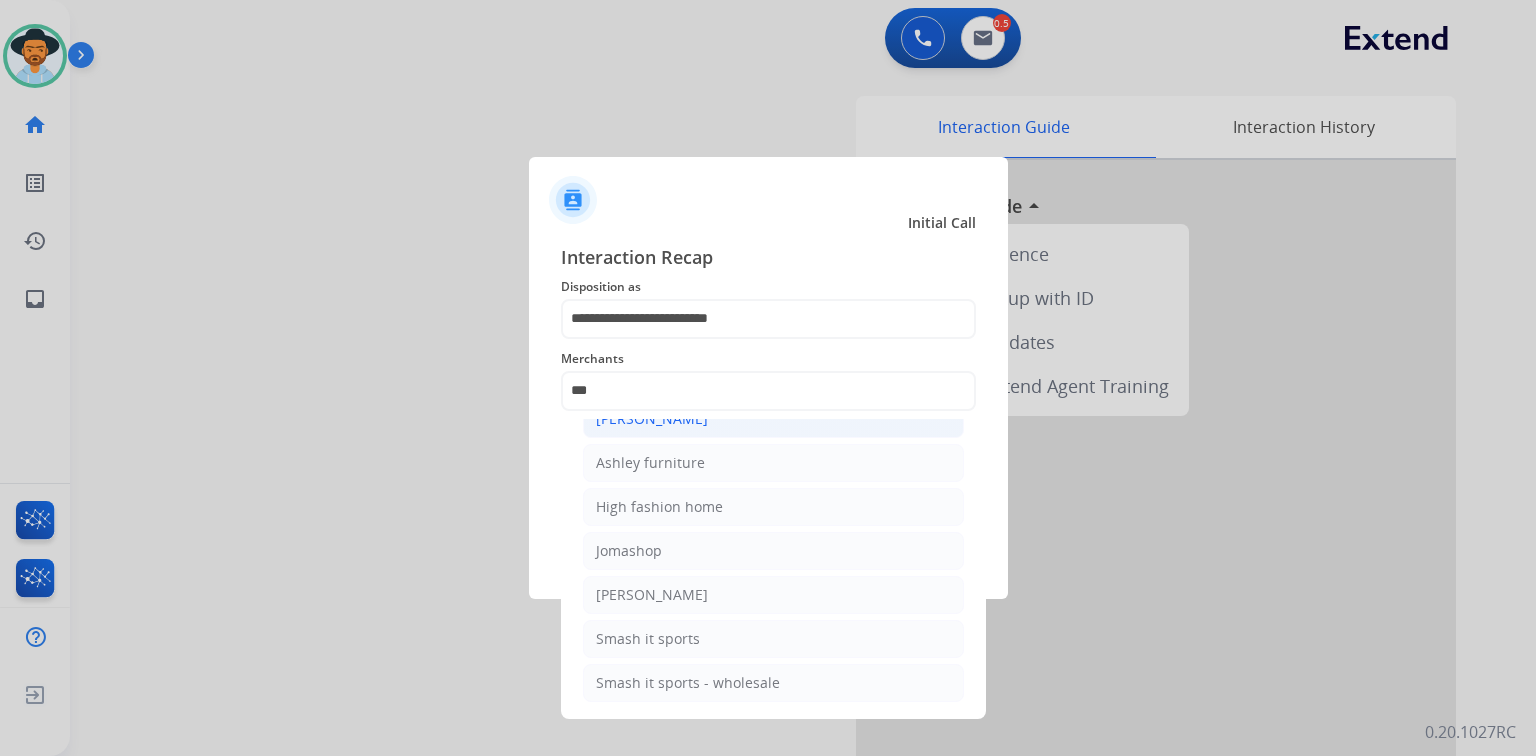click on "[PERSON_NAME]" 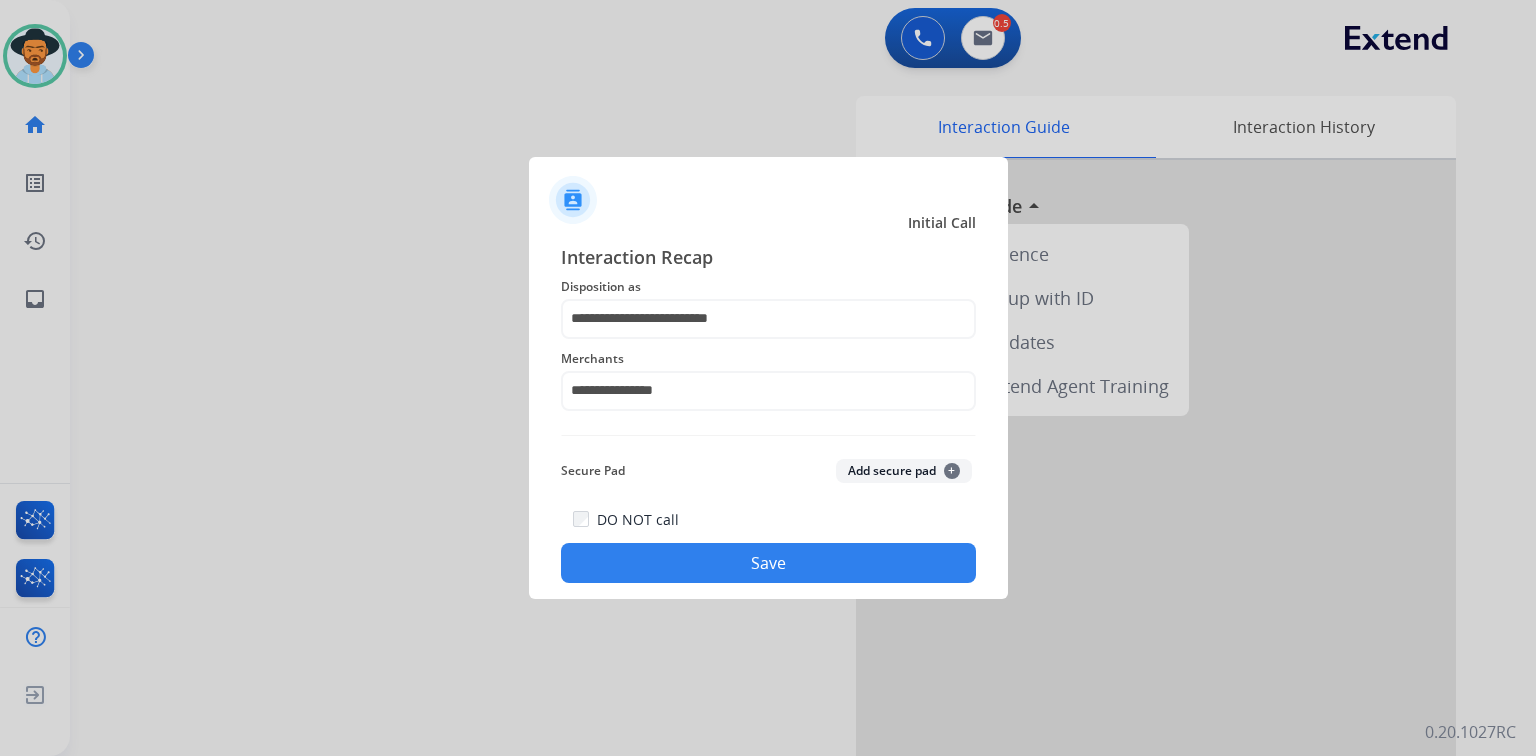 click on "Save" 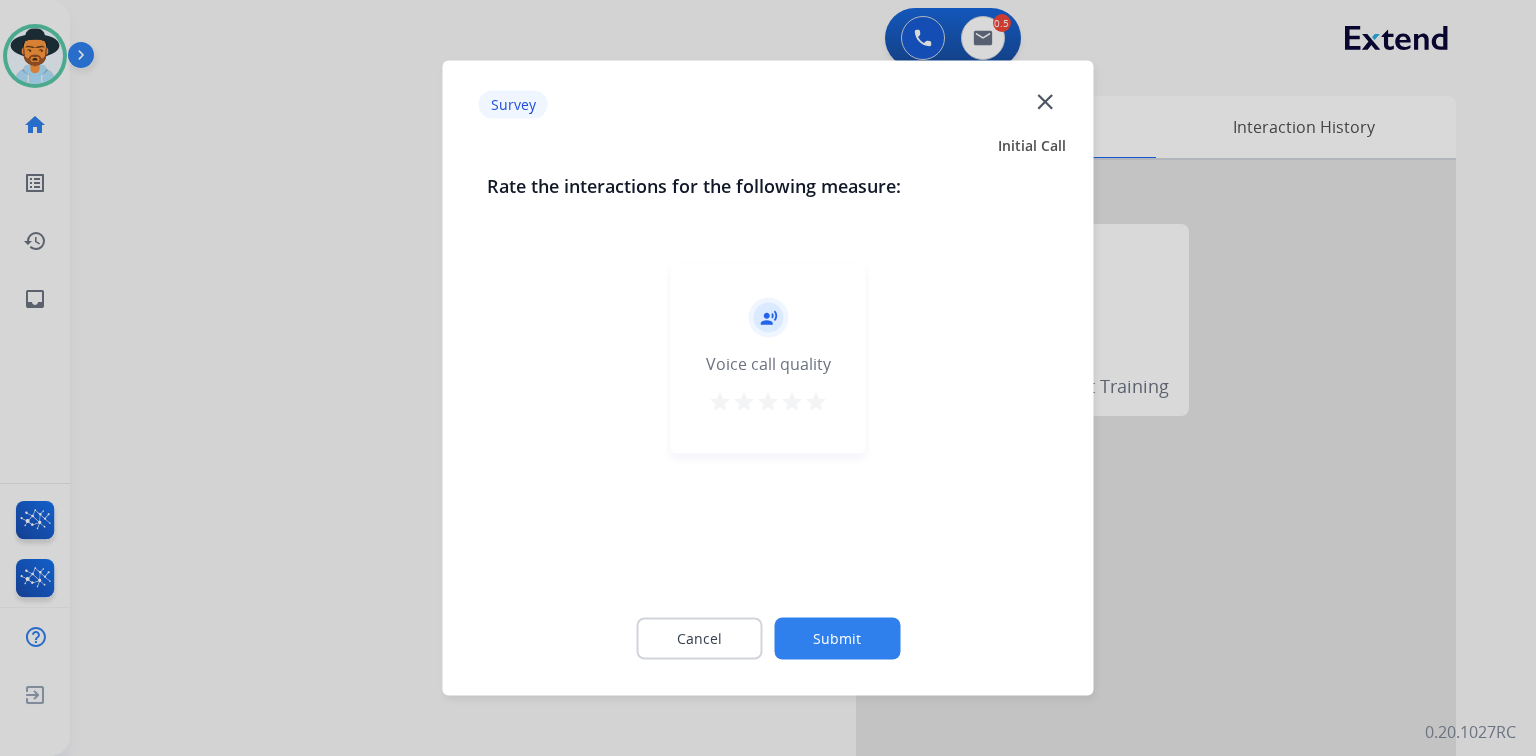 click on "star" at bounding box center (816, 402) 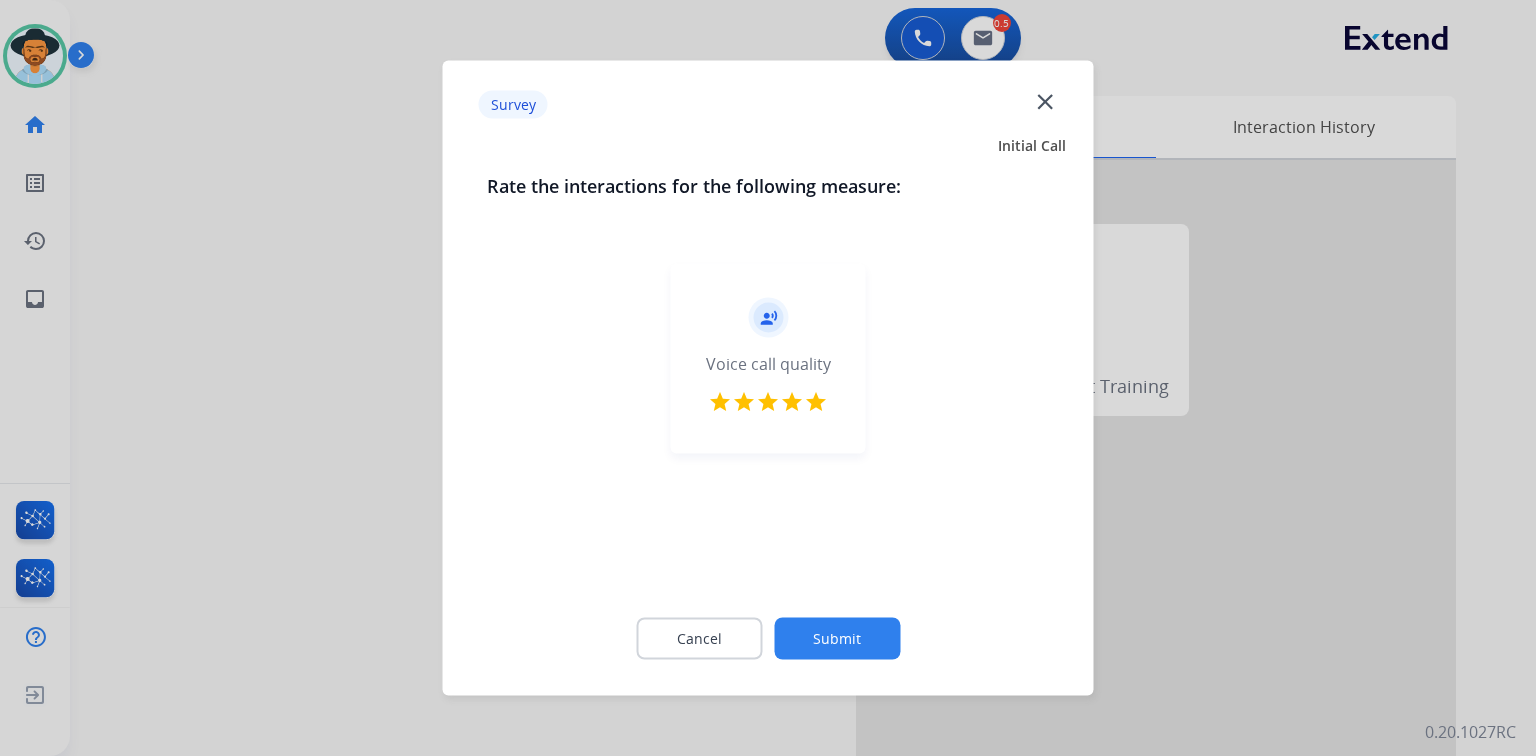 click on "Submit" 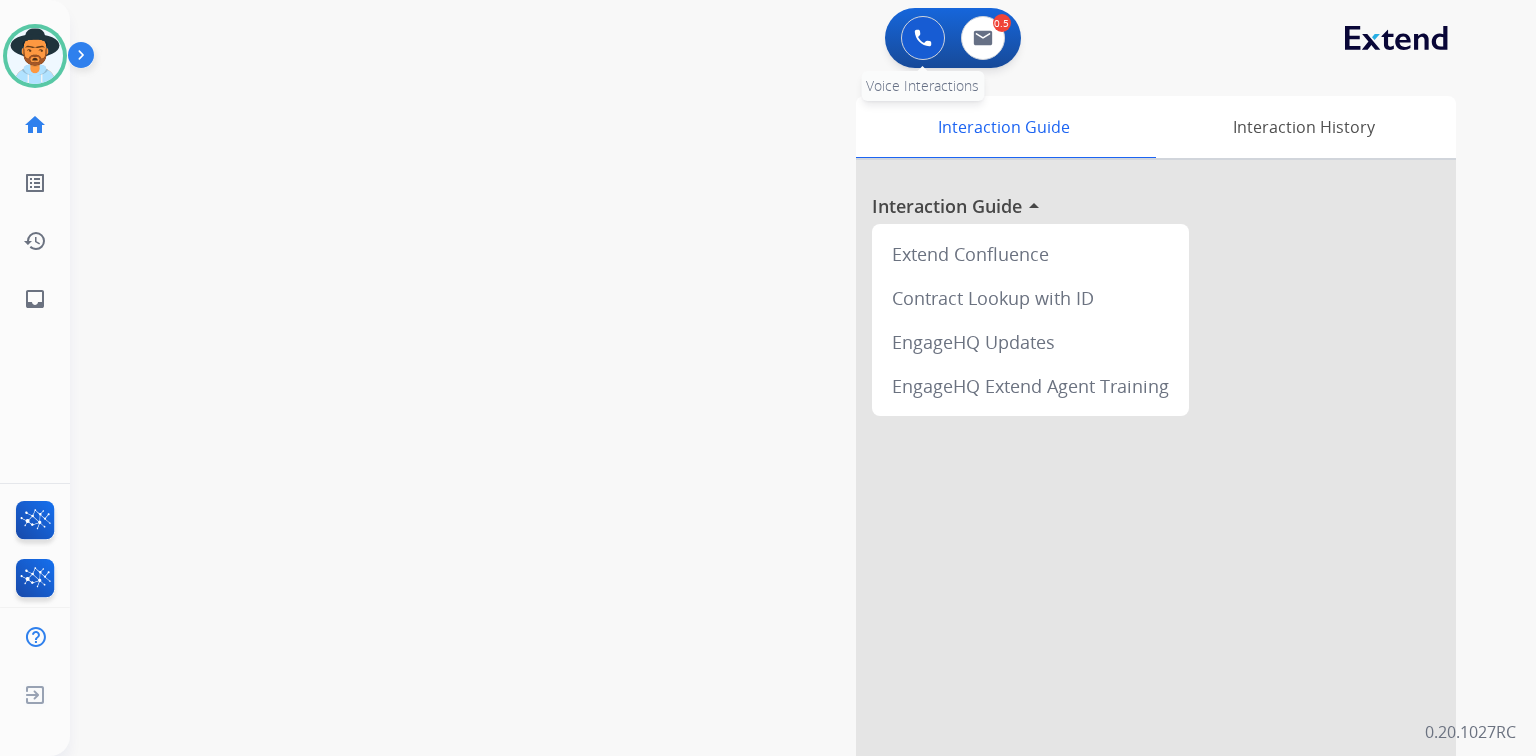 click at bounding box center (923, 38) 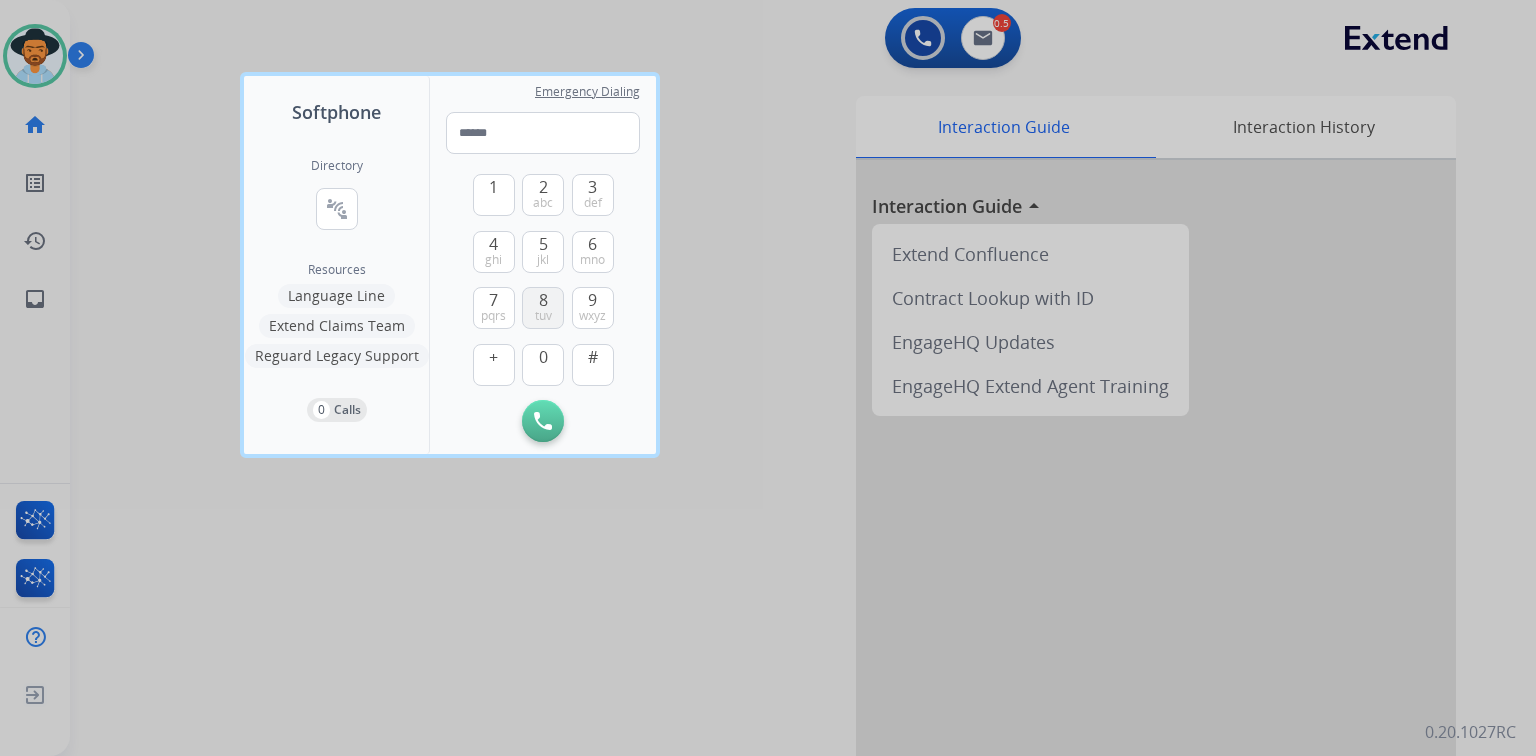 click on "8" at bounding box center (543, 300) 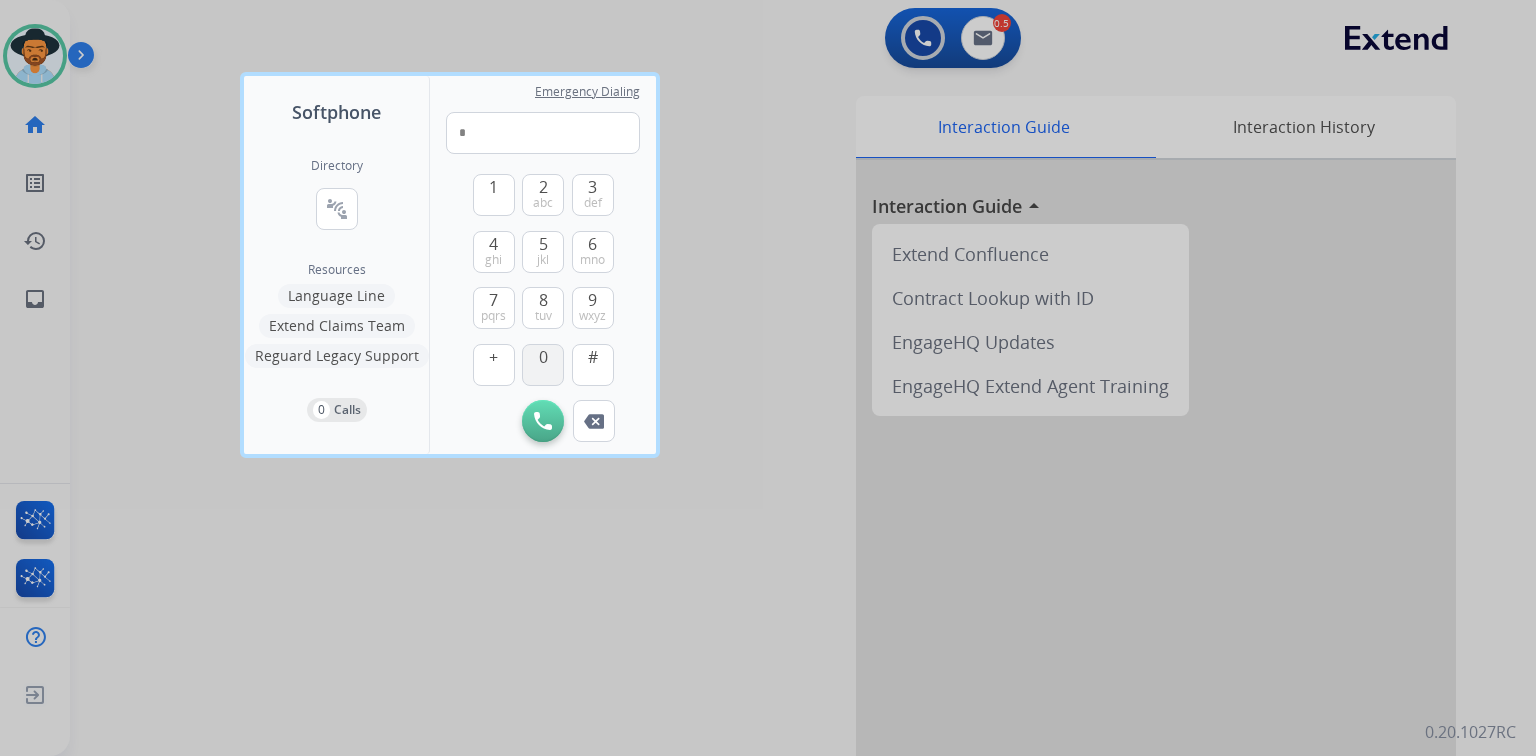 click on "0" at bounding box center [543, 365] 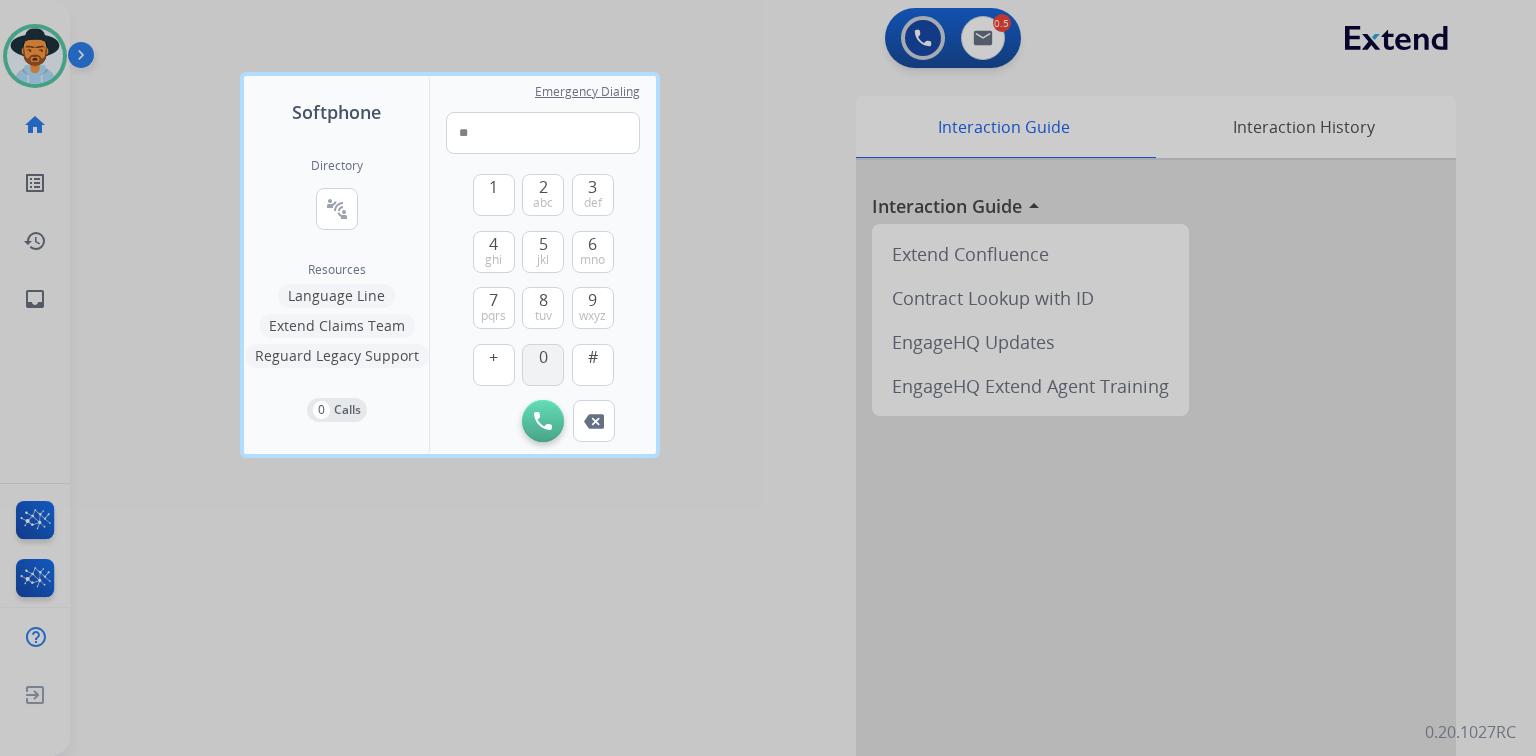 click on "0" at bounding box center [543, 365] 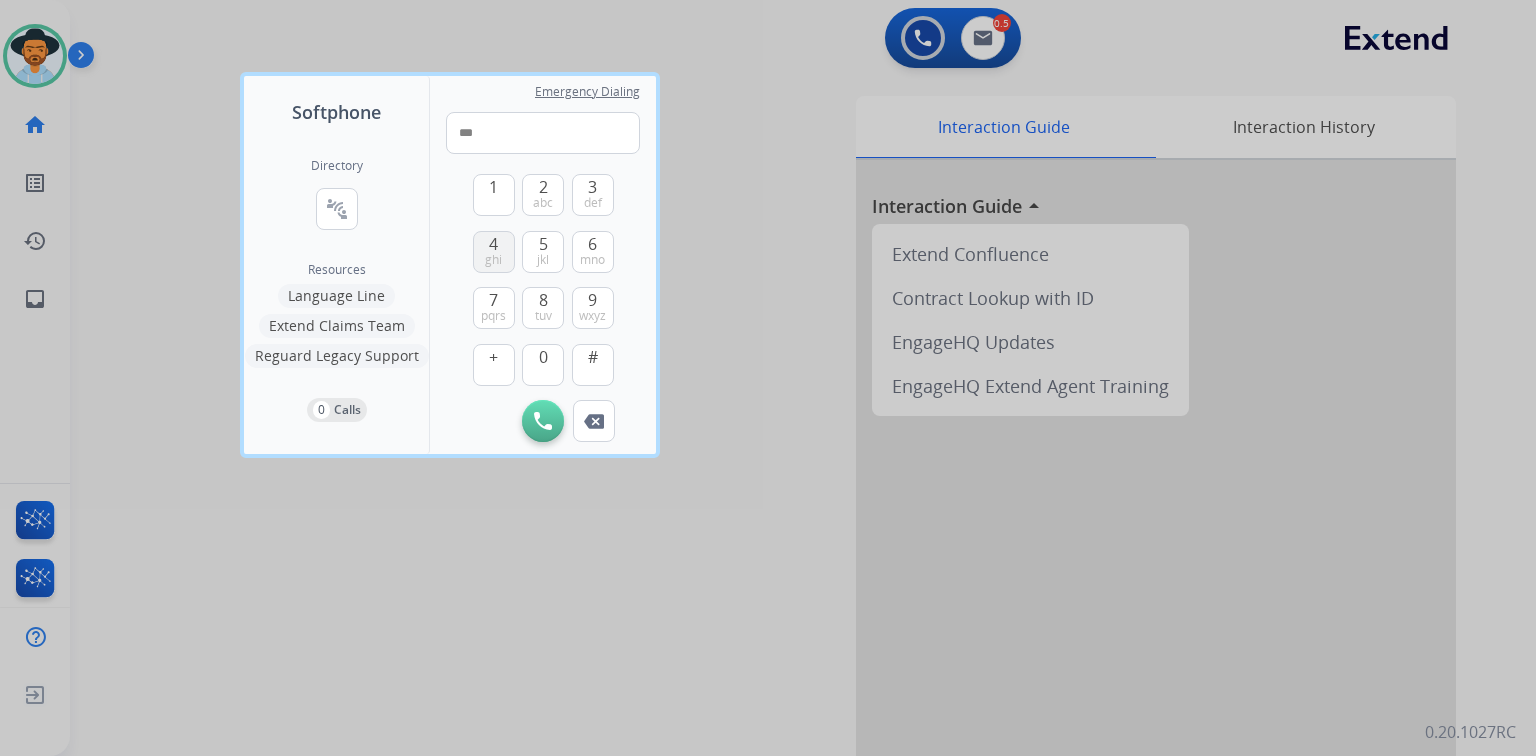 click on "ghi" at bounding box center (493, 260) 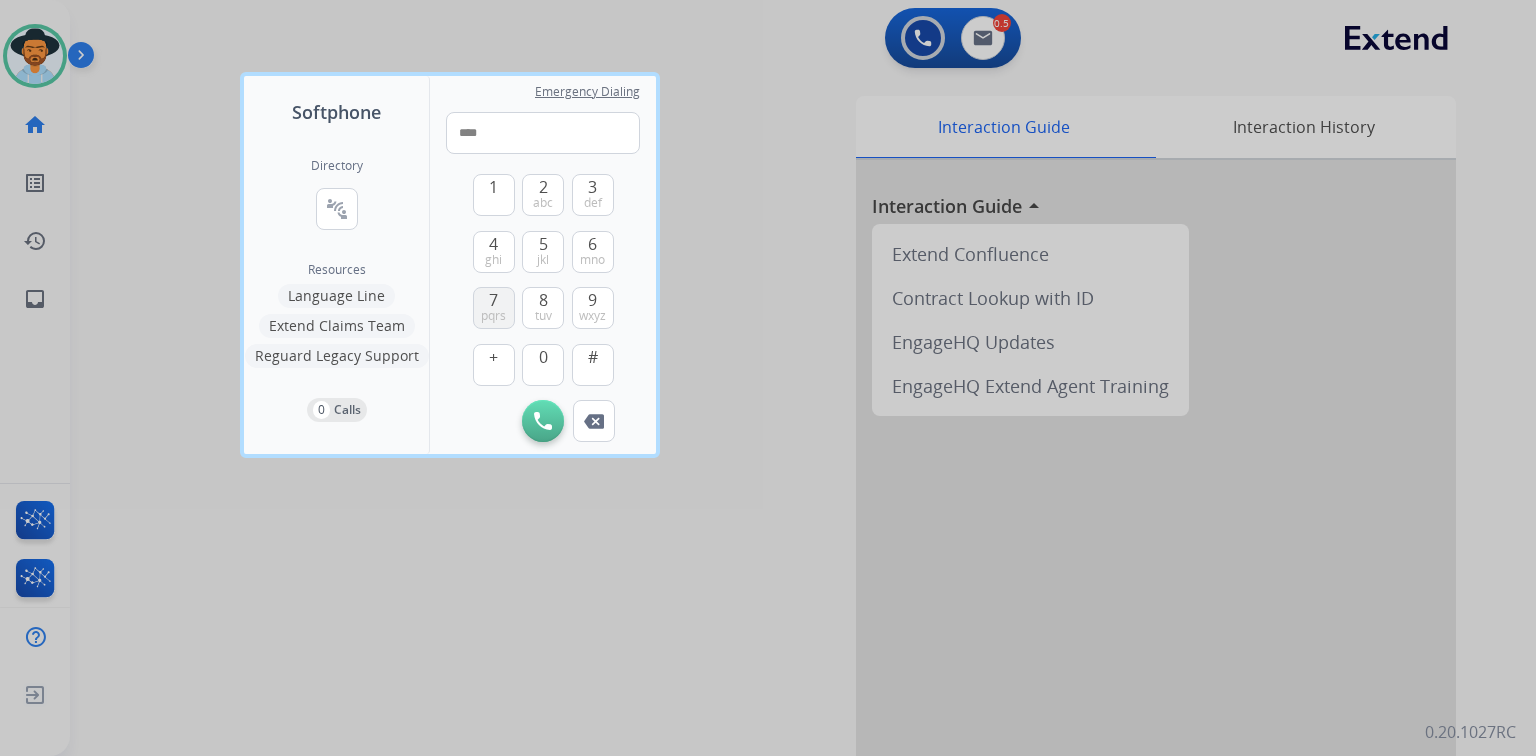 click on "7 pqrs" at bounding box center [494, 308] 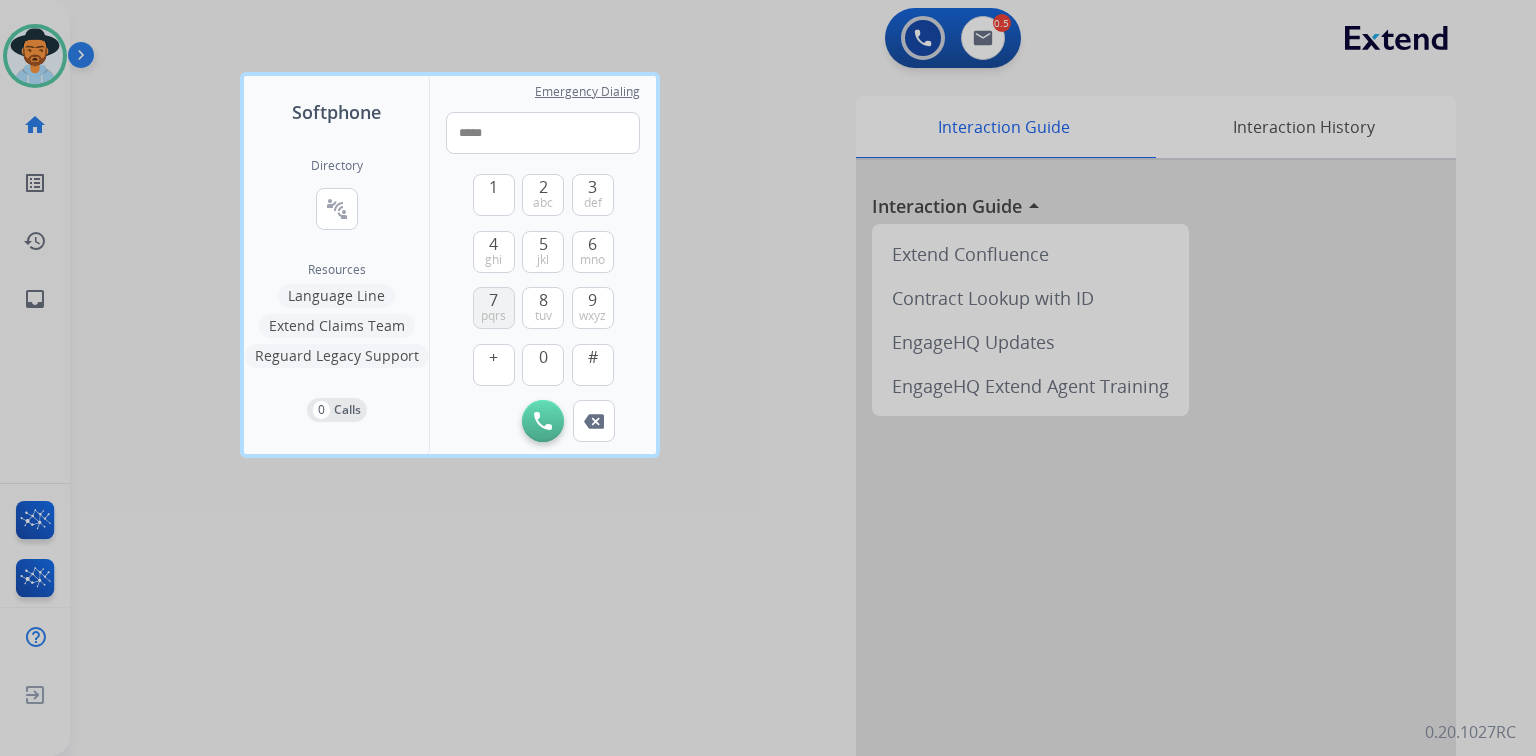 click on "7" at bounding box center [493, 300] 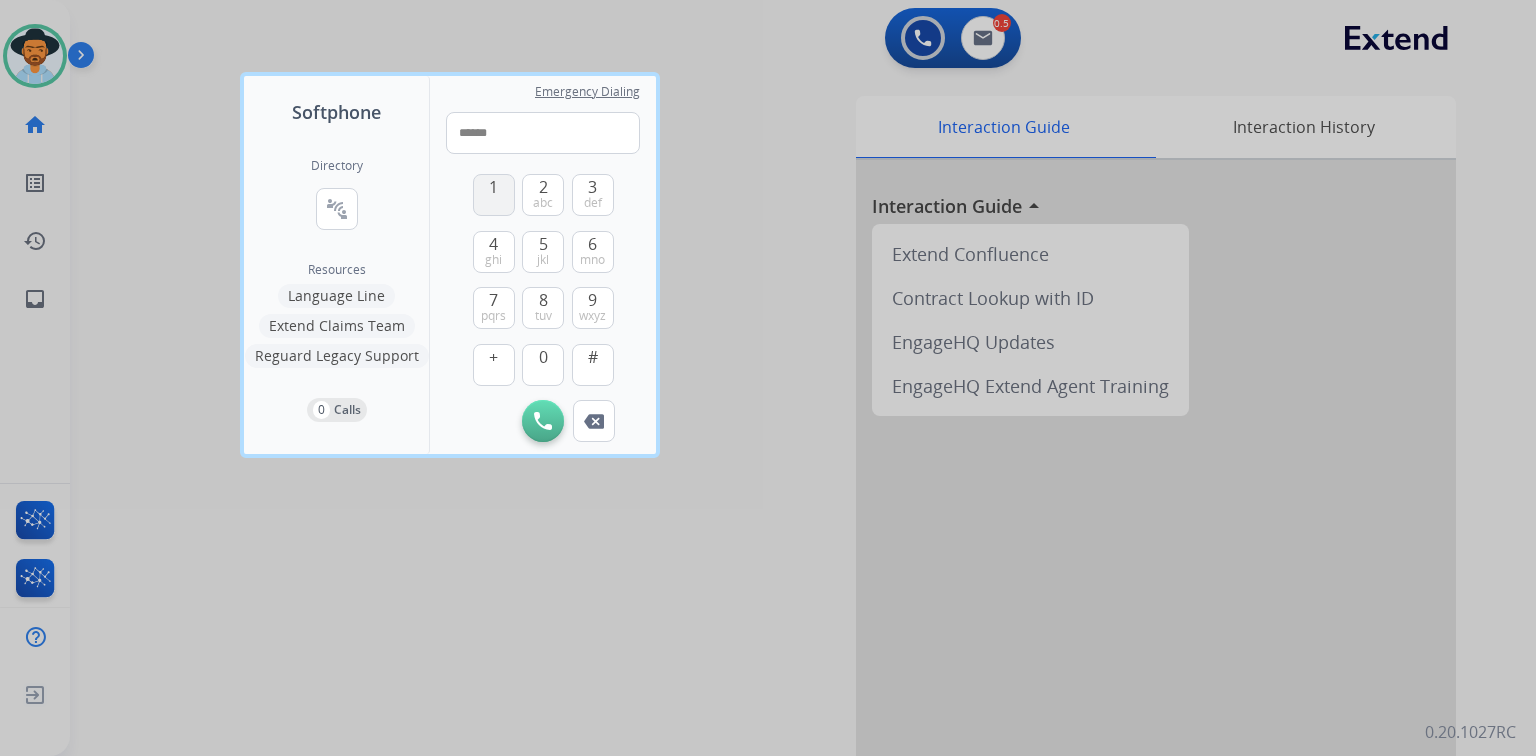 click on "1" at bounding box center [493, 187] 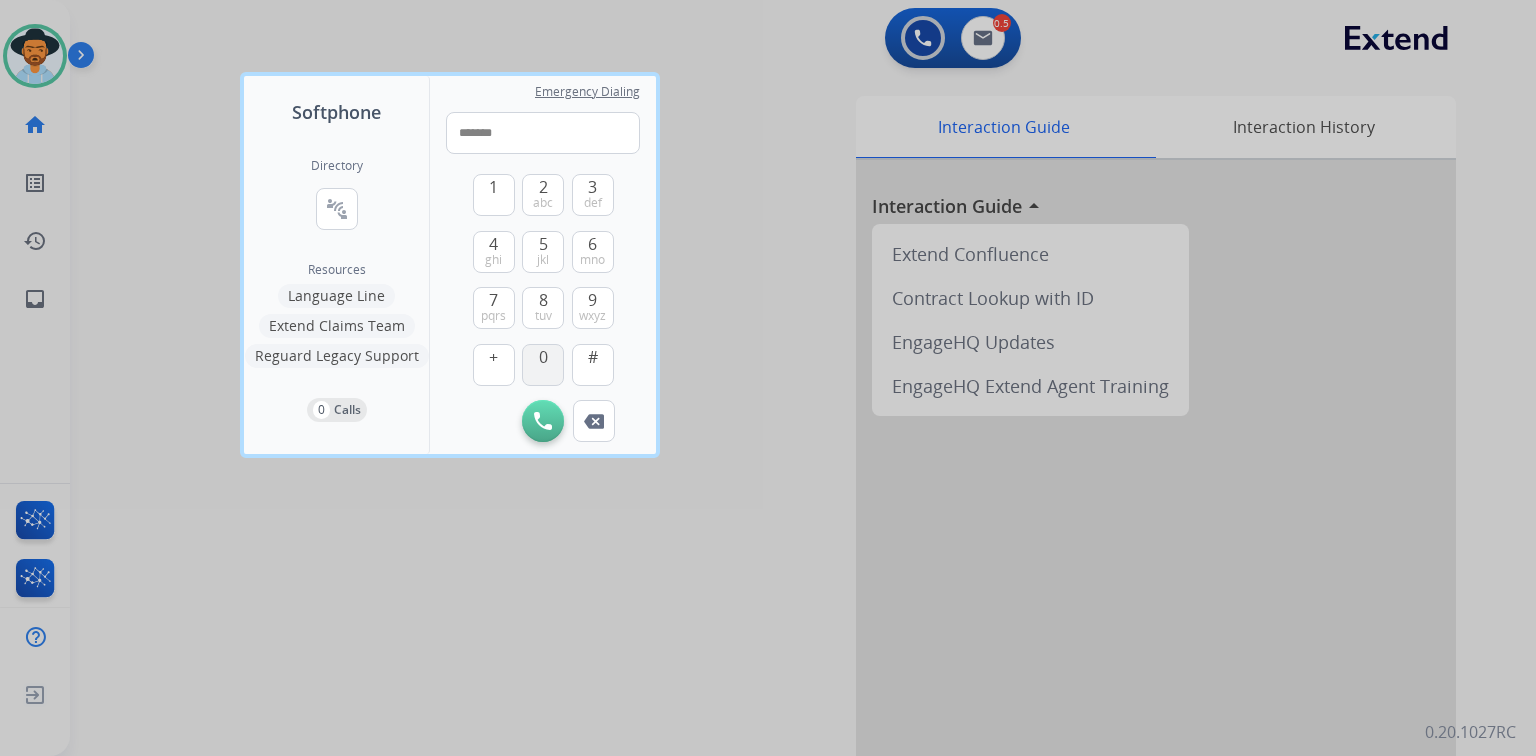 click on "0" at bounding box center (543, 357) 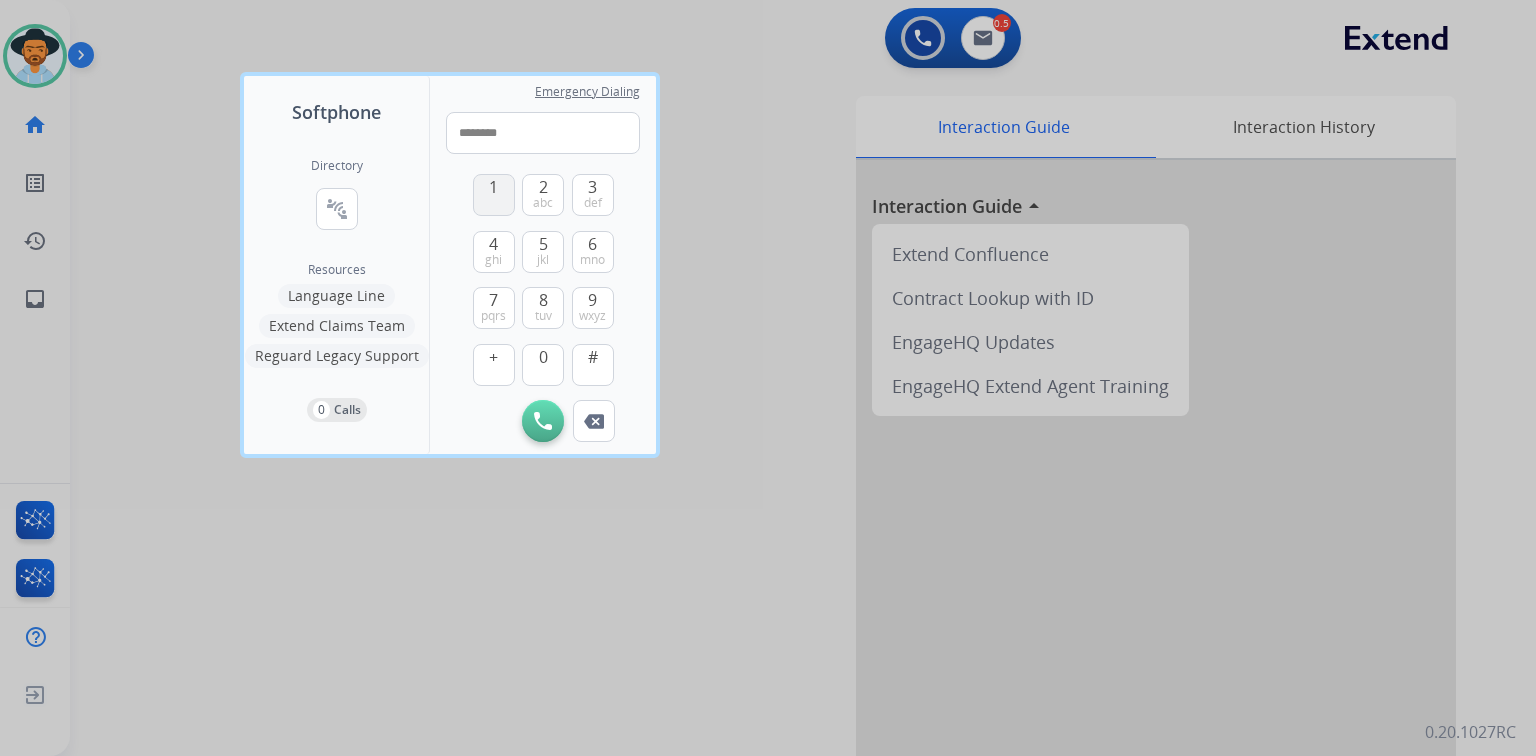 click on "1" at bounding box center [494, 195] 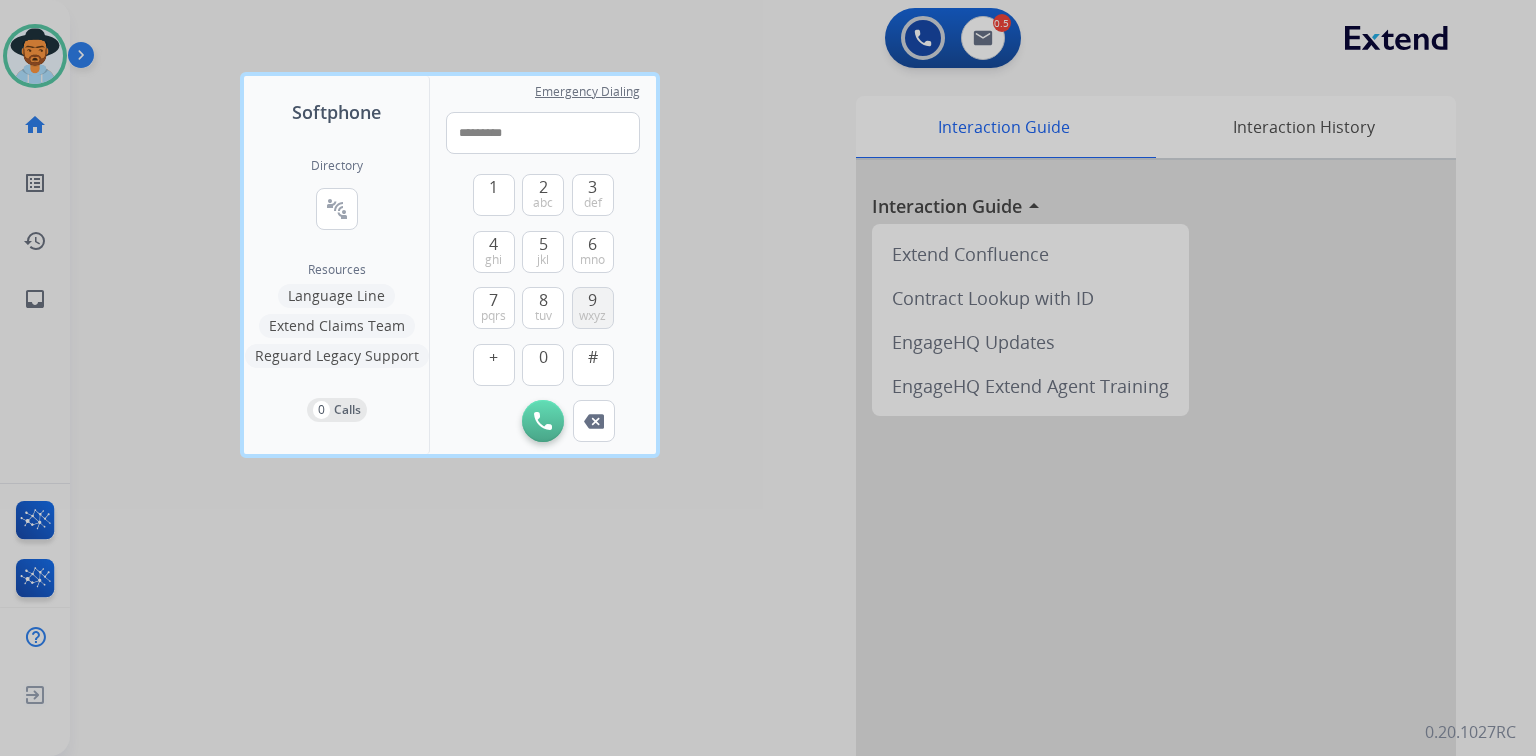 click on "9 wxyz" at bounding box center (593, 308) 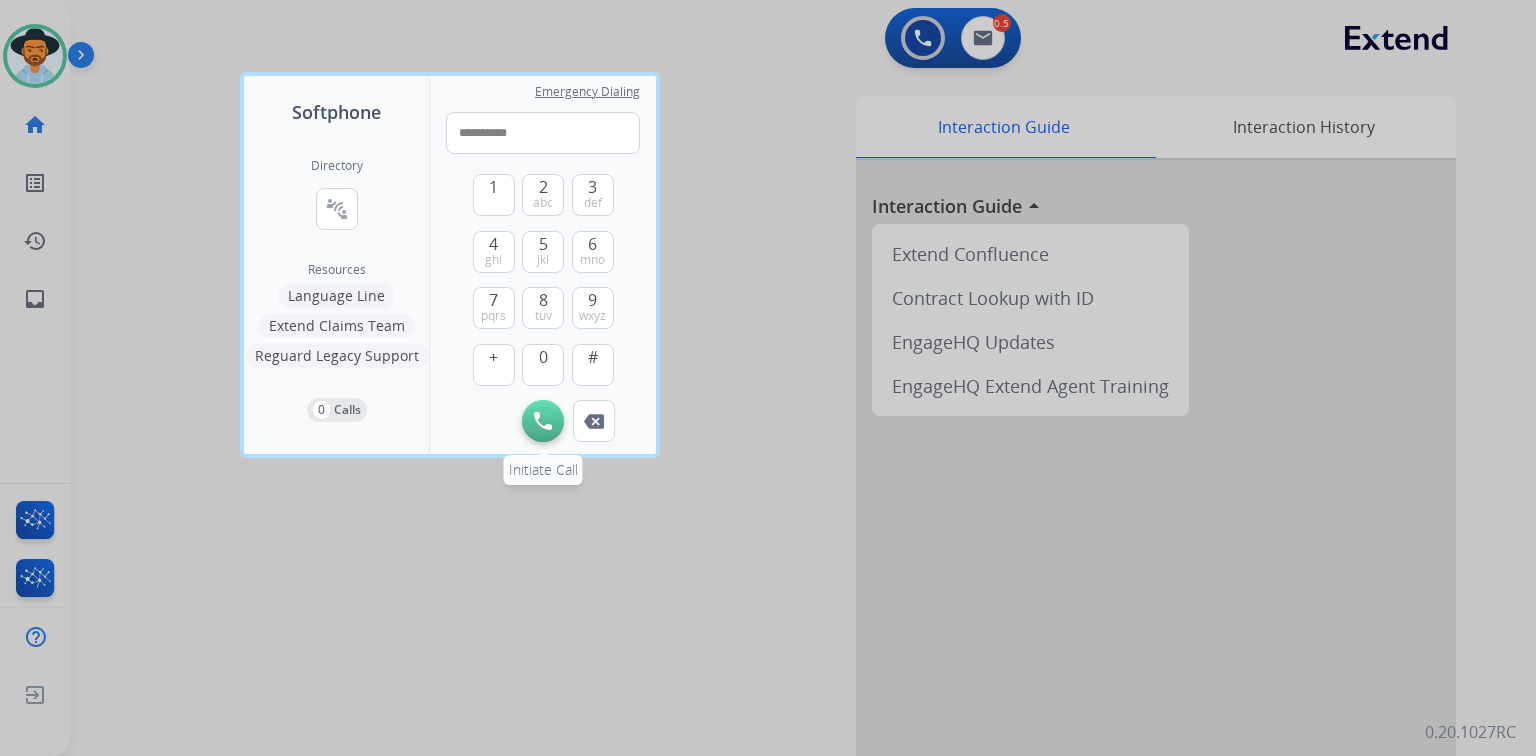 click at bounding box center (543, 421) 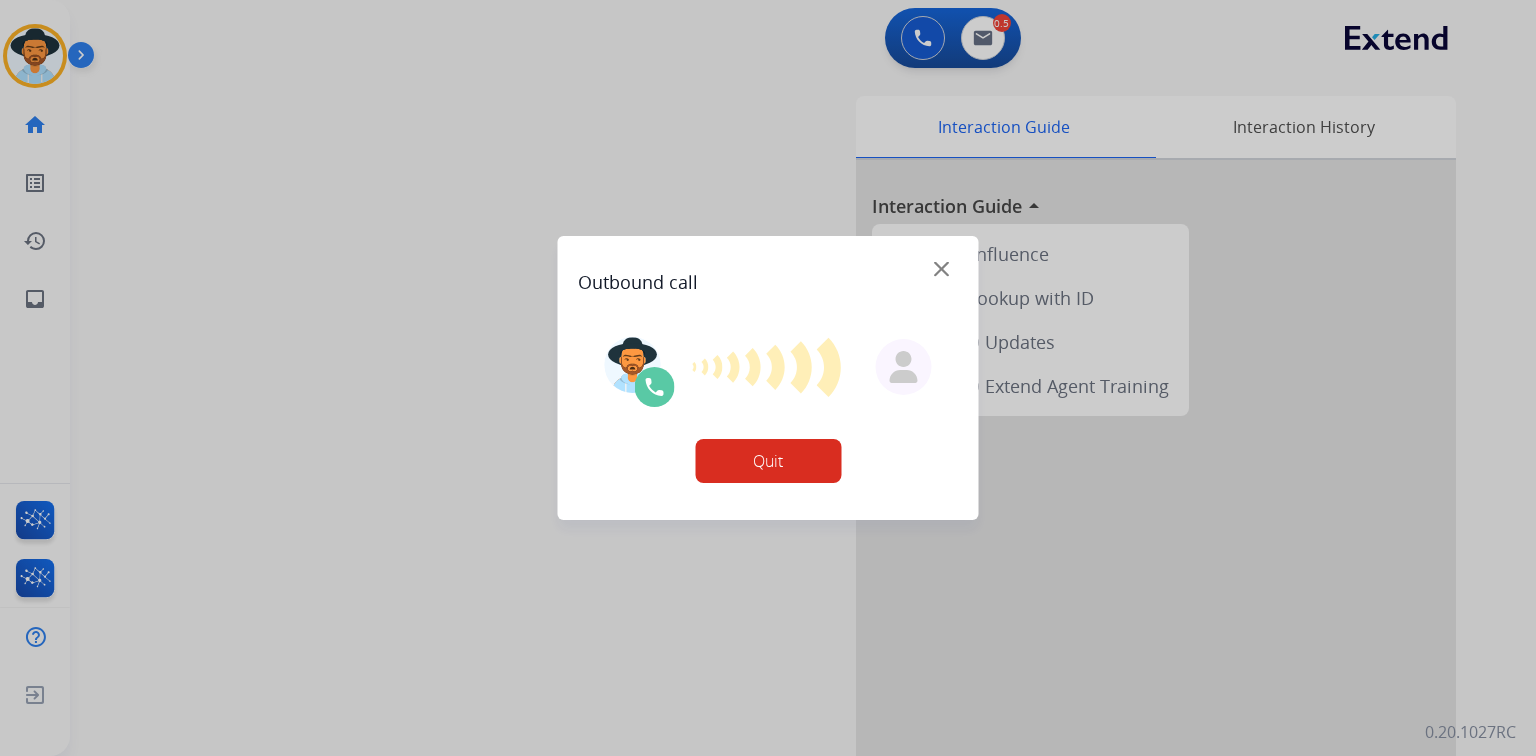 click on "Quit" at bounding box center [768, 461] 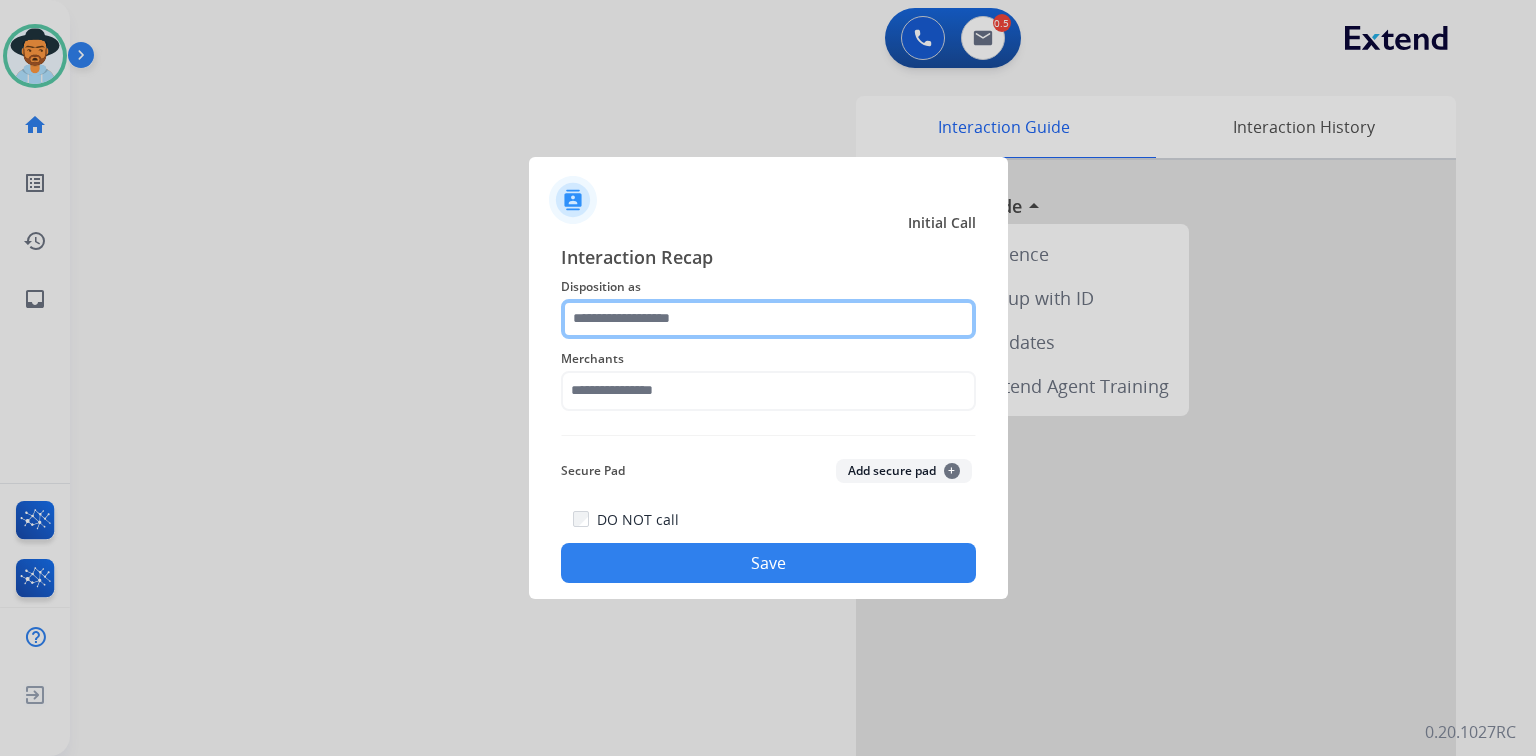 click 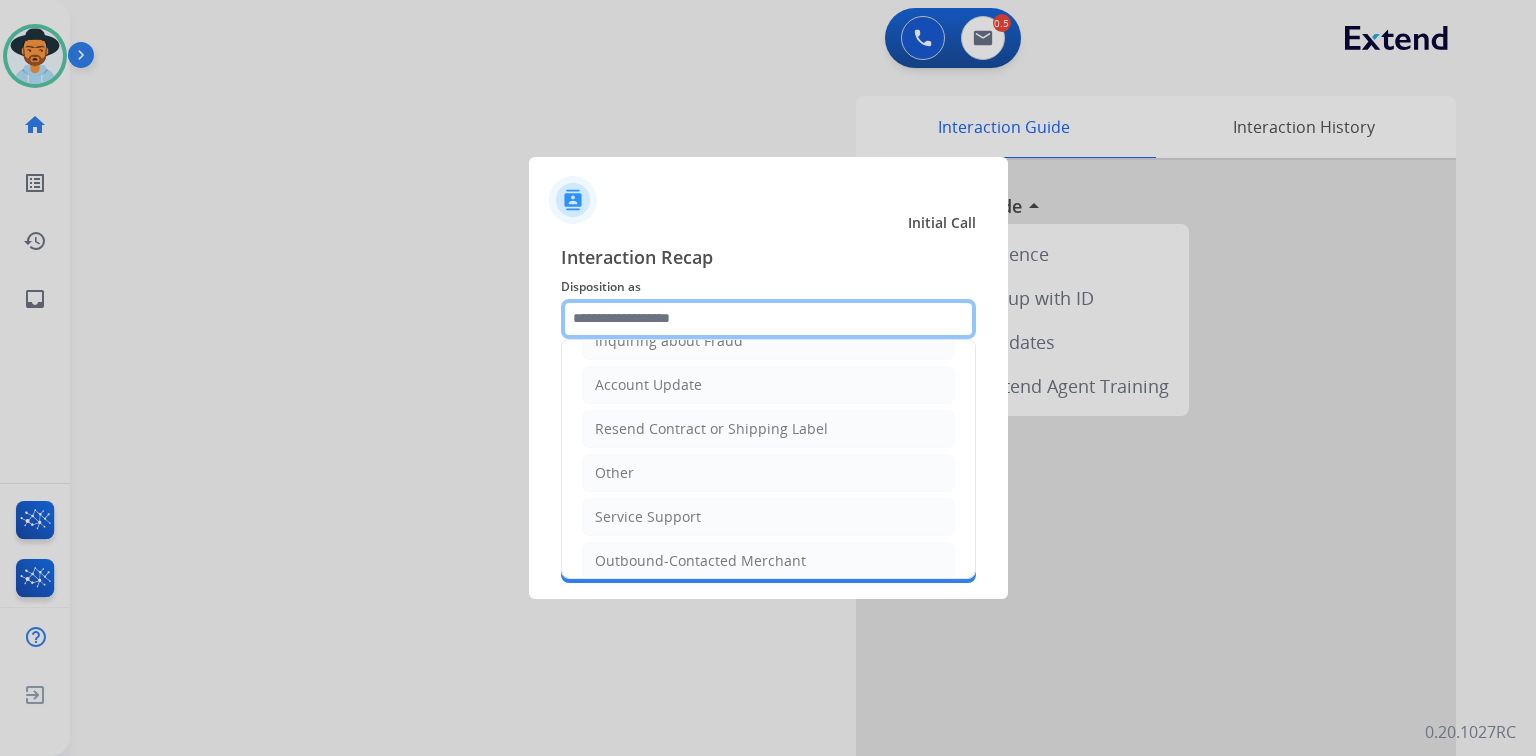 scroll, scrollTop: 394, scrollLeft: 0, axis: vertical 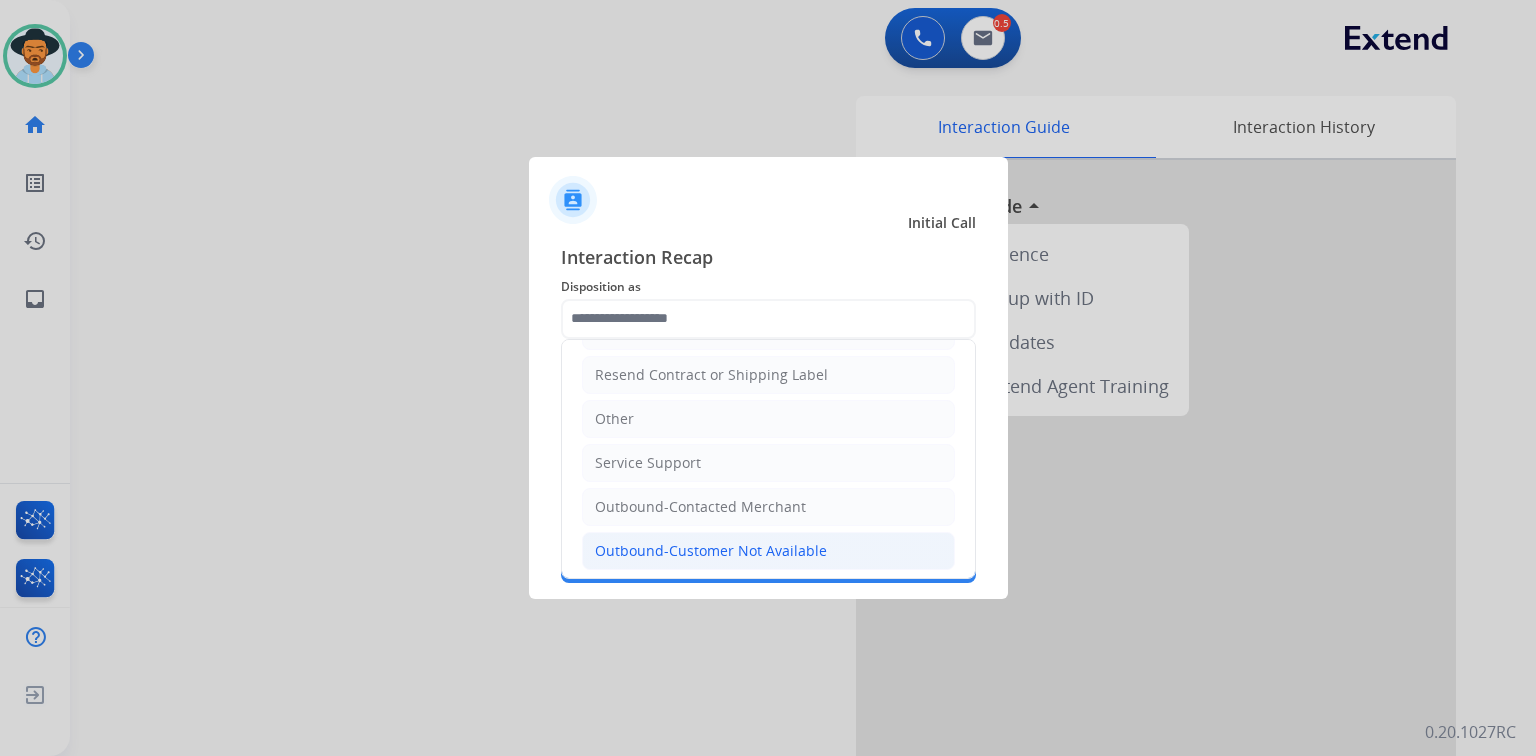 click on "Outbound-Customer Not Available" 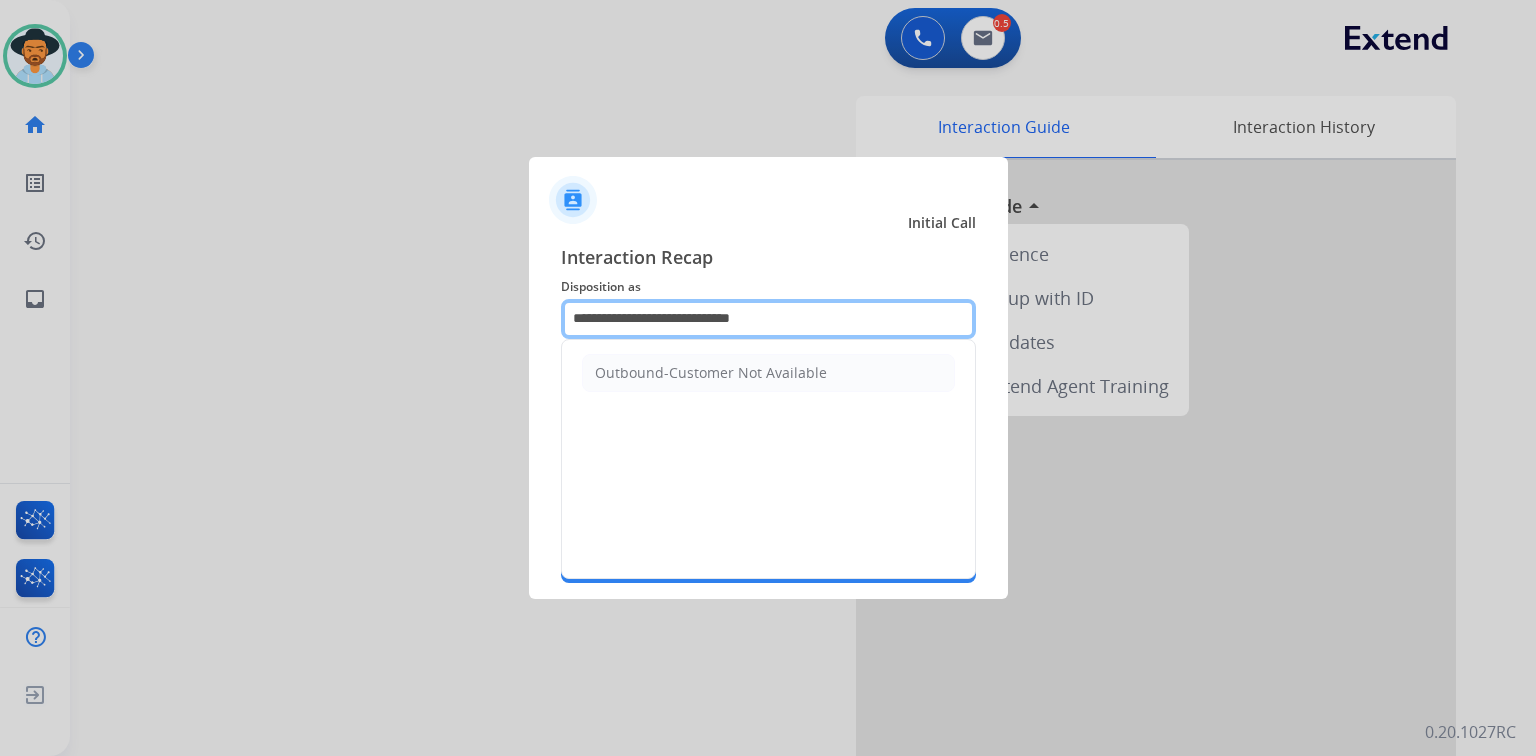 drag, startPoint x: 847, startPoint y: 318, endPoint x: 336, endPoint y: 322, distance: 511.01566 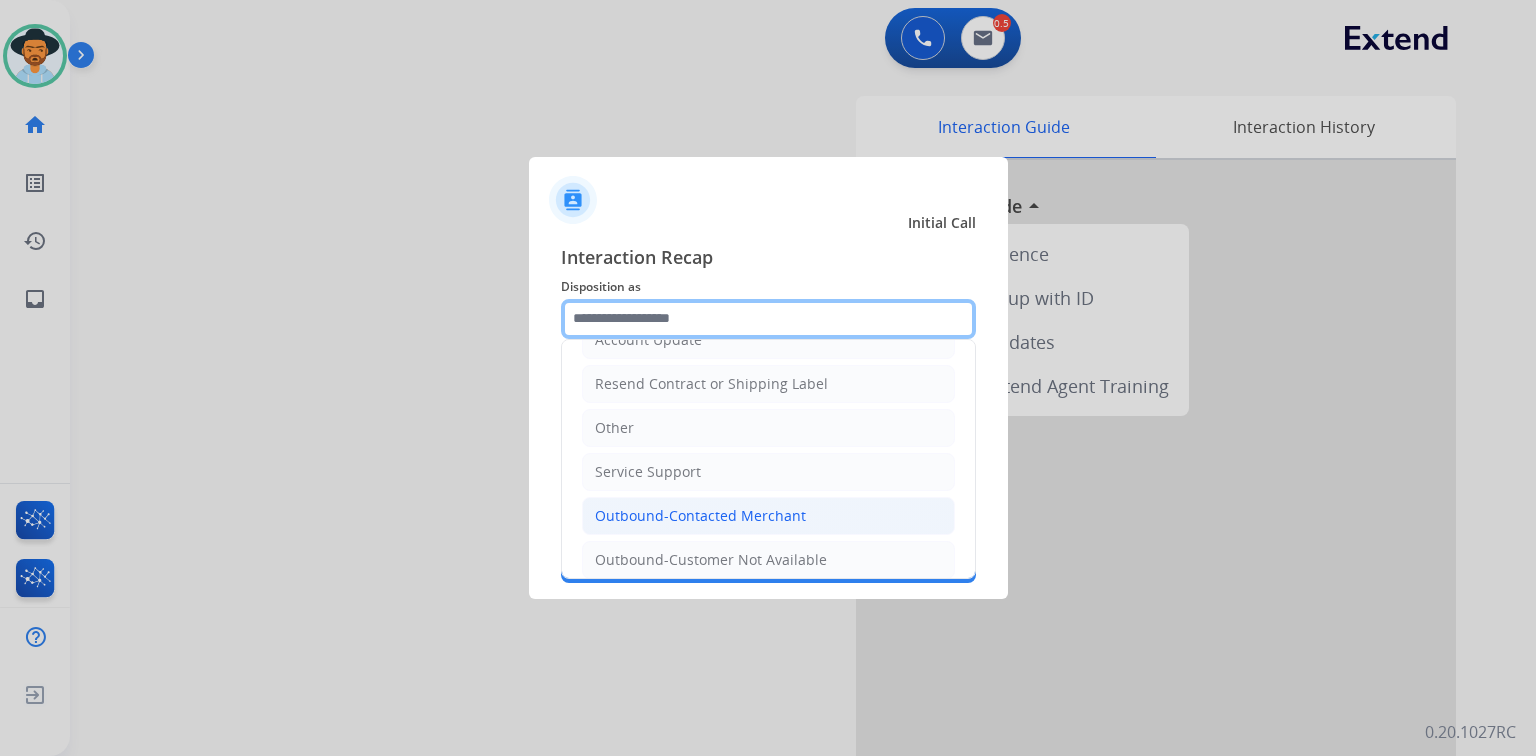 scroll, scrollTop: 394, scrollLeft: 0, axis: vertical 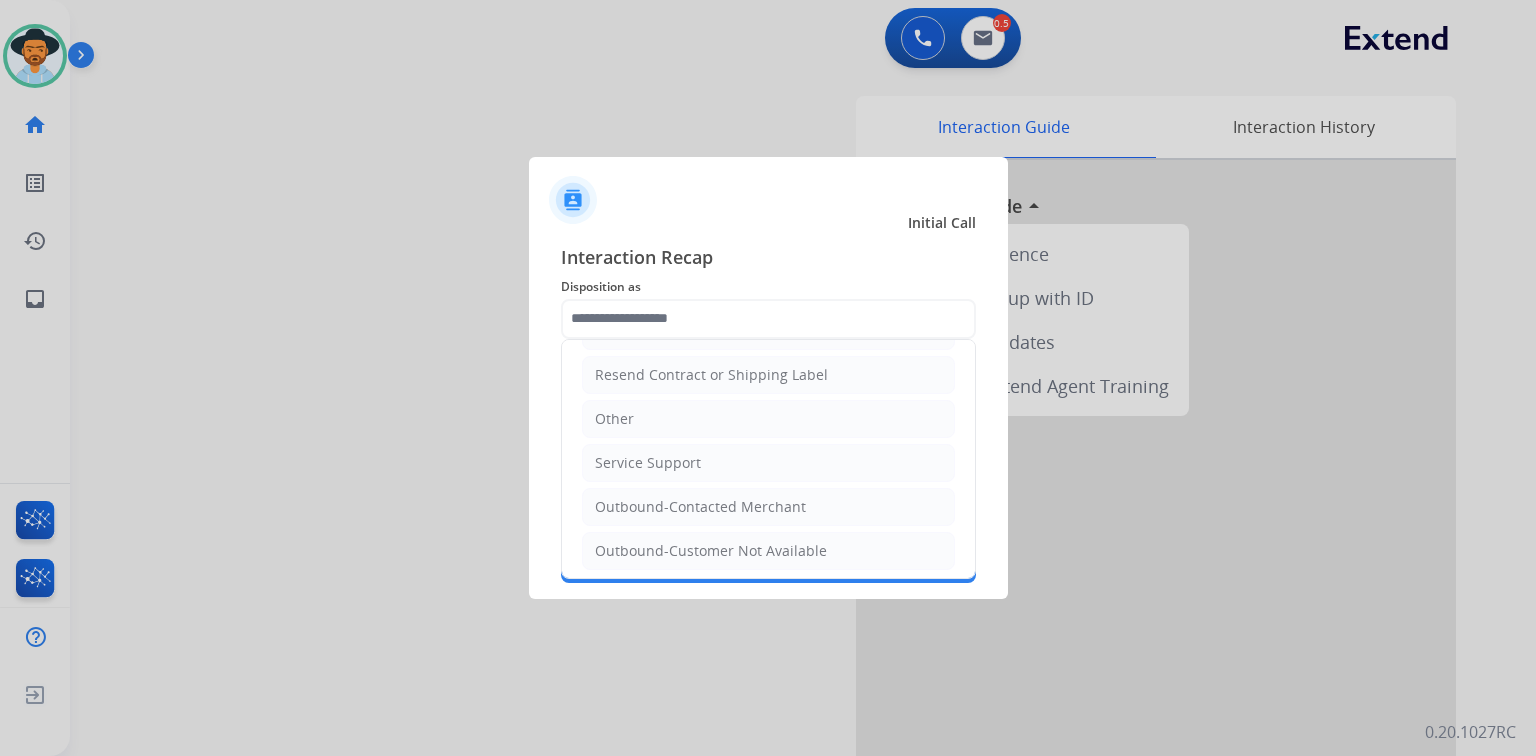 click on "Outbound-Customer Not Available" 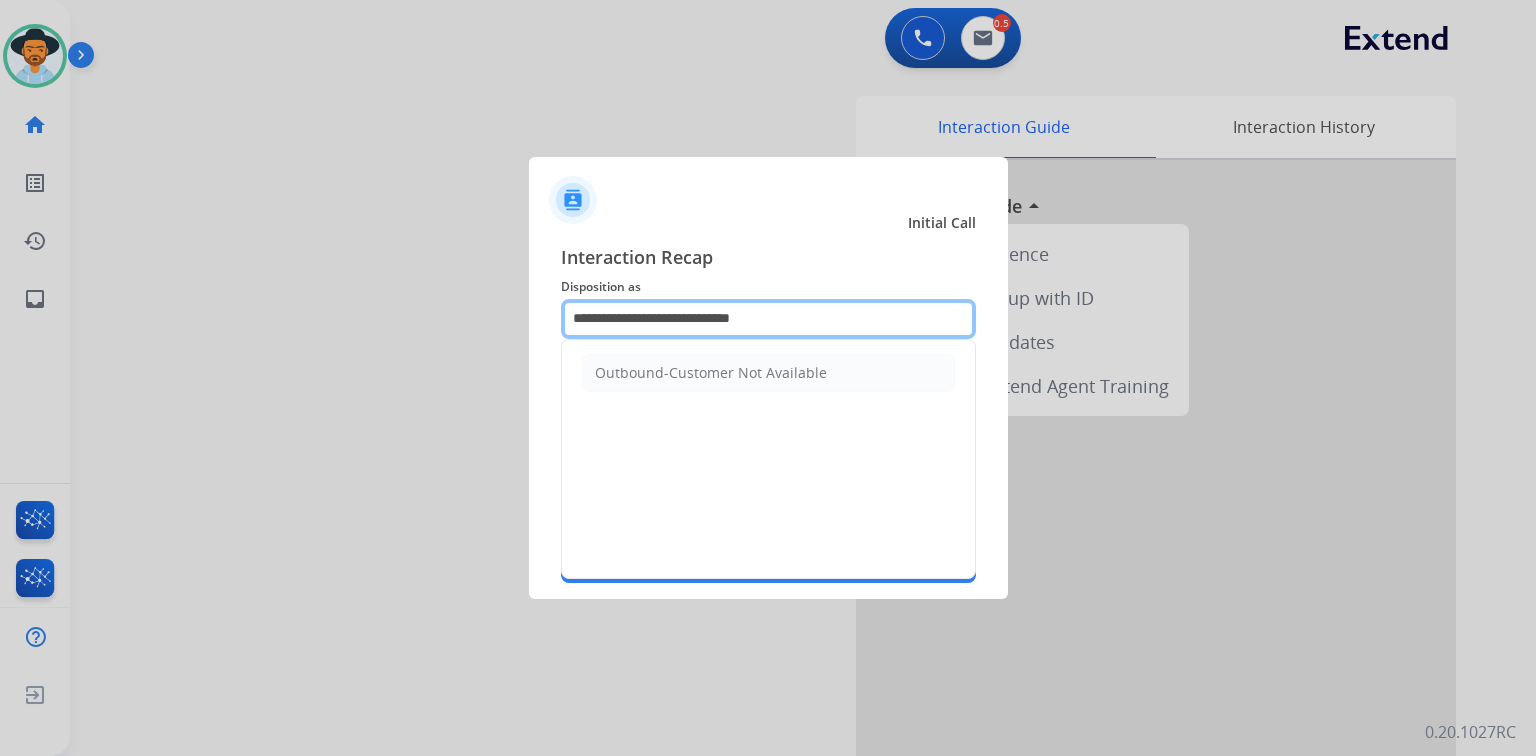 drag, startPoint x: 796, startPoint y: 324, endPoint x: 216, endPoint y: 264, distance: 583.0952 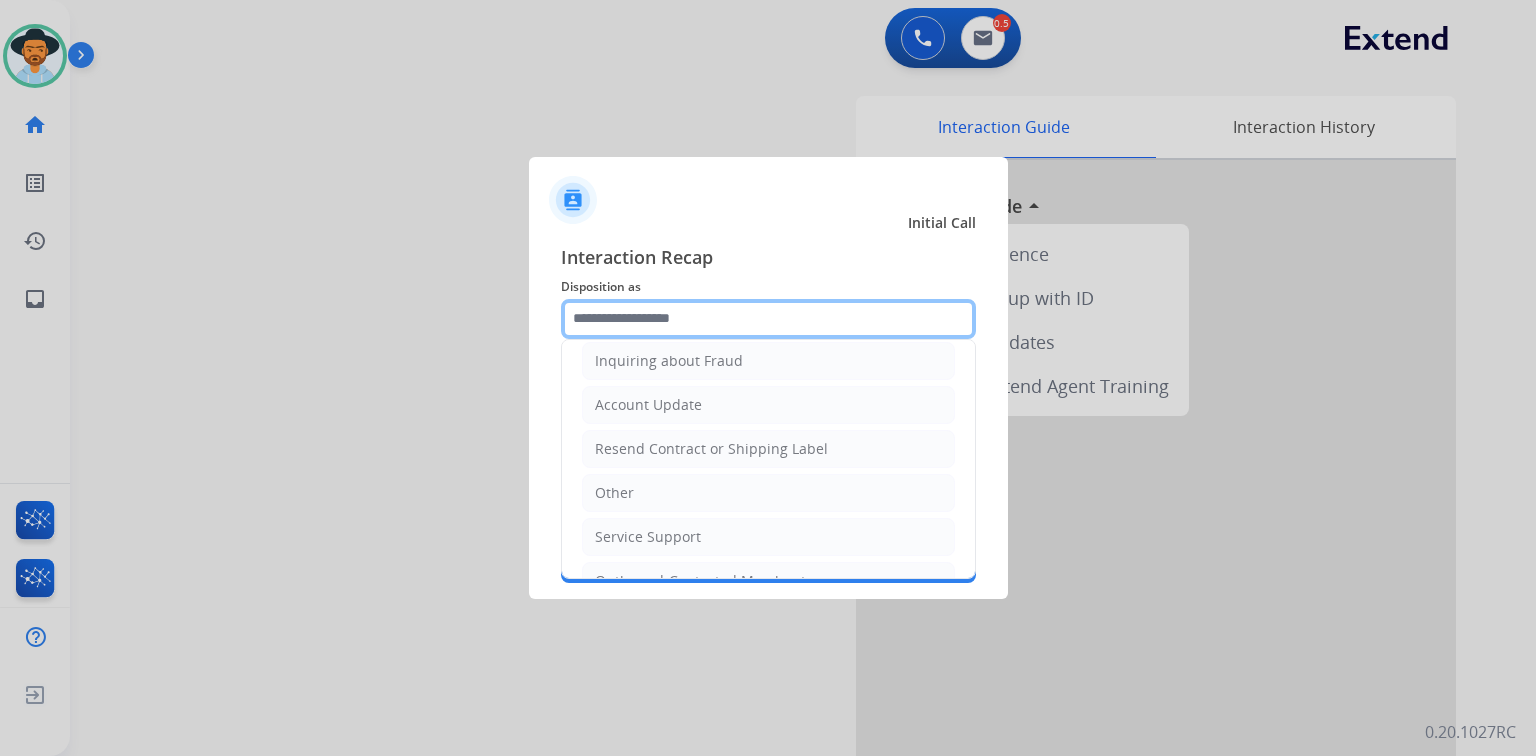 scroll, scrollTop: 394, scrollLeft: 0, axis: vertical 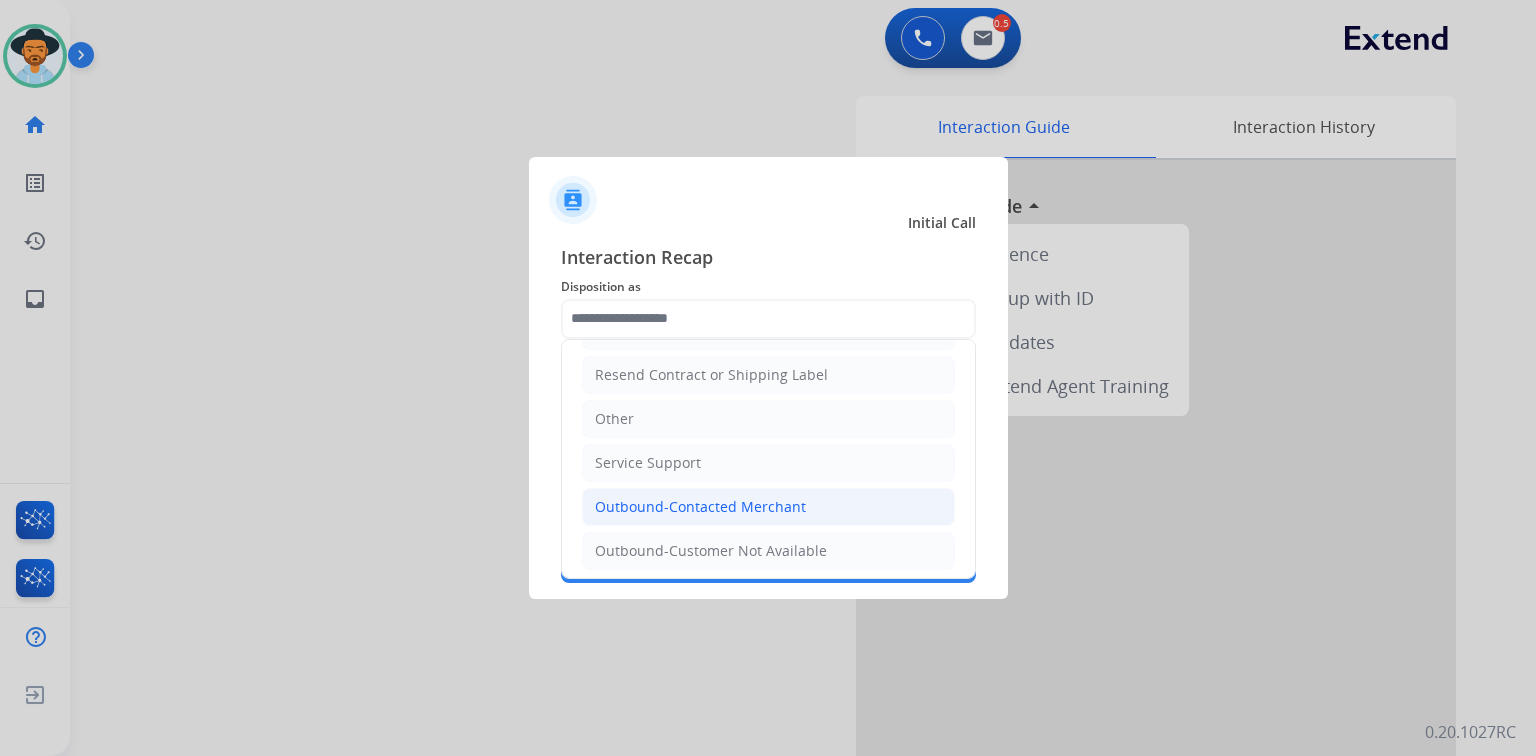 click on "Outbound-Contacted Merchant" 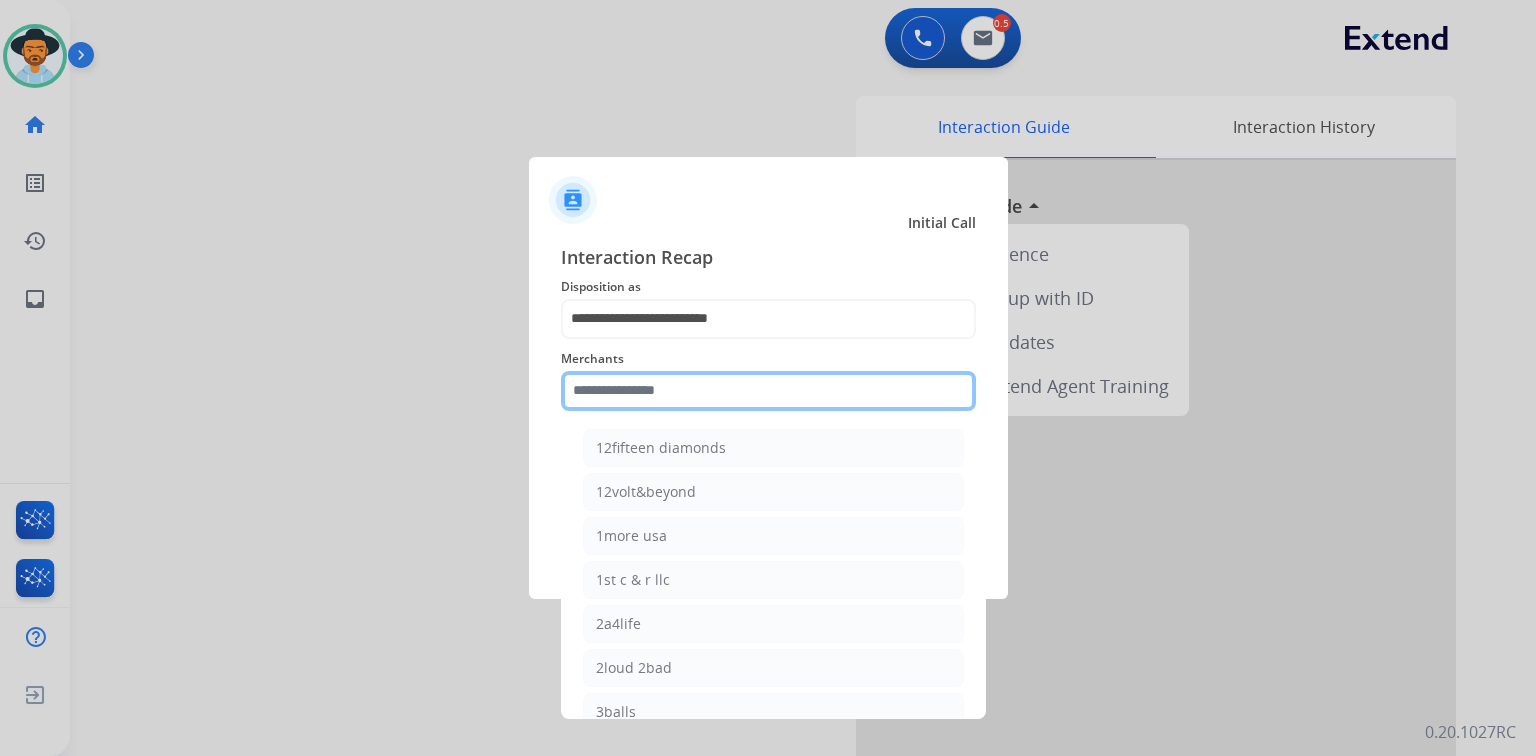 click 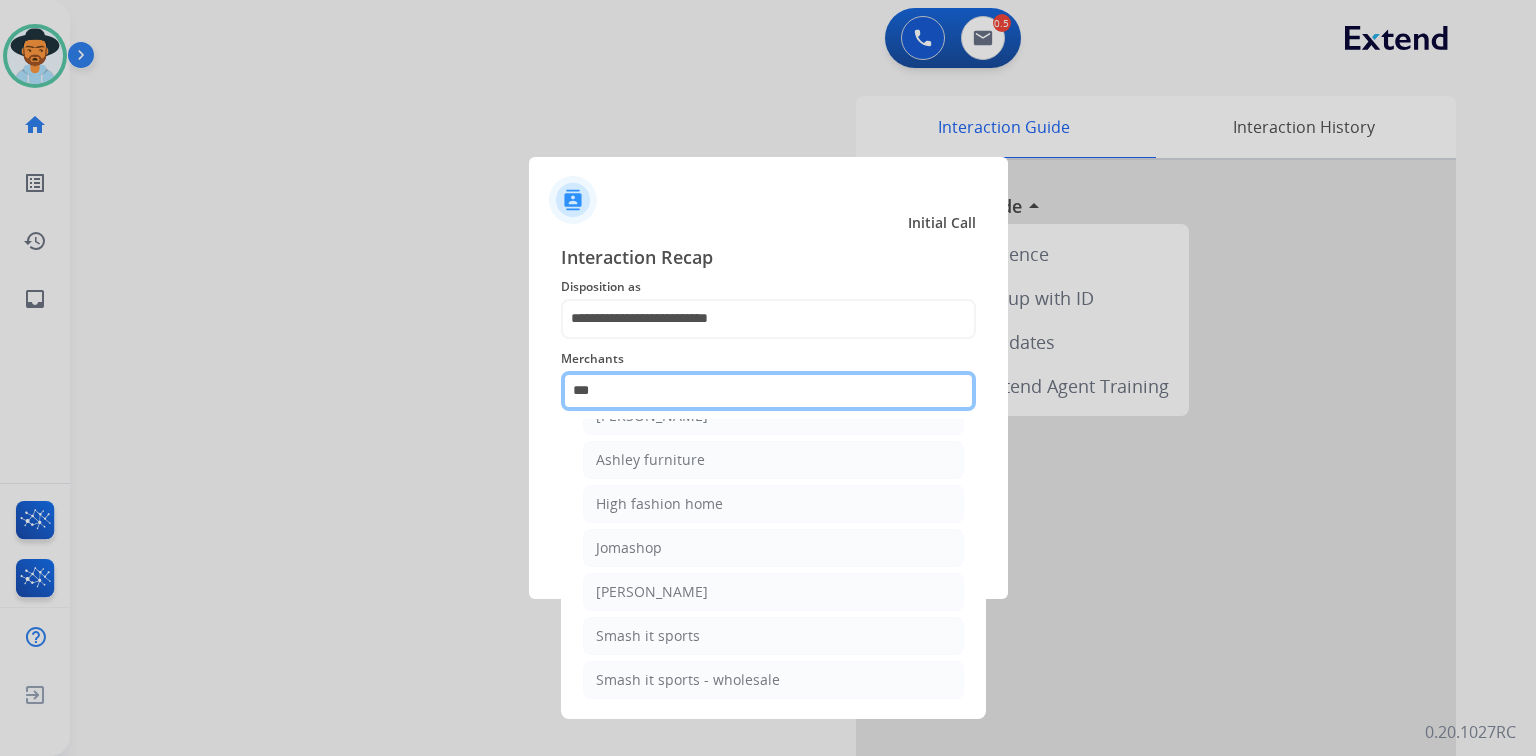 scroll, scrollTop: 29, scrollLeft: 0, axis: vertical 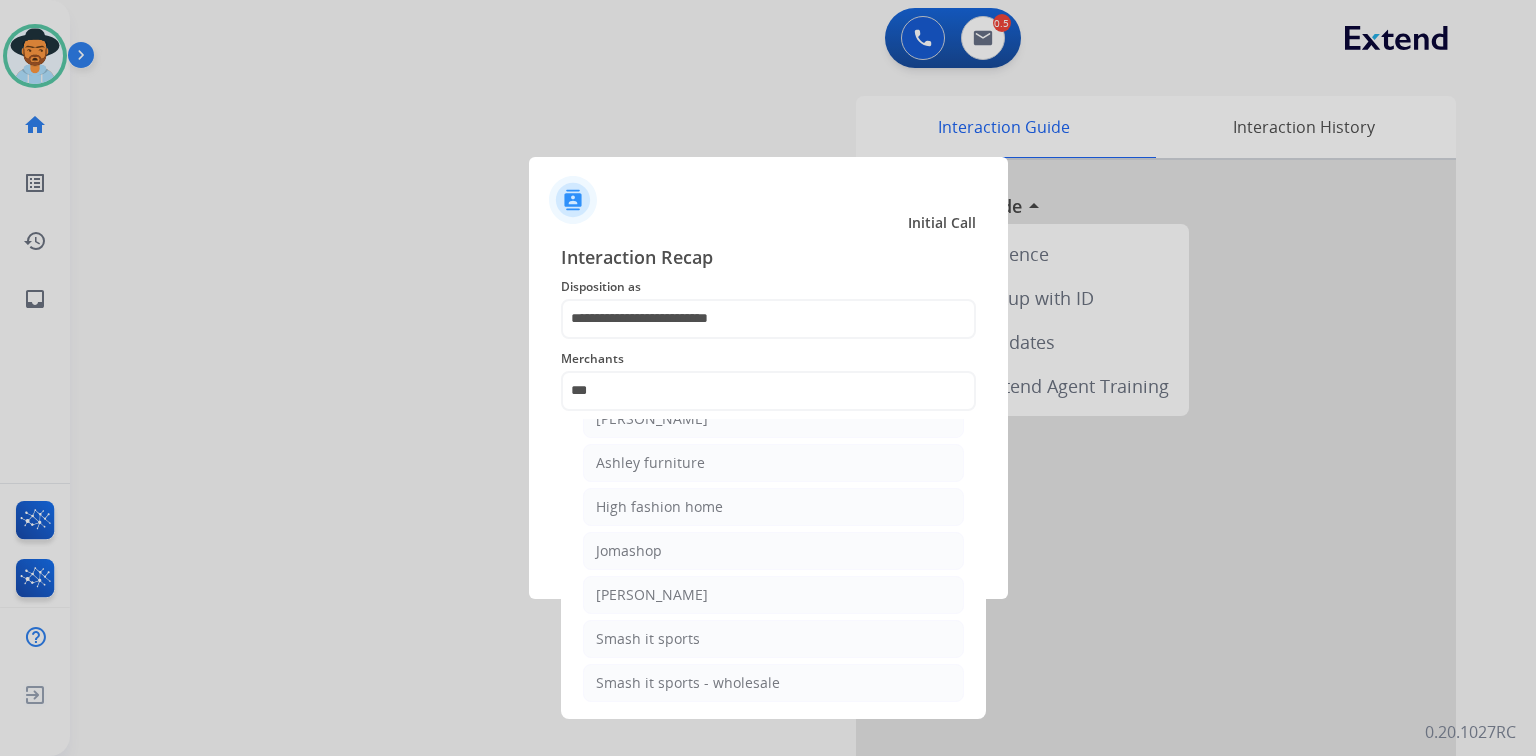drag, startPoint x: 806, startPoint y: 423, endPoint x: 796, endPoint y: 429, distance: 11.661903 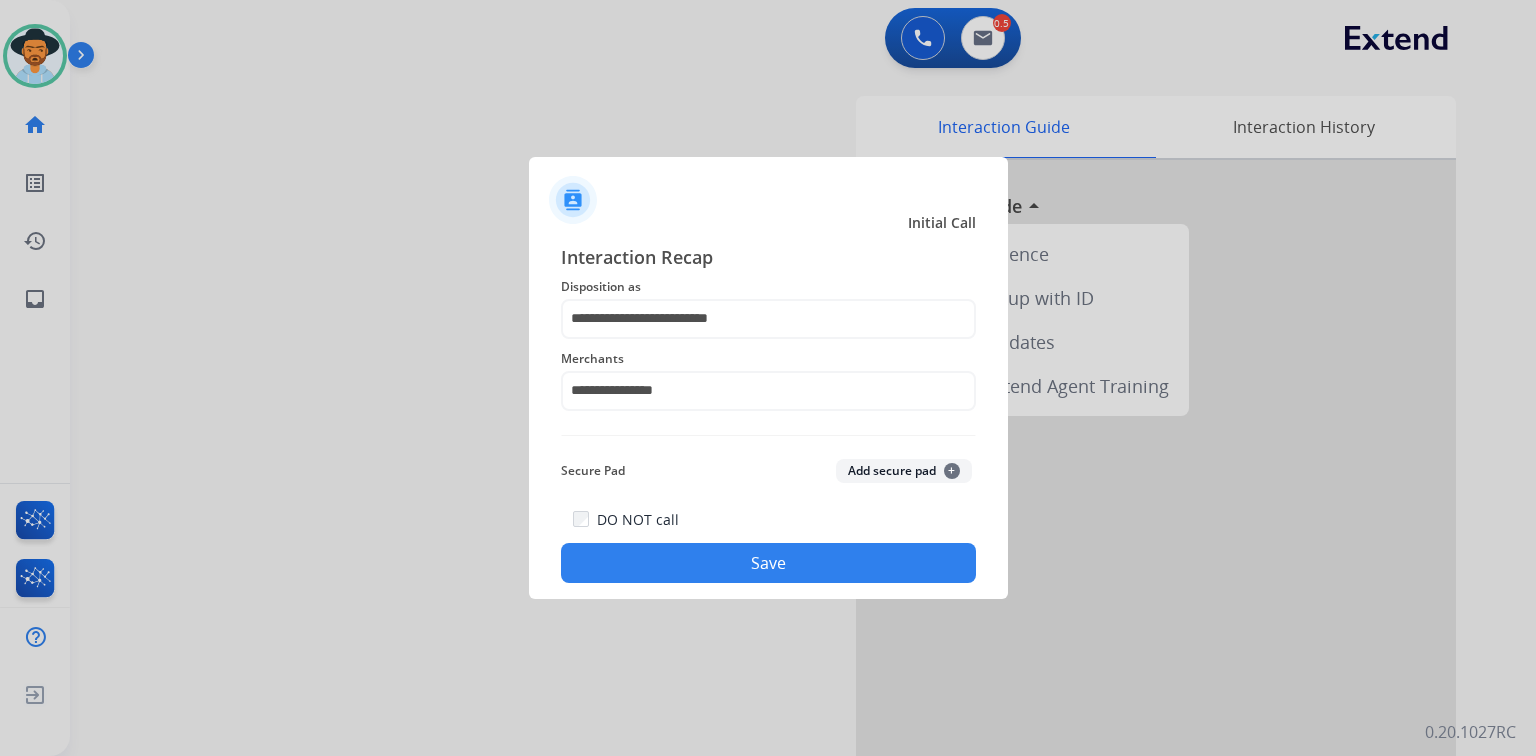 click on "Save" 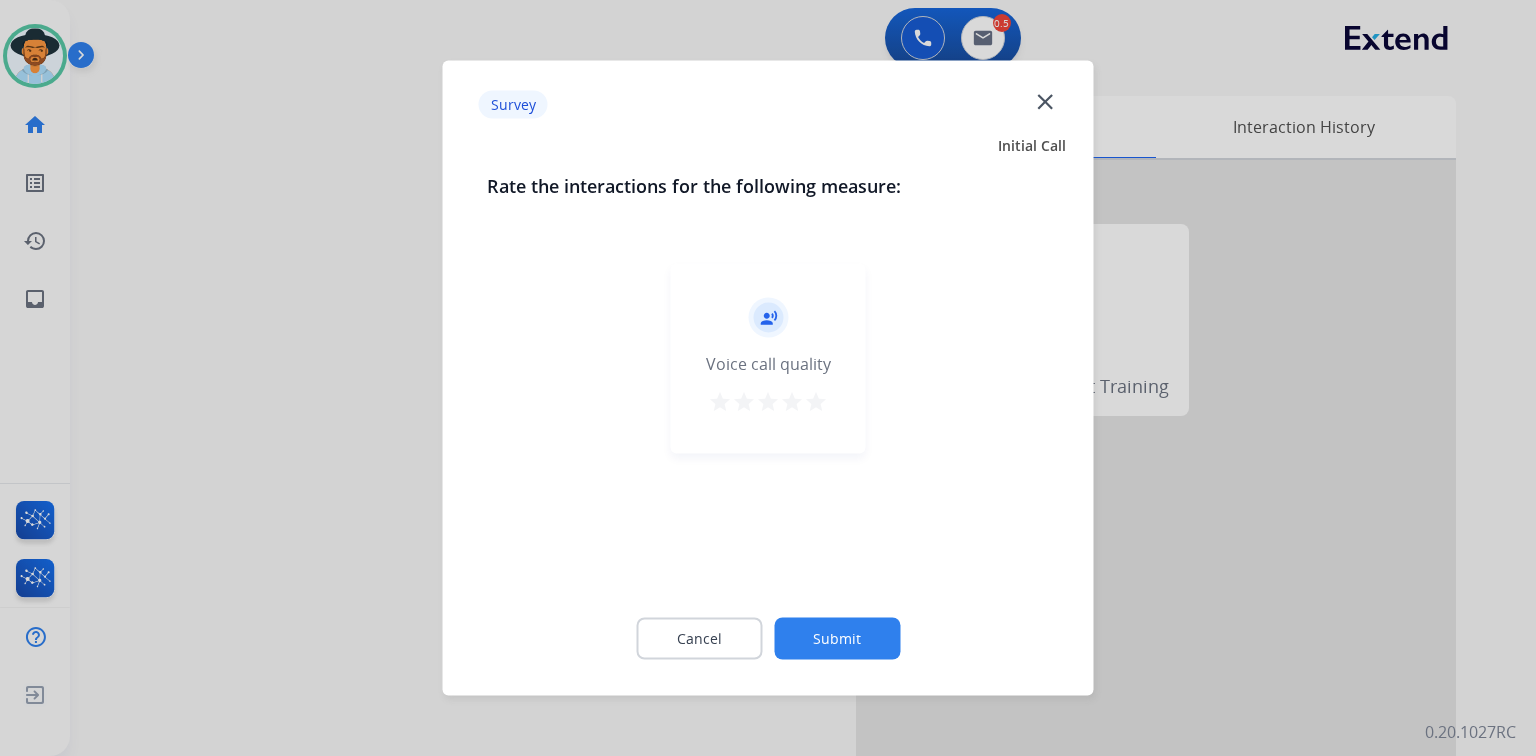 click on "record_voice_over   Voice call quality   star   star   star   star   star" 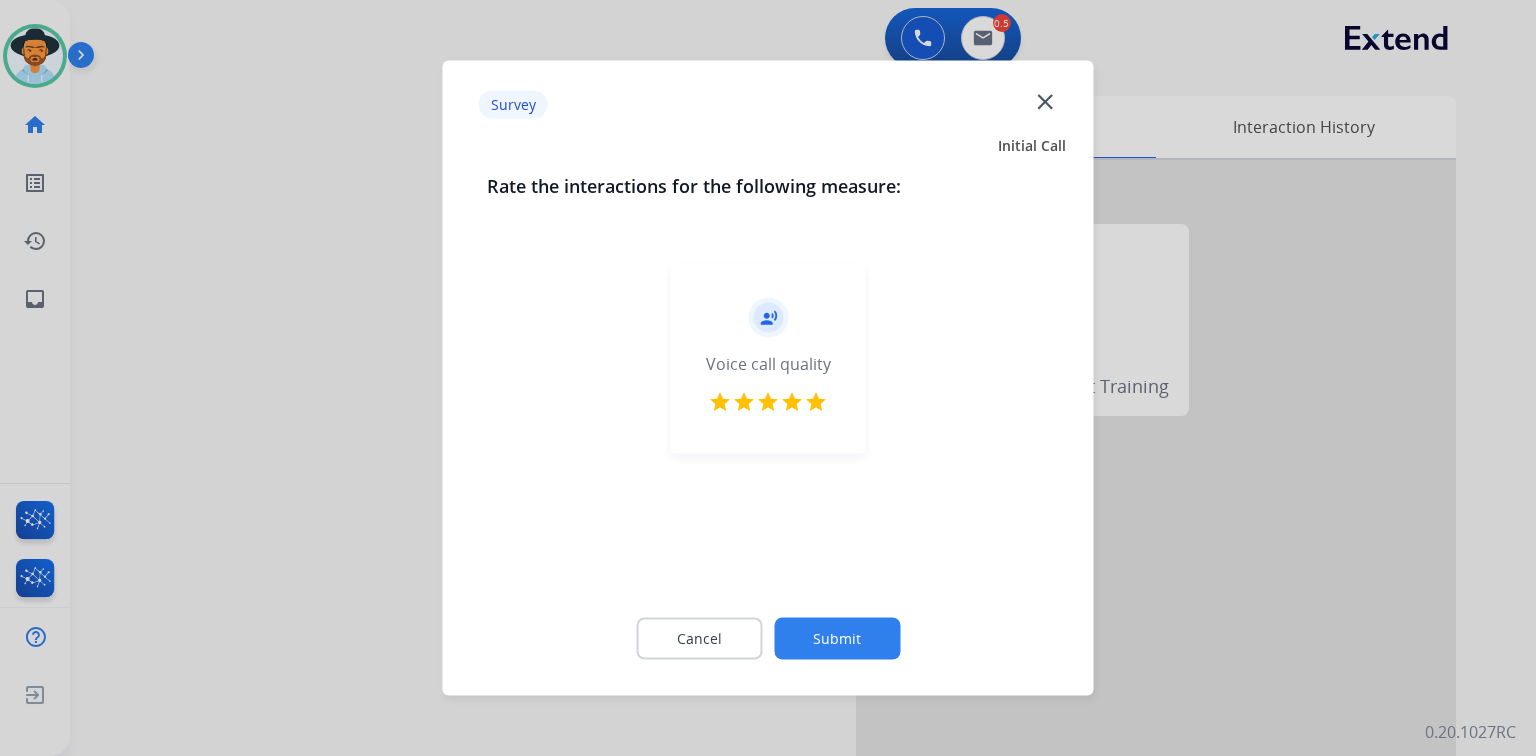 click on "Submit" 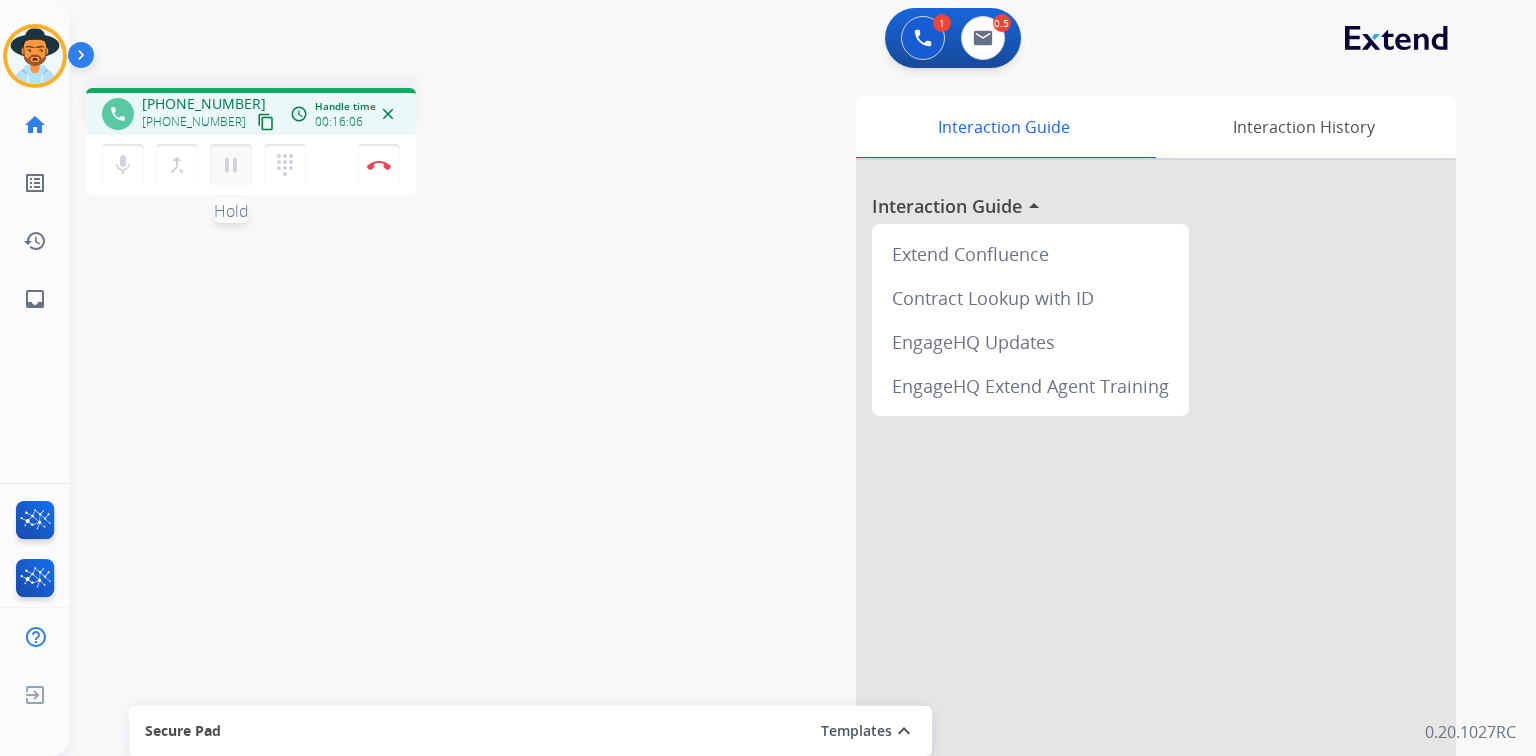 click on "pause" at bounding box center [231, 165] 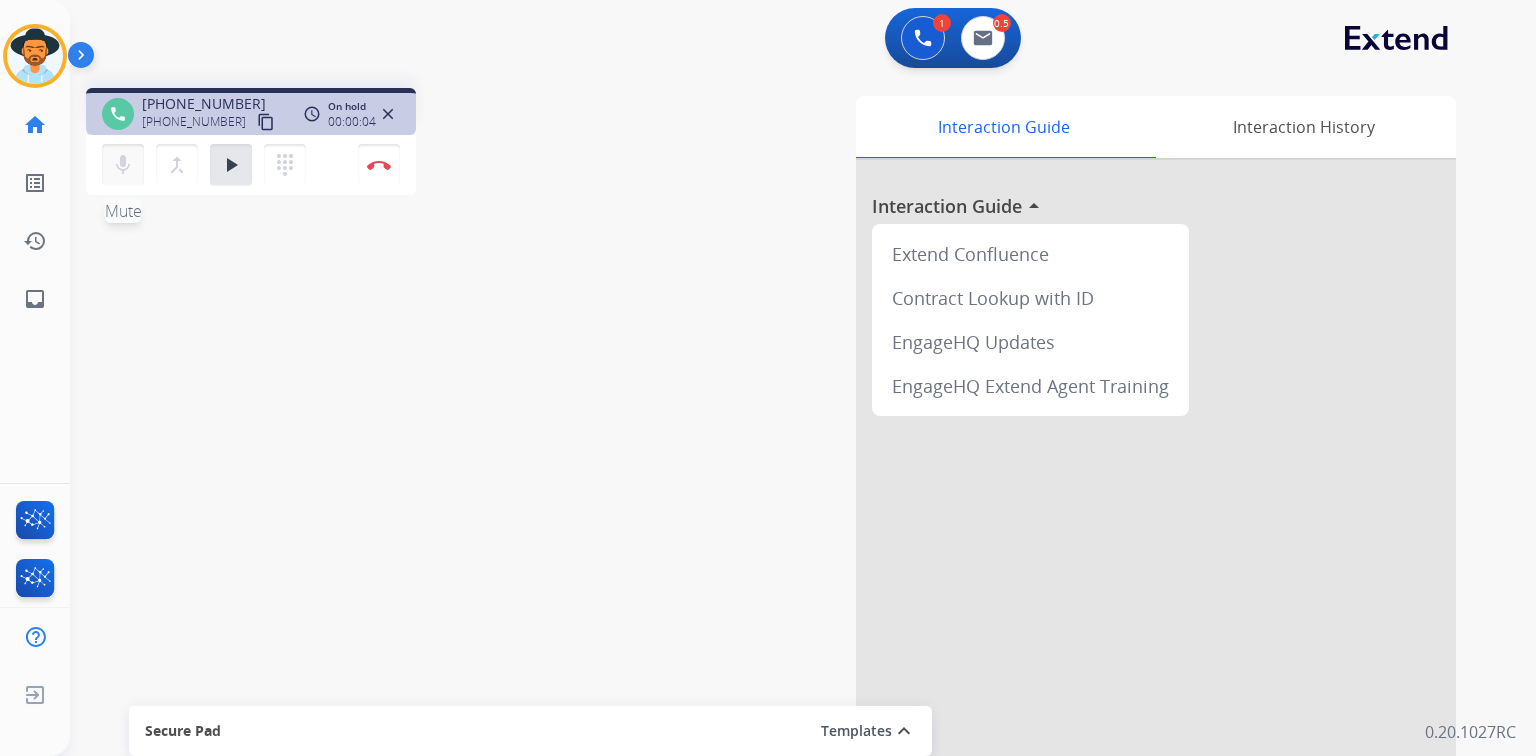 click on "mic" at bounding box center (123, 165) 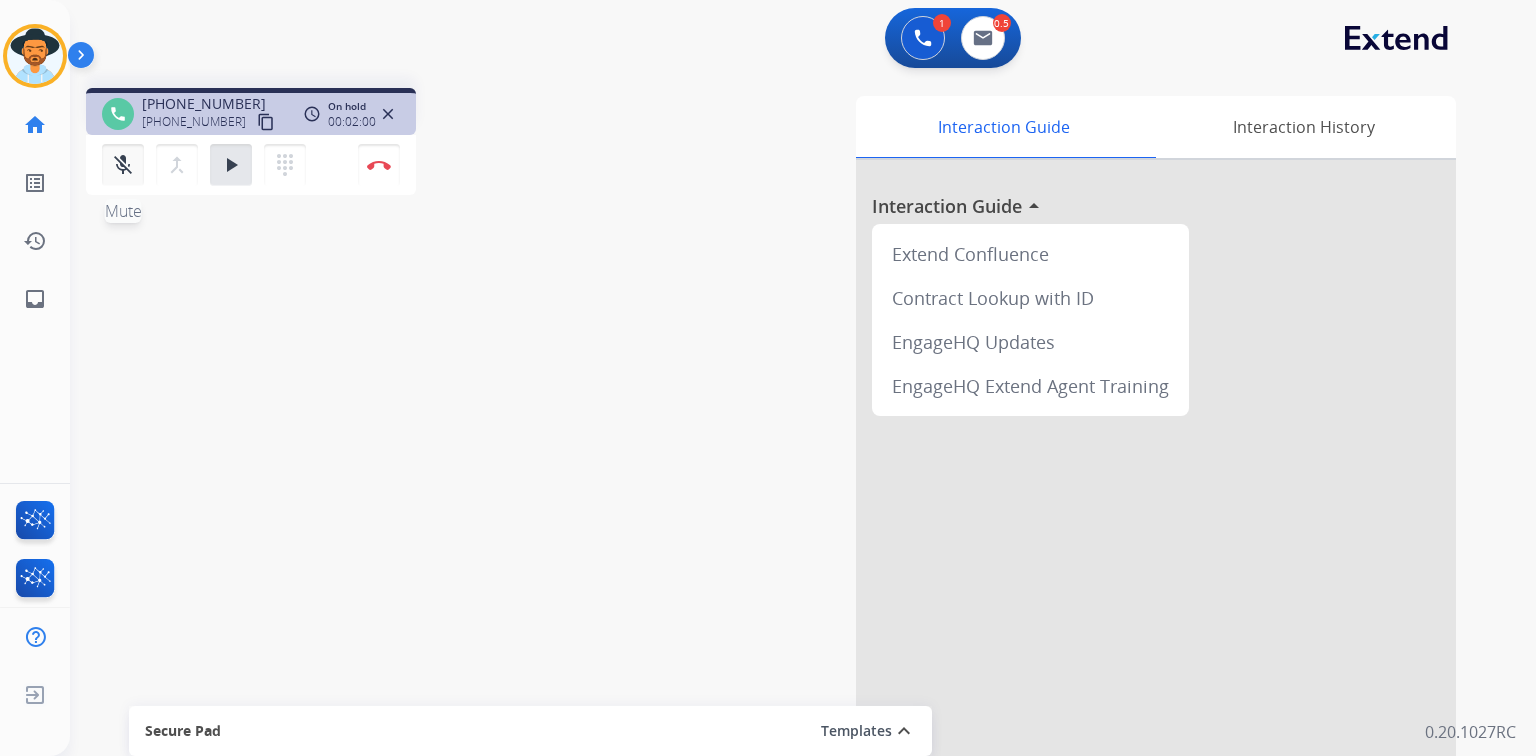 click on "mic_off" at bounding box center [123, 165] 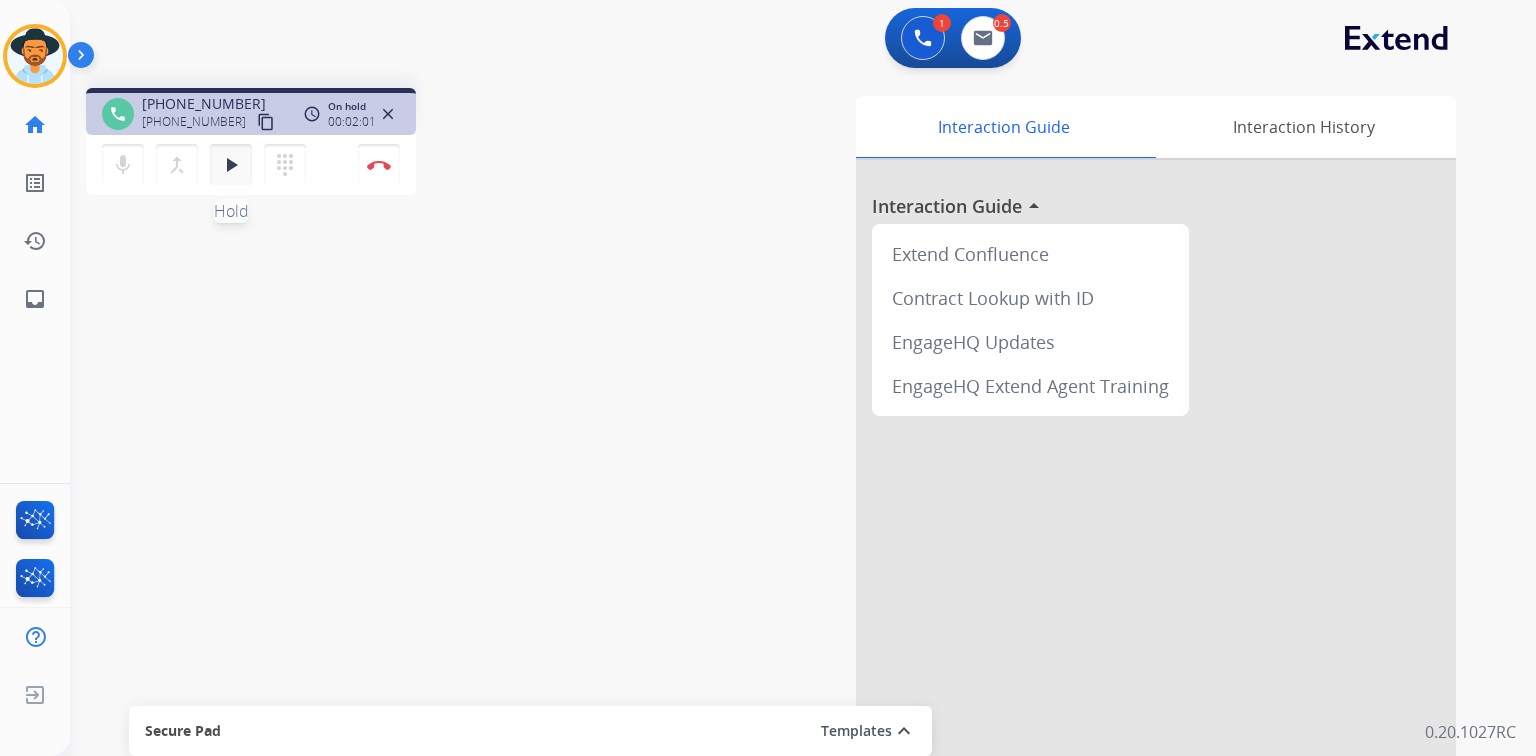 click on "play_arrow Hold" at bounding box center [231, 165] 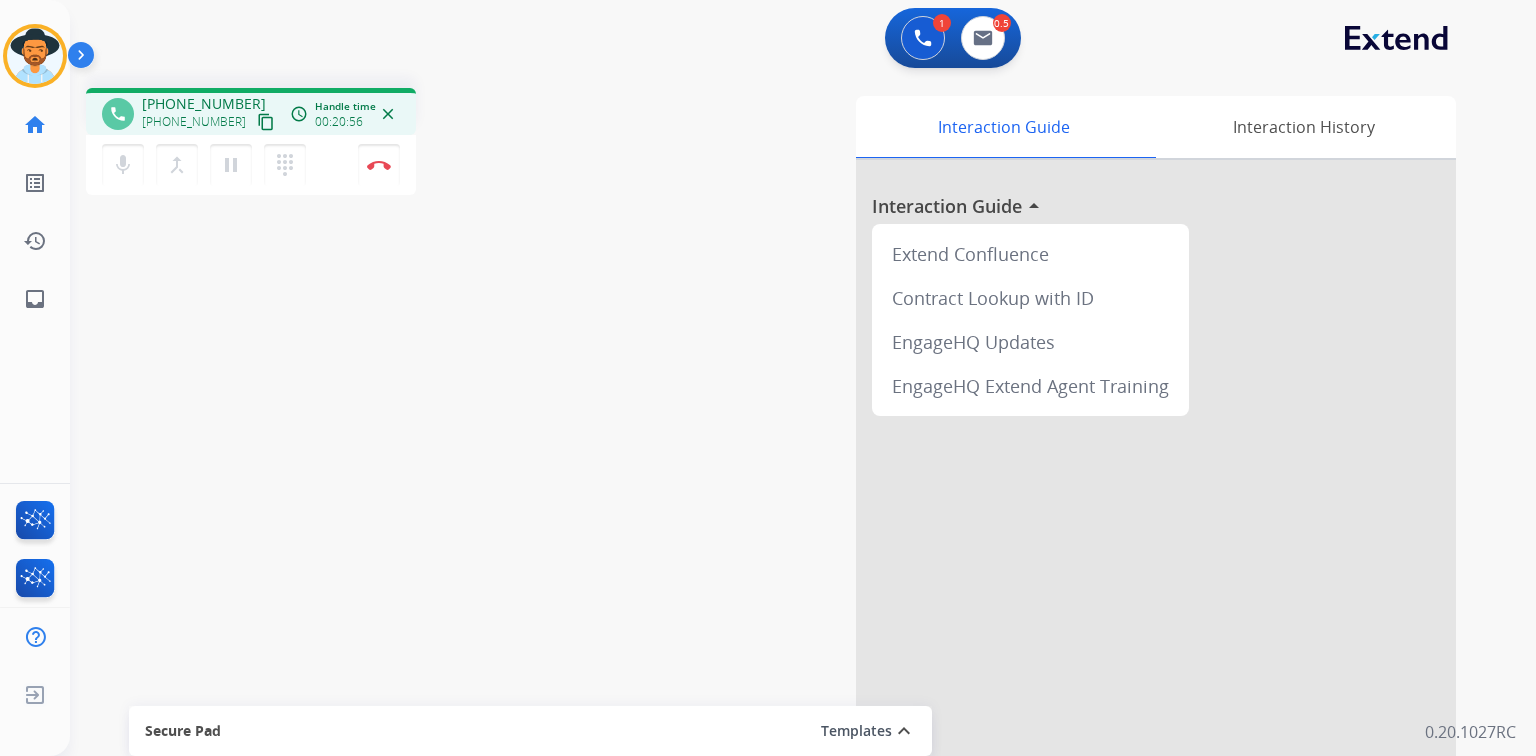 click on "1 Voice Interactions 0.5 Email Interactions" at bounding box center [953, 38] 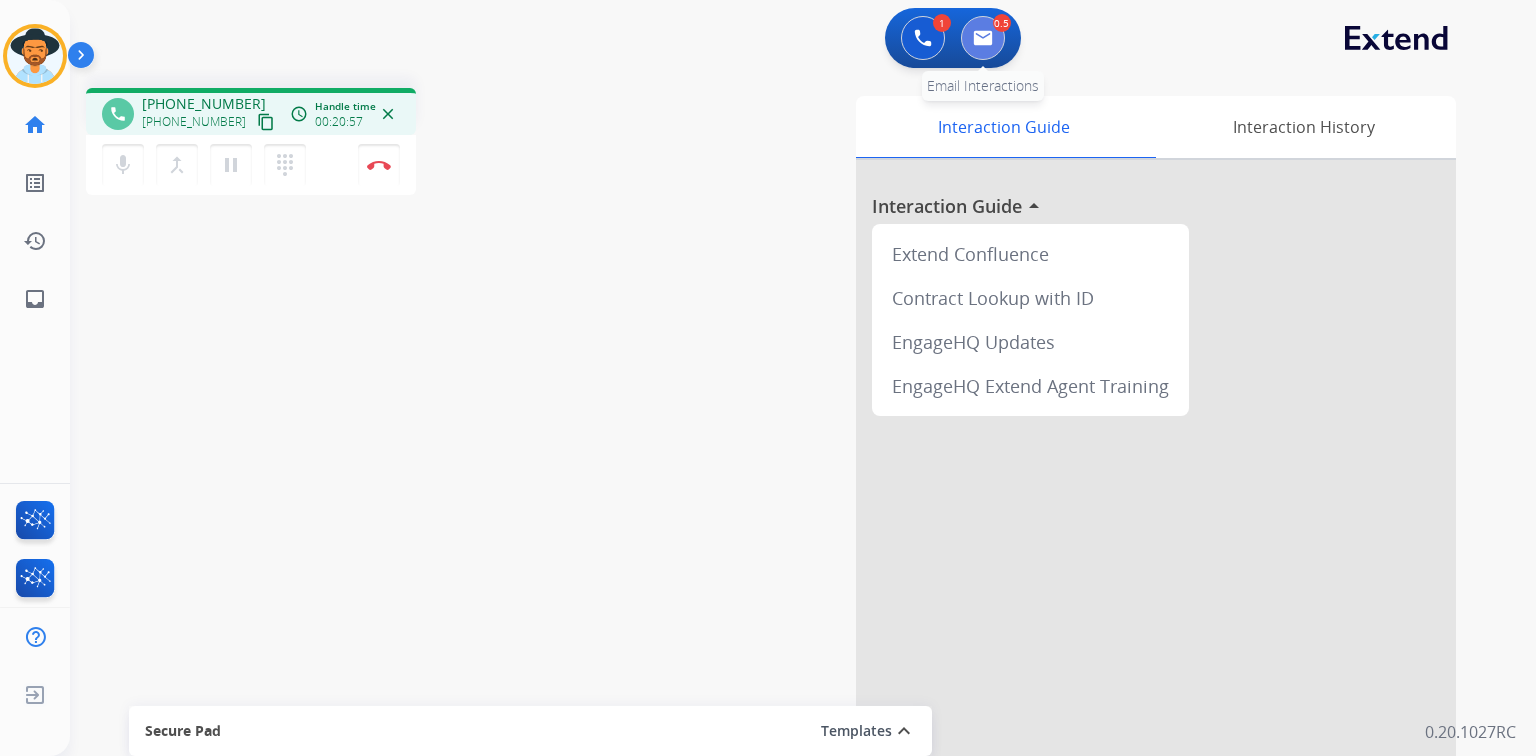 click at bounding box center [983, 38] 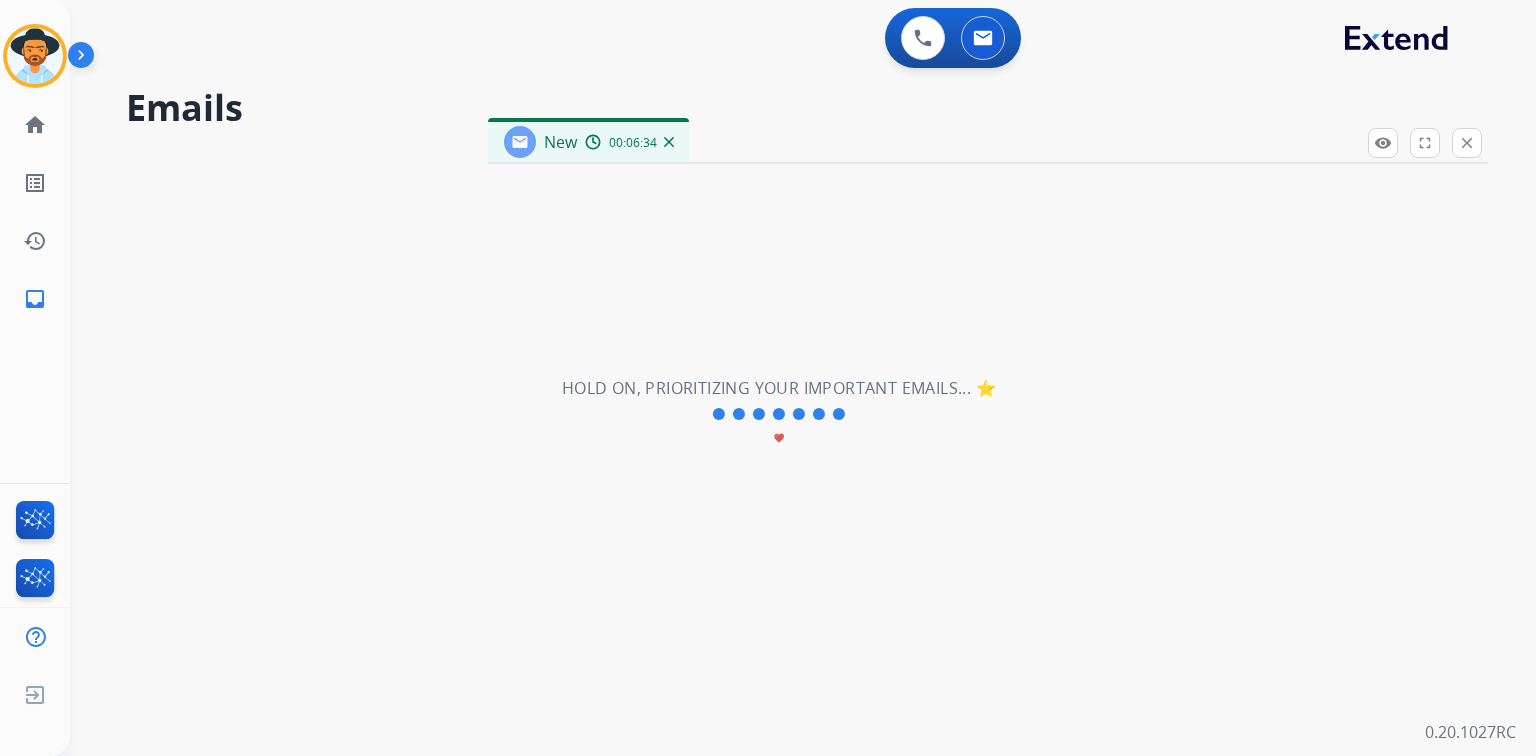 select on "**********" 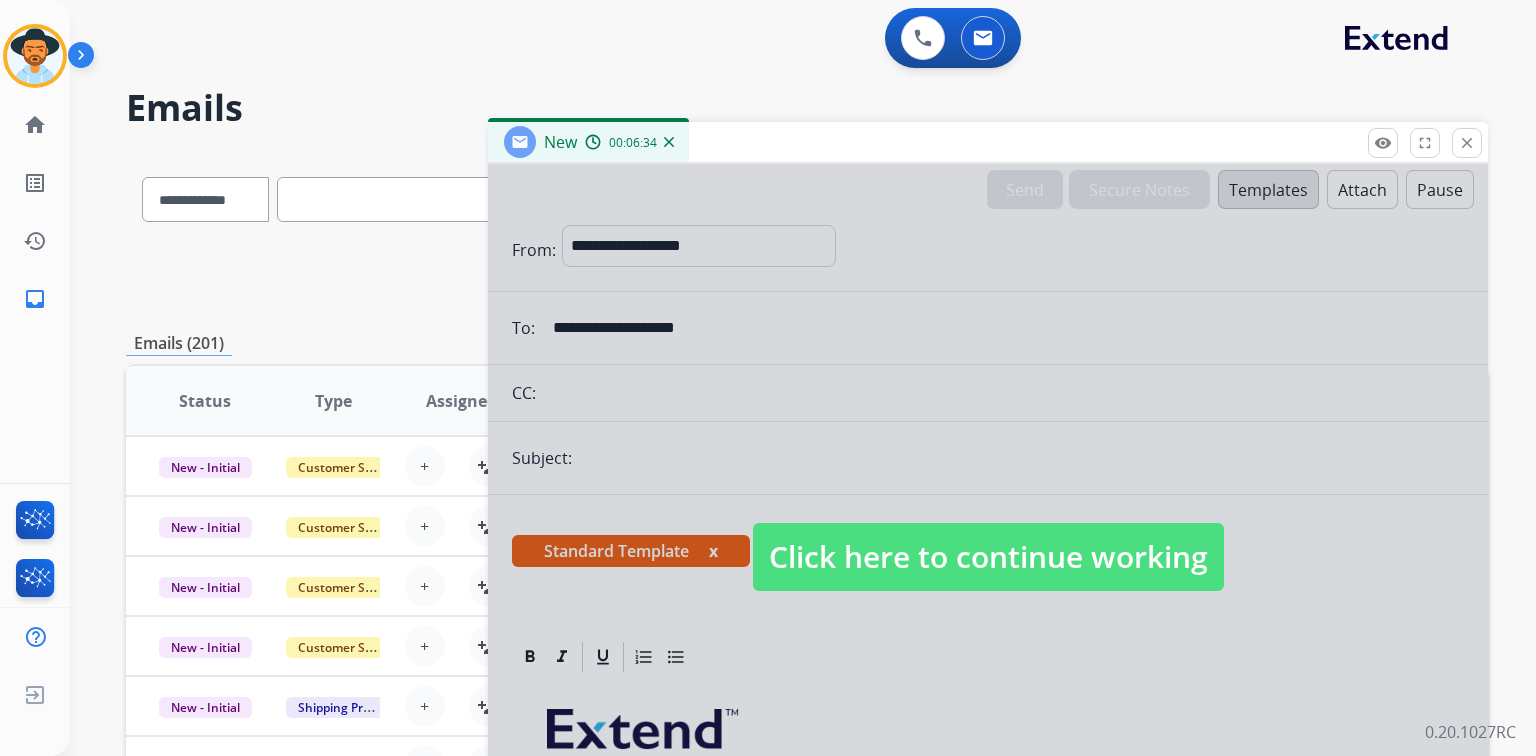 click at bounding box center (988, 537) 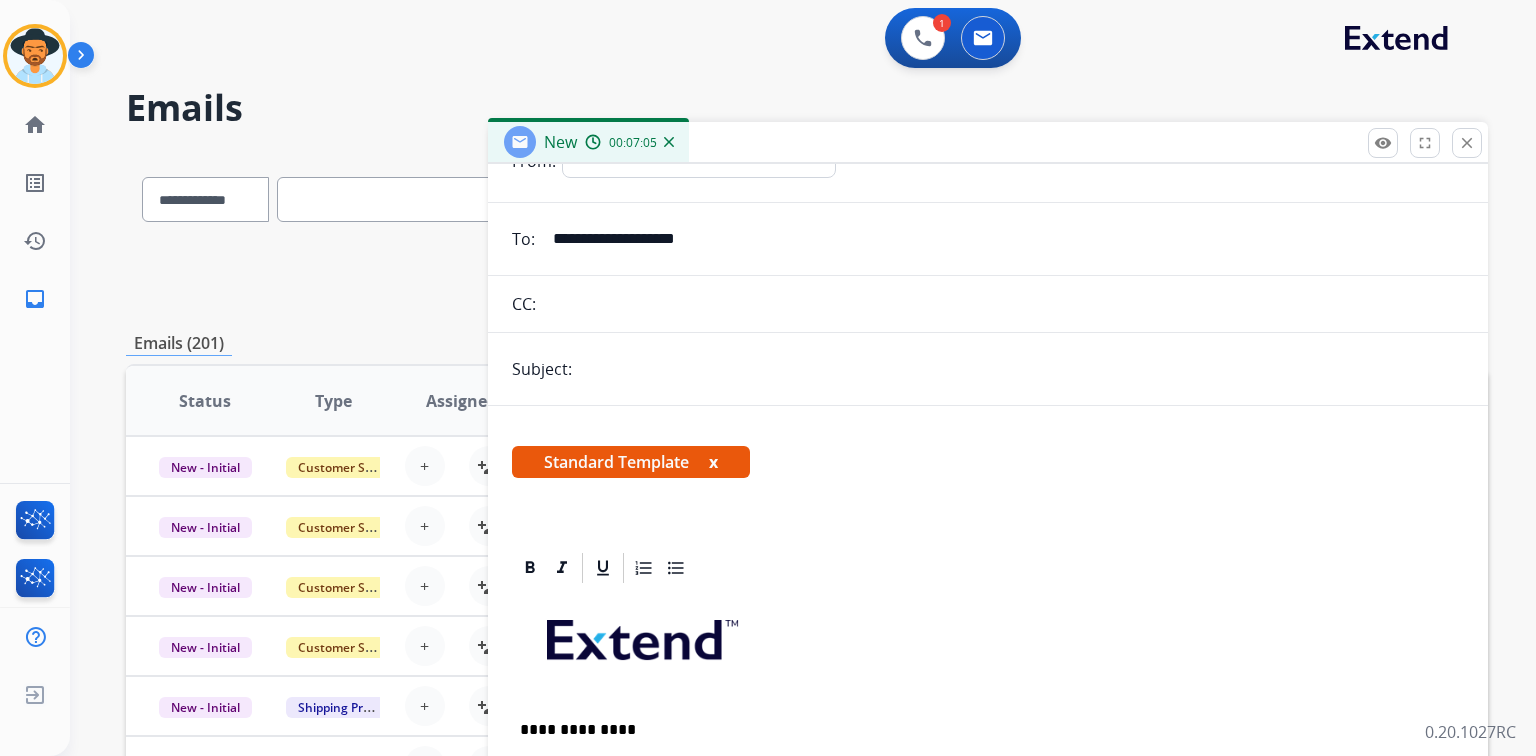 scroll, scrollTop: 0, scrollLeft: 0, axis: both 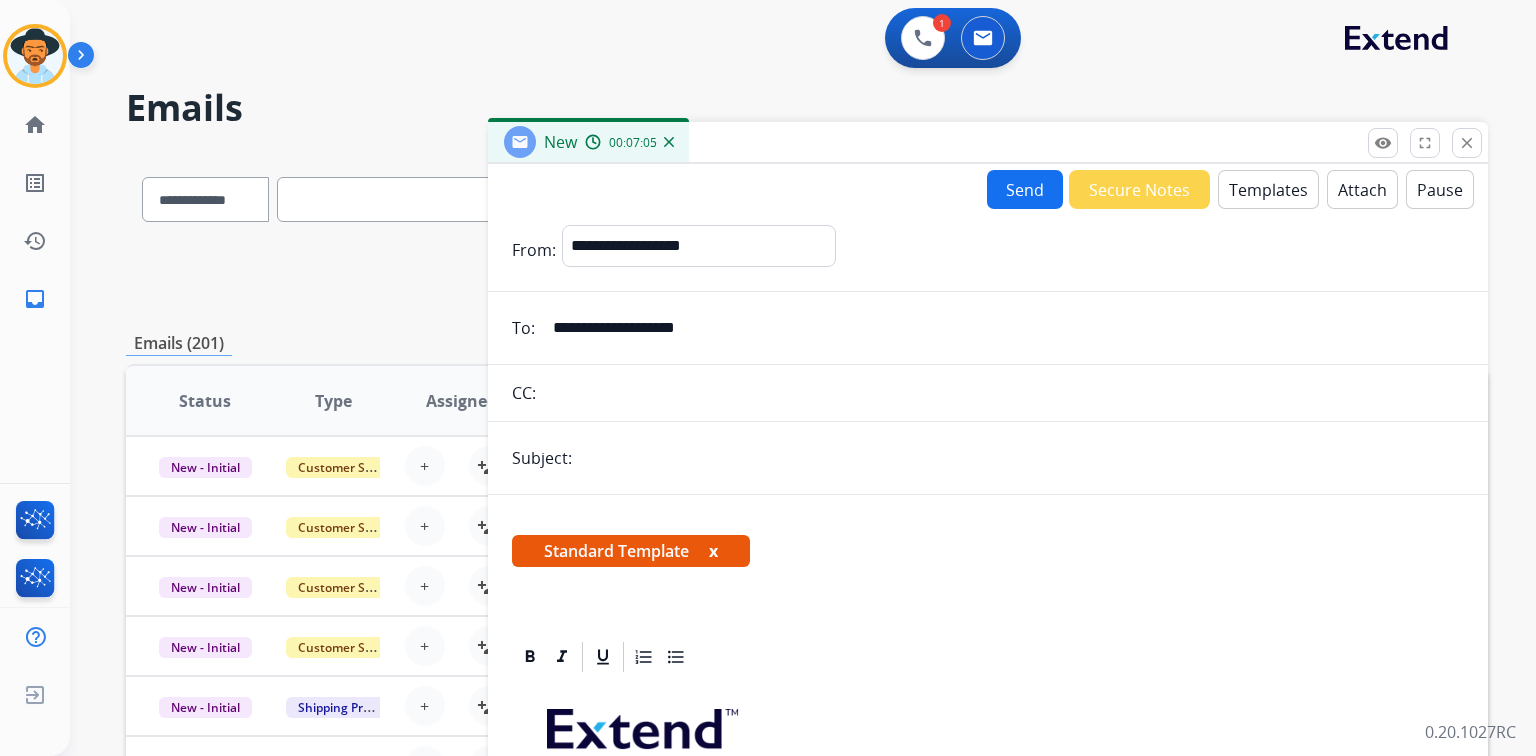 click at bounding box center (1021, 458) 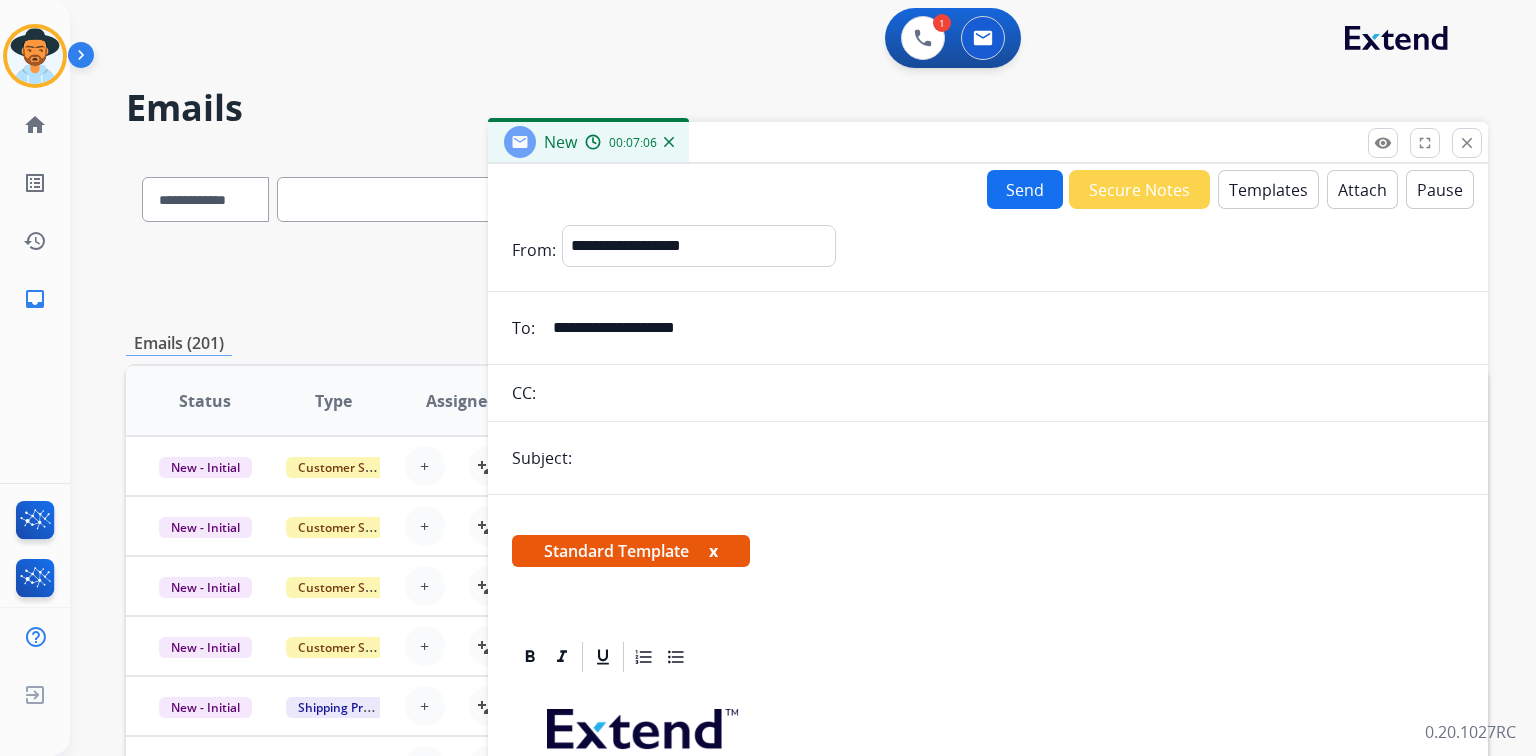 click on "Emails" at bounding box center (807, 108) 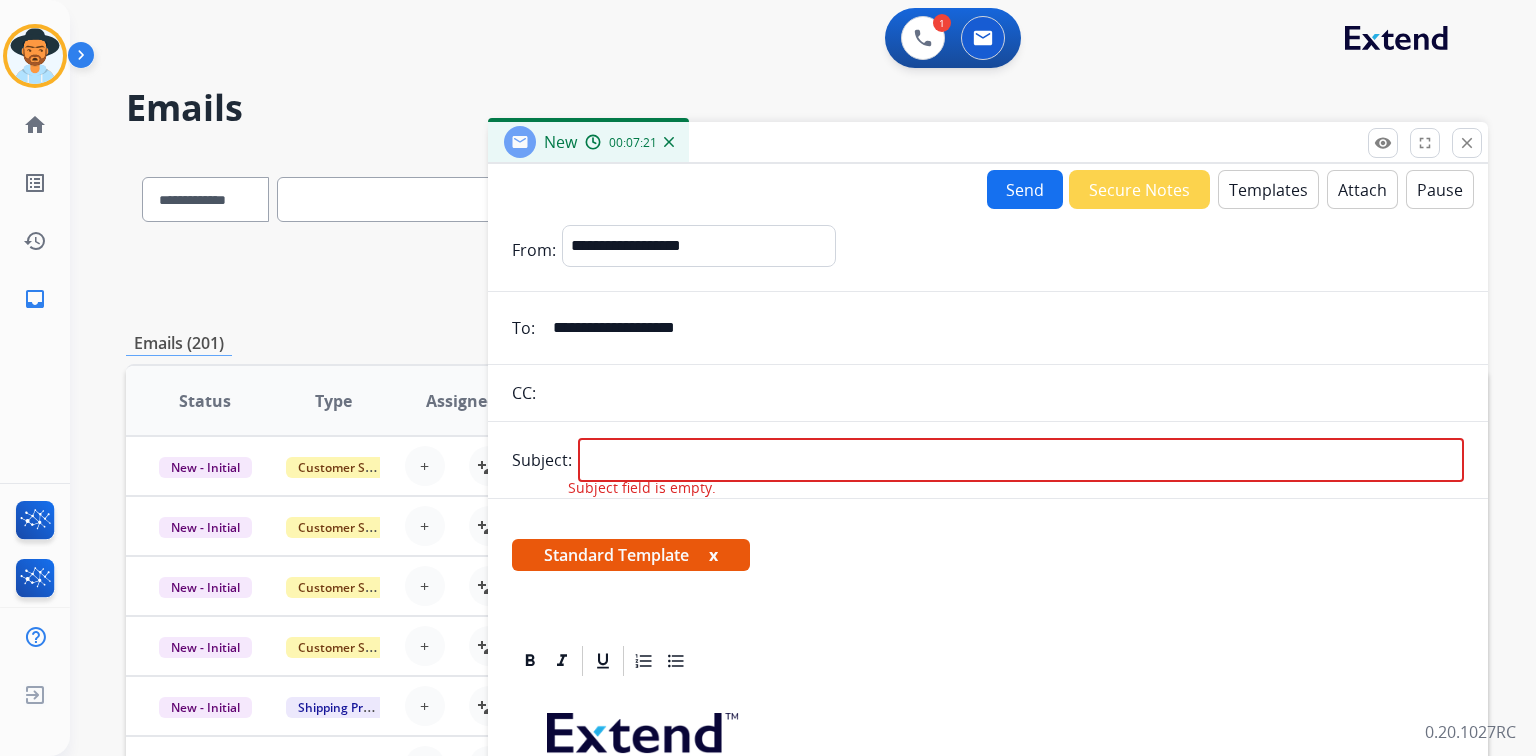 click on "**********" at bounding box center [803, 378] 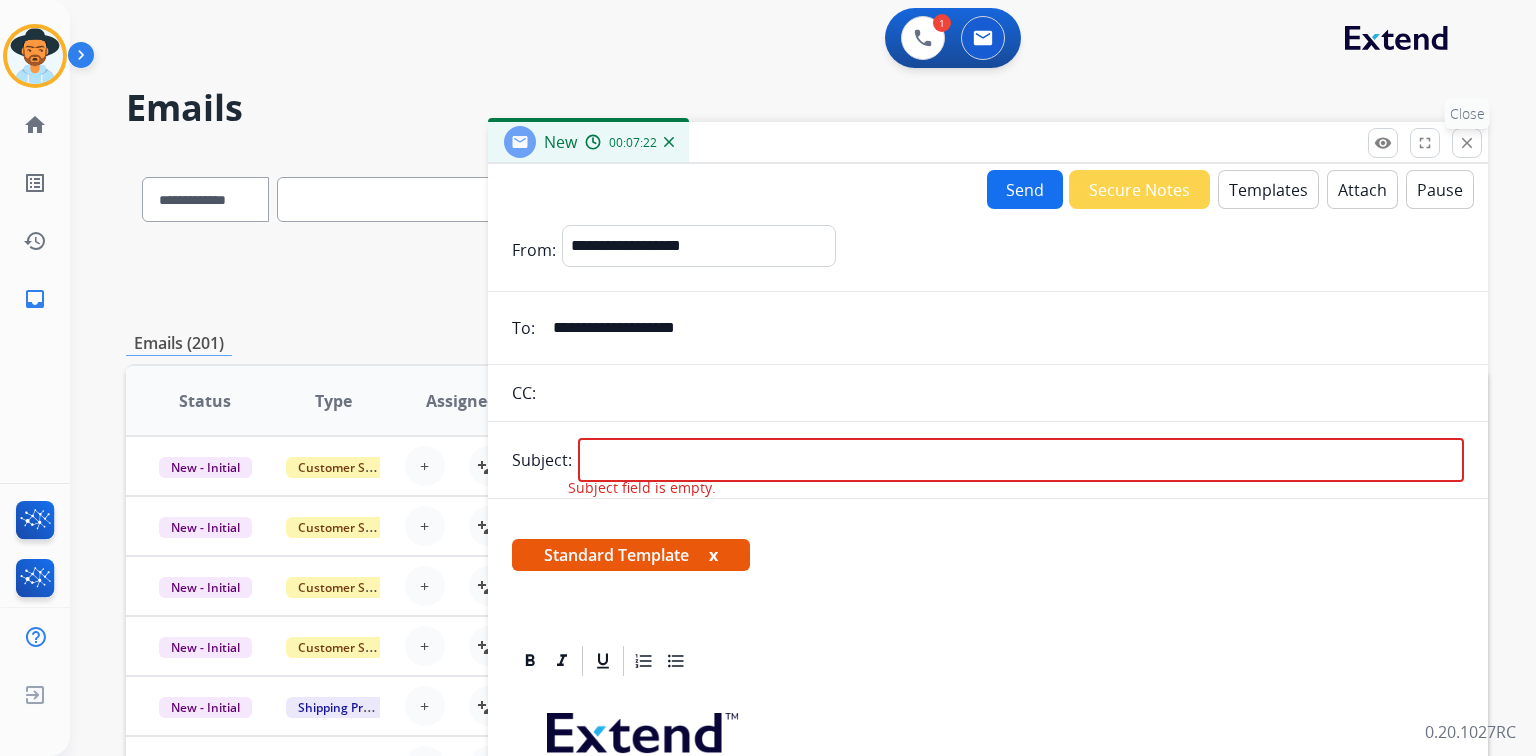 click on "close" at bounding box center (1467, 143) 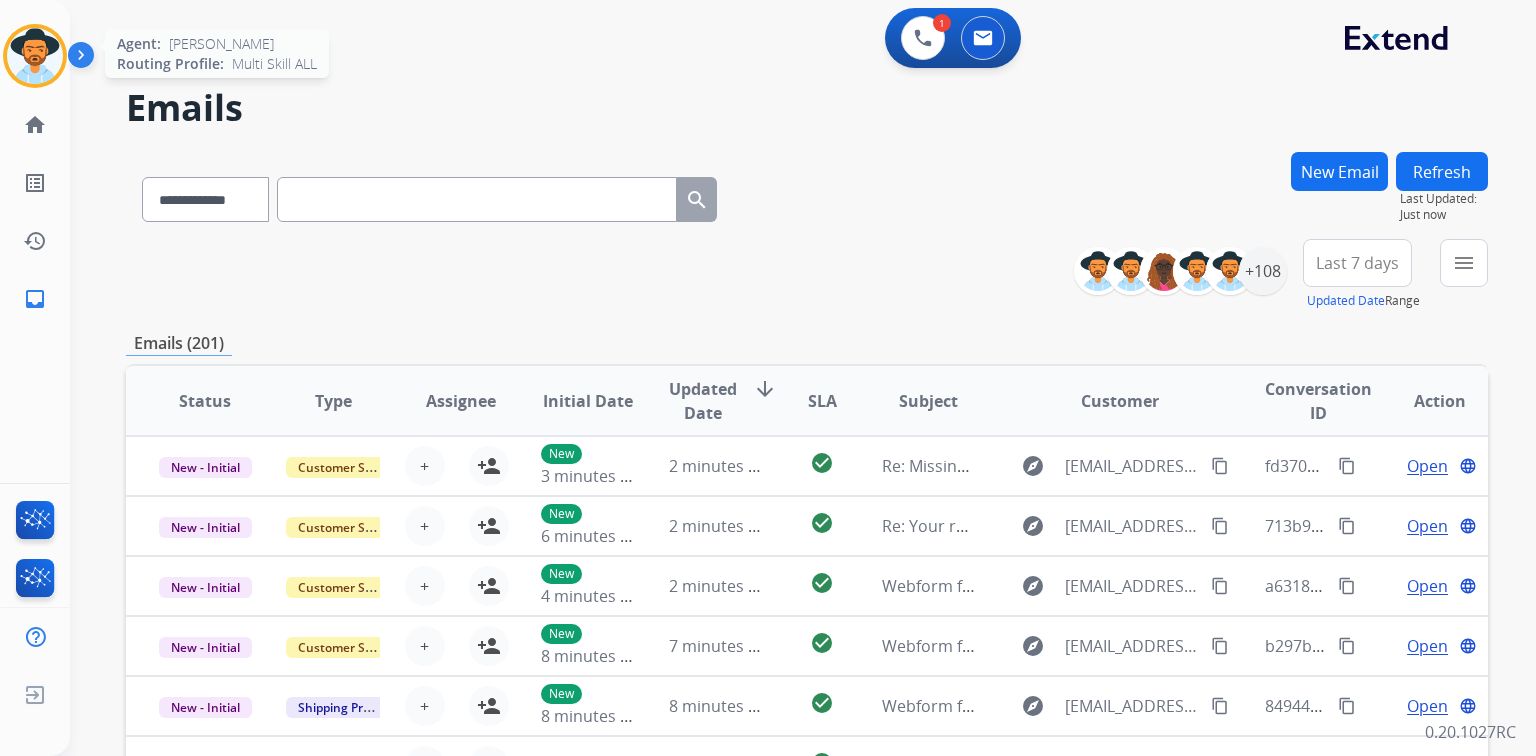 click at bounding box center [35, 56] 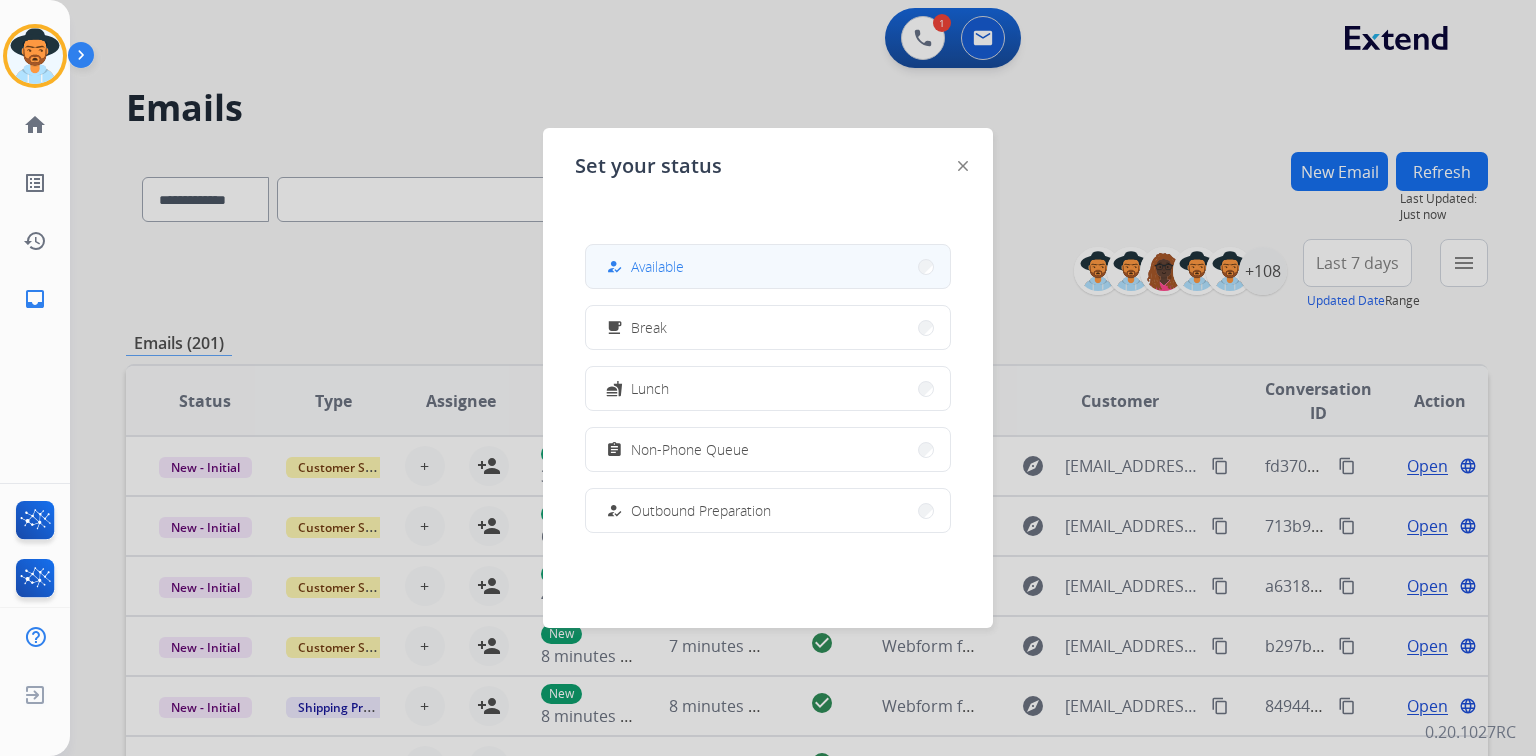click on "how_to_reg Available" at bounding box center [768, 266] 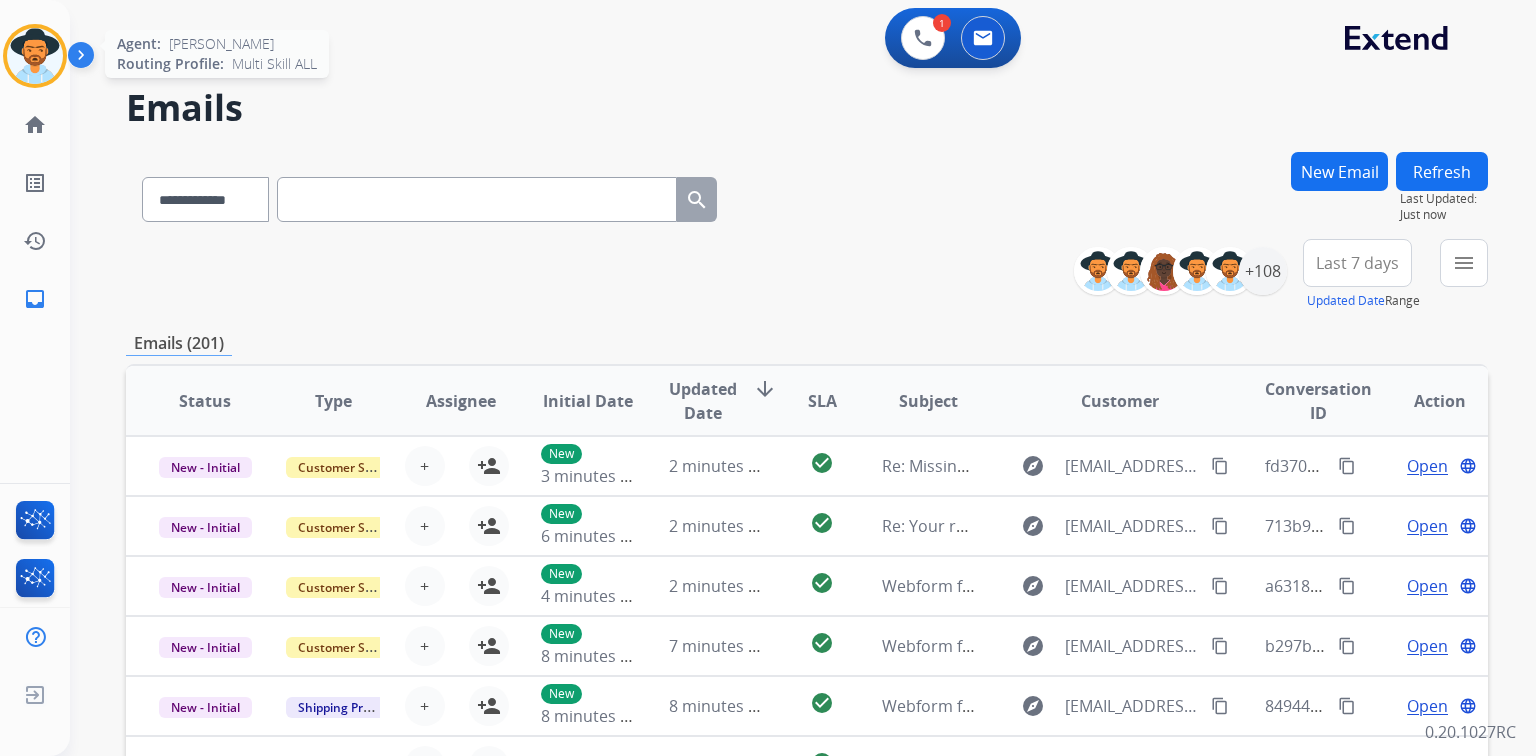 click at bounding box center (35, 56) 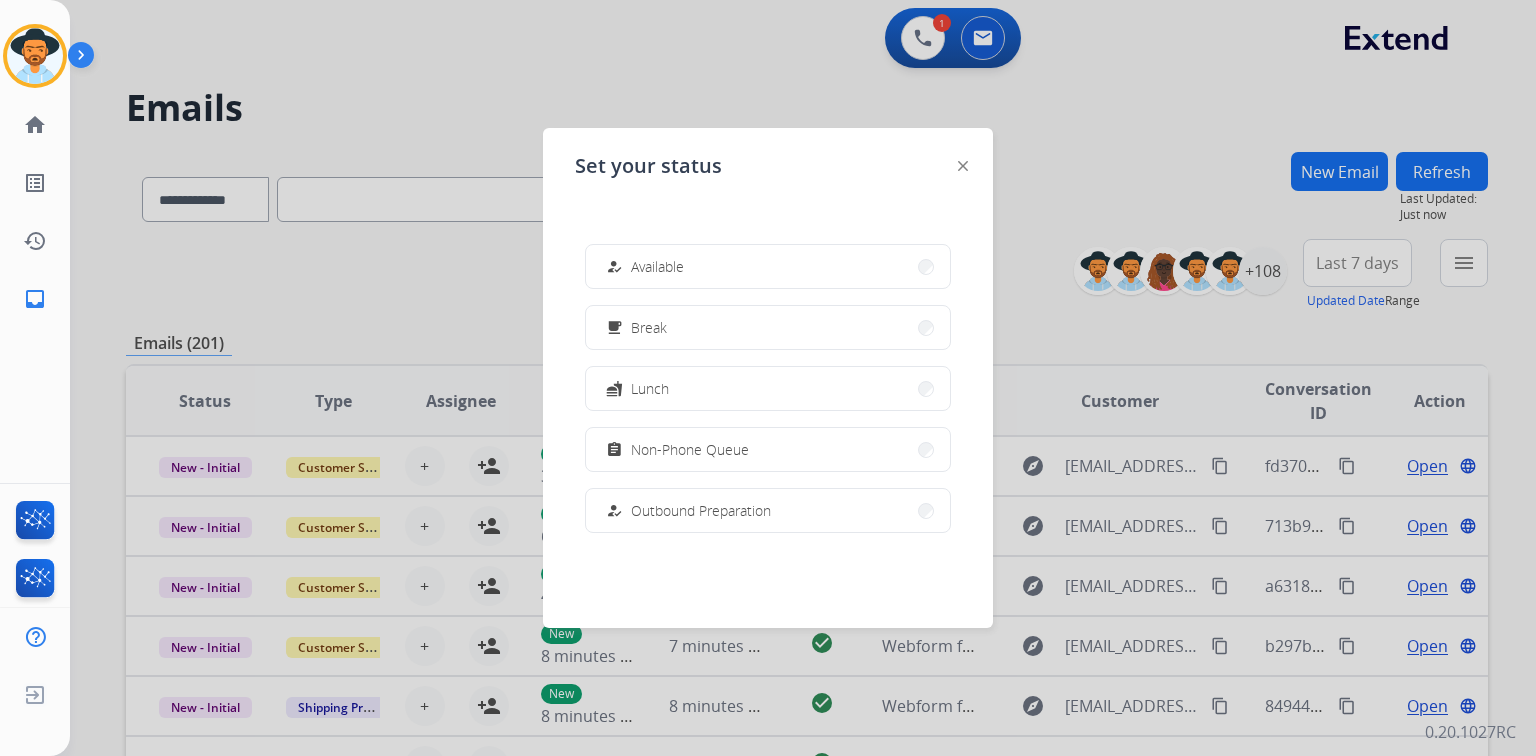 click at bounding box center [768, 378] 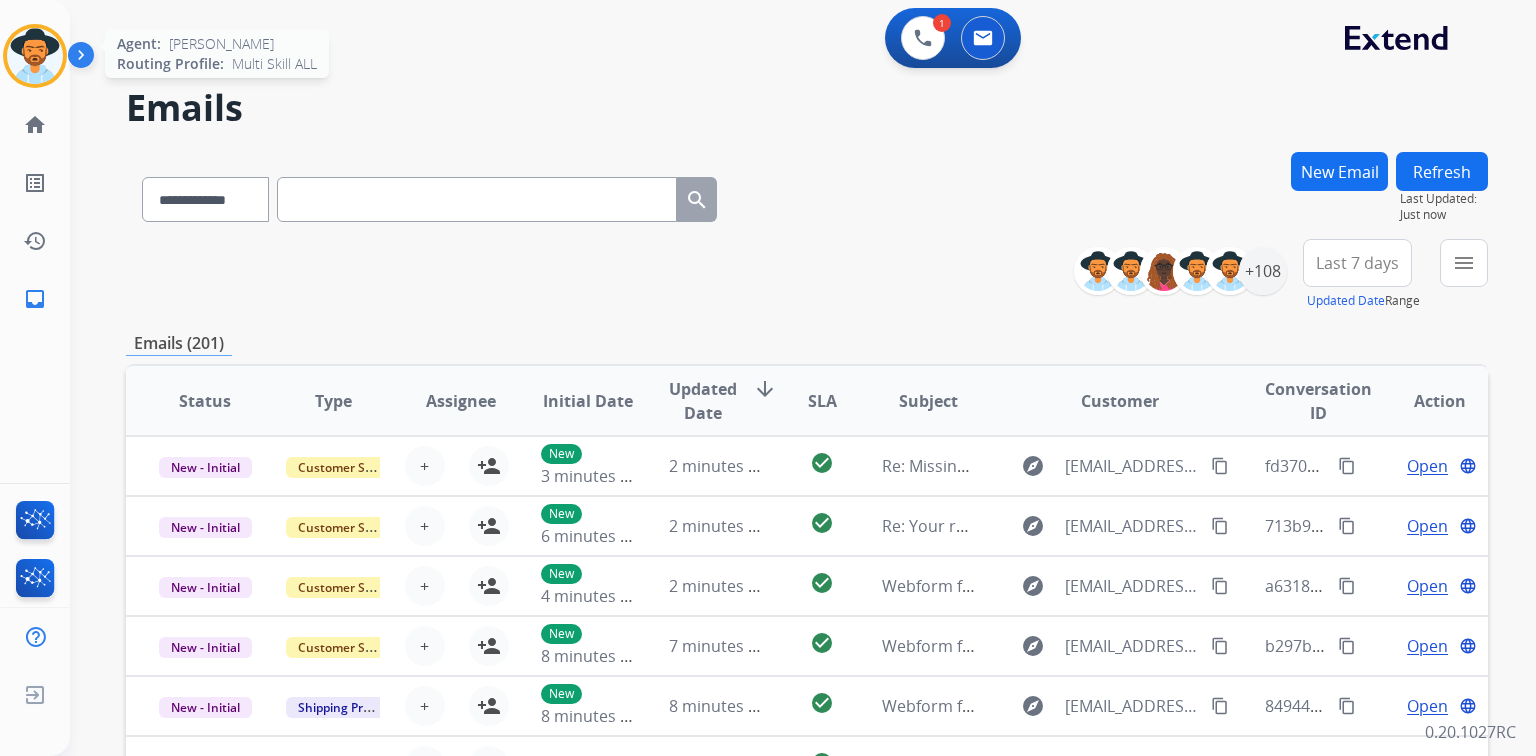 click at bounding box center [35, 56] 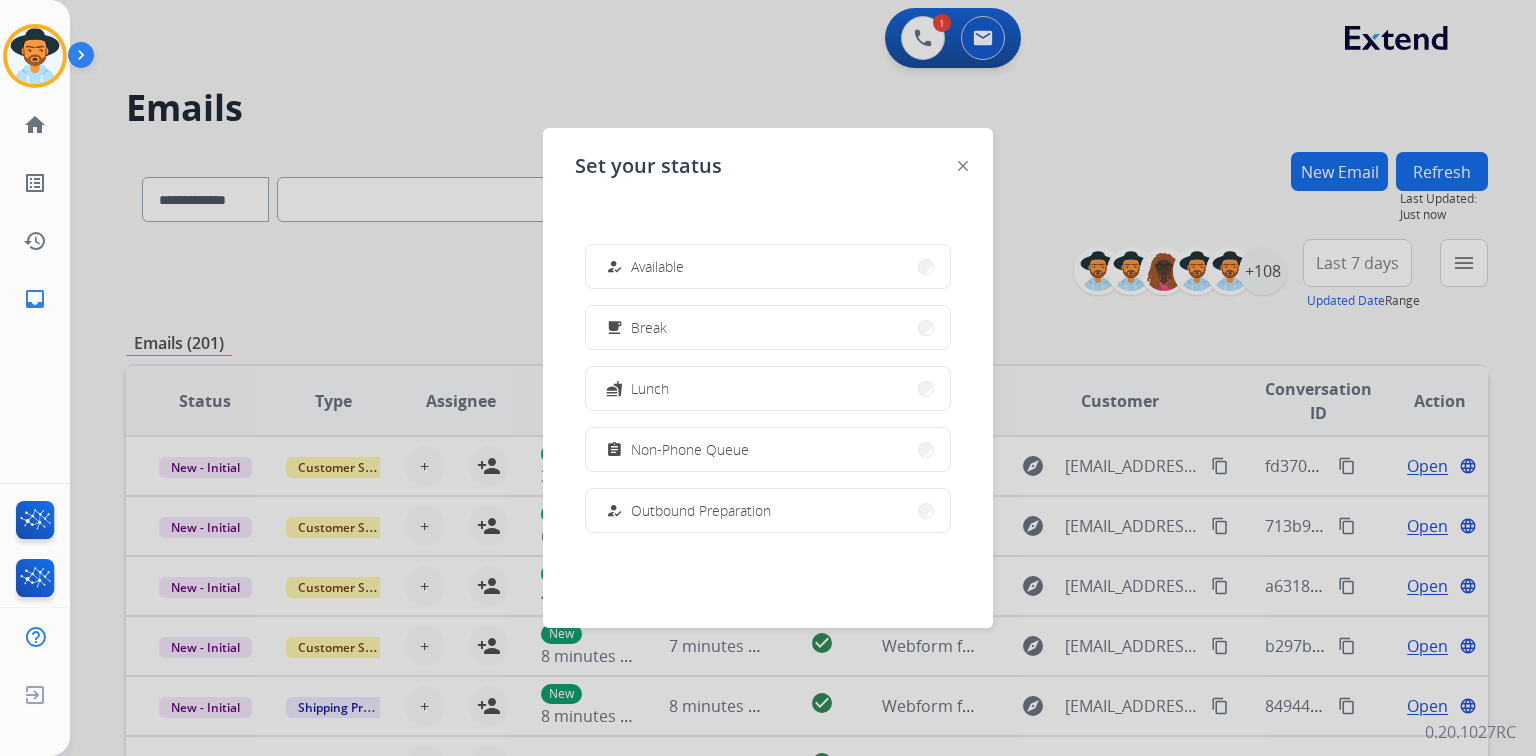 click 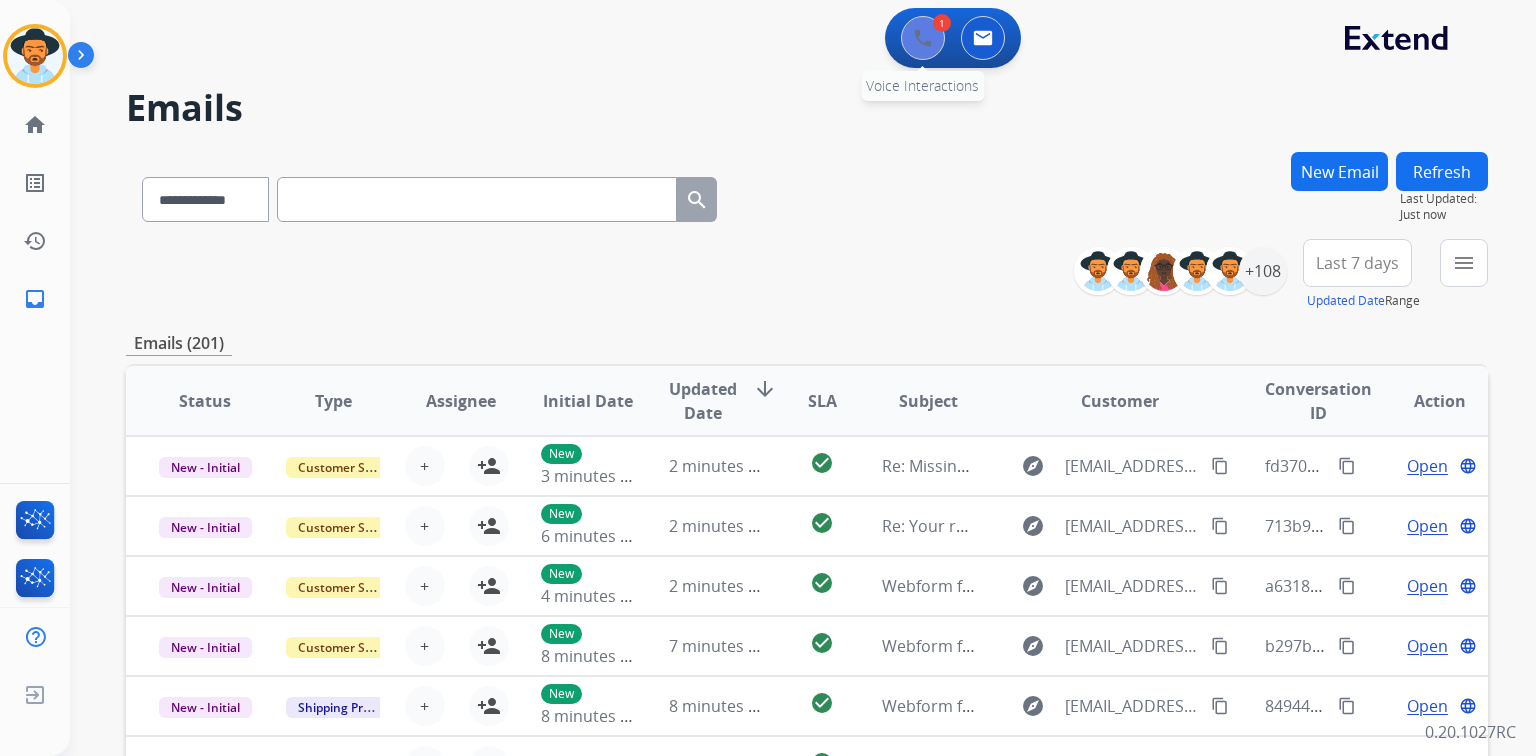 click at bounding box center [923, 38] 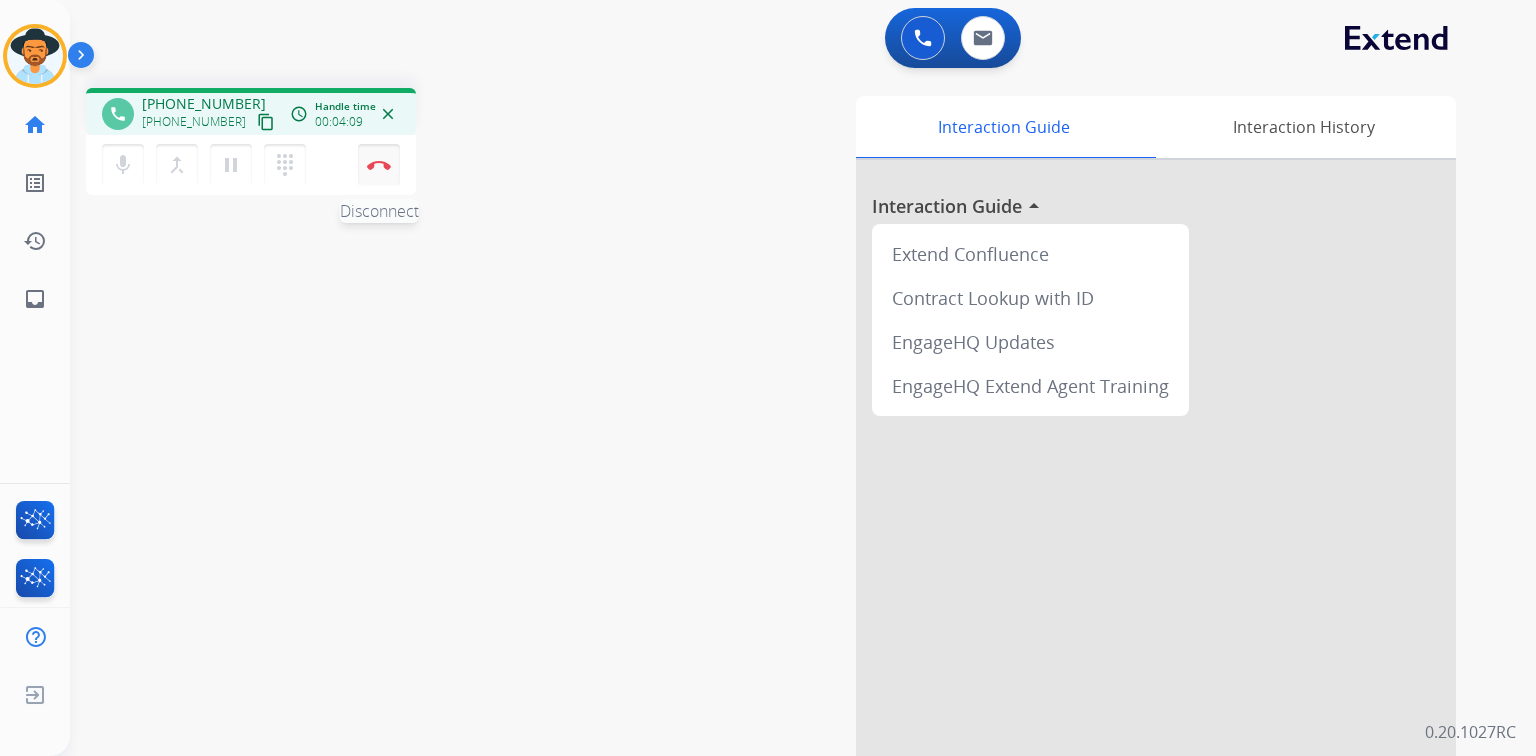 click on "Disconnect" at bounding box center (379, 165) 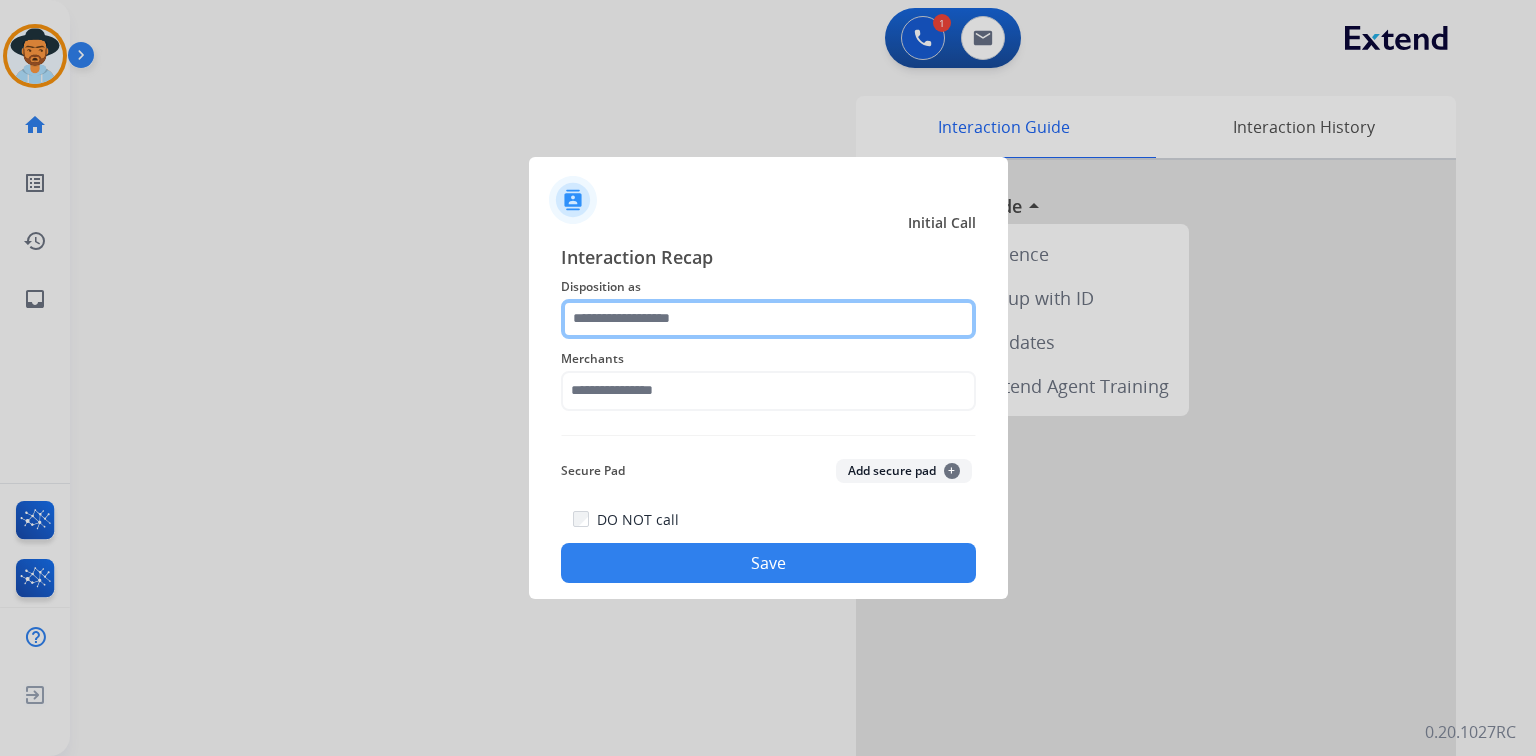 click 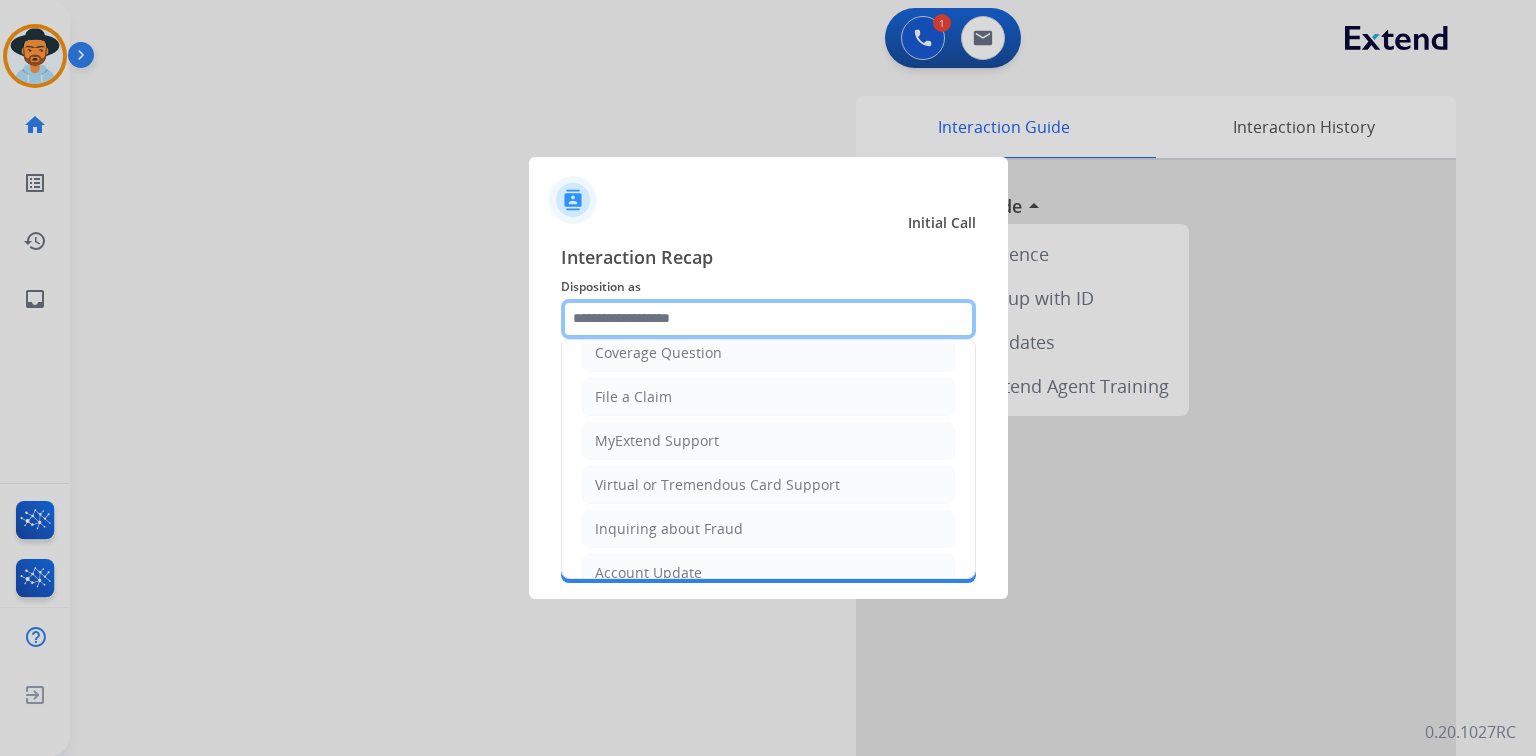 scroll, scrollTop: 307, scrollLeft: 0, axis: vertical 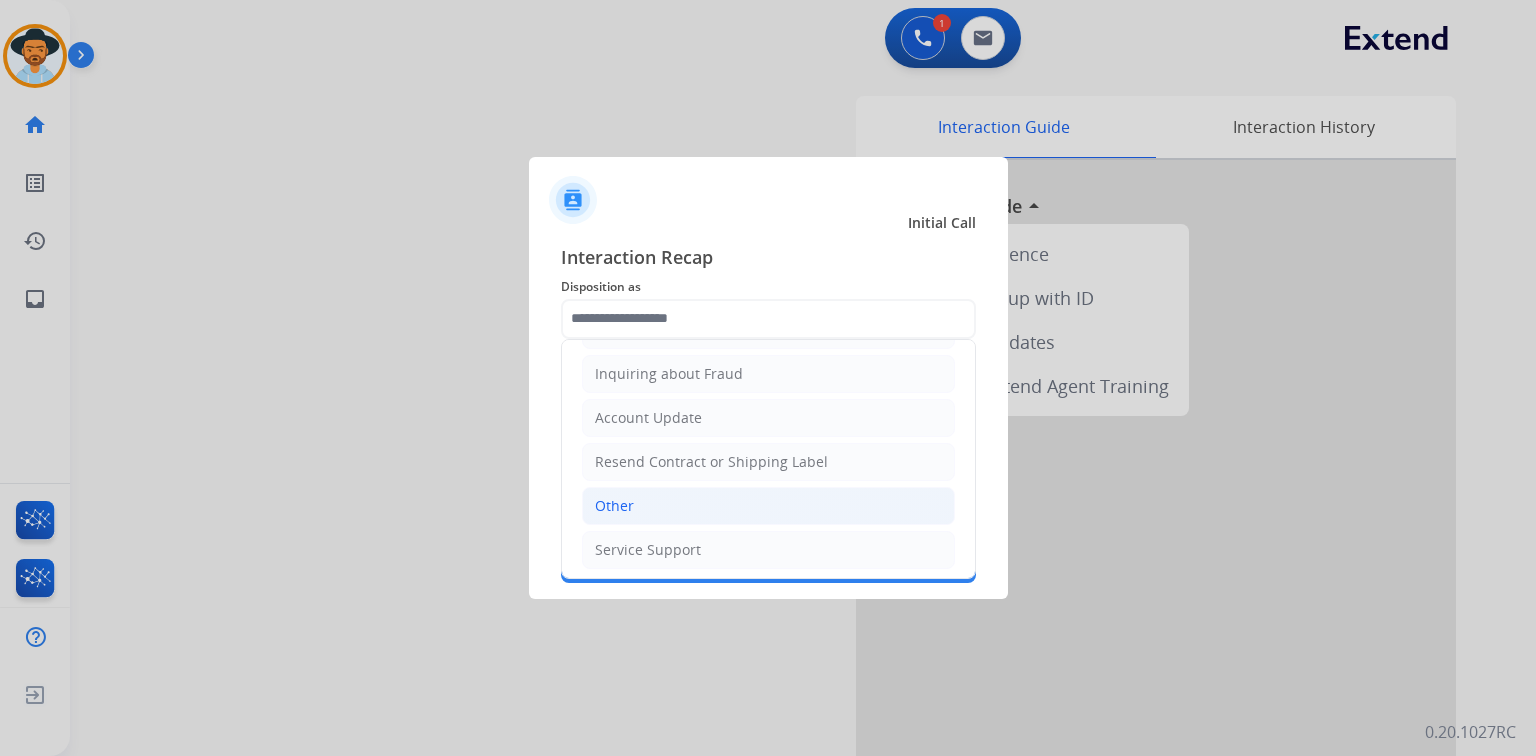 click on "Other" 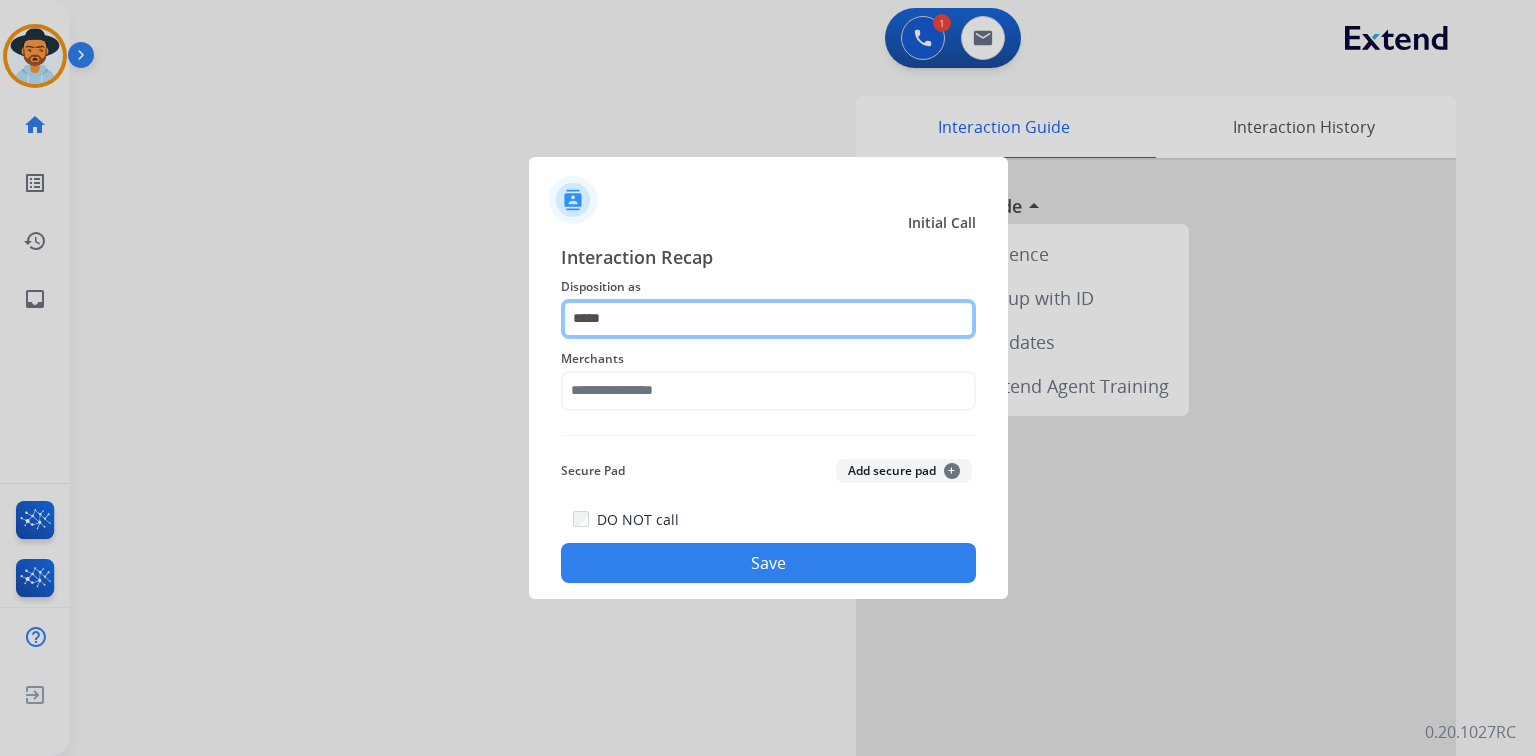drag, startPoint x: 736, startPoint y: 312, endPoint x: 312, endPoint y: 314, distance: 424.00473 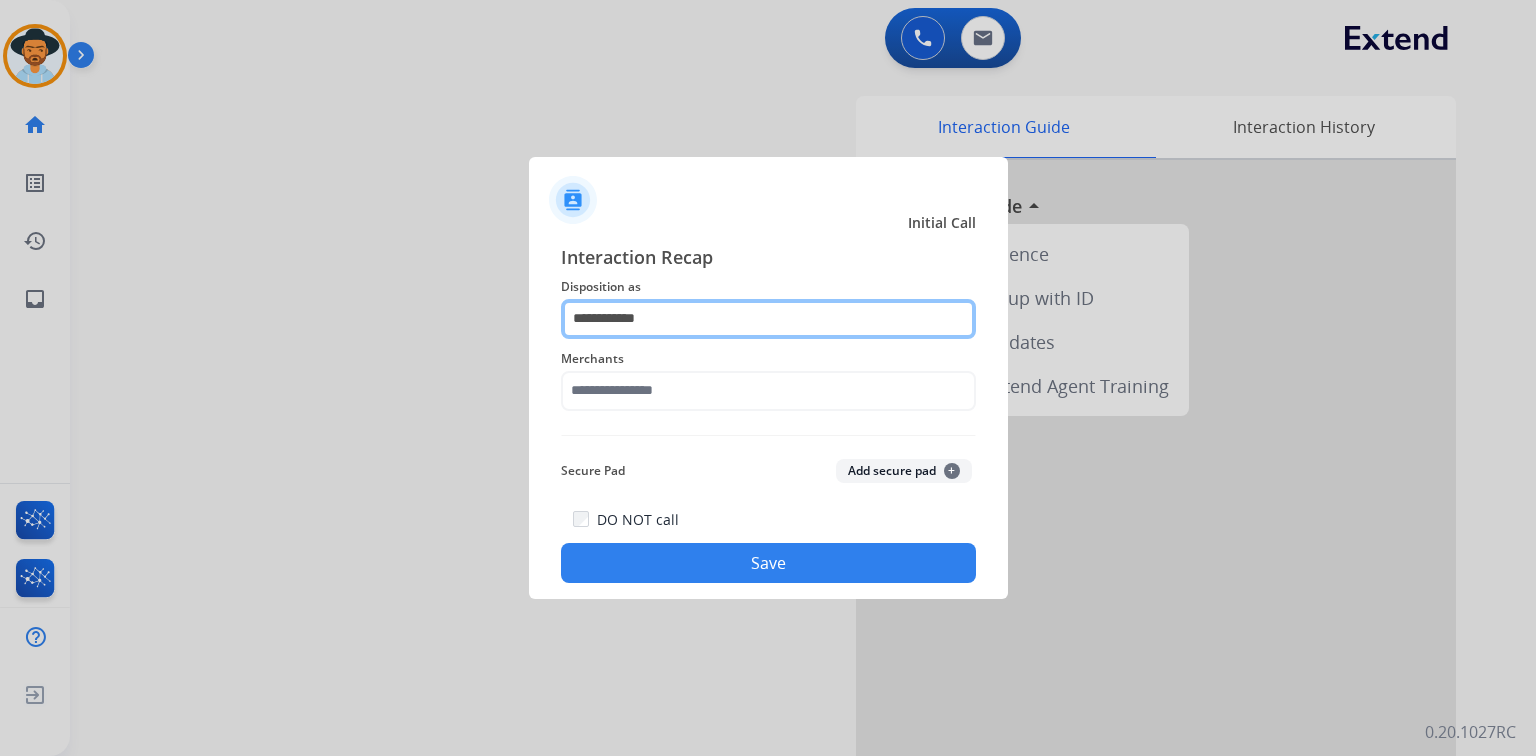 type on "**********" 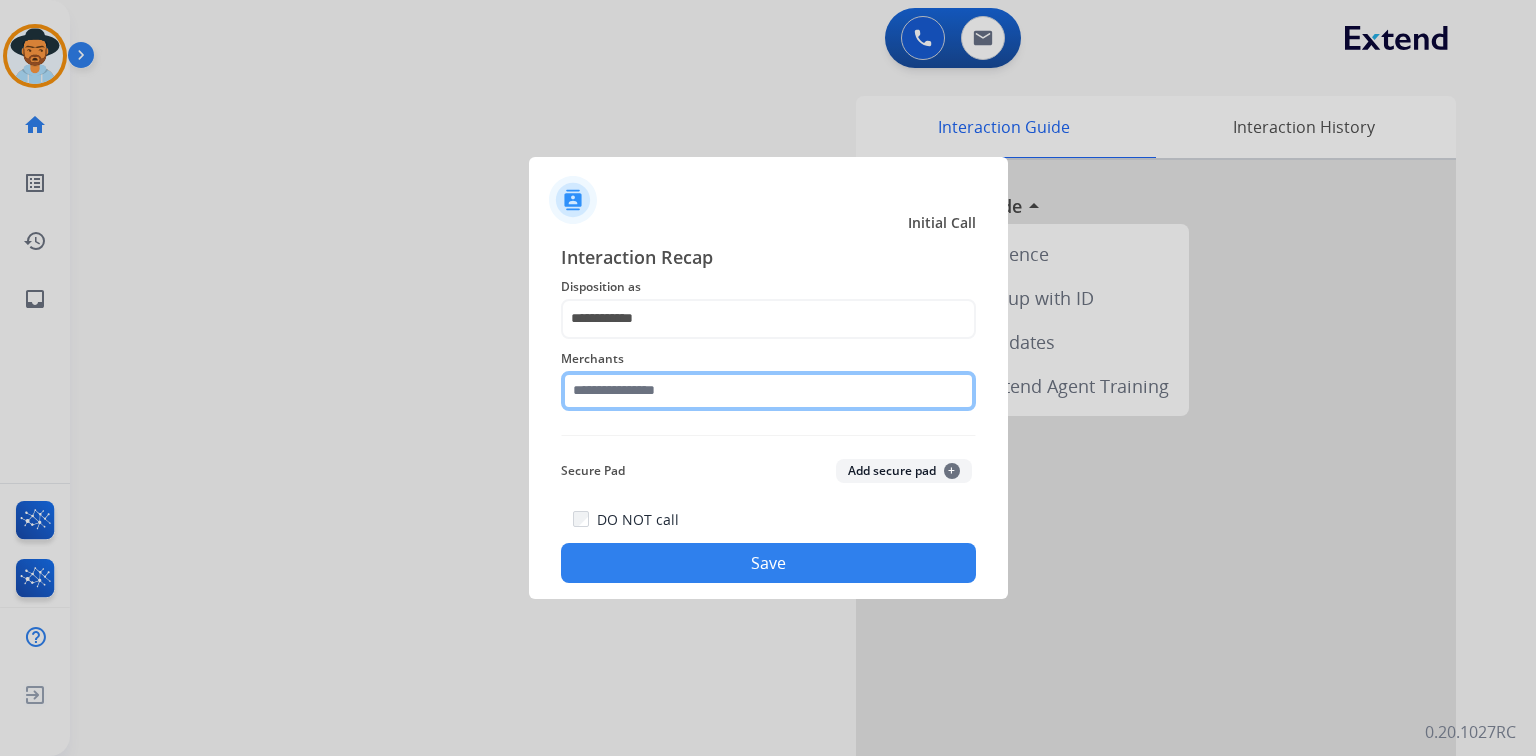 click 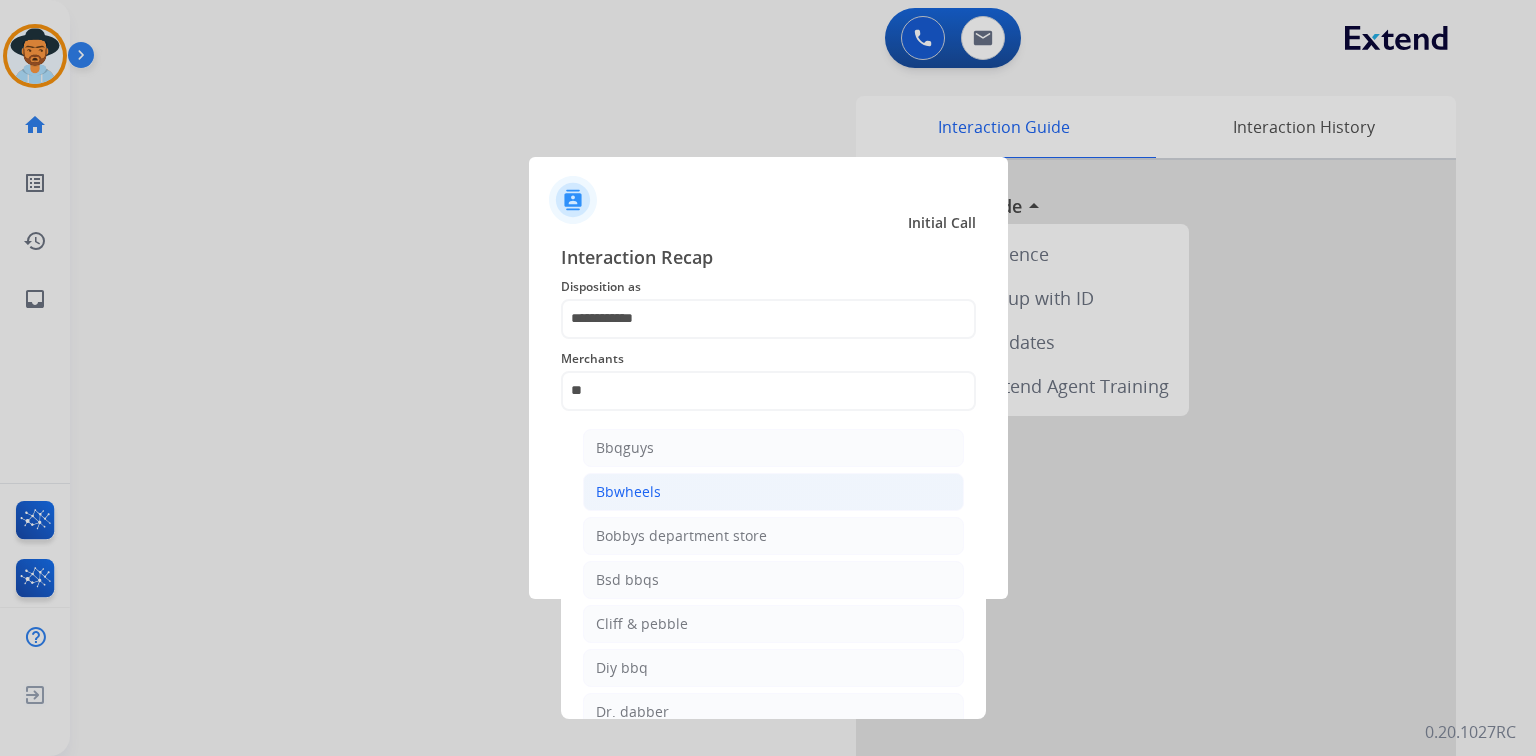 click on "Bbwheels" 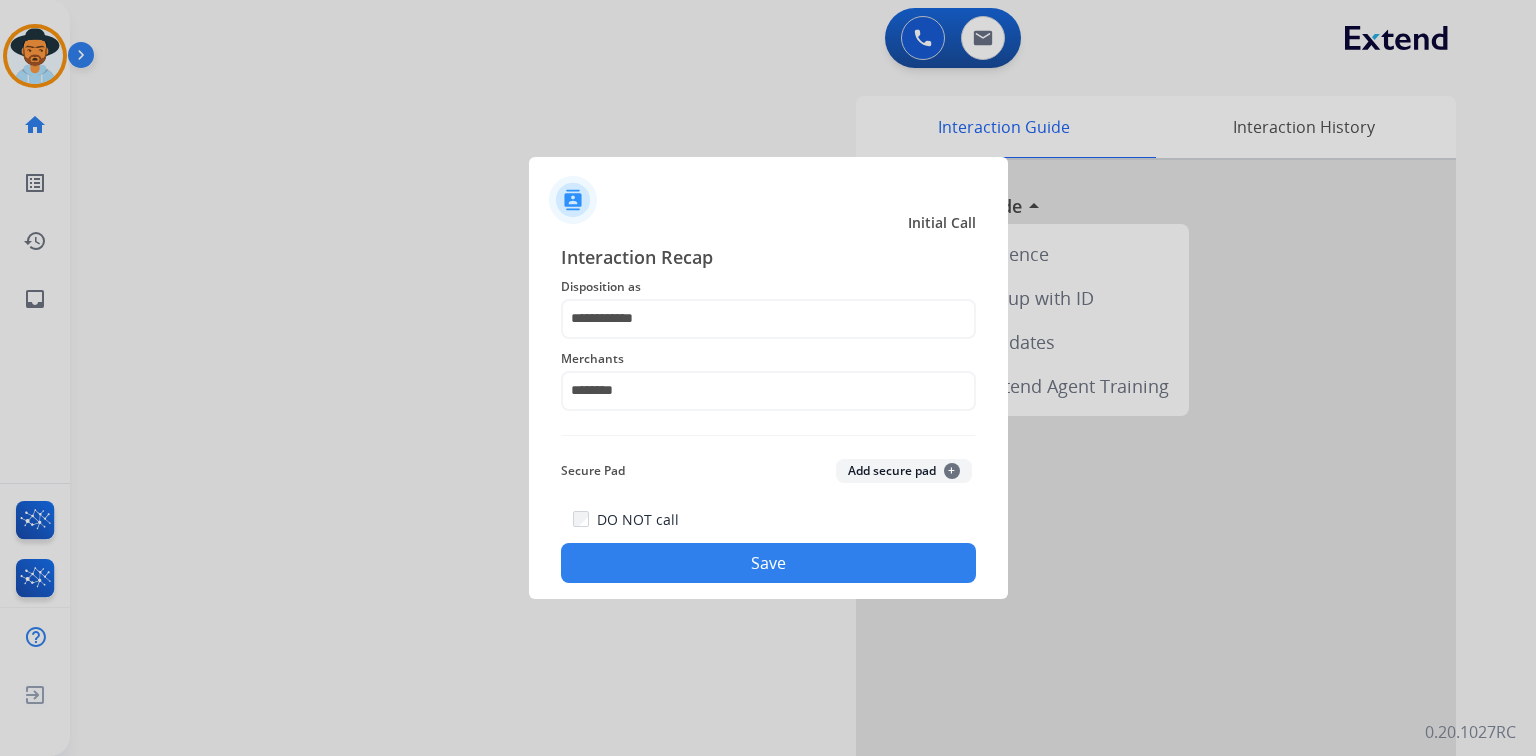 click on "Save" 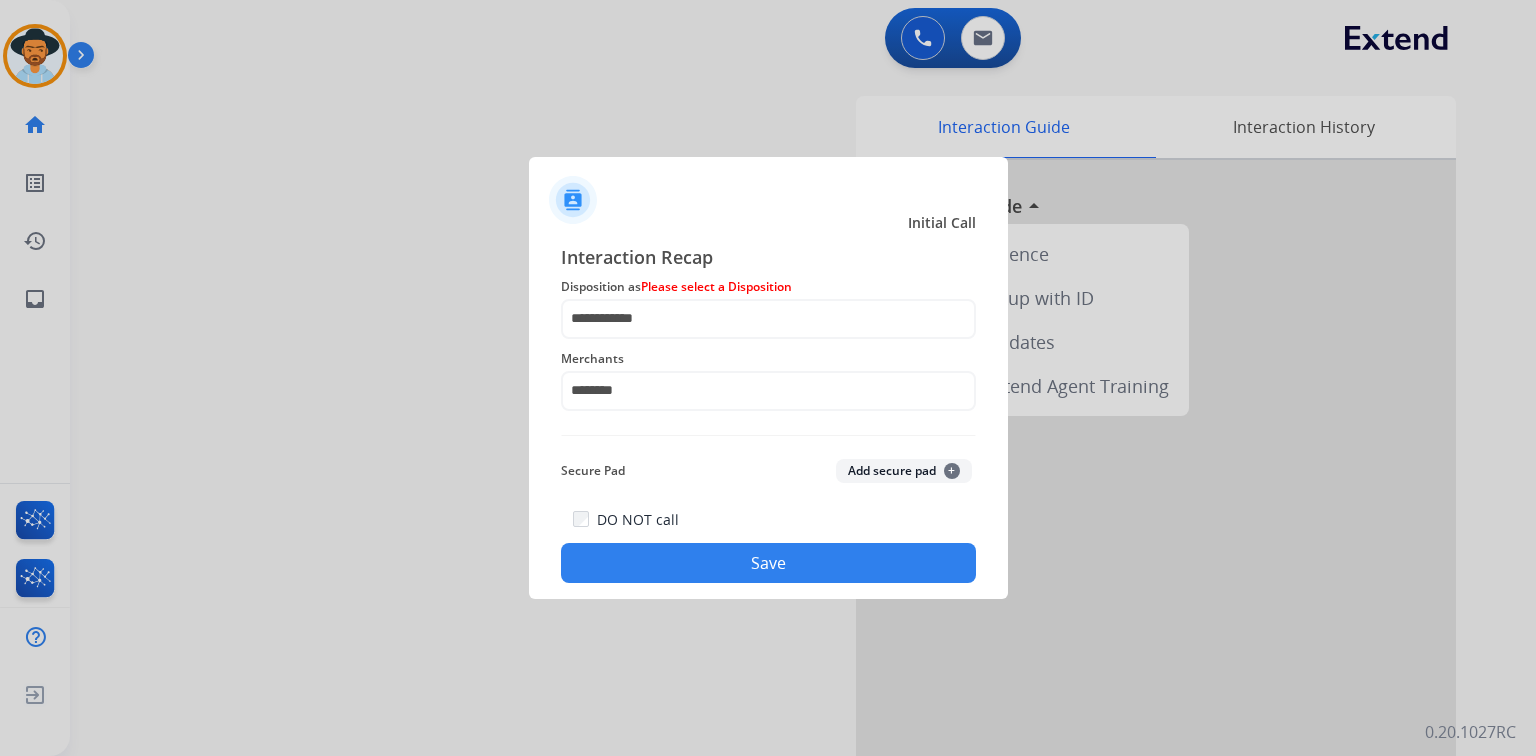 drag, startPoint x: 858, startPoint y: 570, endPoint x: 840, endPoint y: 524, distance: 49.396355 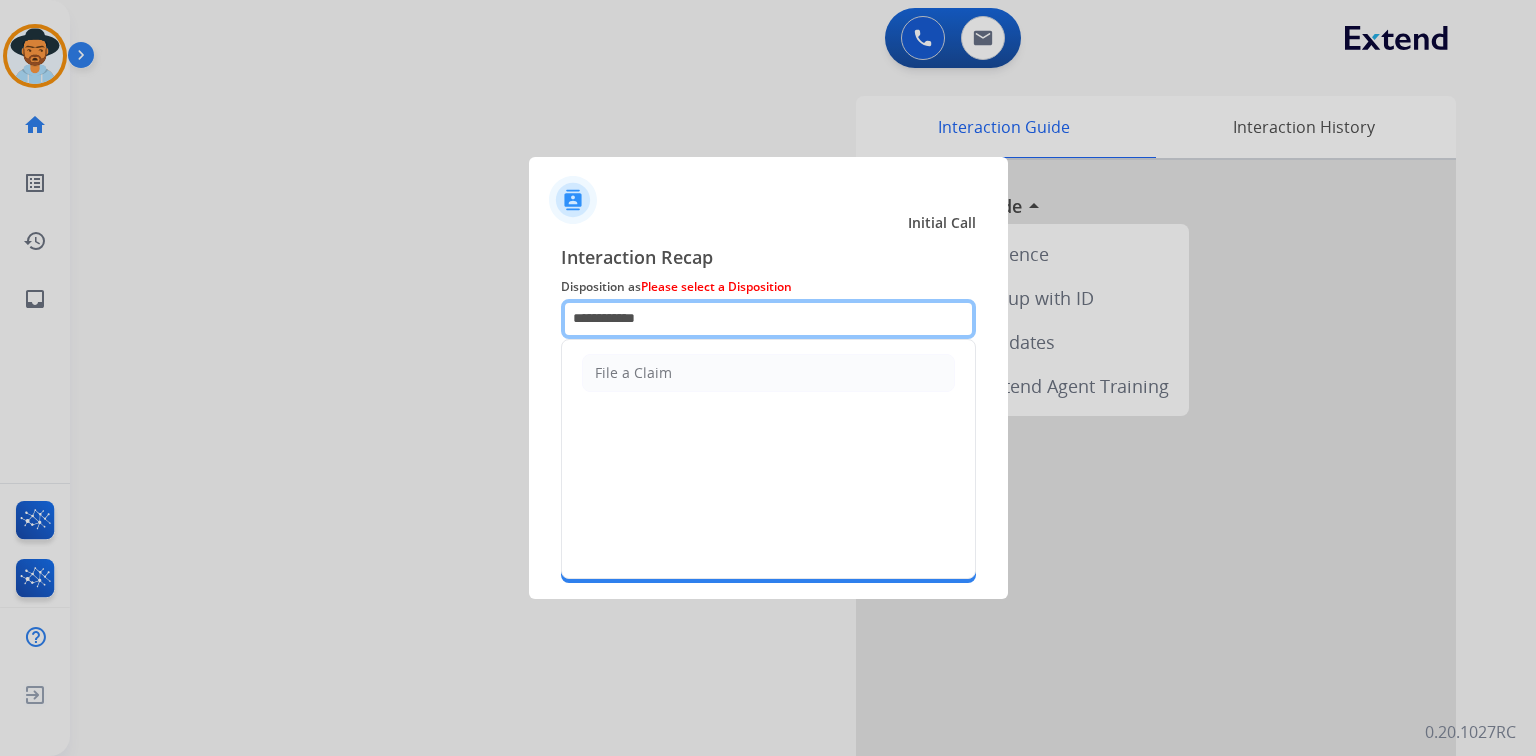 drag, startPoint x: 728, startPoint y: 326, endPoint x: -88, endPoint y: 338, distance: 816.08826 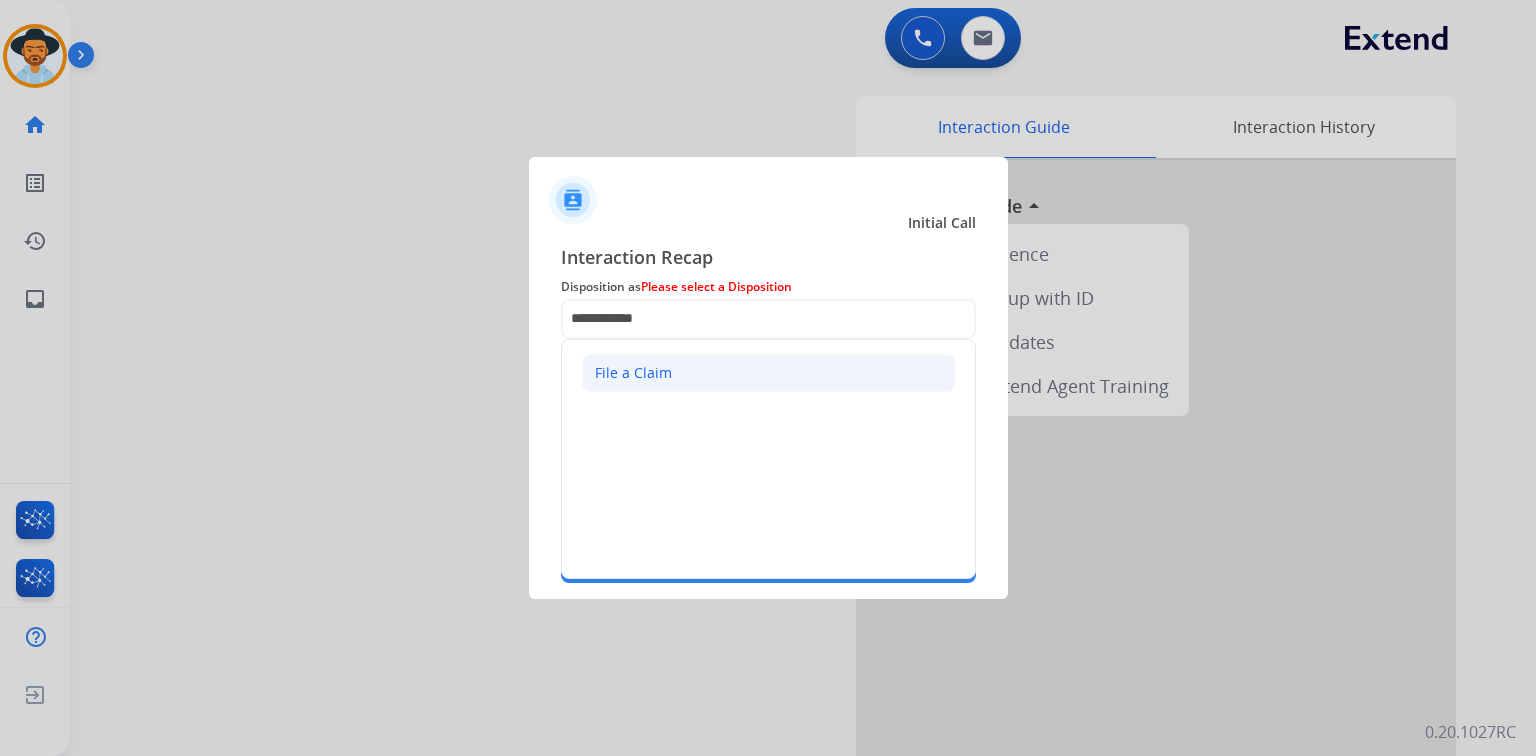 click on "File a Claim" 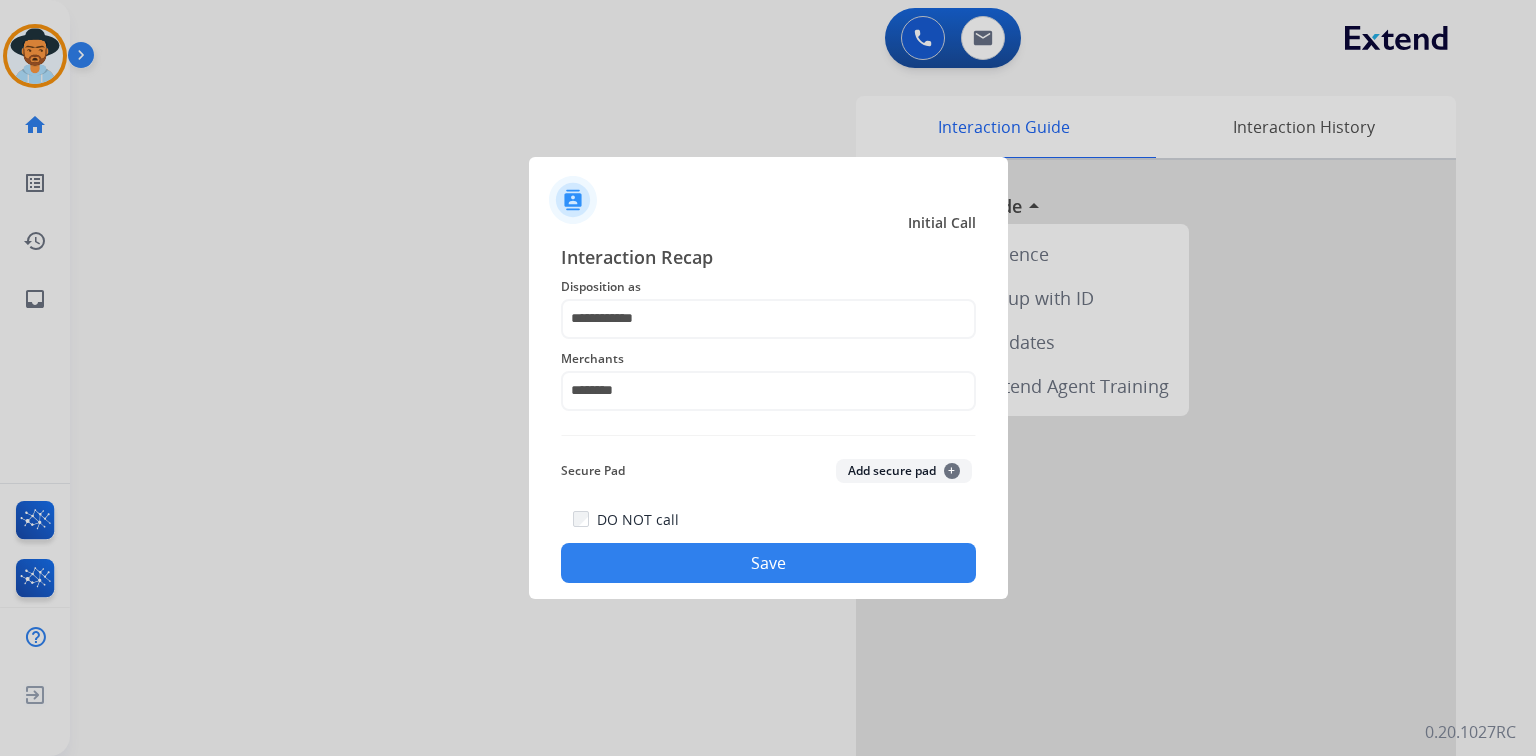 click on "Save" 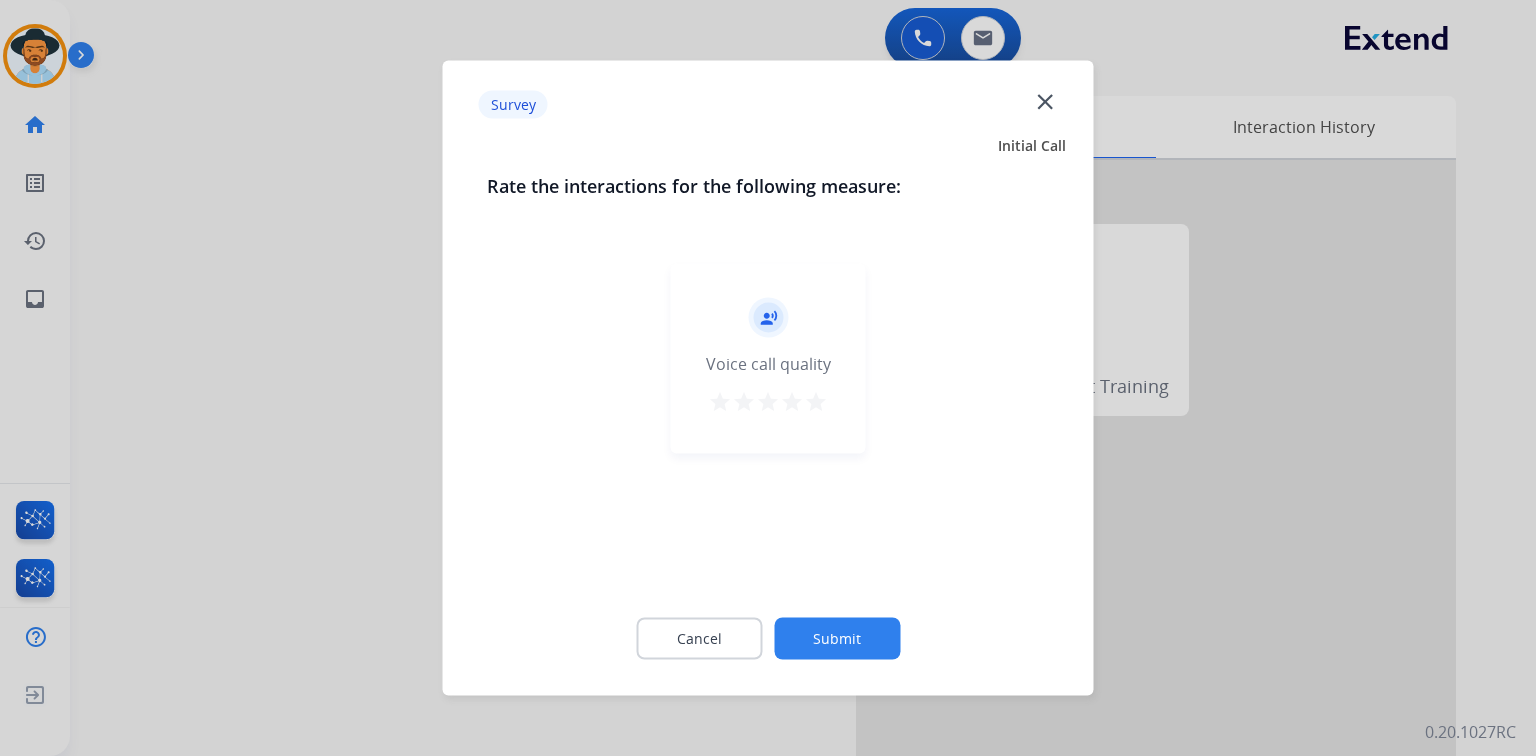 click on "star" at bounding box center [816, 402] 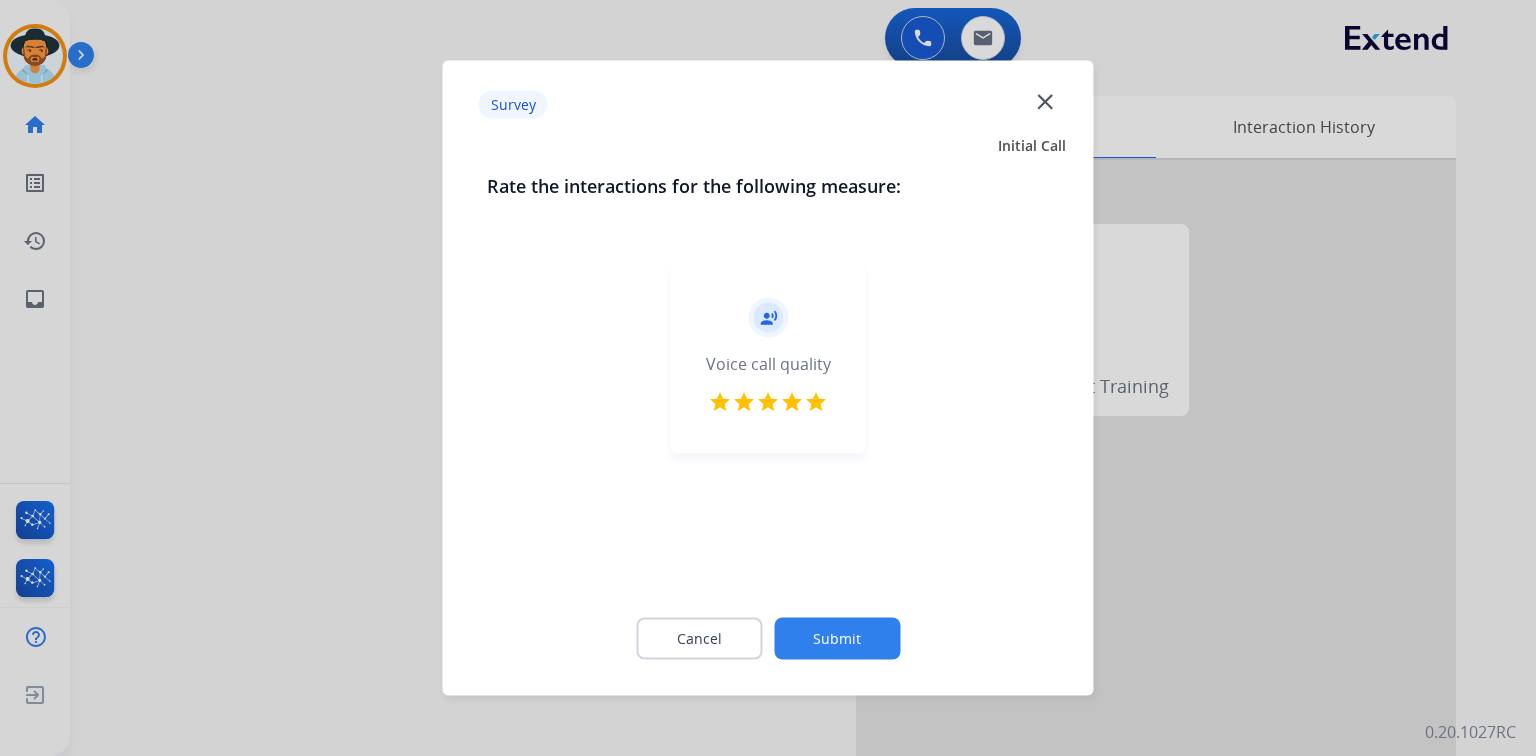 click on "Cancel Submit" 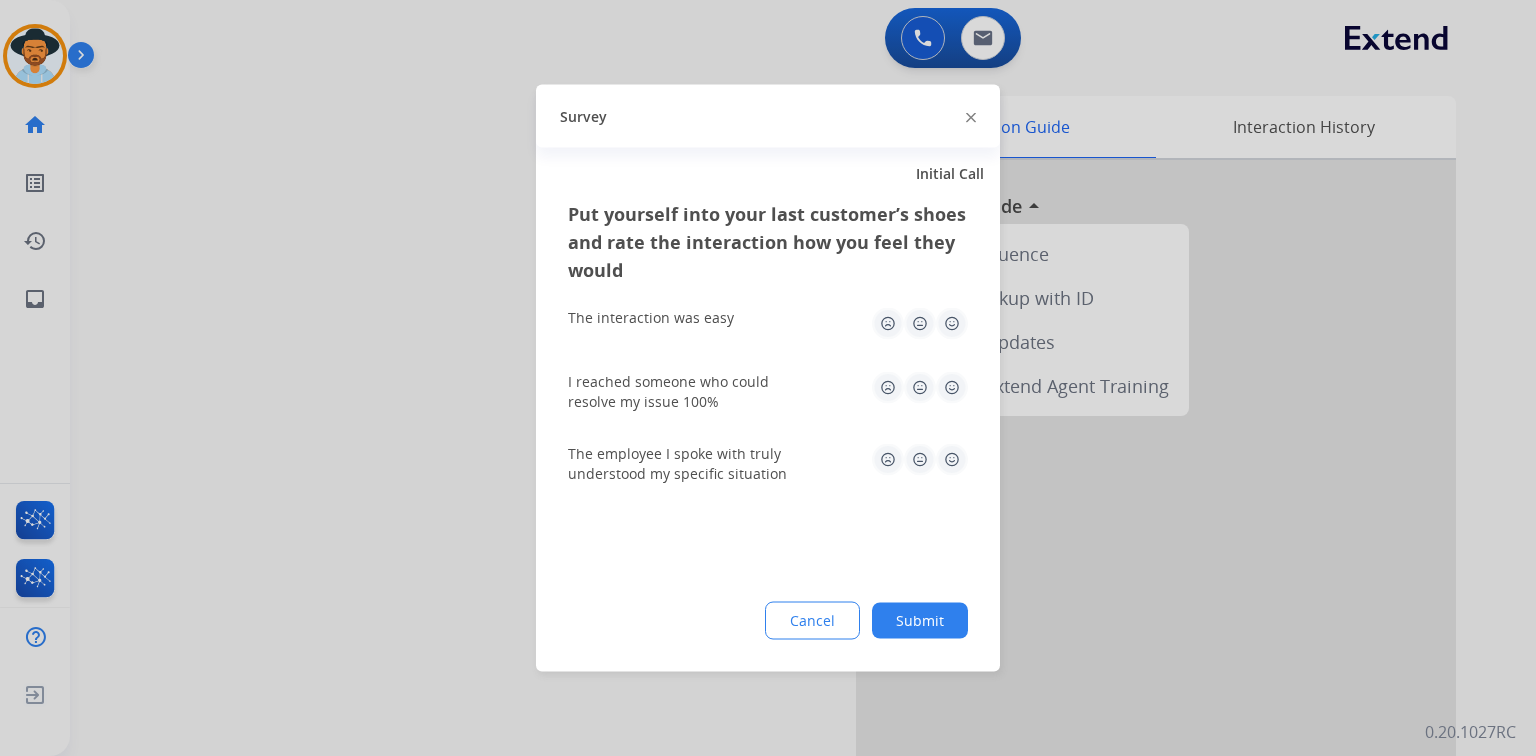 click 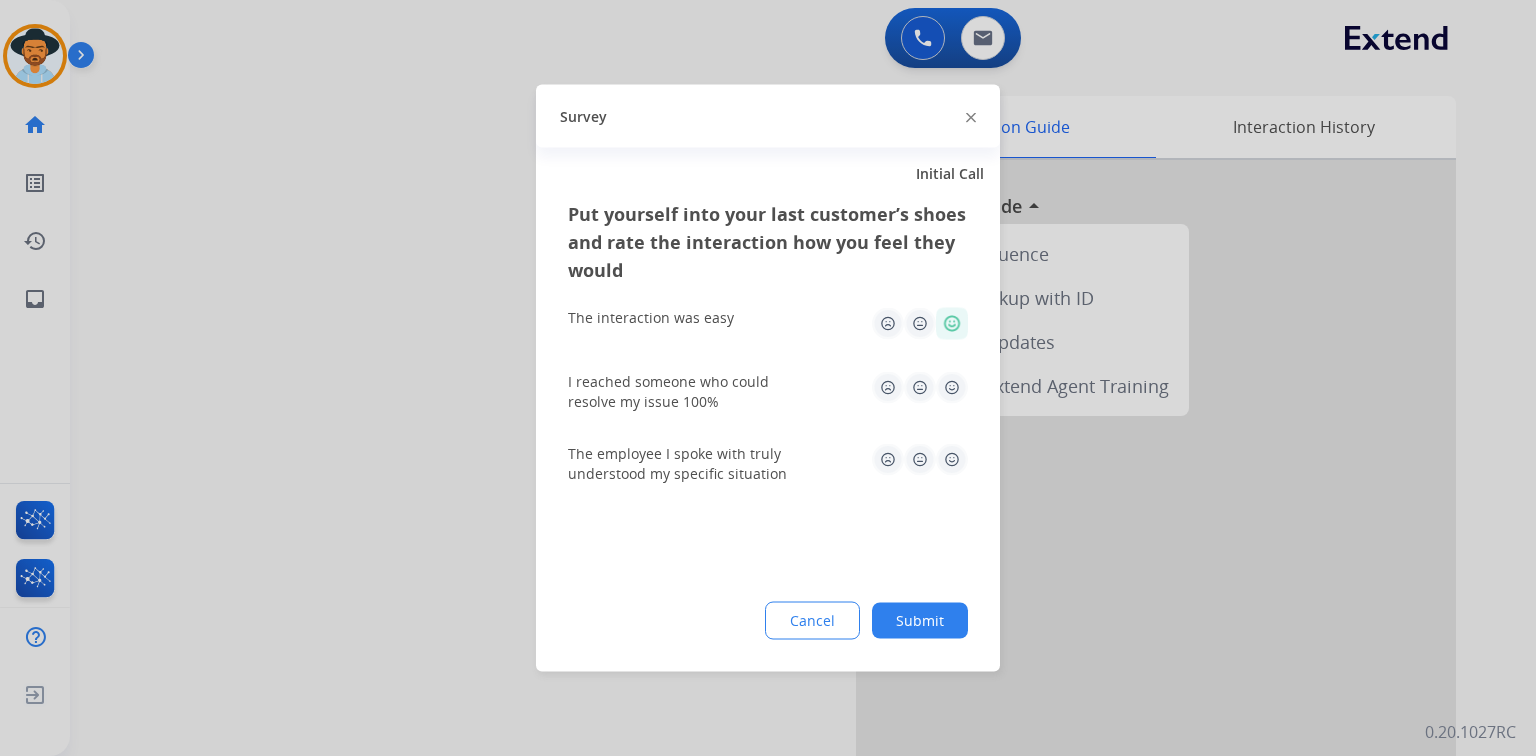 click 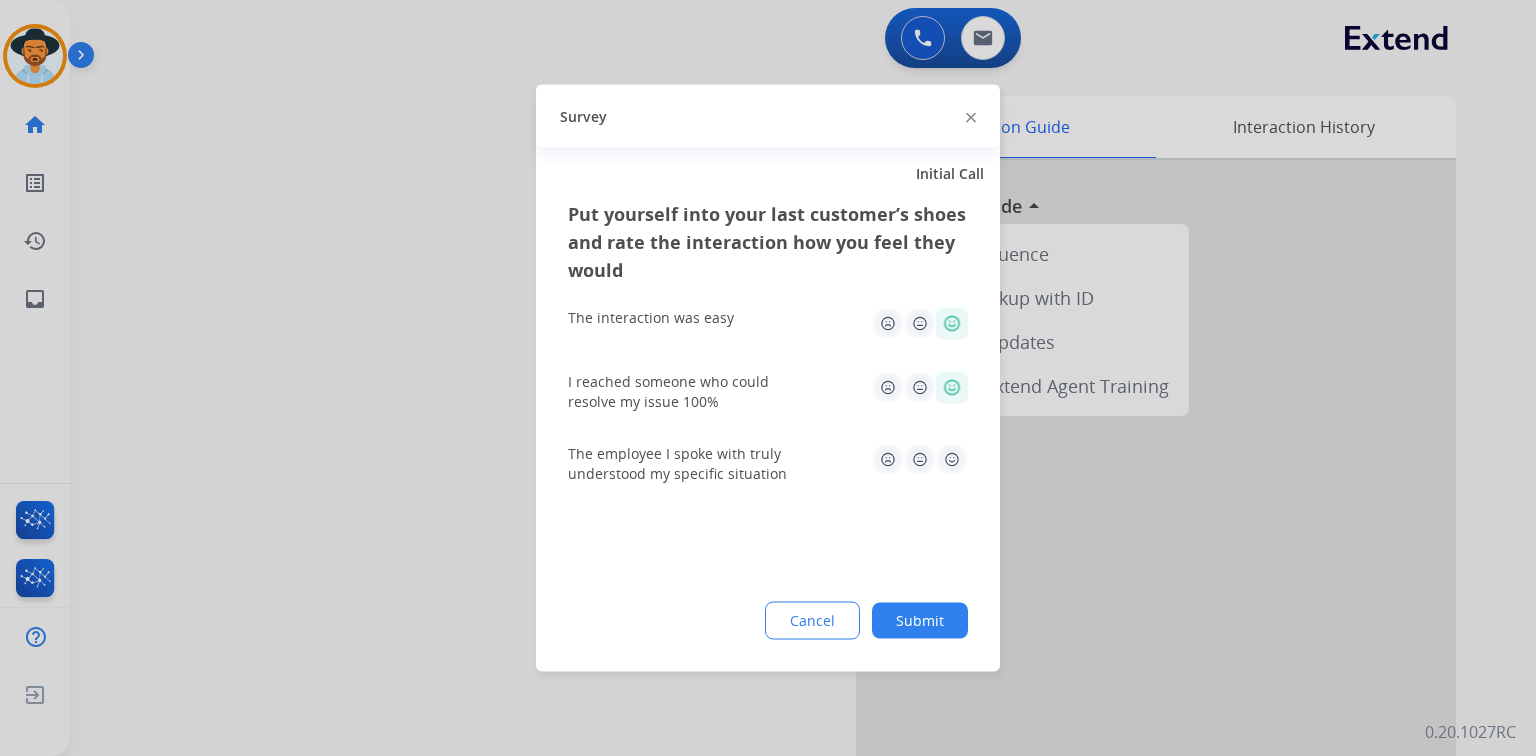 click 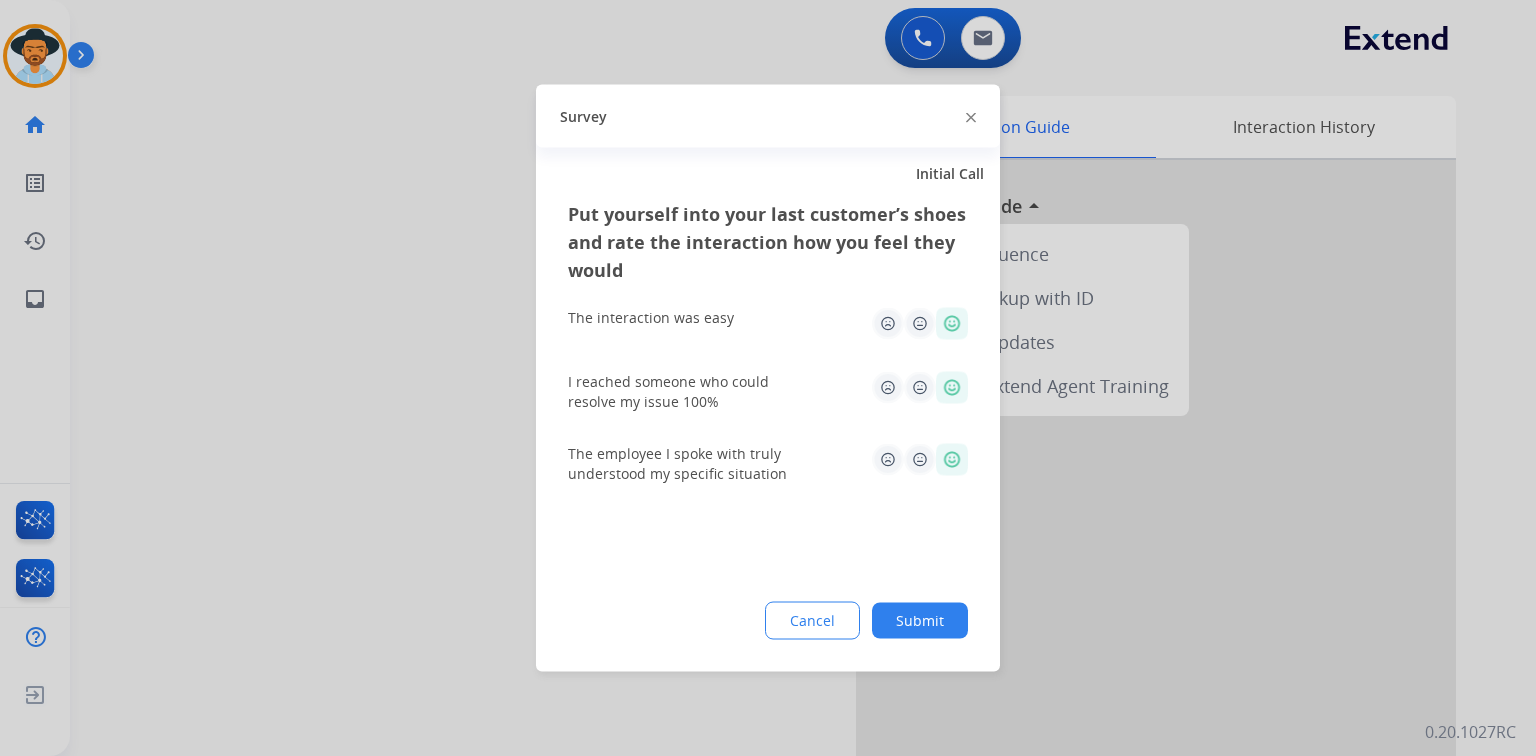 click on "Submit" 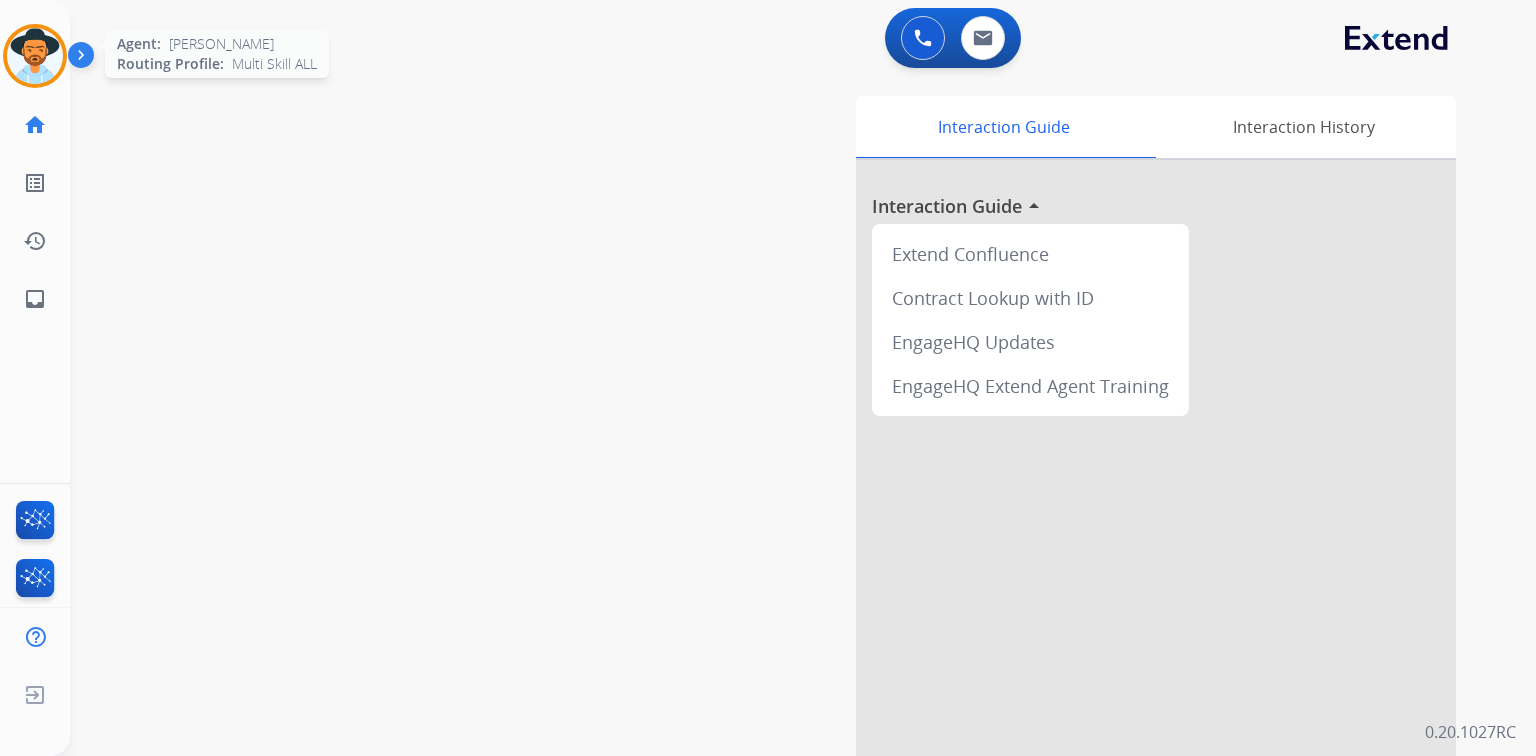 click at bounding box center (35, 56) 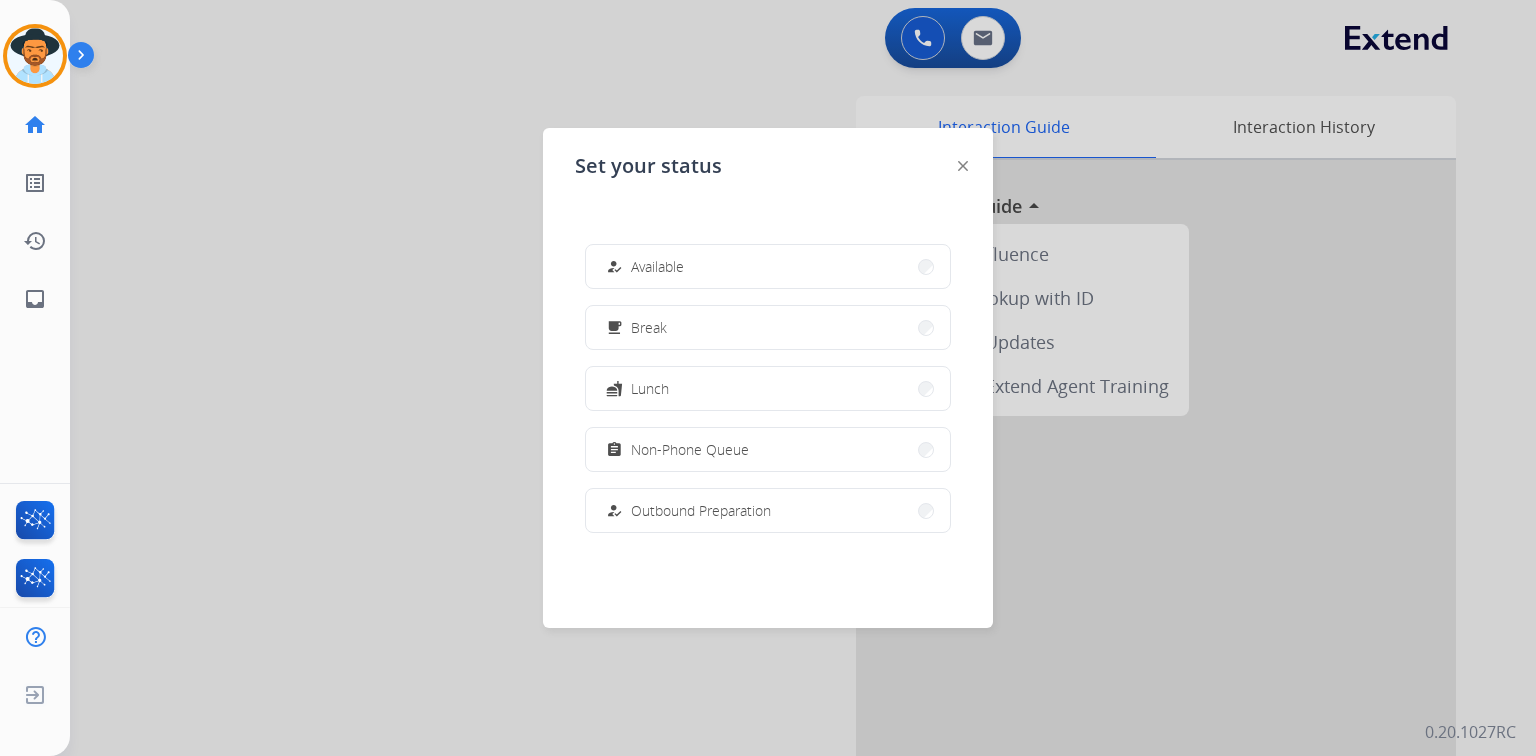 click on "how_to_reg" at bounding box center [616, 267] 